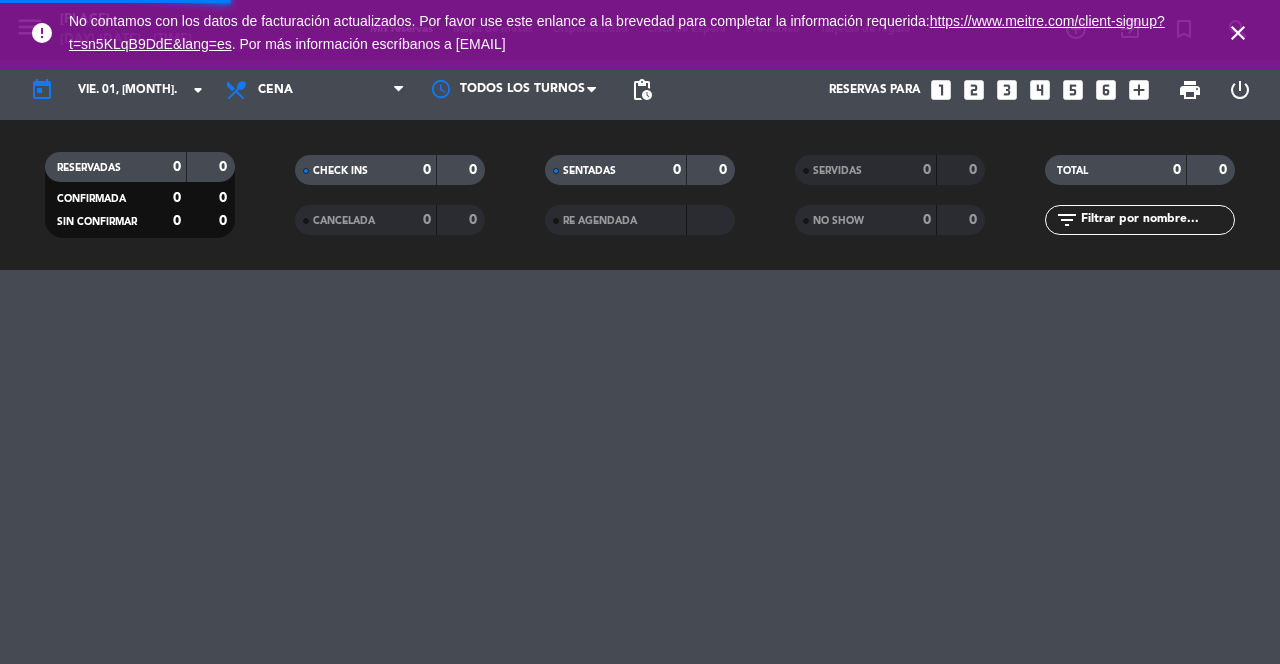 scroll, scrollTop: 0, scrollLeft: 0, axis: both 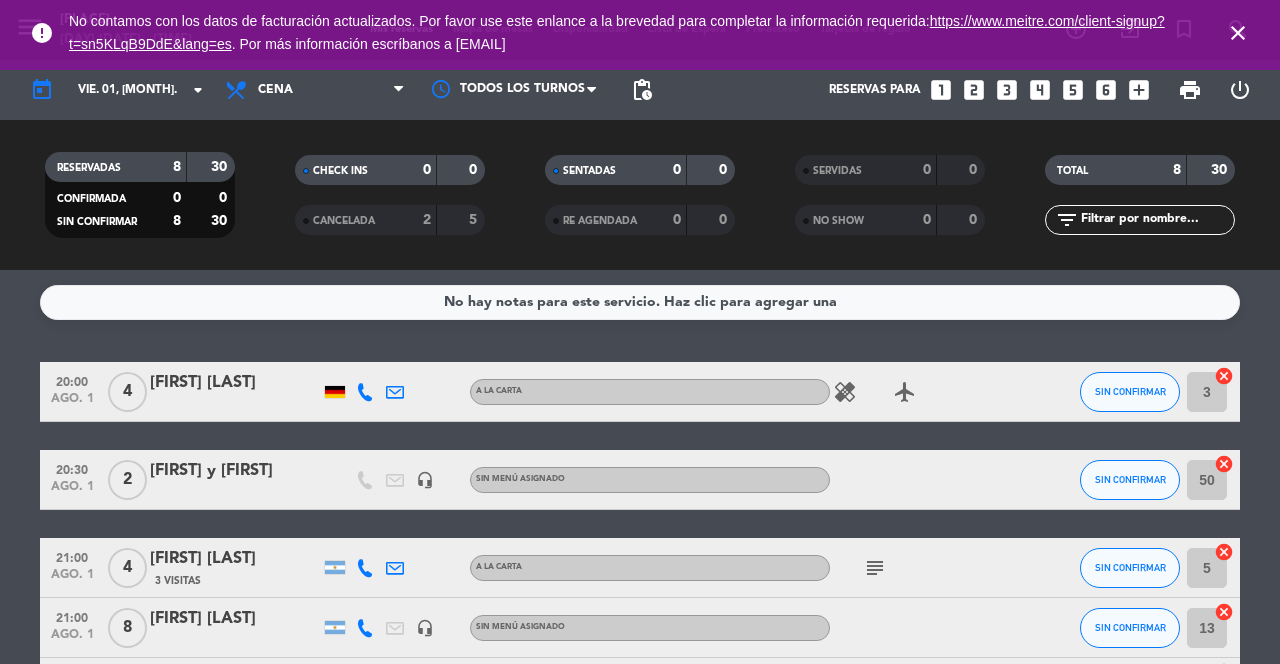 click on "close" at bounding box center [1238, 33] 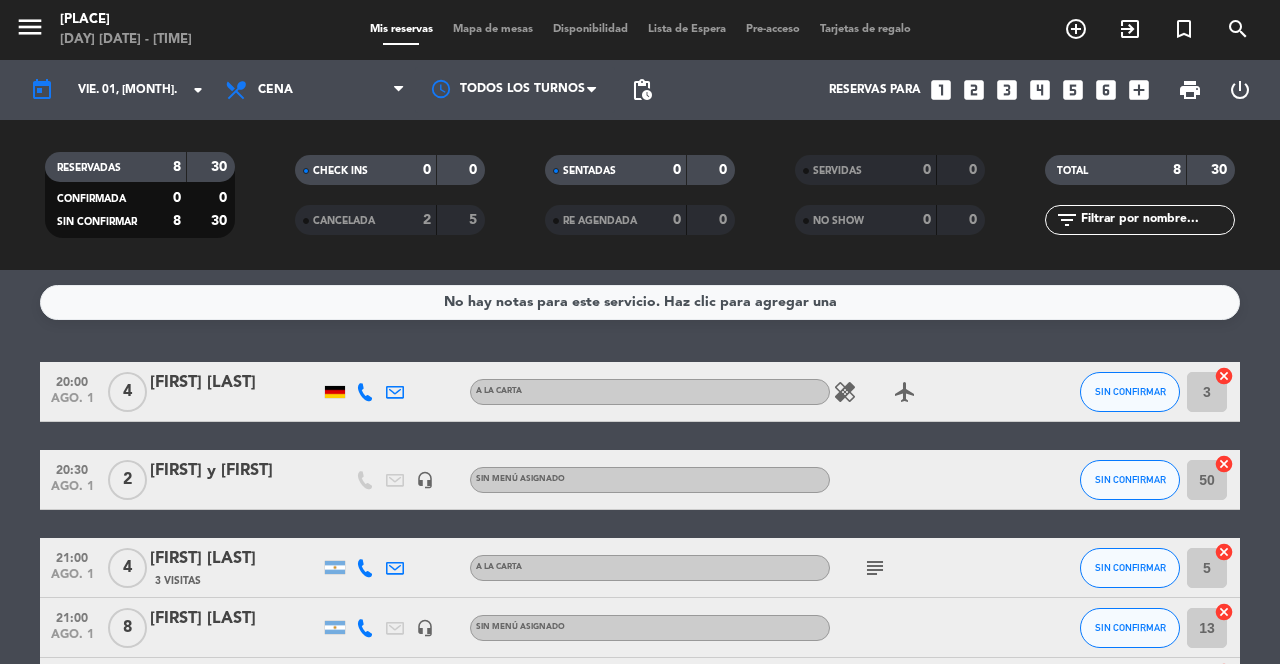 click on "Mapa de mesas" at bounding box center [493, 29] 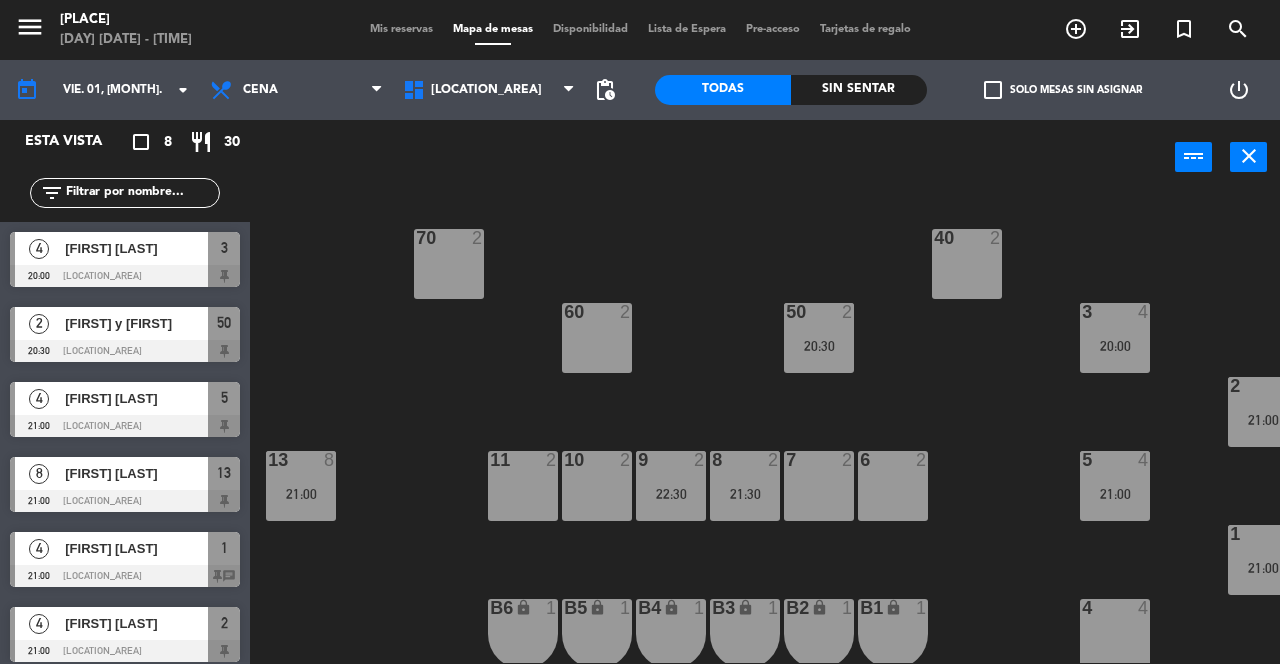 scroll, scrollTop: 17, scrollLeft: 0, axis: vertical 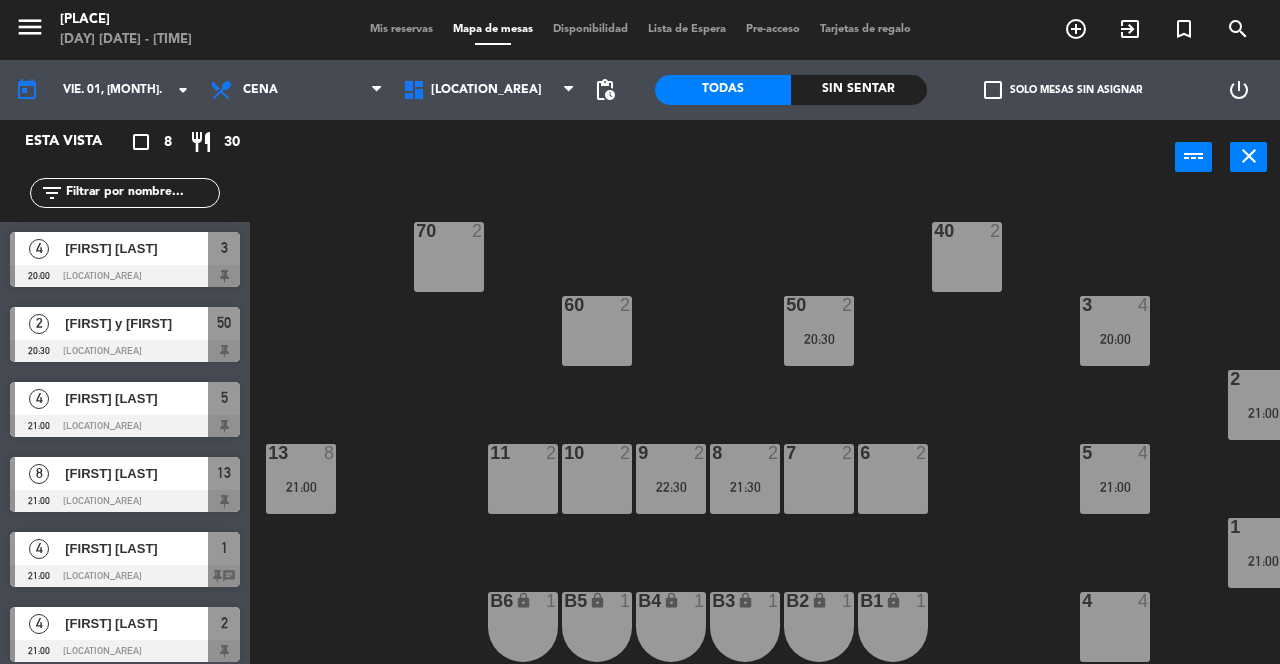 click on "21:30" at bounding box center (745, 487) 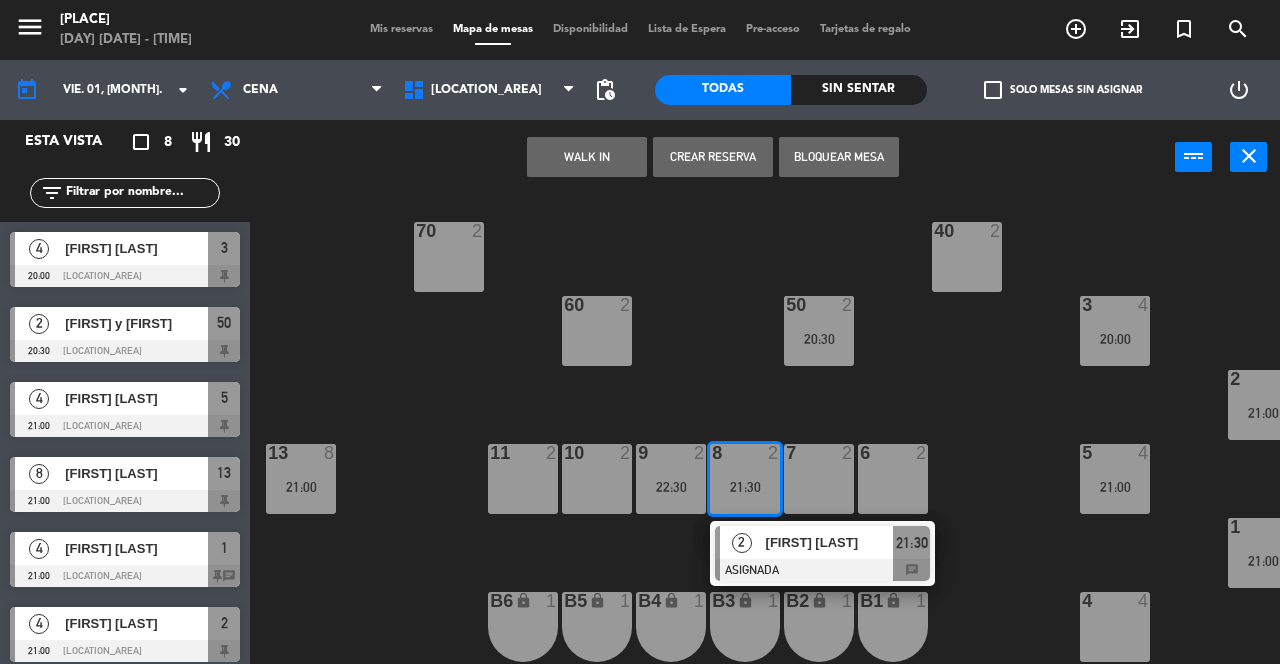click on "70  2  40  2  60  2  50  2   20:30  3  4   20:00  2  4   21:00  13  8   21:00  11  2  10  2  9  2   22:30  8  2   21:30   2   [FIRST] [LAST]   ASIGNADA  21:30 chat 7  2  6  2  5  4   21:00  1  4   21:00  4  4  B1 lock  1  B2 lock  1  B3 lock  1  B4 lock  1  B5 lock  1  B6 lock  1" 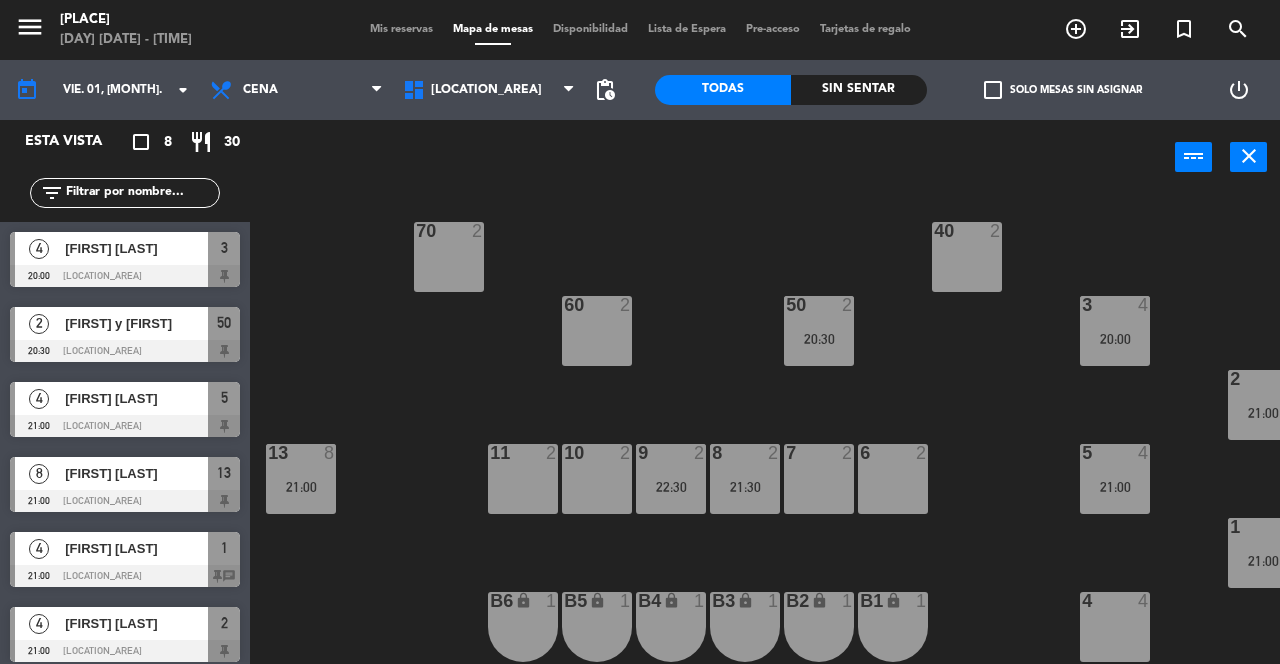 click on "22:30" at bounding box center [671, 487] 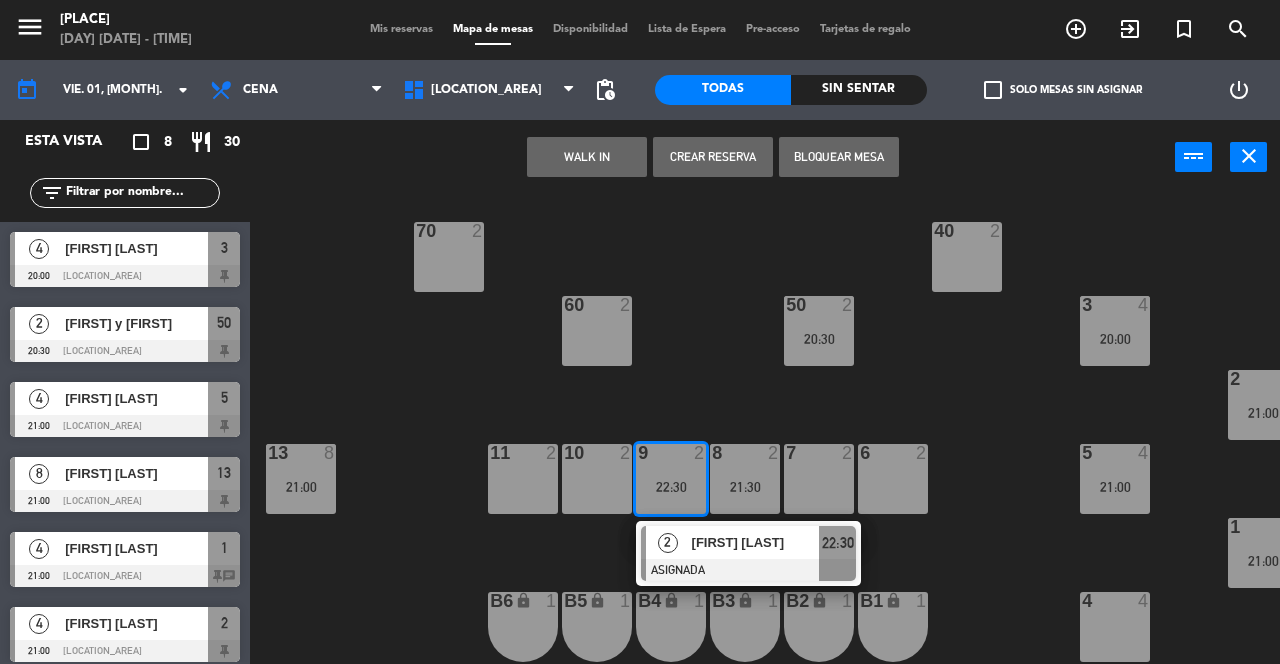 click on "70  2  40  2  60  2  50  2   20:30  3  4   20:00  2  4   21:00  13  8   21:00  11  2  10  2  9  2   22:30  2   [FIRST] [LAST]   ASIGNADA  22:30 8  2   21:30  7  2  6  2  5  4   21:00  1  4   21:00  4  4  B1 lock  1  B2 lock  1  B3 lock  1  B4 lock  1  B5 lock  1  B6 lock  1" 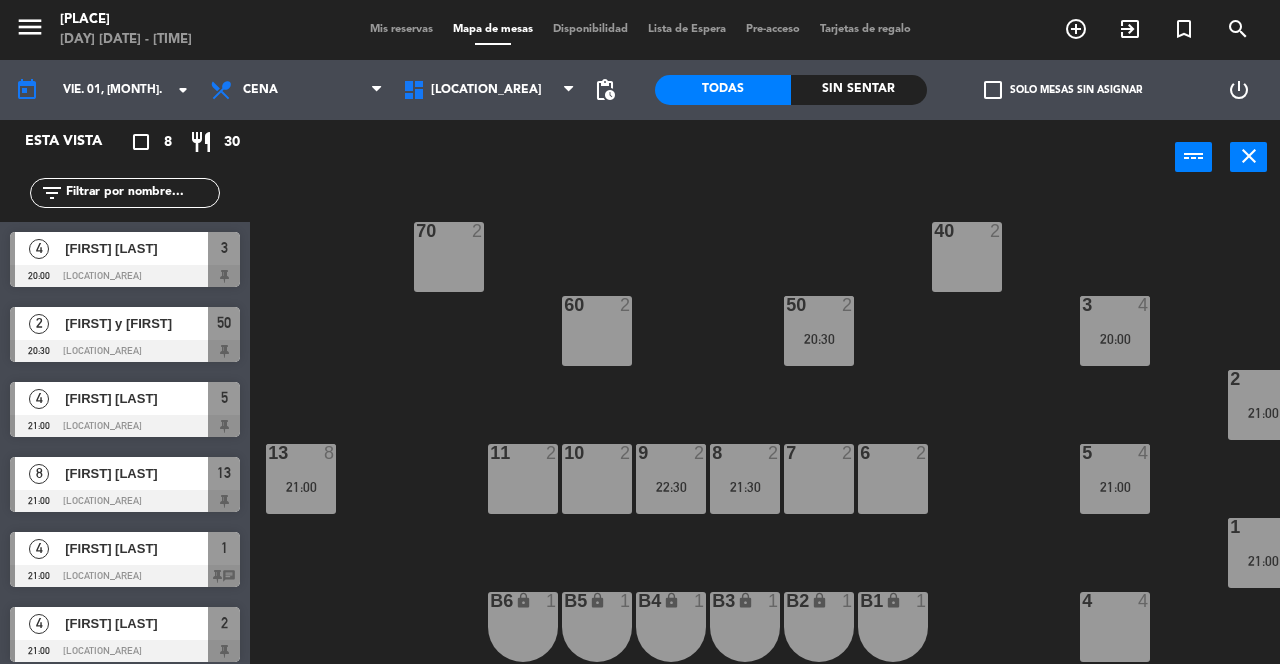 click on "21:30" at bounding box center (745, 487) 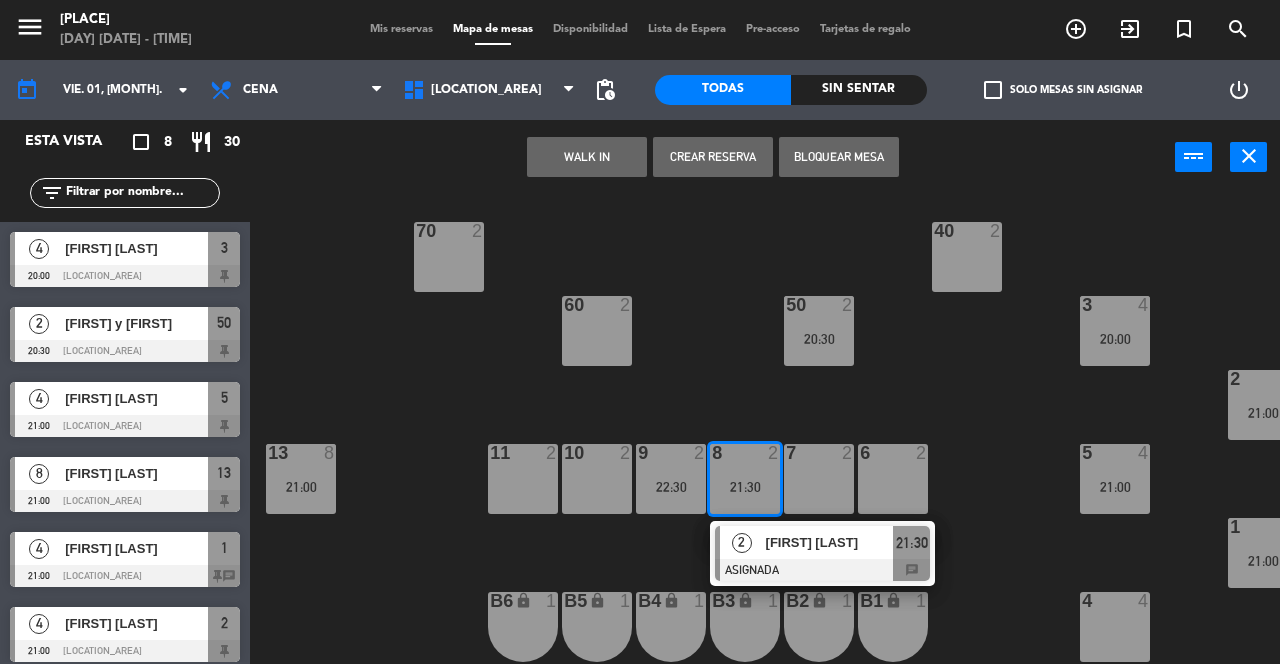 click on "21:30" at bounding box center (912, 543) 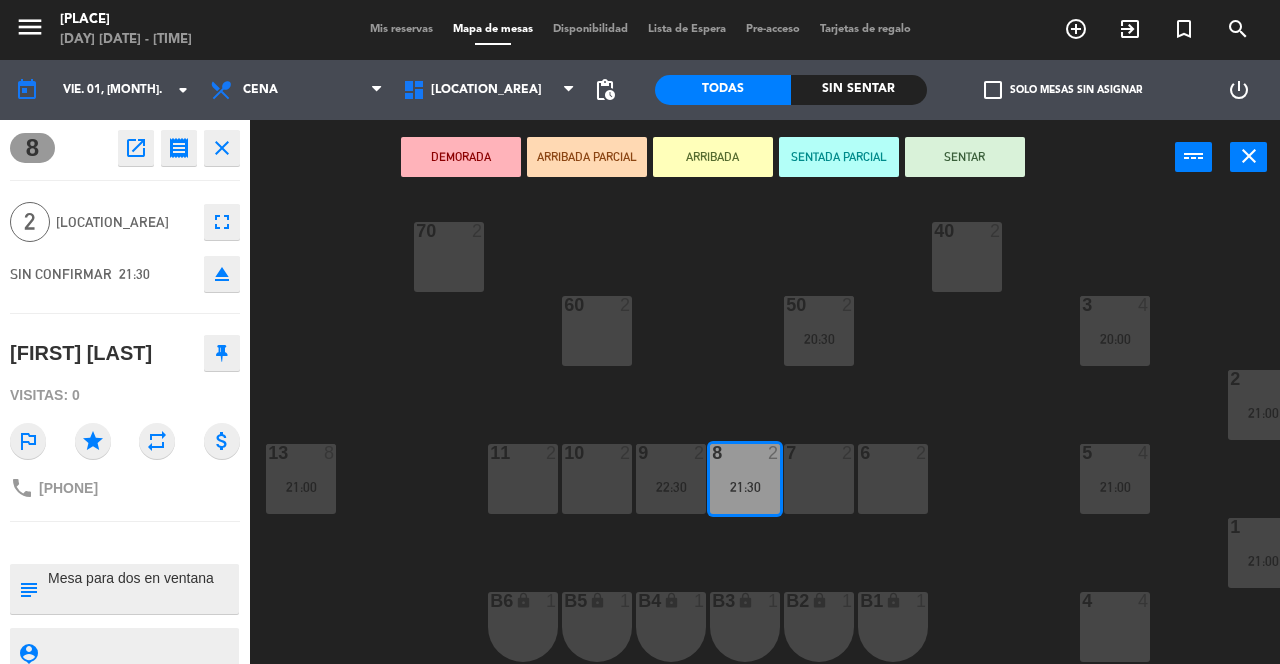 click on "70  2  40  2  60  2  50  2  20:30  3  4   20:00  2  4   21:00  13  8   21:00  11  2  10  2  9  2   22:30  8  2   21:30  7  2  6  2  5  4   21:00  1  4   21:00  4  4  B1 lock  1  B2 lock  1  B3 lock  1  B4 lock  1  B5 lock  1  B6 lock  1" 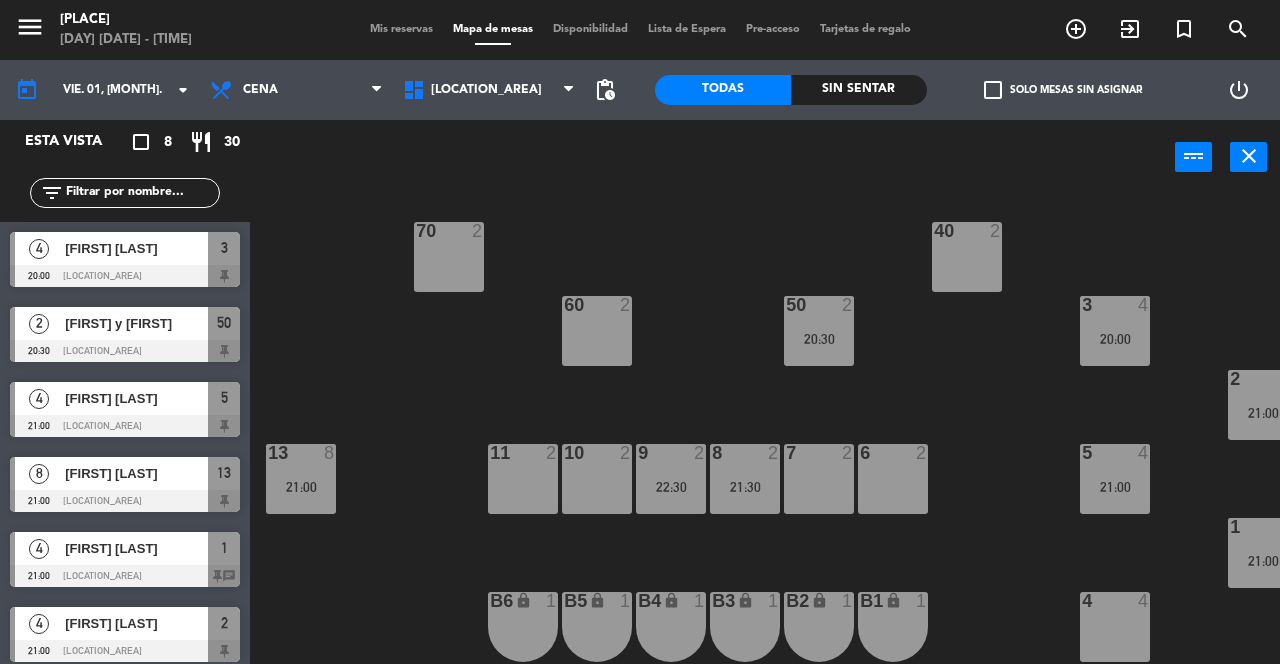 scroll, scrollTop: 0, scrollLeft: 0, axis: both 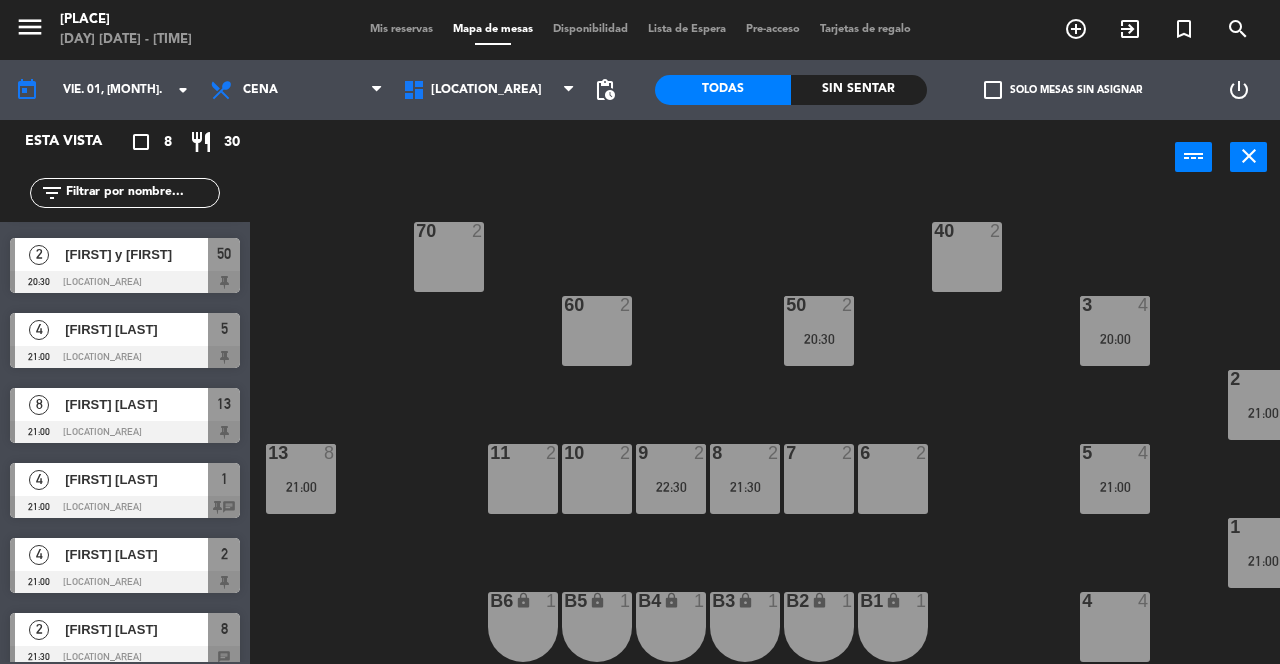 click on "5  4   21:00" at bounding box center (1115, 479) 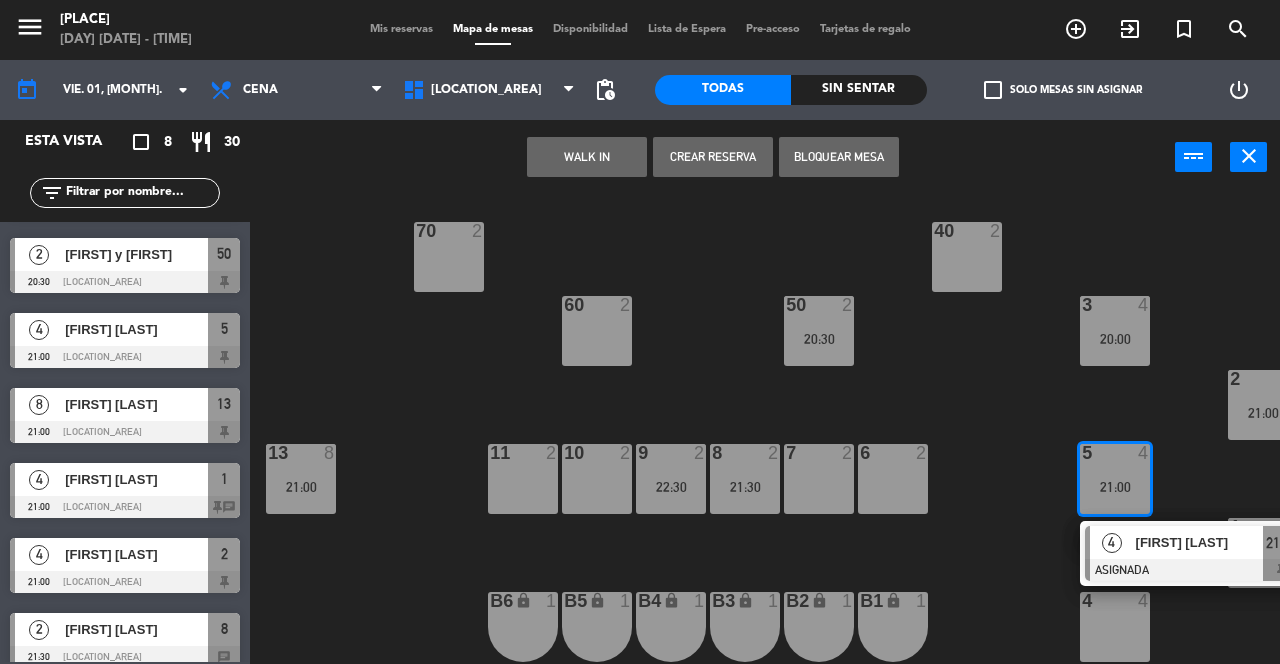 click on "70  2  40  2  60  2  50  2   20:30  3  4   20:00  2  4   21:00  13  8   21:00  11  2  10  2  9  2   22:30  8  2   21:30  7  2  6  2  5  4   21:00   4   [LAST]   ASIGNADA  21:00 1  4   21:00  4  4  B1 lock  1  B2 lock  1  B3 lock  1  B4 lock  1  B5 lock  1  B6 lock  1" 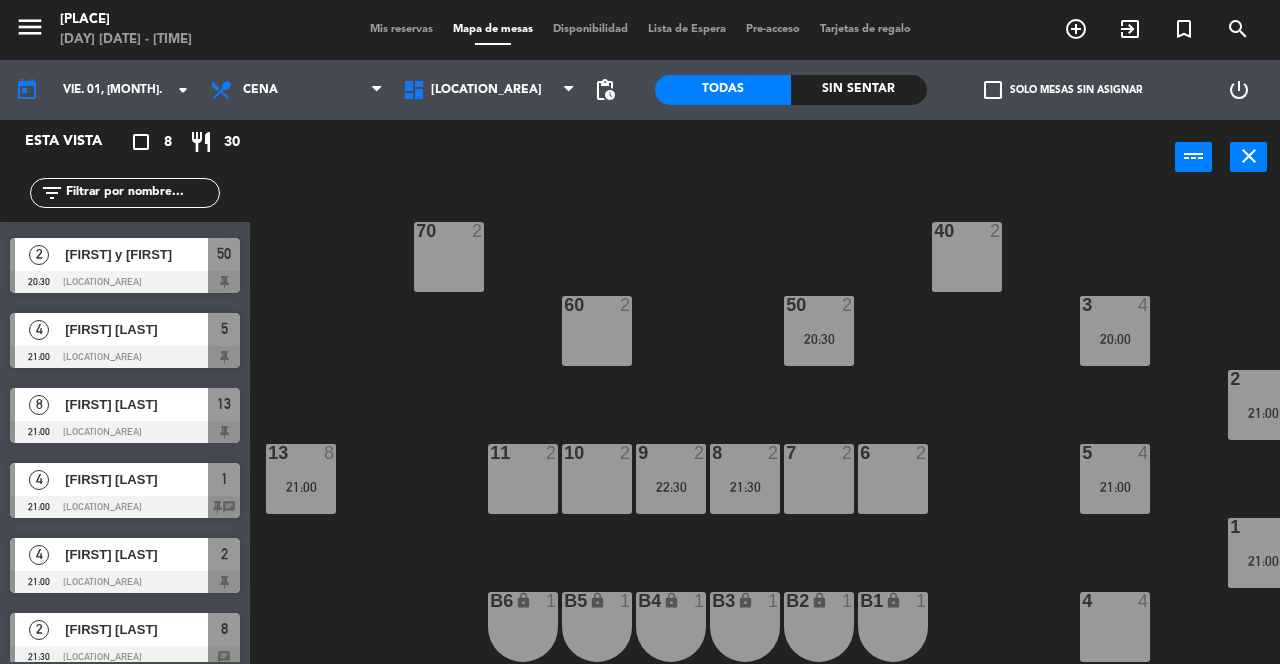 click on "21:30" at bounding box center (745, 487) 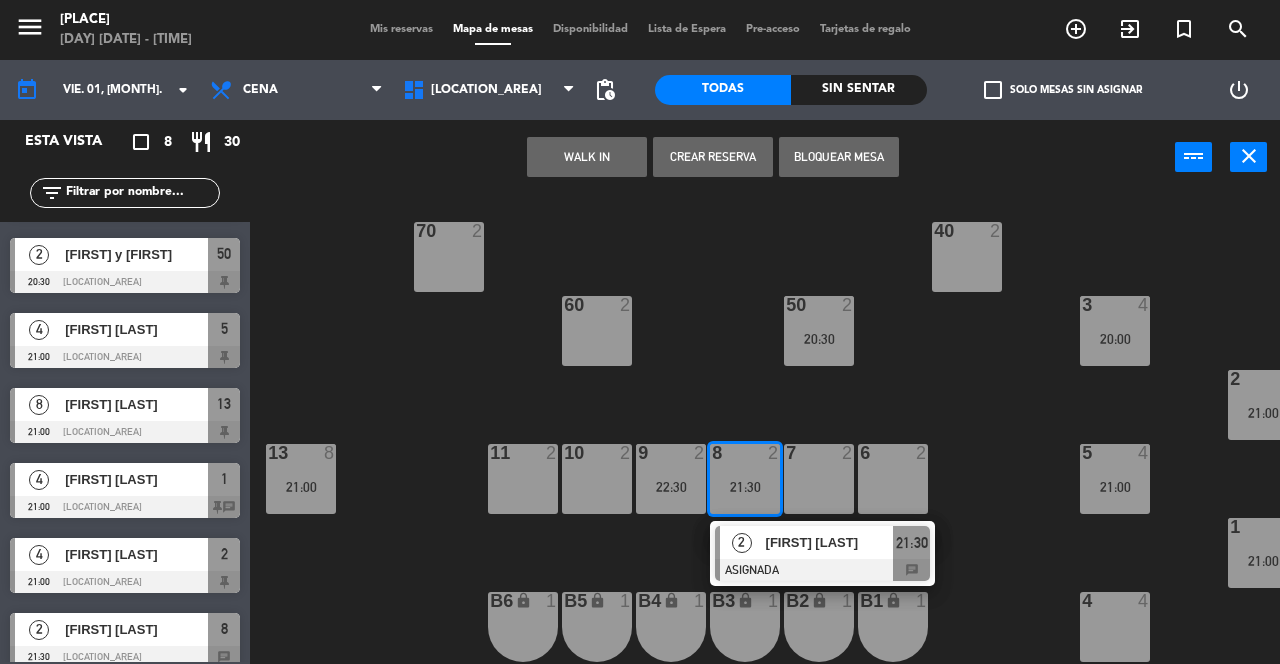 click on "70  2" at bounding box center (449, 257) 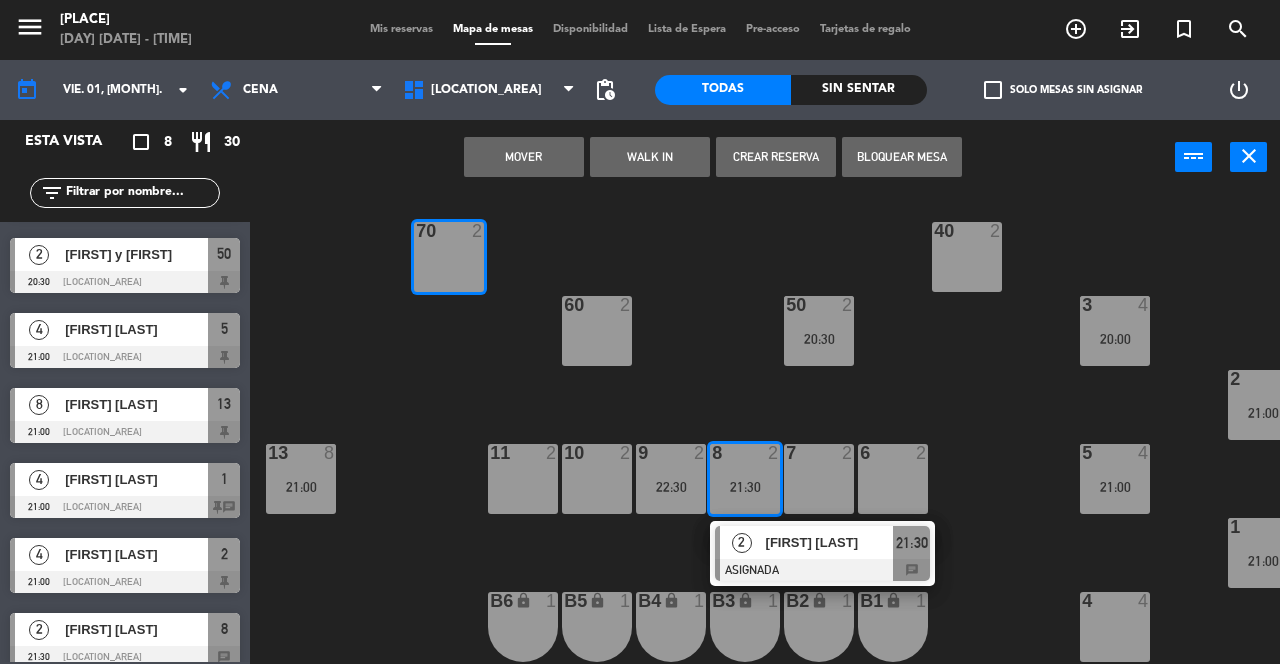 click on "Mover" at bounding box center [524, 157] 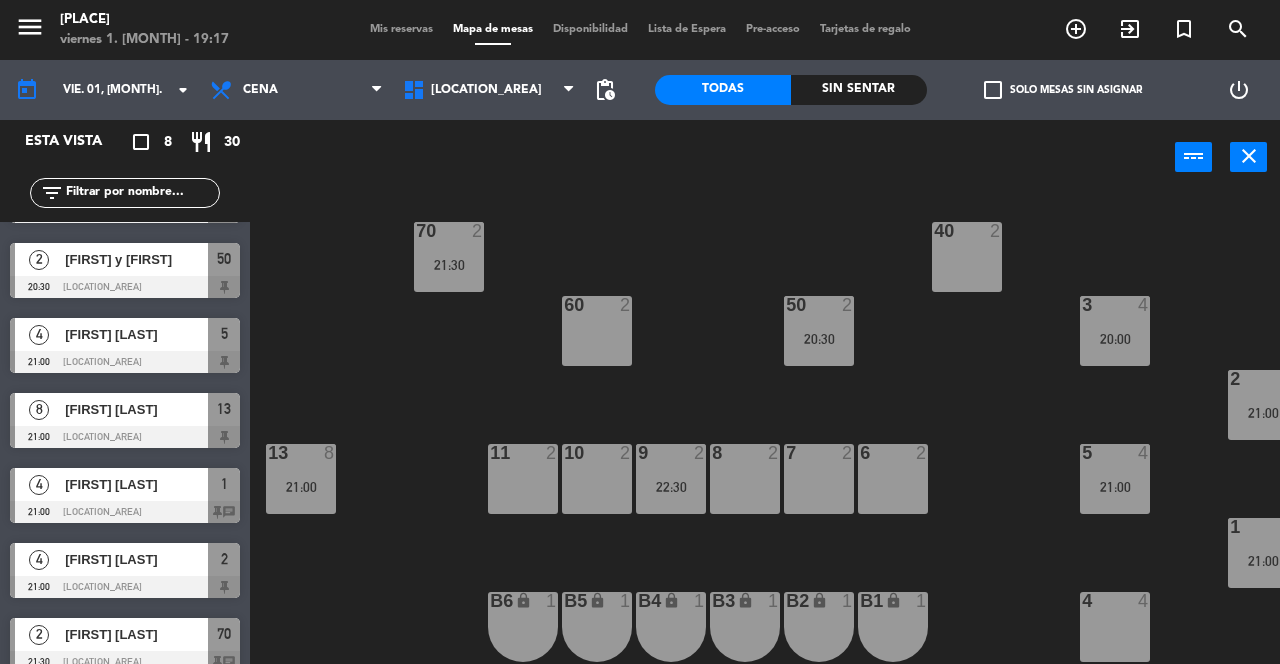 scroll, scrollTop: 64, scrollLeft: 0, axis: vertical 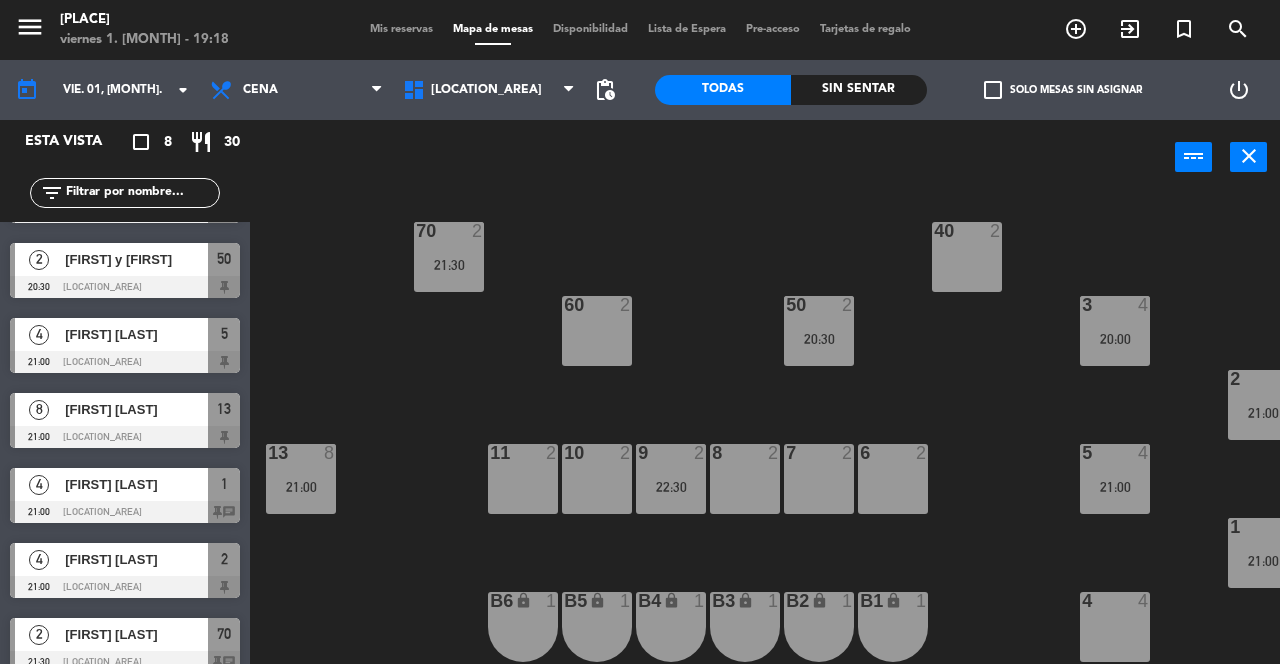 click on "[FIRST] [LAST]" at bounding box center [135, 484] 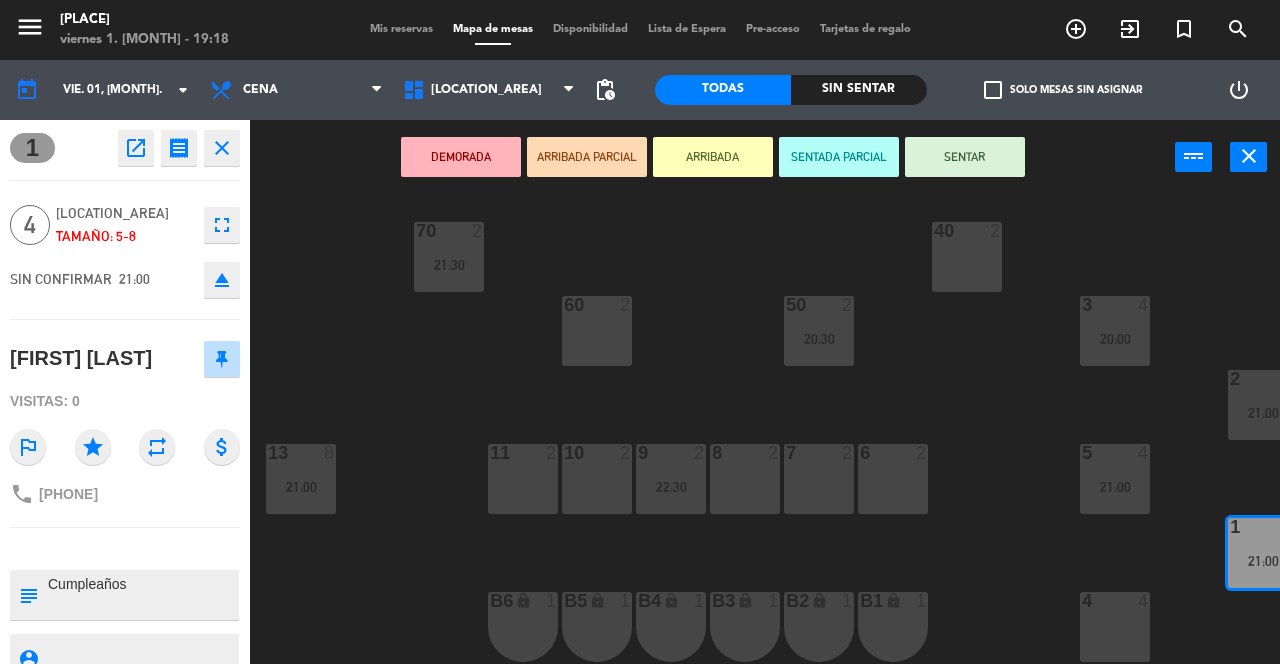 click on "5" at bounding box center [1081, 453] 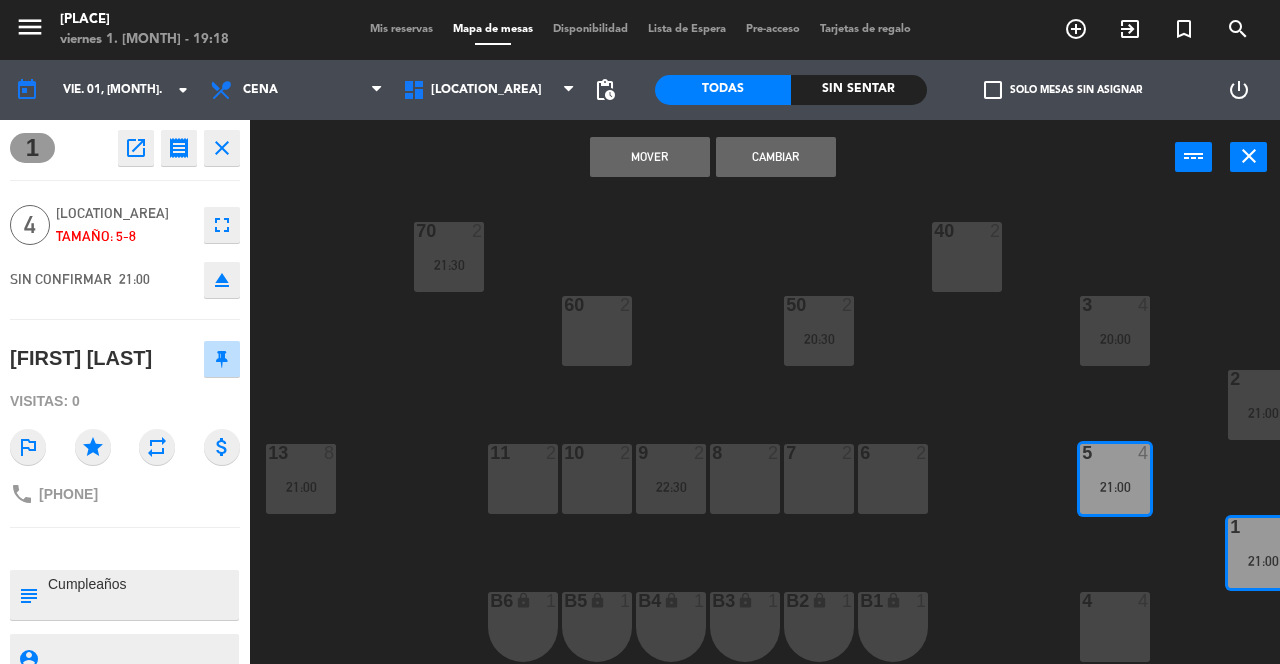 click on "70  2   21:30  40  2  60  2  50  2   20:30  3  4   20:00  2  4   21:00  13  8   21:00  11  2  10  2  9  2   22:30  8  2  7  2  6  2  5  4   21:00  1  4   21:00  4  4  B1 lock  1  B2 lock  1  B3 lock  1  B4 lock  1  B5 lock  1  B6 lock  1" 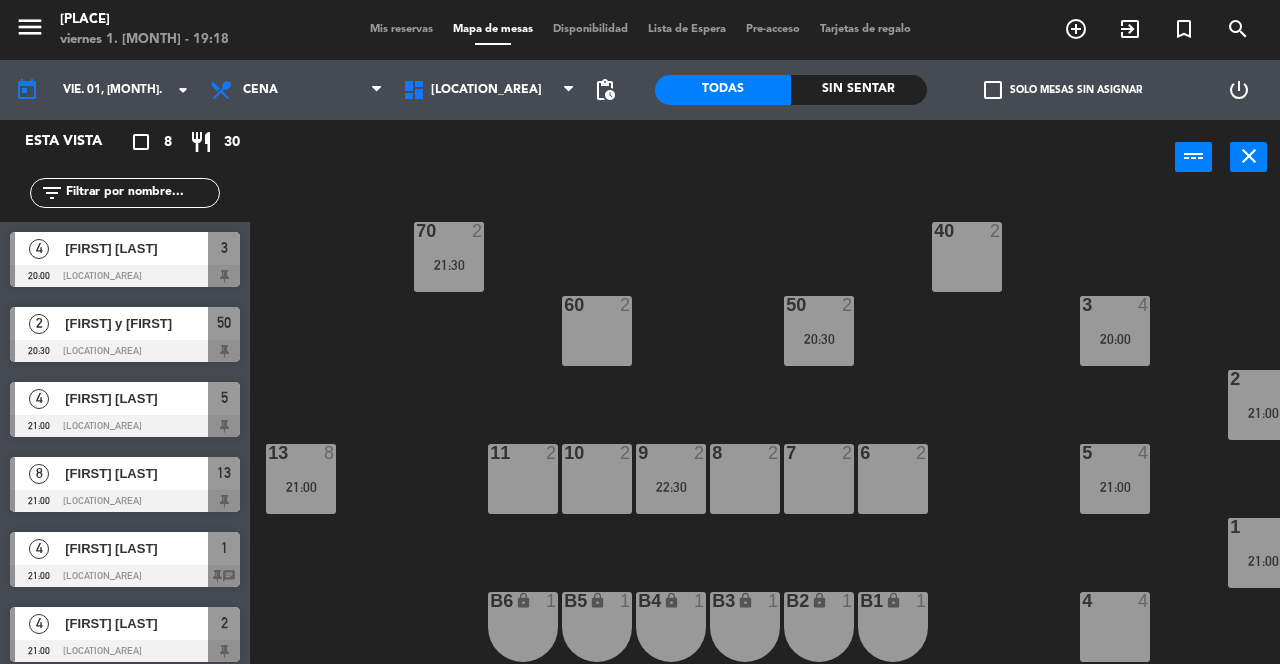 click on "[FIRST] [LAST]" at bounding box center [135, 398] 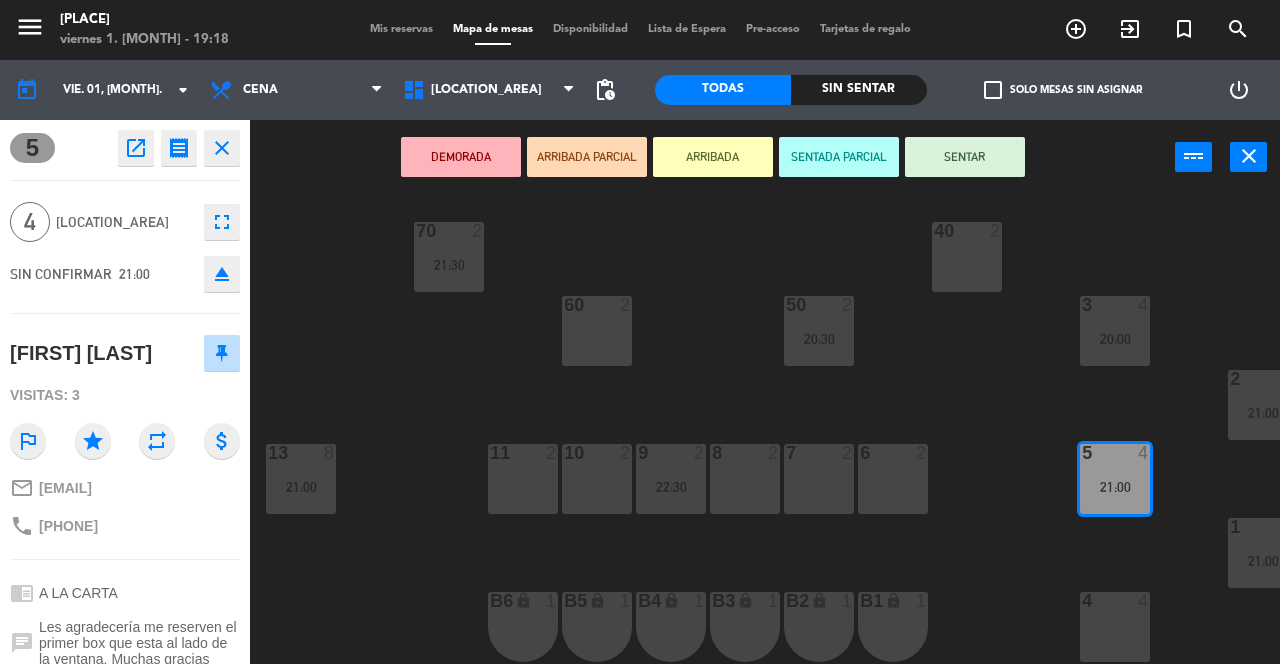 click on "70  2   21:30  40  2  60  2  50  2   20:30  3  4   20:00  2  4   21:00  13  8   21:00  11  2  10  2  9  2   22:30  8  2  7  2  6  2  5  4   21:00  1  4   21:00  4  4  B1 lock  1  B2 lock  1  B3 lock  1  B4 lock  1  B5 lock  1  B6 lock  1" 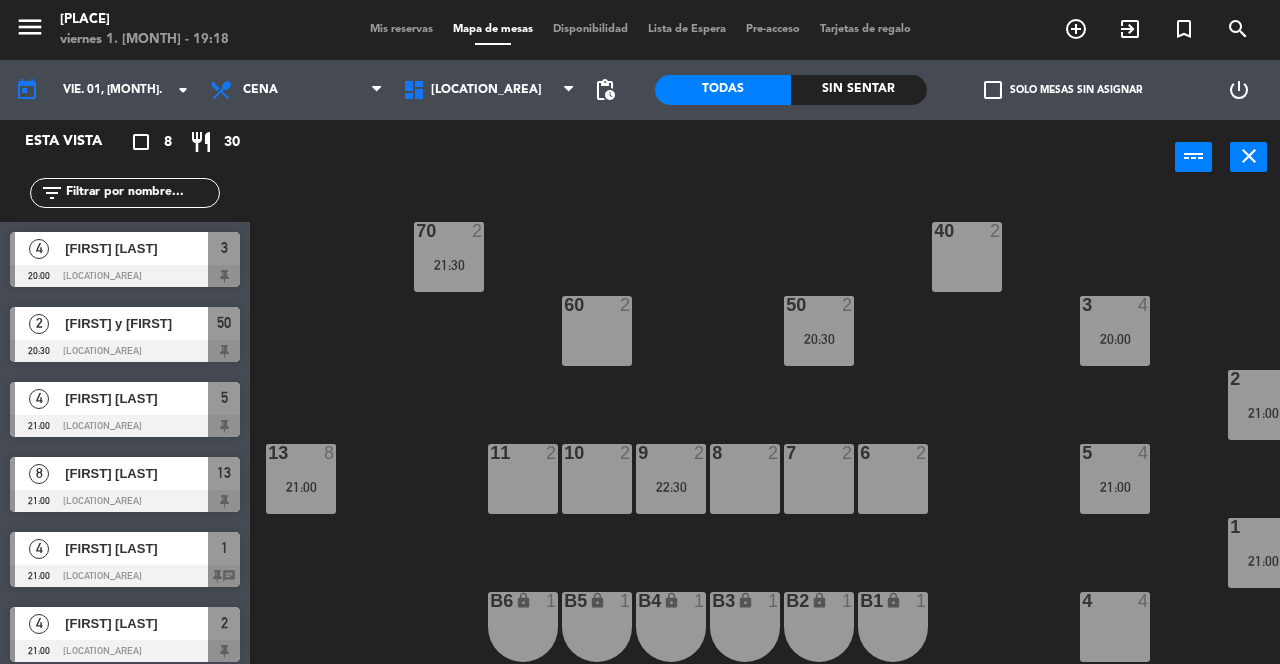 click on "5  4   21:00" at bounding box center [1115, 479] 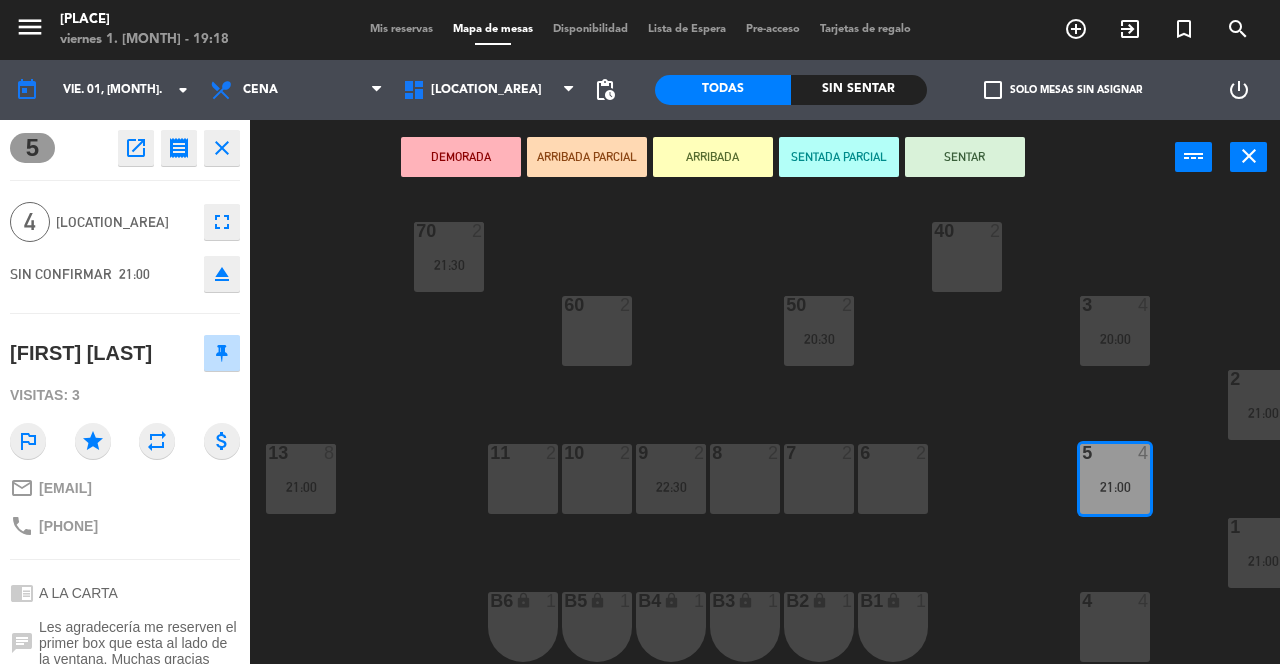 click on "21:00" at bounding box center [1263, 561] 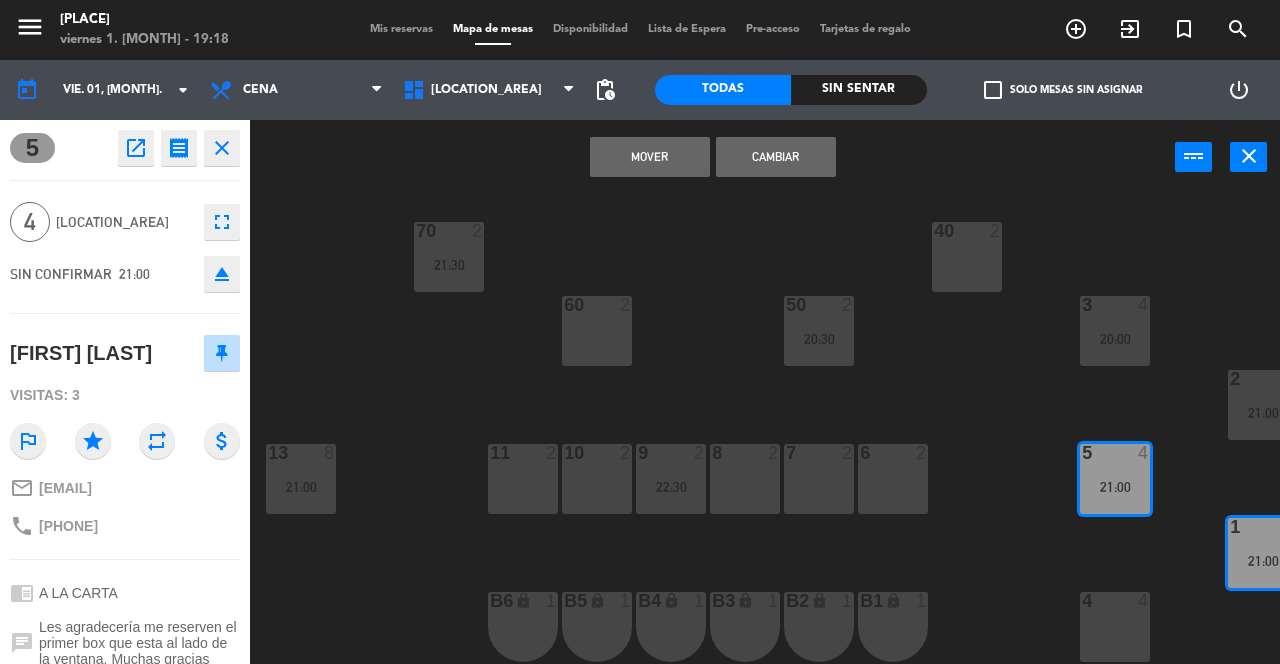click on "70  2   21:30  40  2  60  2  50  2   20:30  3  4   20:00  2  4   21:00  13  8   21:00  11  2  10  2  9  2   22:30  8  2  7  2  6  2  5  4   21:00  1  4   21:00  4  4  B1 lock  1  B2 lock  1  B3 lock  1  B4 lock  1  B5 lock  1  B6 lock  1" 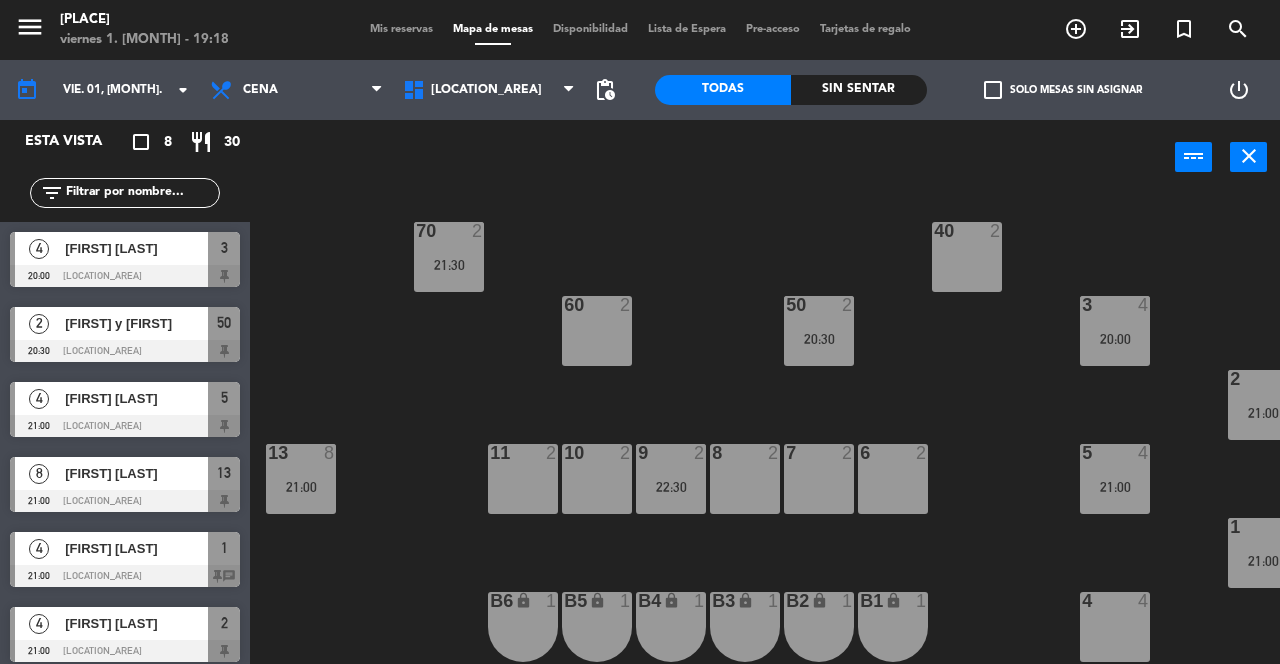 click on "1  4   21:00" at bounding box center (1263, 553) 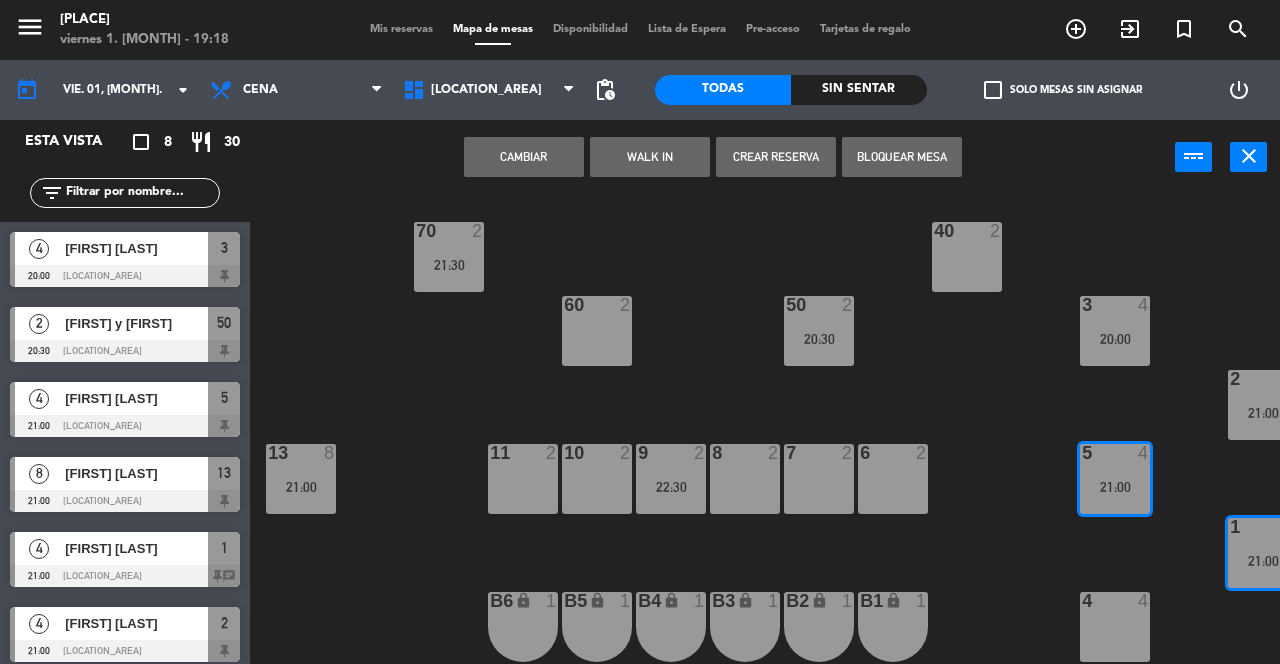 click on "Cambiar" at bounding box center (524, 157) 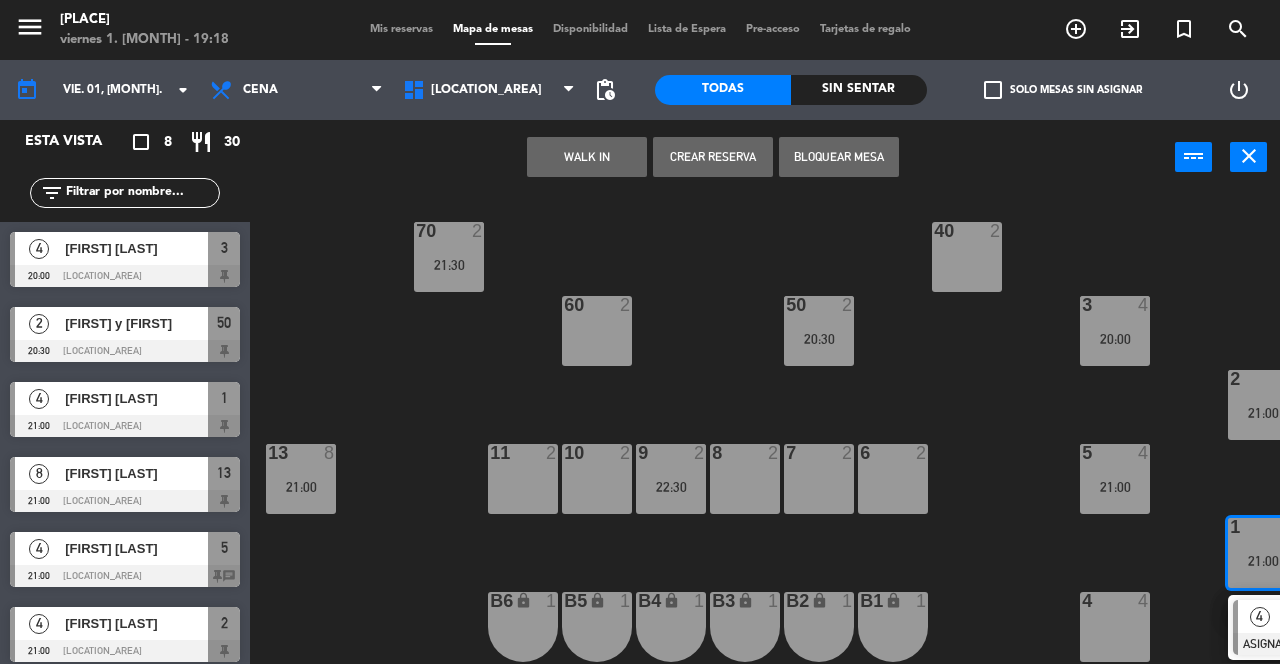 click on "70  2   21:30  40  2  60  2  50  2   20:30  3  4   20:00  2  4   21:00  13  8   21:00  11  2  10  2  9  2   22:30  8  2  7  2  6  2  5  4   21:00  1  4   21:00   4   [FIRST] [LAST]   ASIGNADA  21:00 4  4  B1 lock  1  B2 lock  1  B3 lock  1  B4 lock  1  B5 lock  1  B6 lock  1" 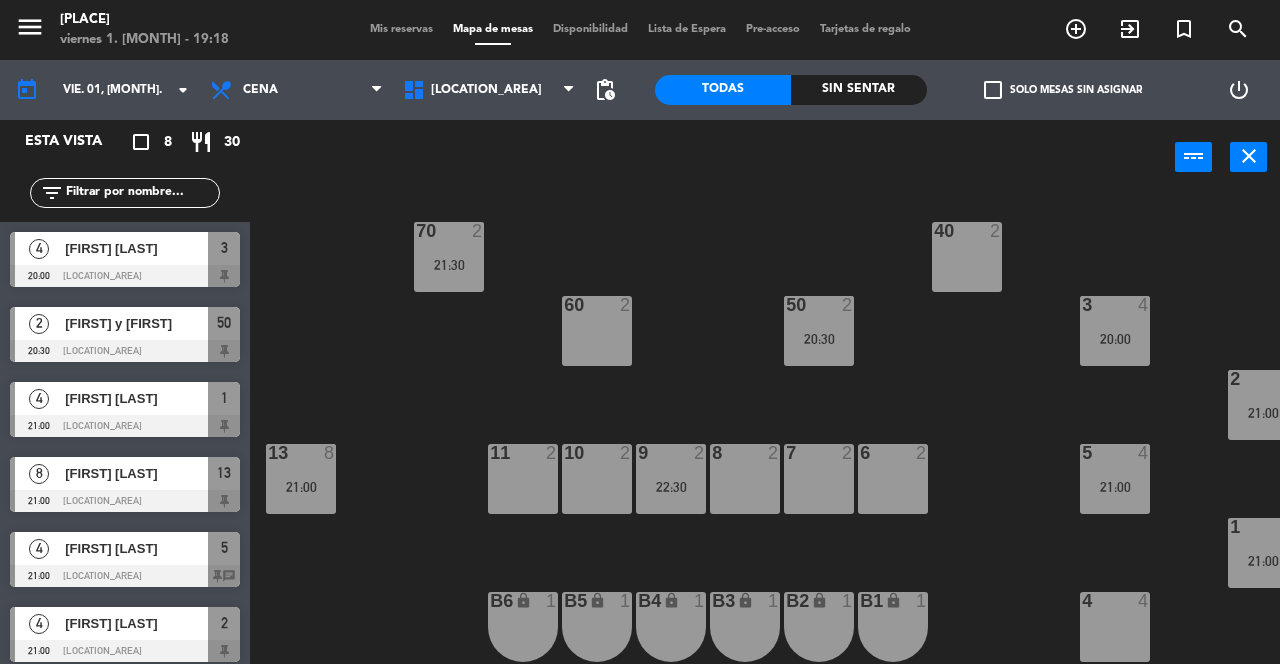 click on "2  4   21:00" at bounding box center [1263, 405] 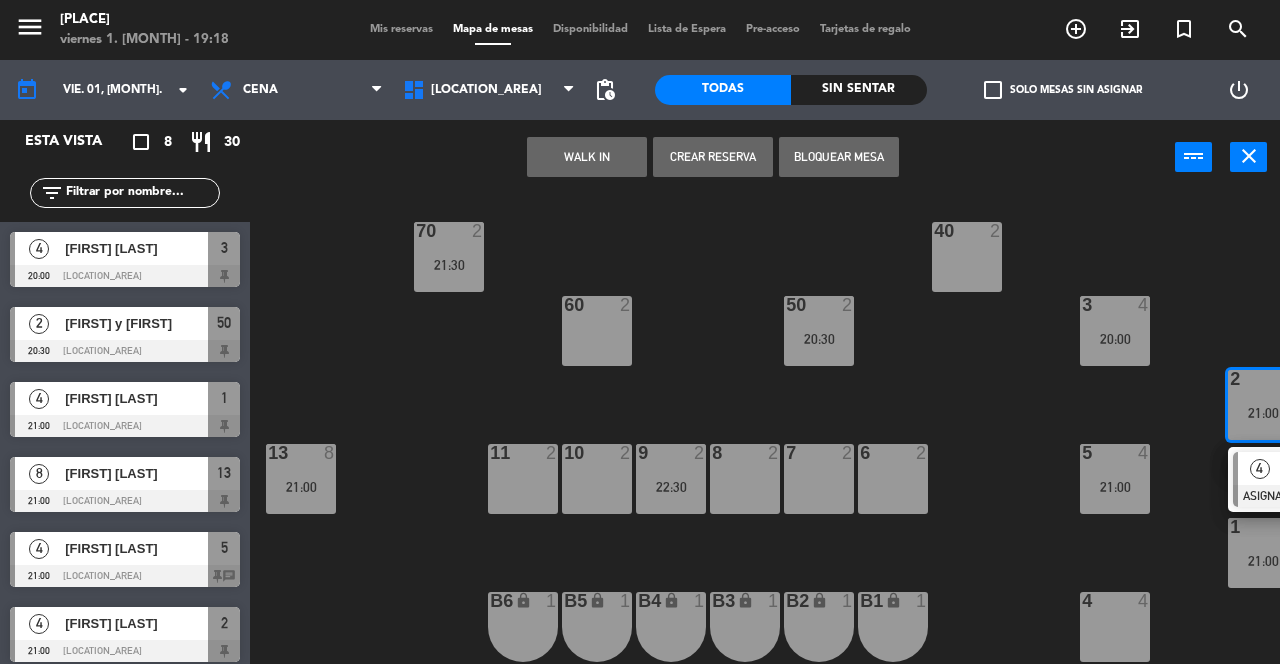 click on "4" at bounding box center (1259, 468) 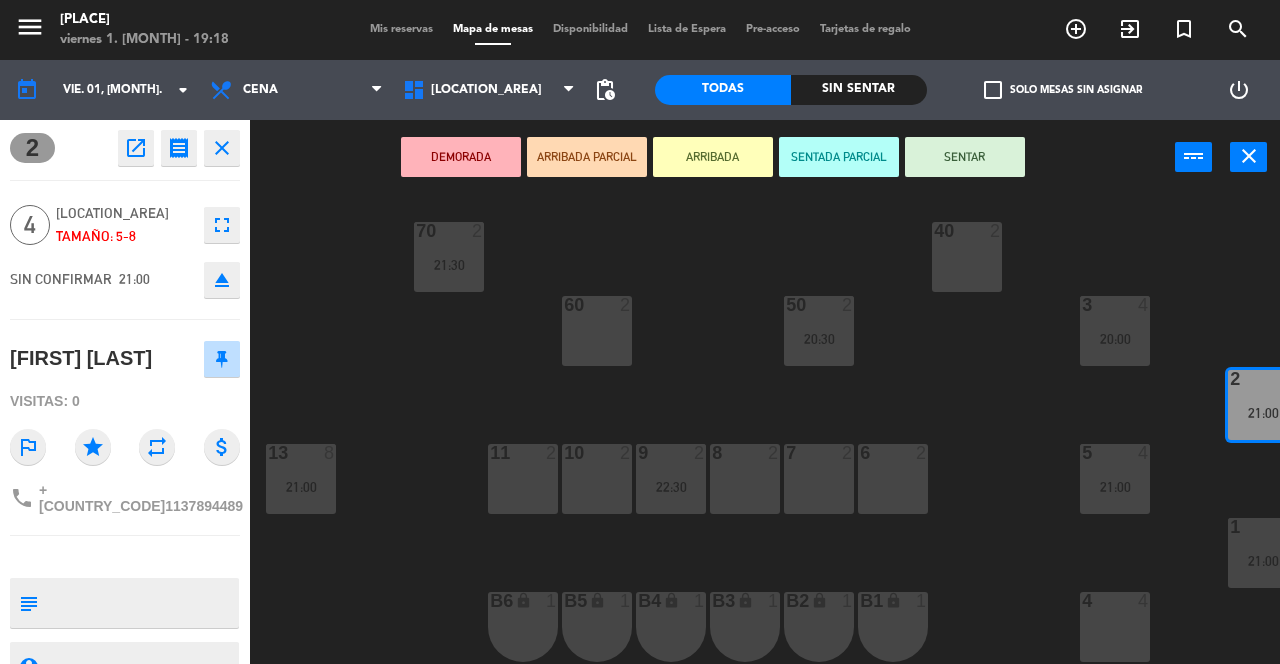 click on "70  2   21:30  40  2  60  2  50  2   20:30  3  4   20:00  2  4   21:00  13  8   21:00  11  2  10  2  9  2   22:30  8  2  7  2  6  2  5  4   21:00  1  4   21:00  4  4  B1 lock  1  B2 lock  1  B3 lock  1  B4 lock  1  B5 lock  1  B6 lock  1" 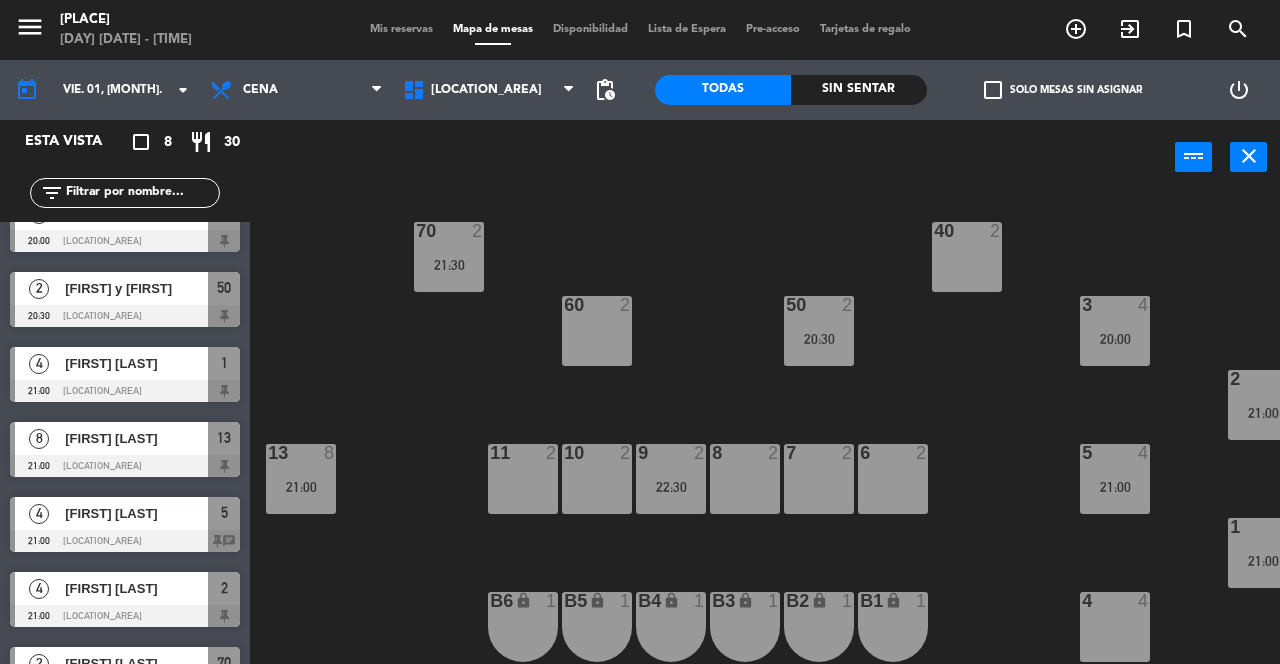 scroll, scrollTop: 38, scrollLeft: 0, axis: vertical 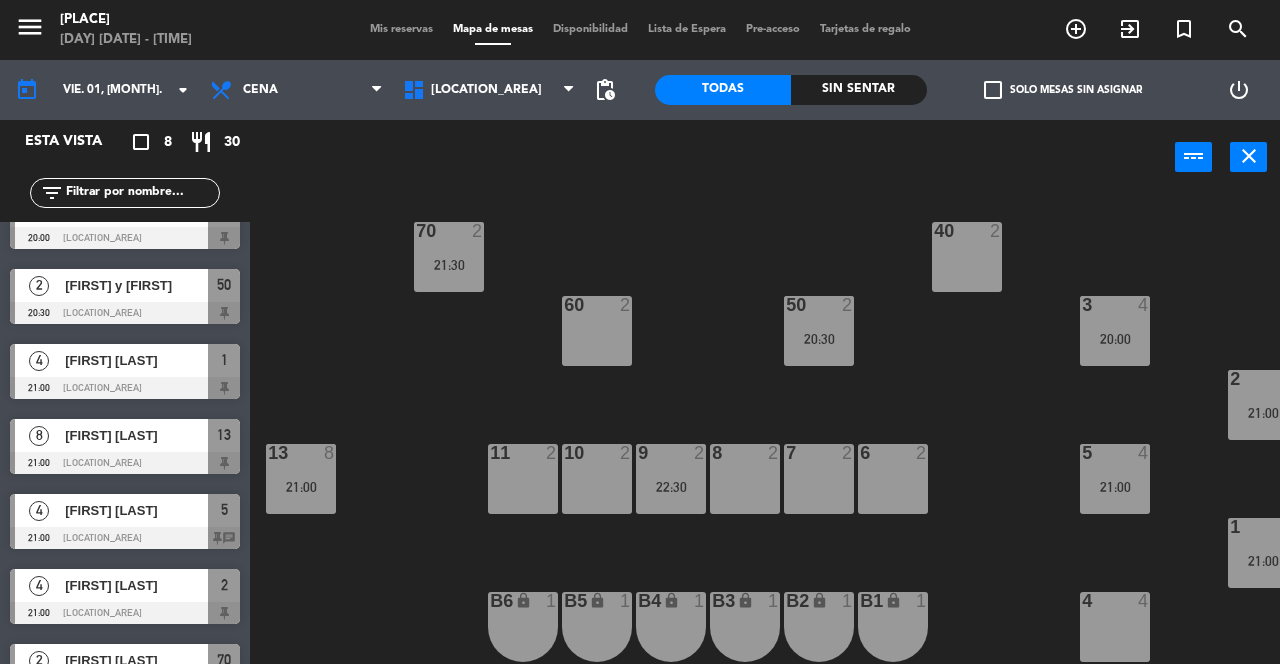 click on "20:00" at bounding box center (1115, 339) 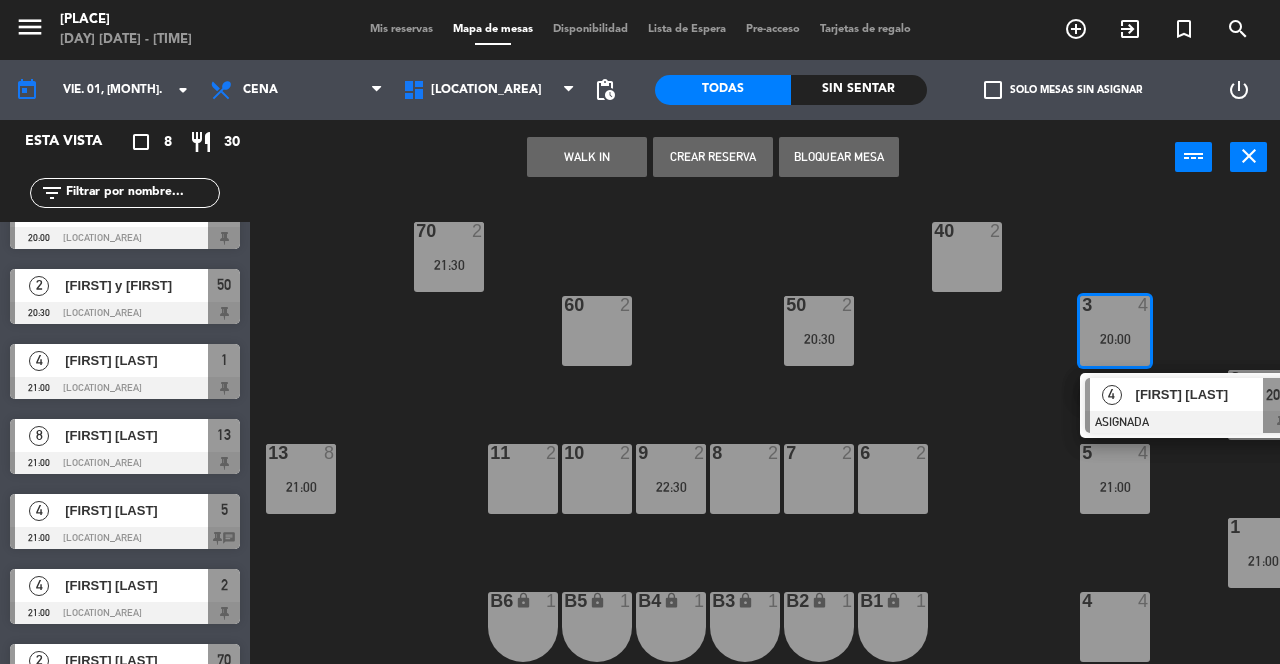 click on "[FIRST] [LAST]" at bounding box center (1200, 394) 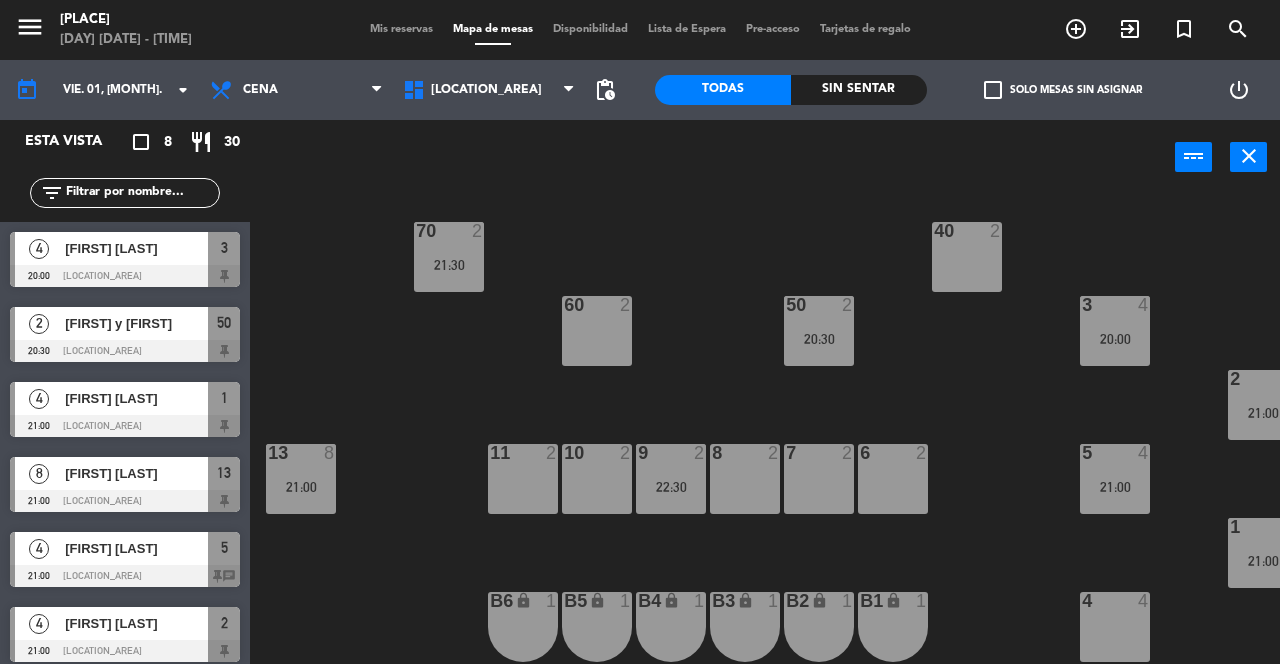 scroll, scrollTop: 17, scrollLeft: 33, axis: both 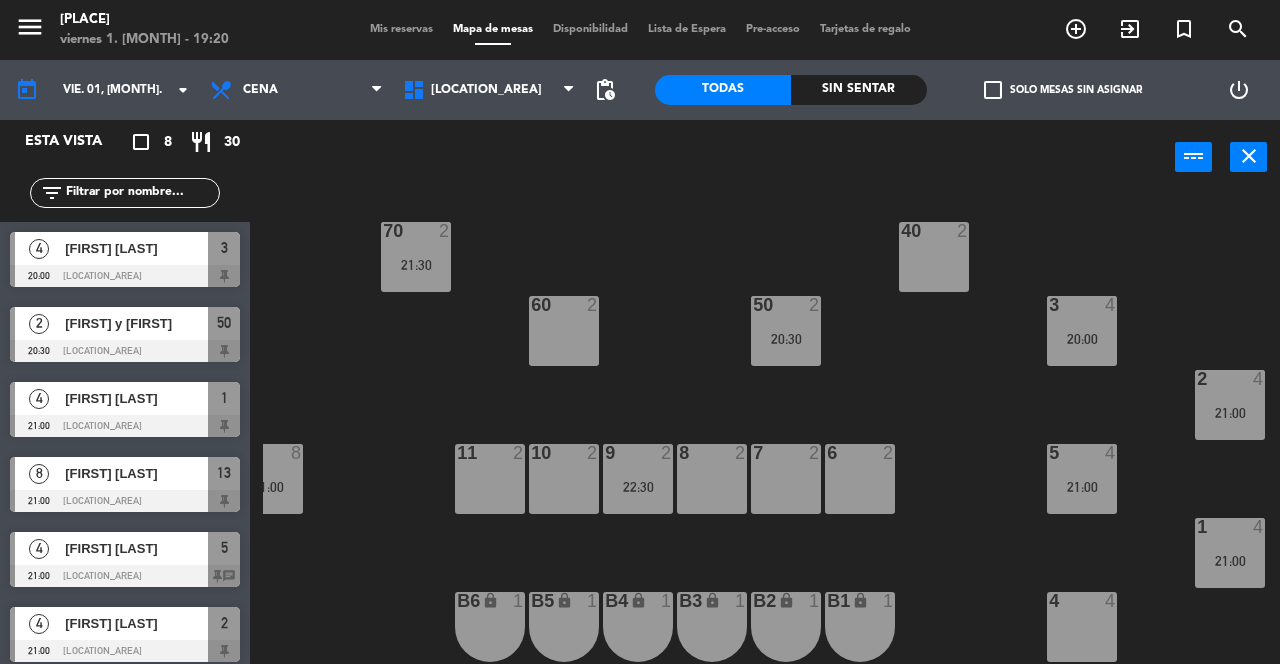 click on "70  2   21:30  40  2  60  2  50  2   20:30  3  4   20:00  2  4   21:00  13  8   21:00  11  2  10  2  9  2   22:30  8  2  7  2  6  2  5  4   21:00  1  4   21:00  4  4  B1 lock  1  B2 lock  1  B3 lock  1  B4 lock  1  B5 lock  1  B6 lock  1" 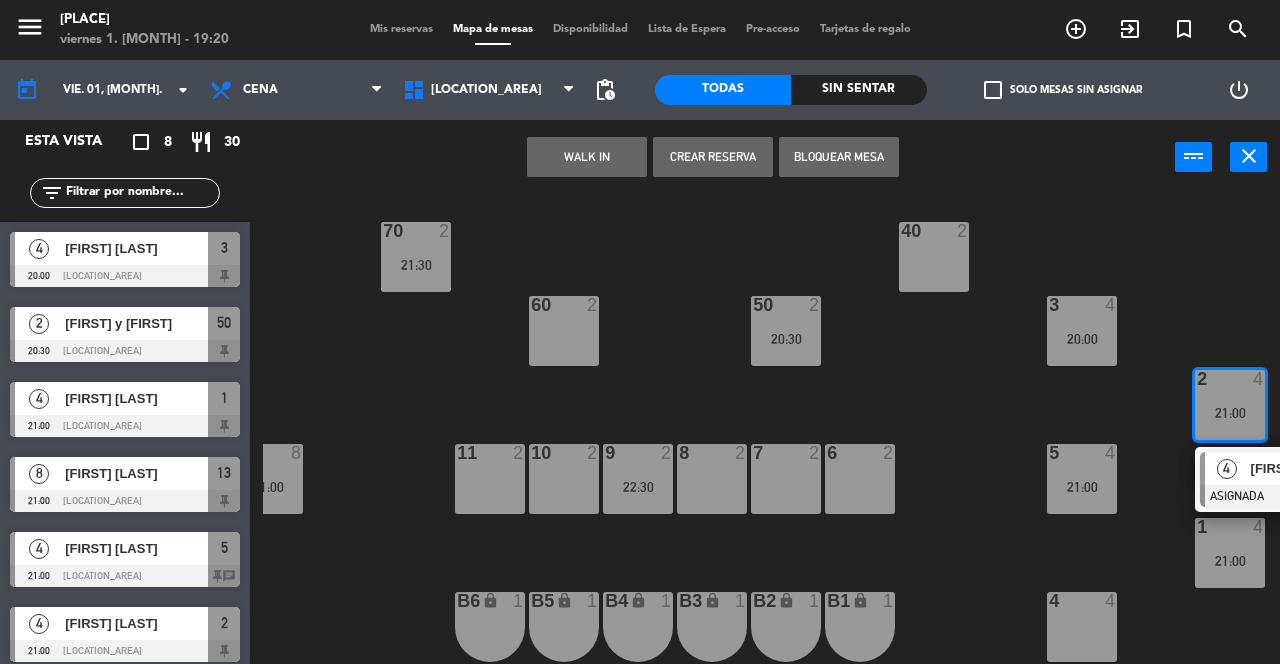 click on "70  2   21:30  40  2  60  2  50  2   20:30  3  4   20:00  2  4   21:00   4   [FIRST] [LAST]   ASIGNADA  21:00 13  8   21:00  11  2  10  2  9  2   22:30  8  2  7  2  6  2  5  4   21:00  1  4   21:00  4  4  B1 lock  1  B2 lock  1  B3 lock  1  B4 lock  1  B5 lock  1  B6 lock  1" 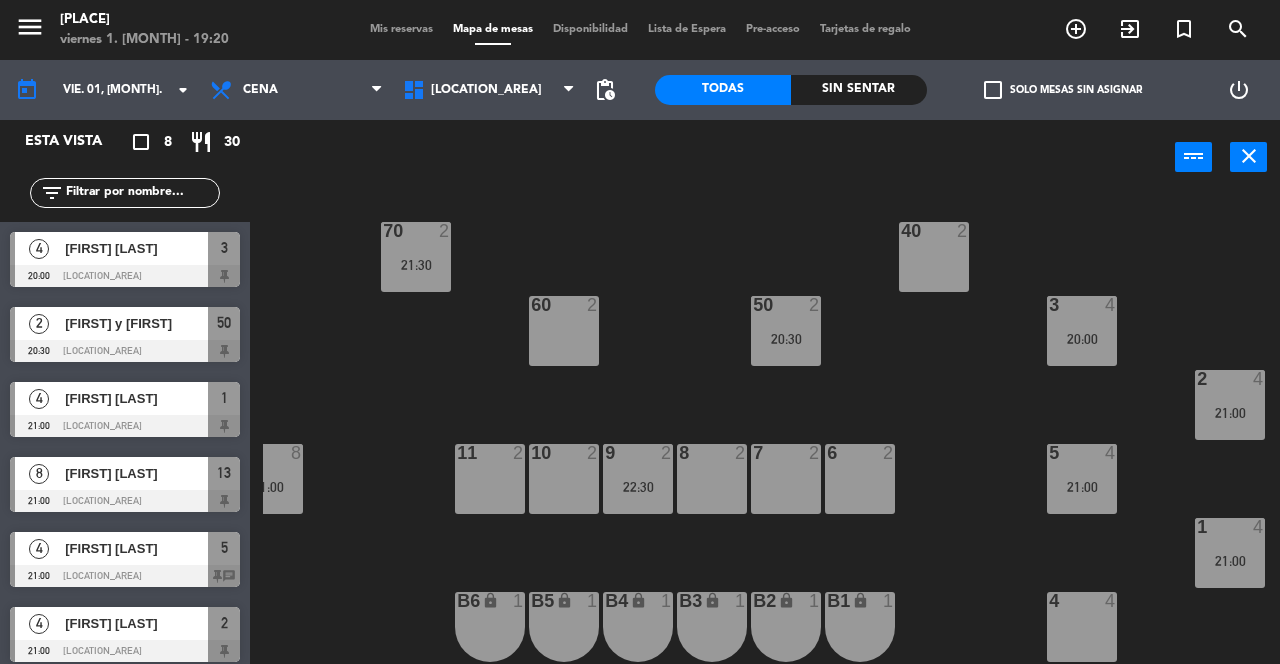 click on "20:00" at bounding box center (1082, 339) 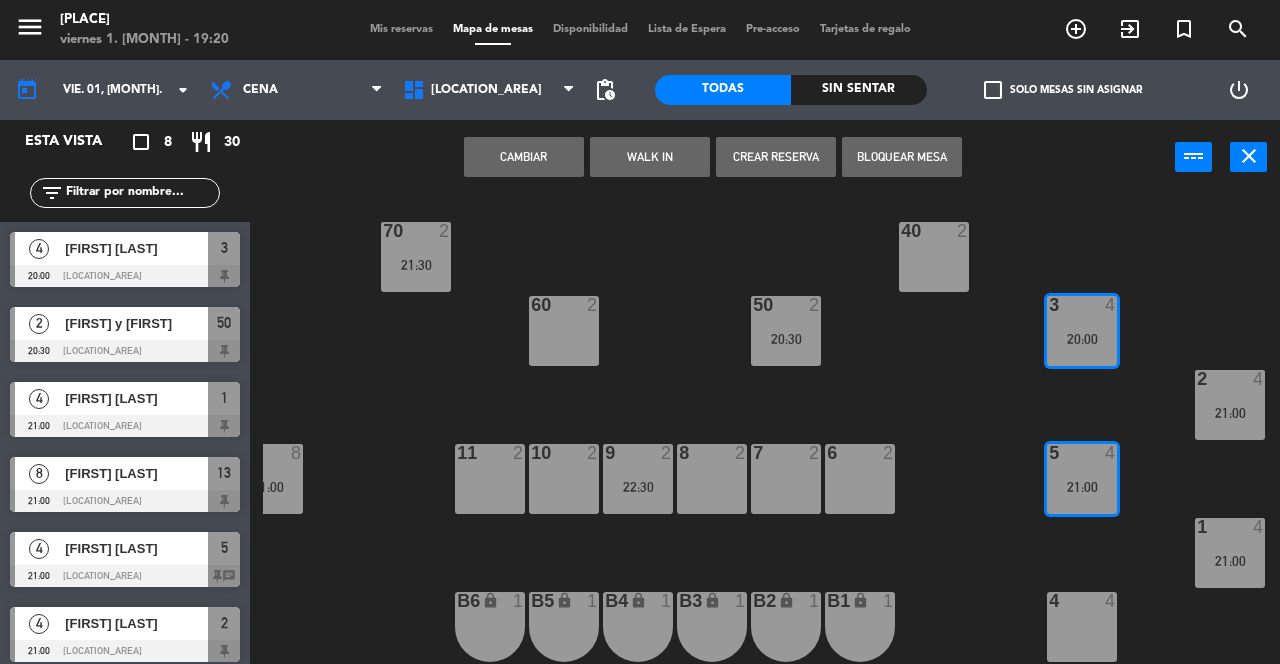 click on "70  2   21:30  40  2  60  2  50  2   20:30  3  4   20:00  2  4   21:00  13  8   21:00  11  2  10  2  9  2   22:30  8  2  7  2  6  2  5  4   21:00  1  4   21:00  4  4  B1 lock  1  B2 lock  1  B3 lock  1  B4 lock  1  B5 lock  1  B6 lock  1" 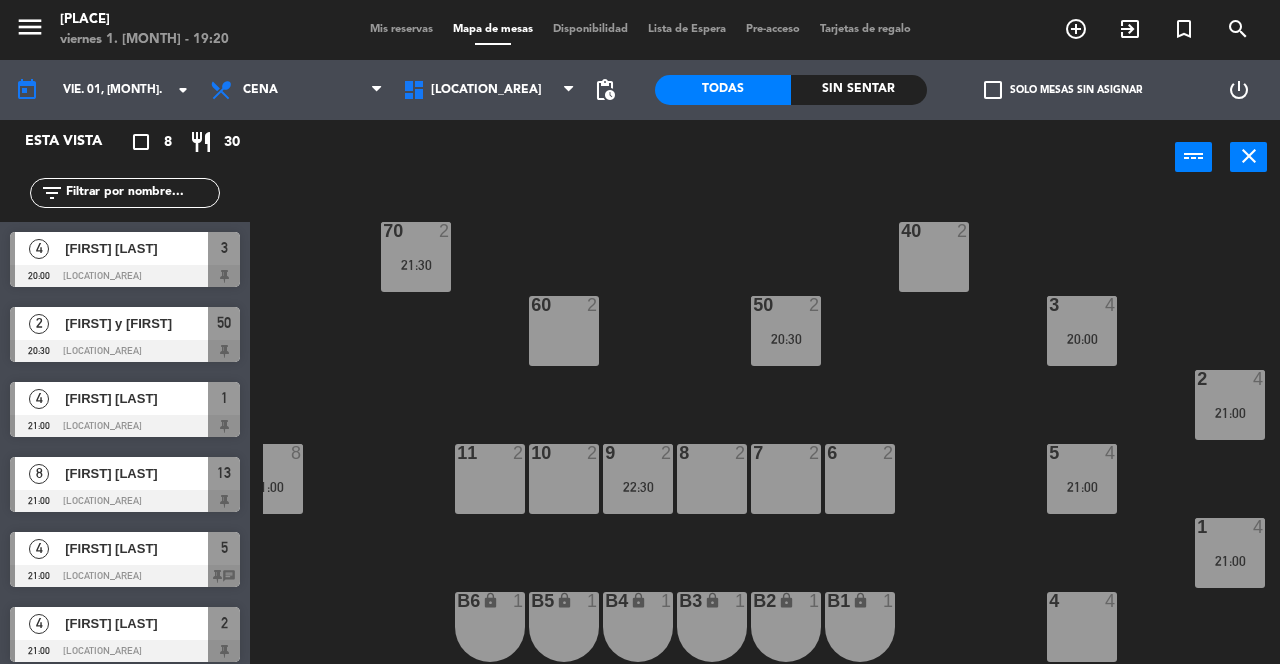 click on "9  2   22:30" at bounding box center (638, 479) 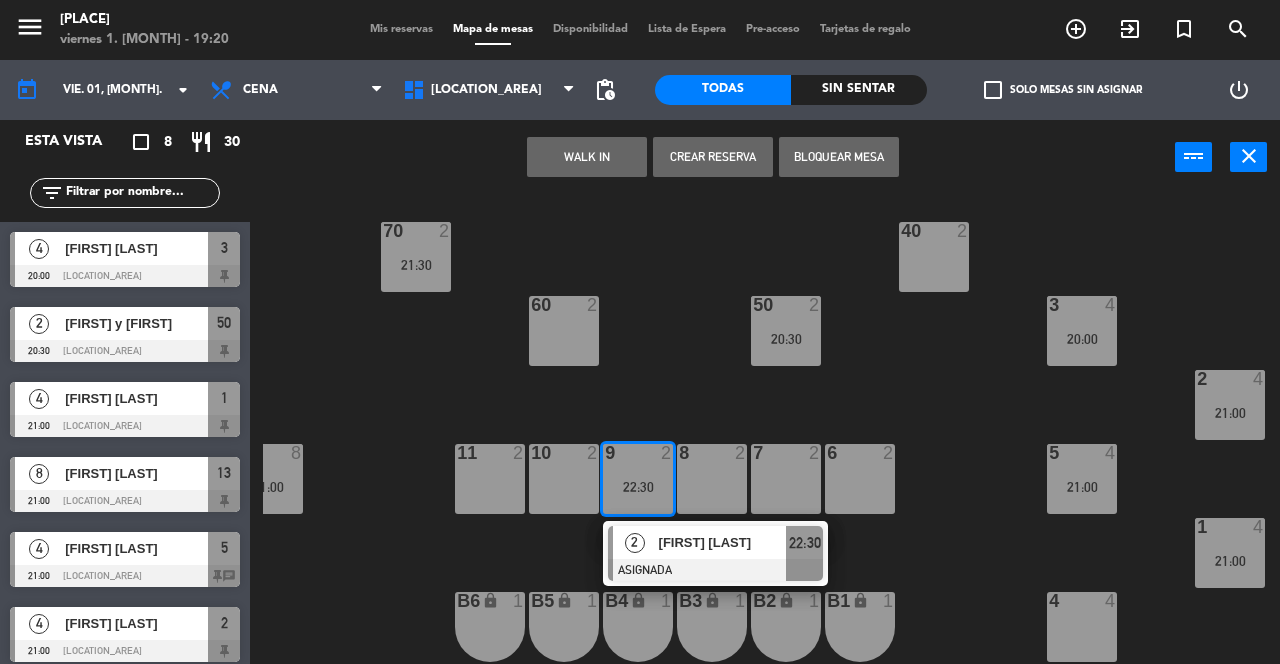 click on "11  2" at bounding box center (490, 479) 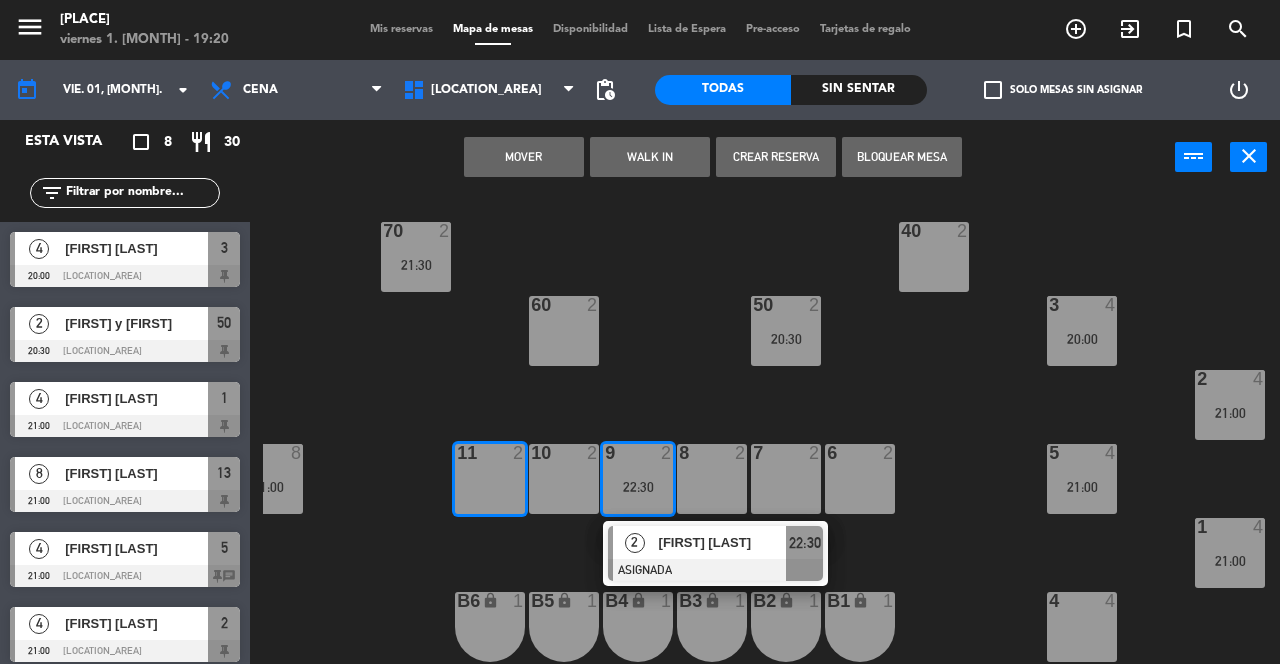click on "Mover" at bounding box center [524, 157] 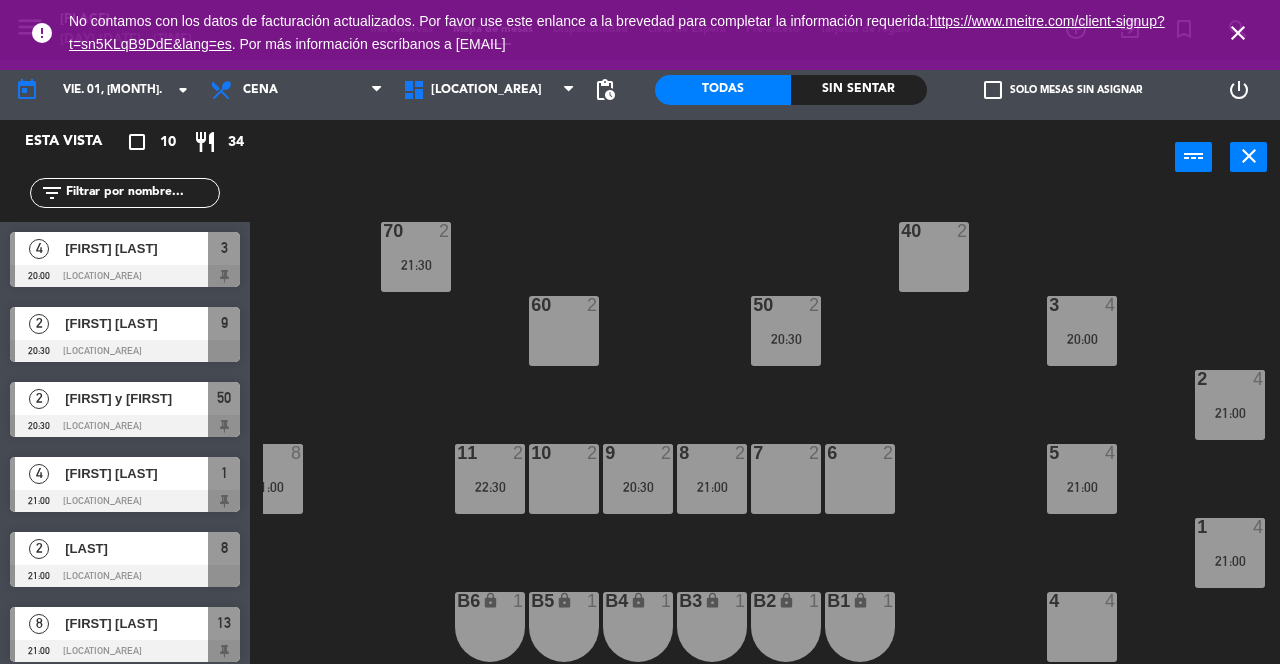 click on "close" at bounding box center [1238, 33] 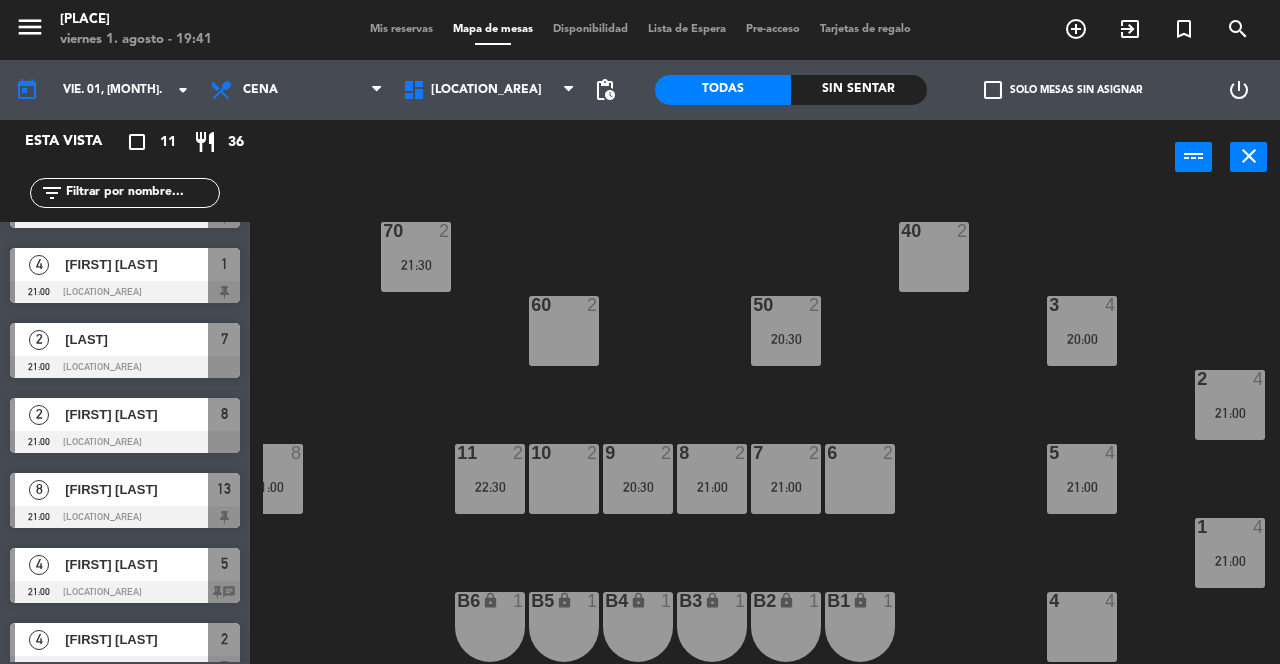 scroll, scrollTop: 205, scrollLeft: 0, axis: vertical 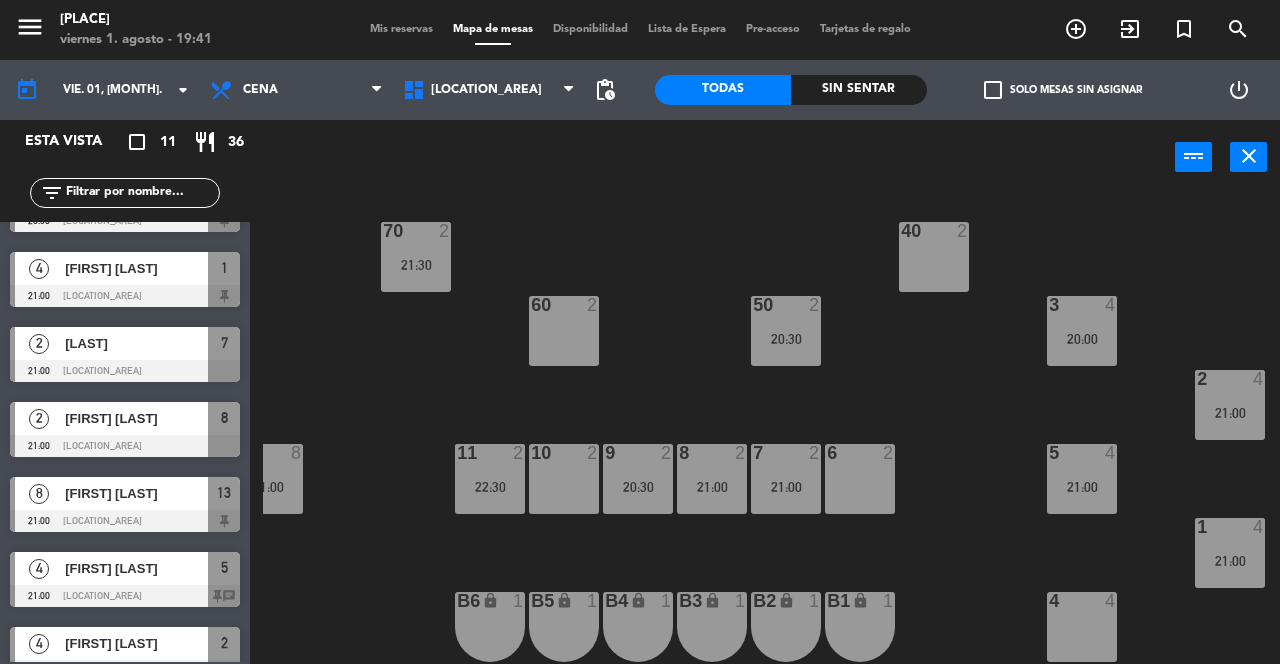 click at bounding box center (125, 371) 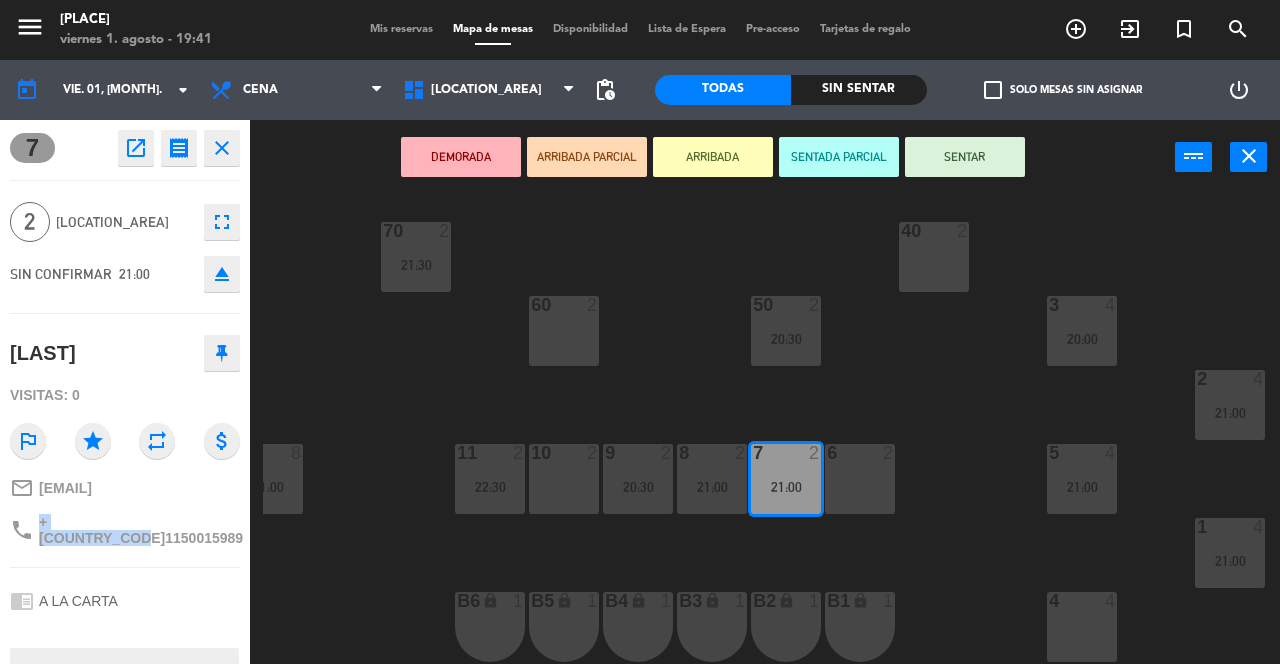 click on "close" 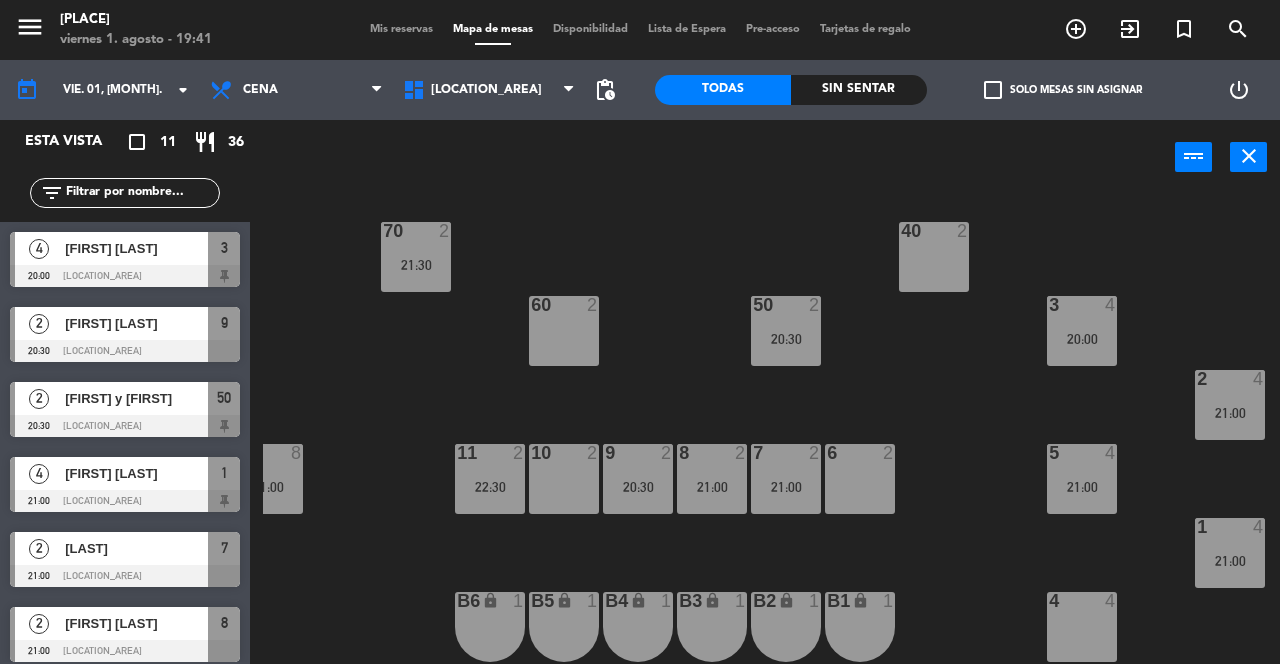 click on "Mis reservas" at bounding box center [401, 29] 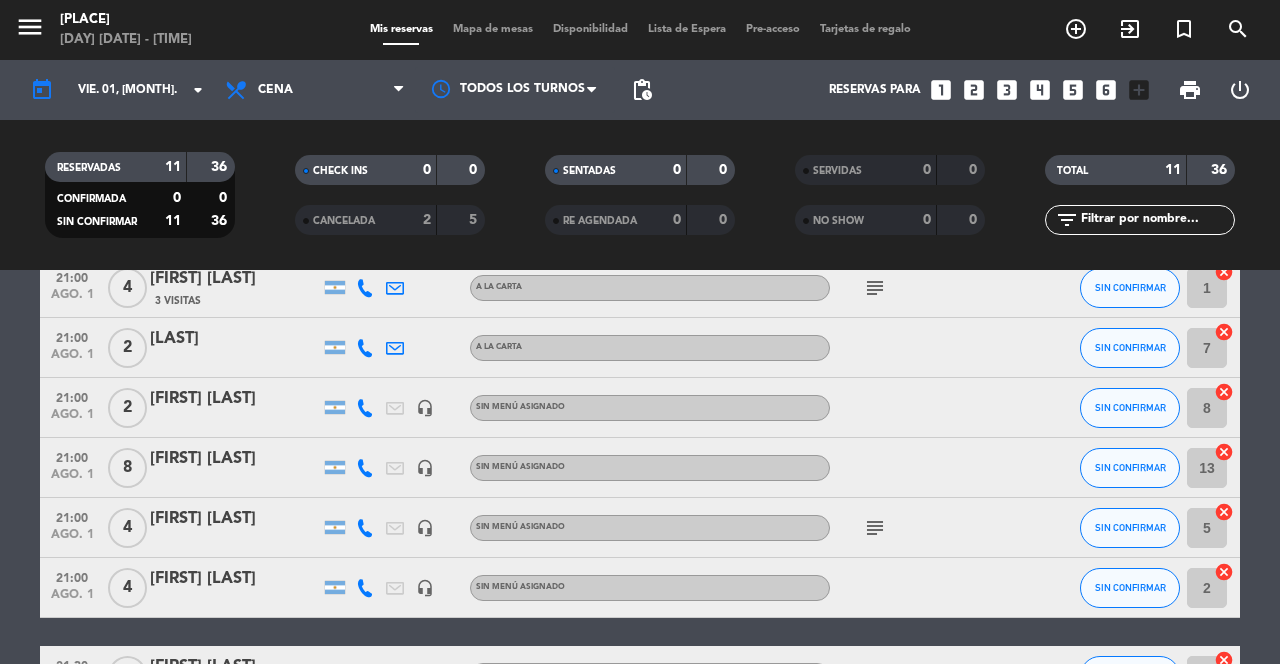 scroll, scrollTop: 313, scrollLeft: 0, axis: vertical 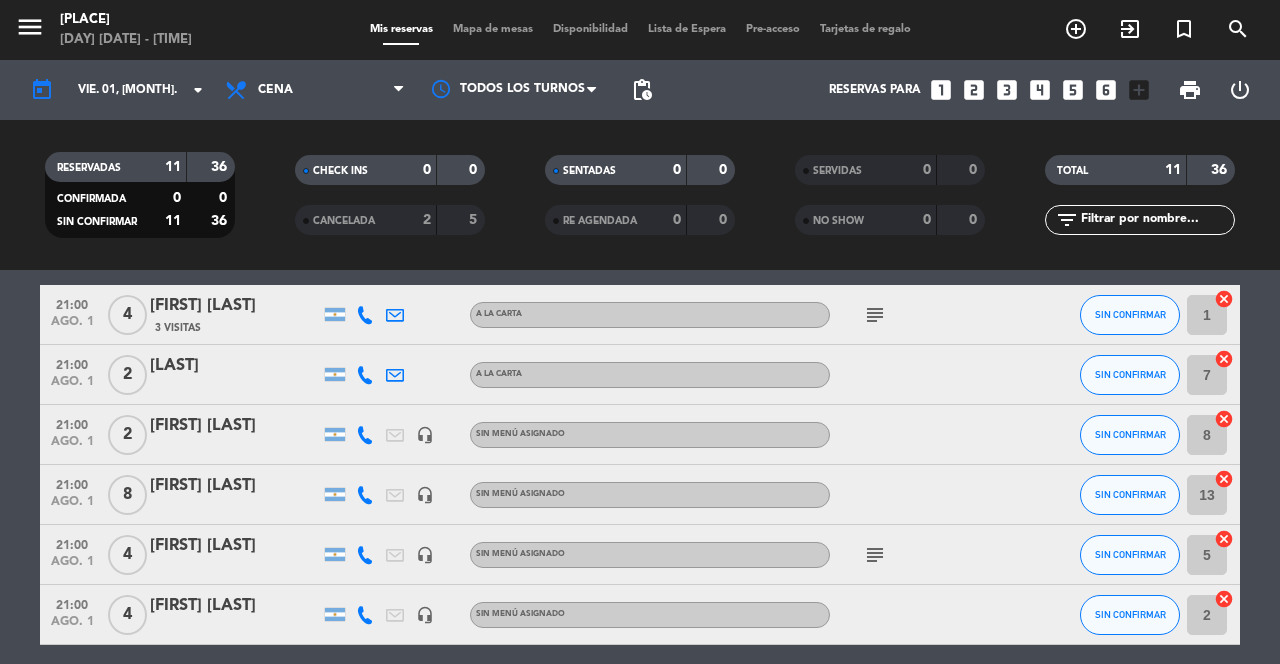 click 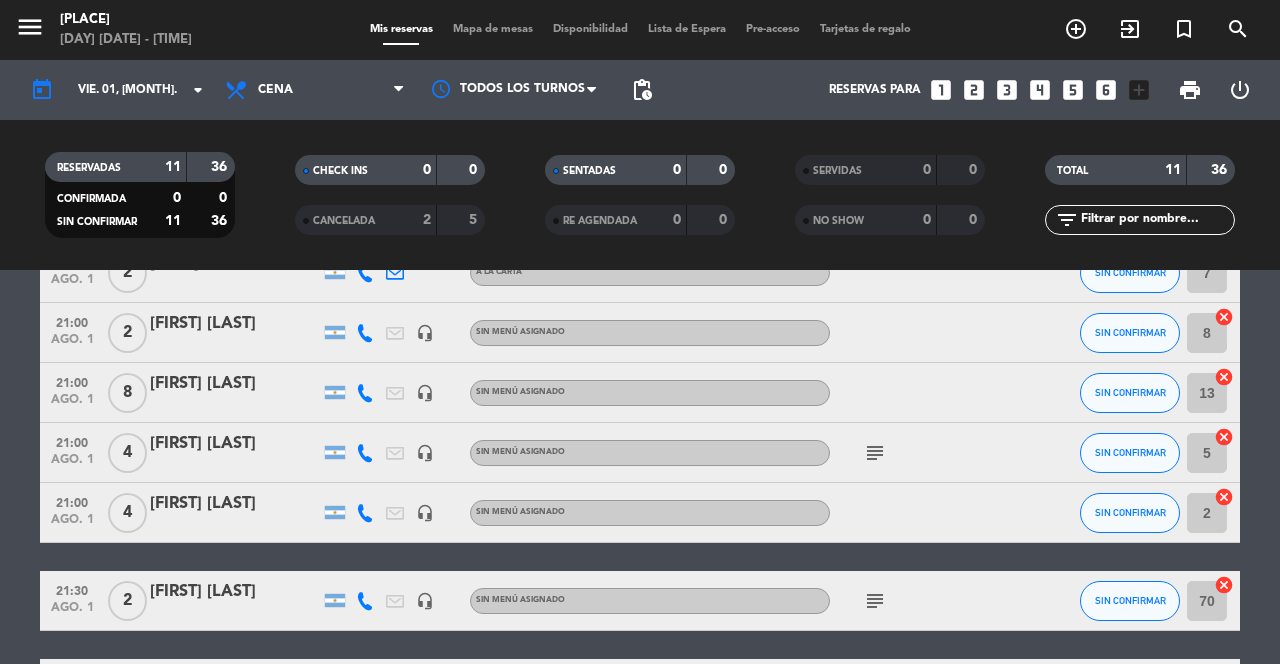 scroll, scrollTop: 397, scrollLeft: 0, axis: vertical 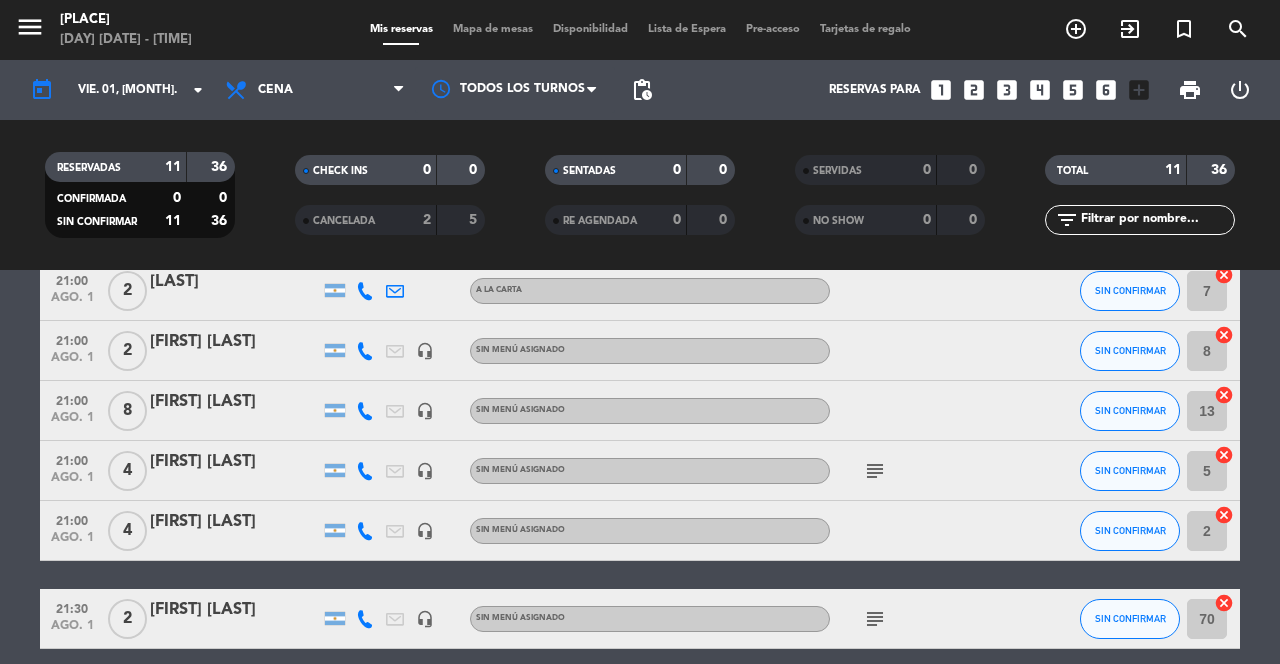 click on "Mapa de mesas" at bounding box center (493, 29) 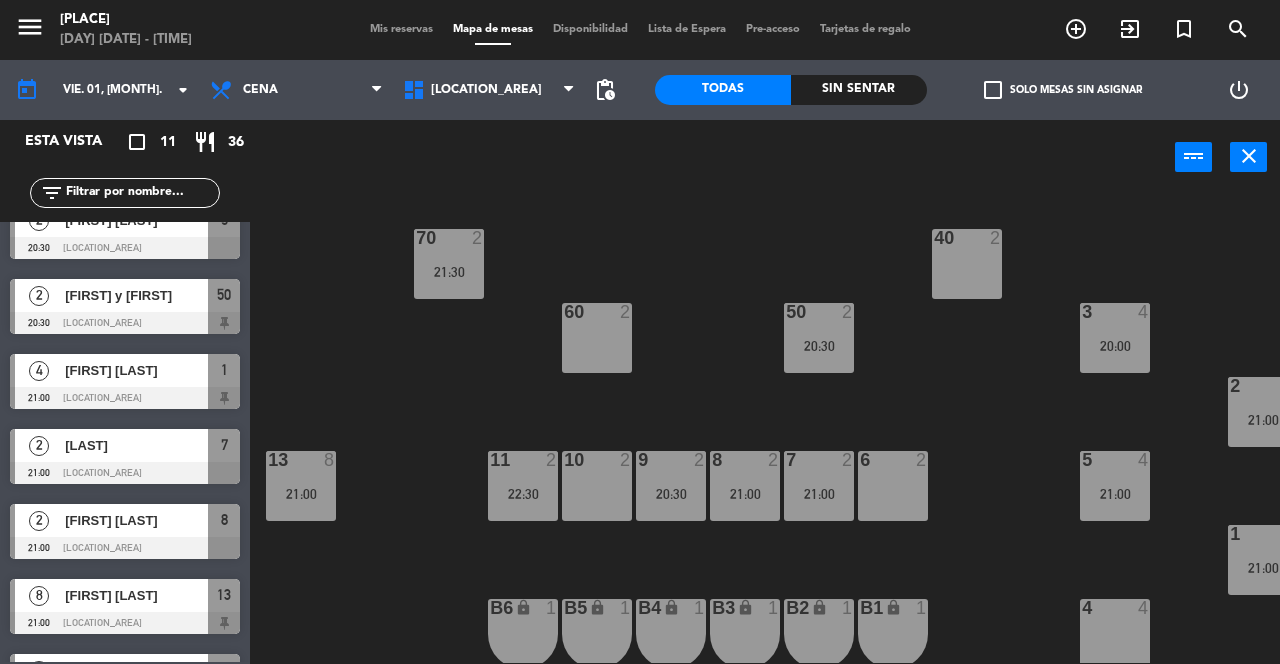 scroll, scrollTop: 105, scrollLeft: 0, axis: vertical 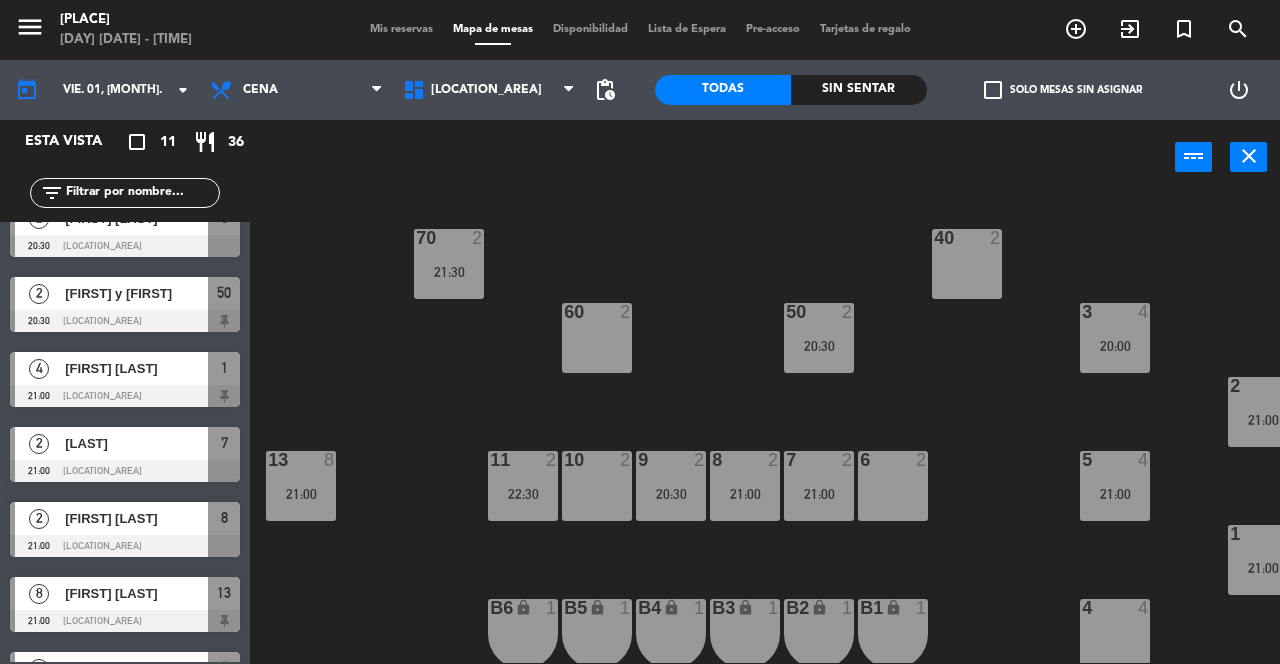 click on "[LAST]" at bounding box center [135, 443] 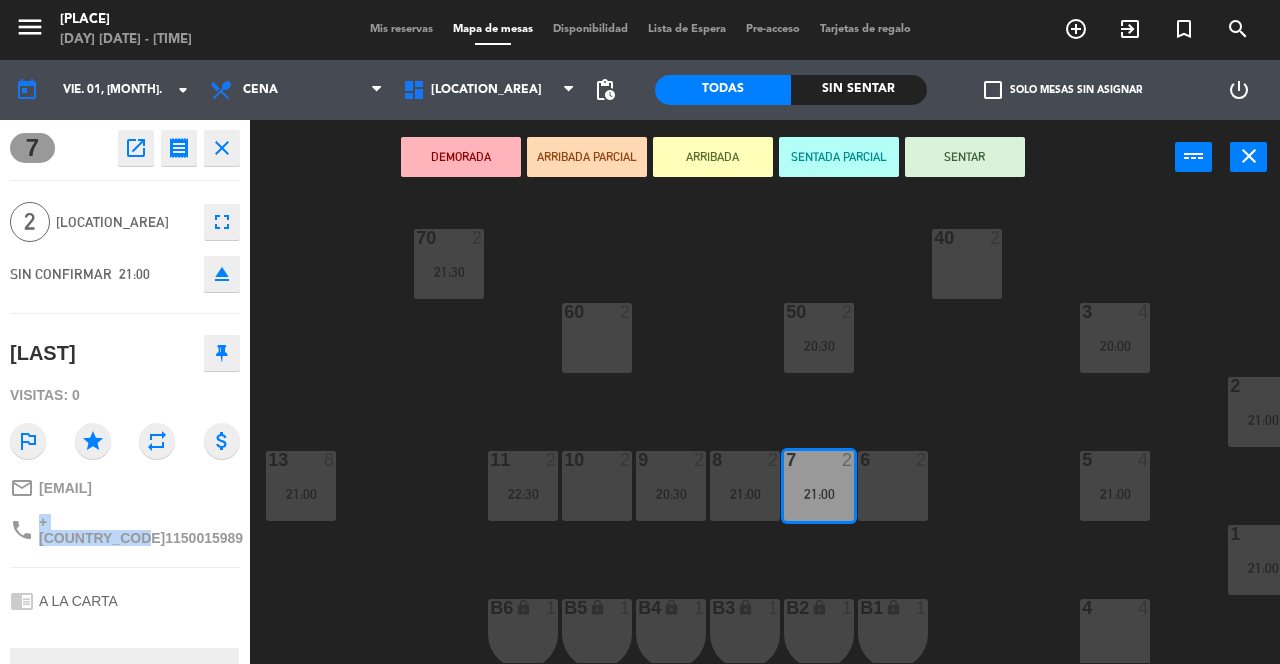 copy on "+[COUNTRY_CODE]1150015989" 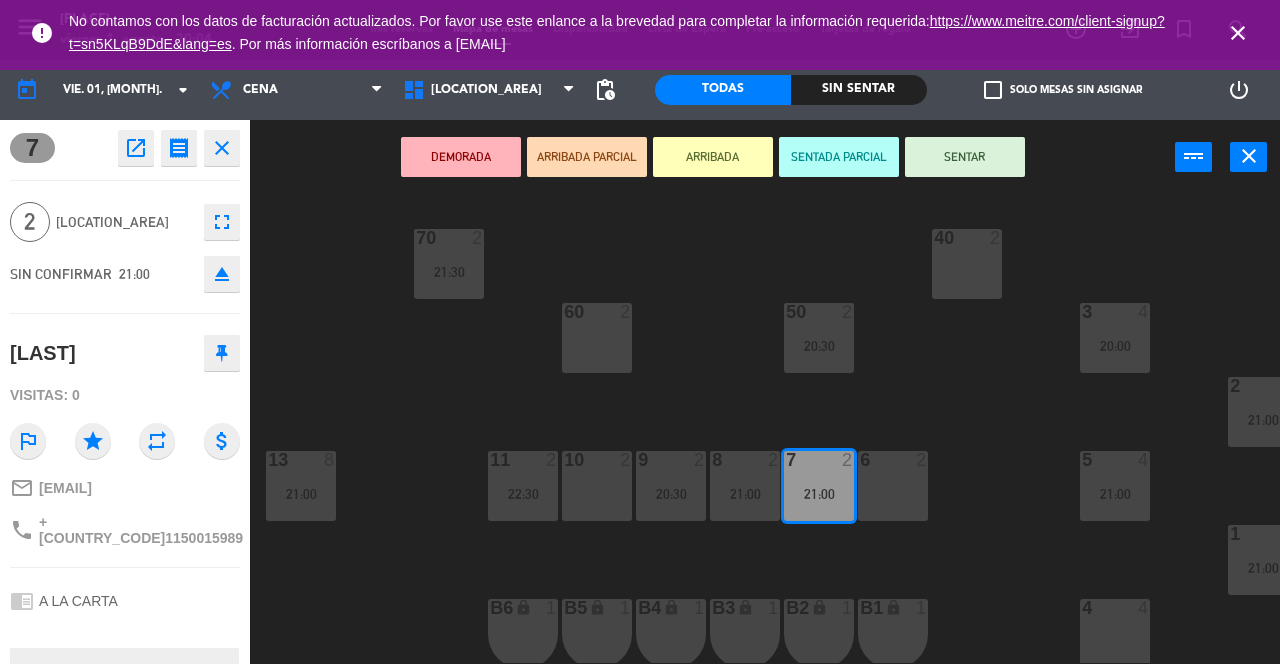 click on "70  2   21:30  40  2  60  2  50  2   20:30  3  4   20:00  2  4   21:00  13  8   21:00  11  2   22:30  10  2  9  2   20:30  8  2   21:00  7  2   21:00  6  2  5  4   21:00  1  4   21:00  4  4  B1 lock  1  B2 lock  1  B3 lock  1  B4 lock  1  B5 lock  1  B6 lock  1" 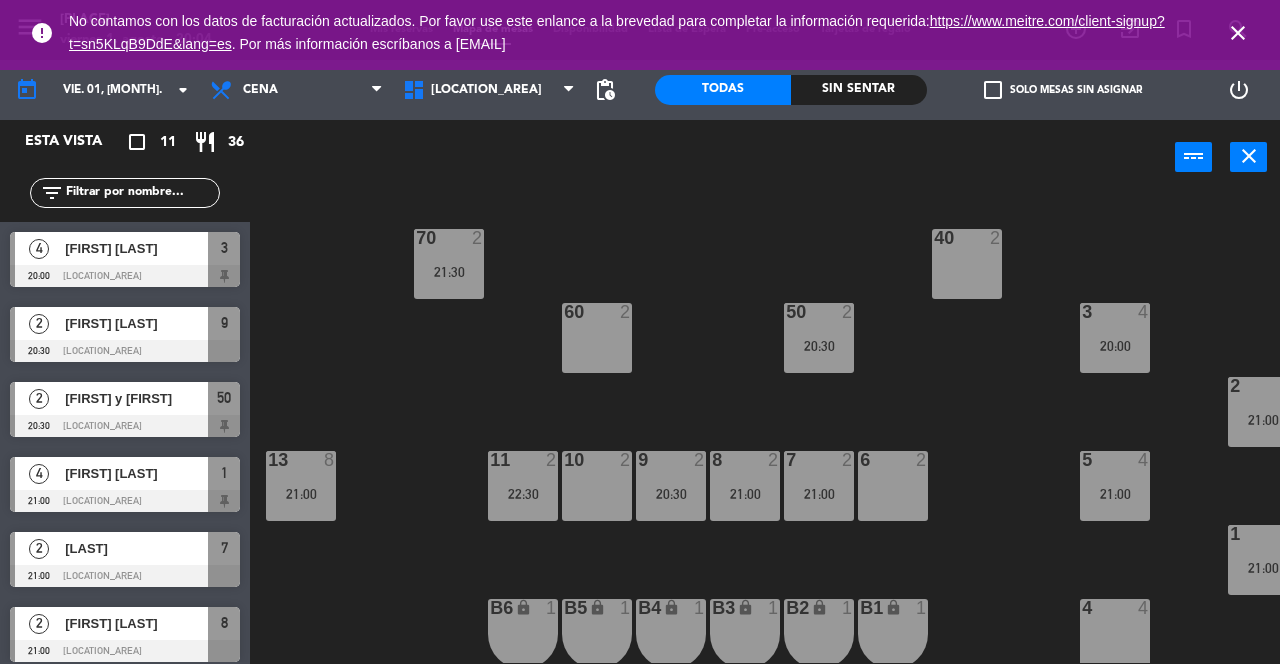 click on "60  2" at bounding box center (597, 338) 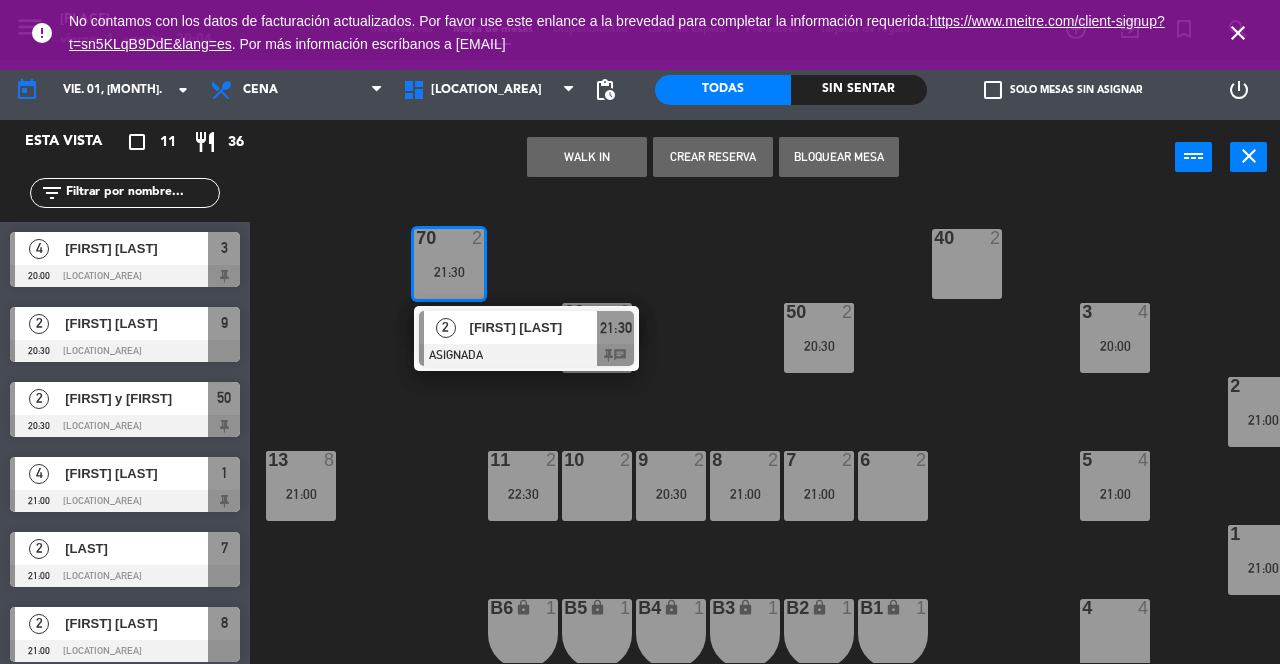 click on "21:30" at bounding box center (616, 328) 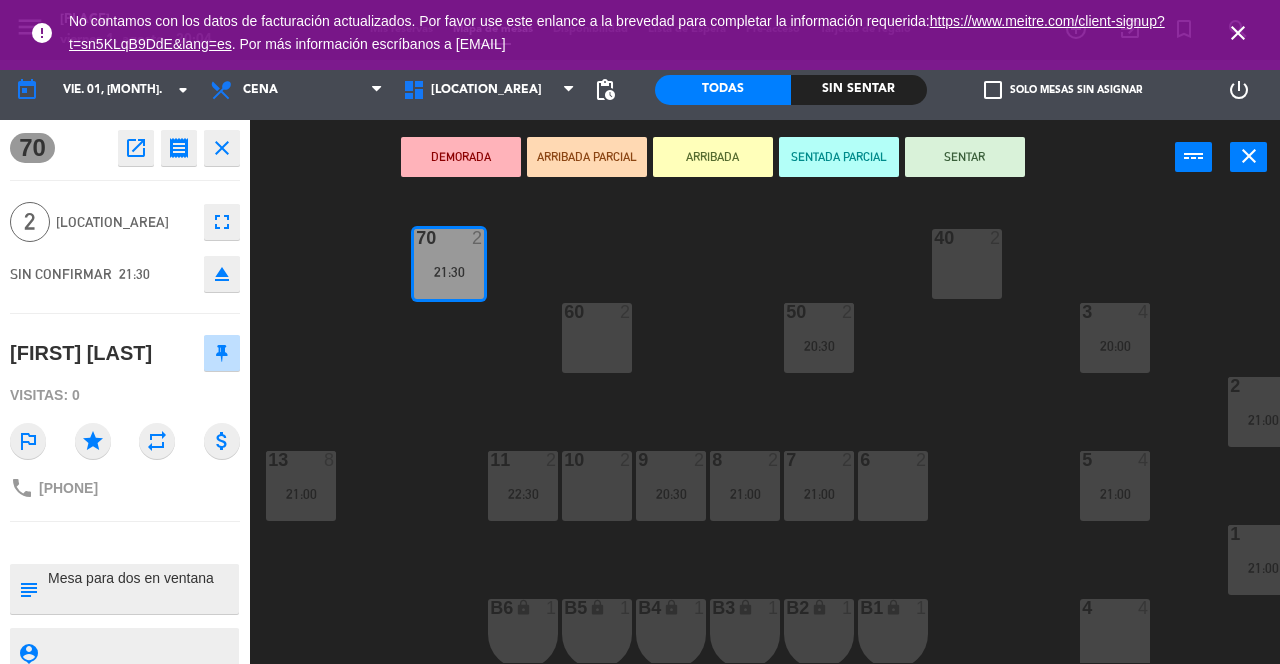 click on "70  2   21:30  40  2  60  2  50  2   20:30  3  4   20:00  2  4   21:00  13  8   21:00  11  2   22:30  10  2  9  2   20:30  8  2   21:00  7  2   21:00  6  2  5  4   21:00  1  4   21:00  4  4  B1 lock  1  B2 lock  1  B3 lock  1  B4 lock  1  B5 lock  1  B6 lock  1" 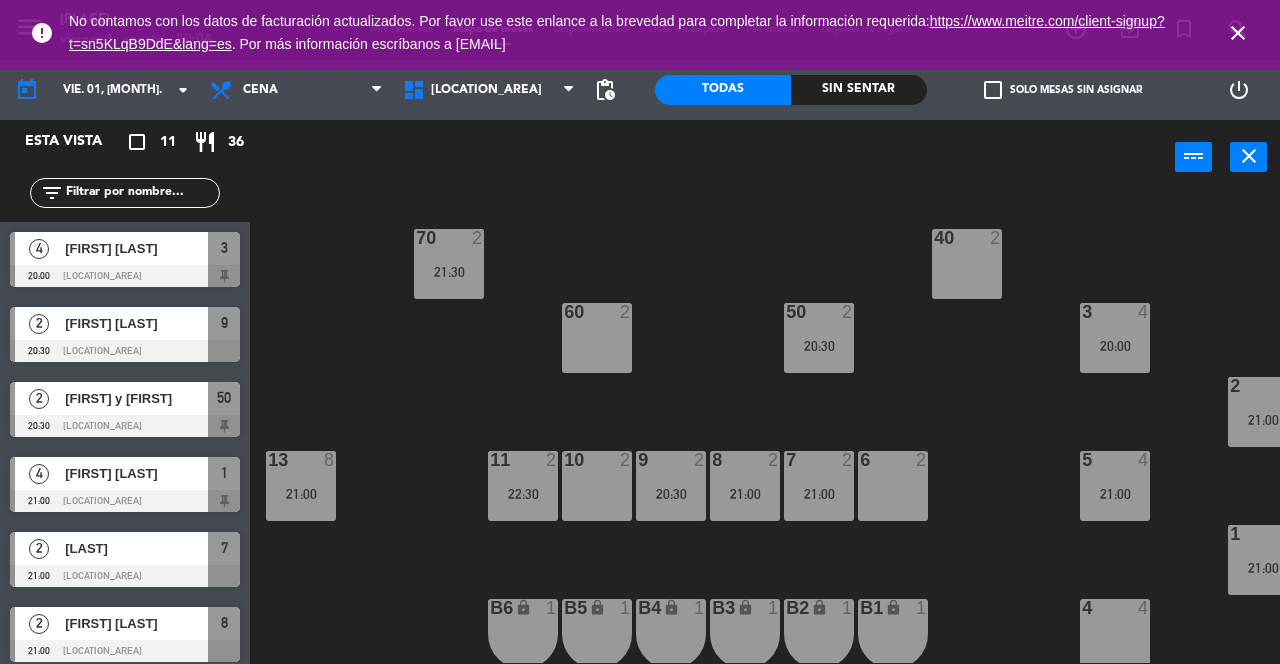 scroll, scrollTop: 0, scrollLeft: 0, axis: both 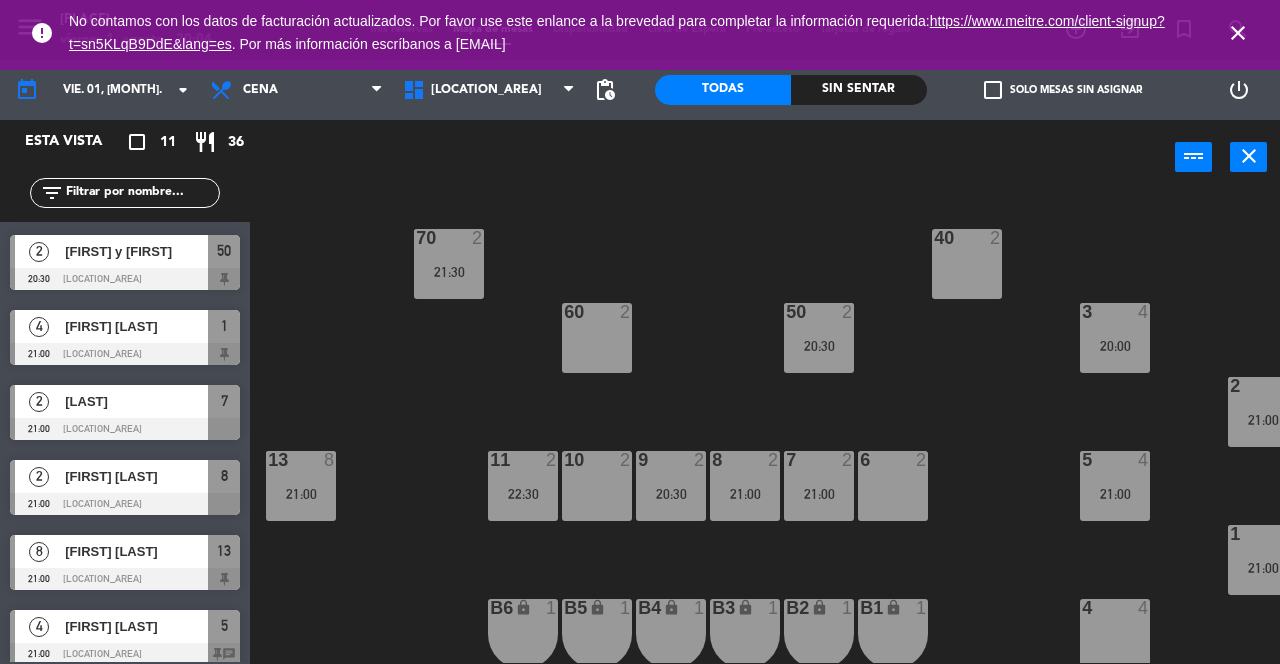 click on "60  2" at bounding box center [597, 338] 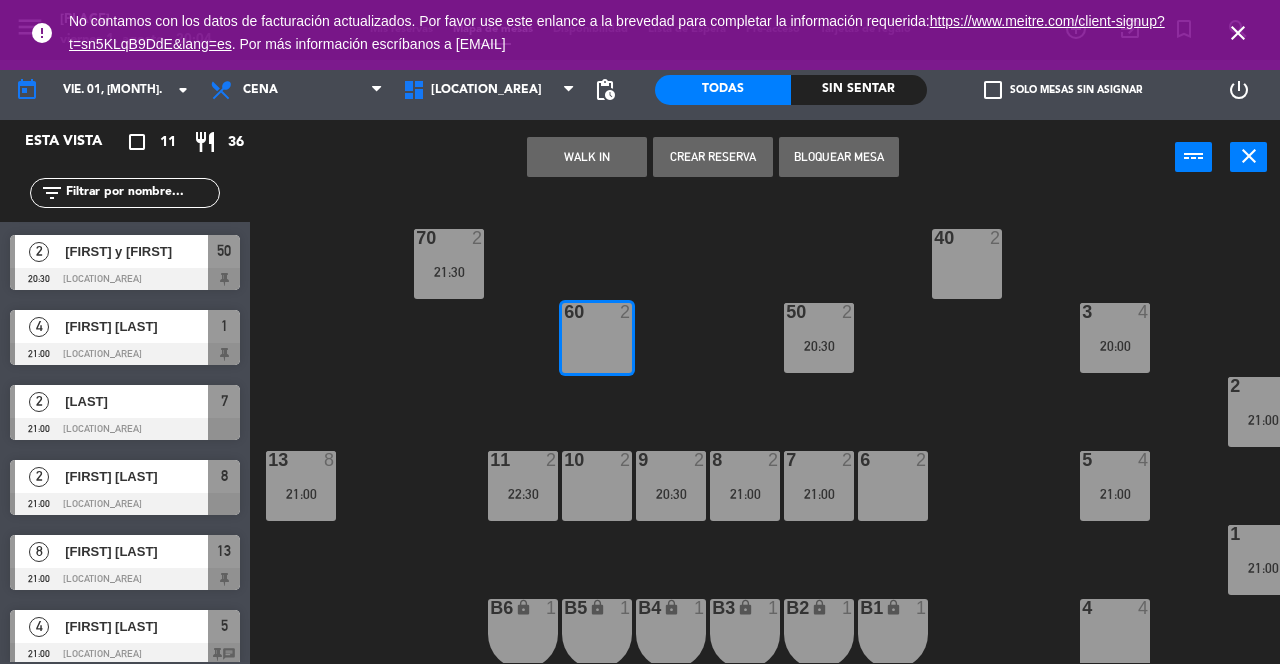 click on "WALK IN" at bounding box center (587, 157) 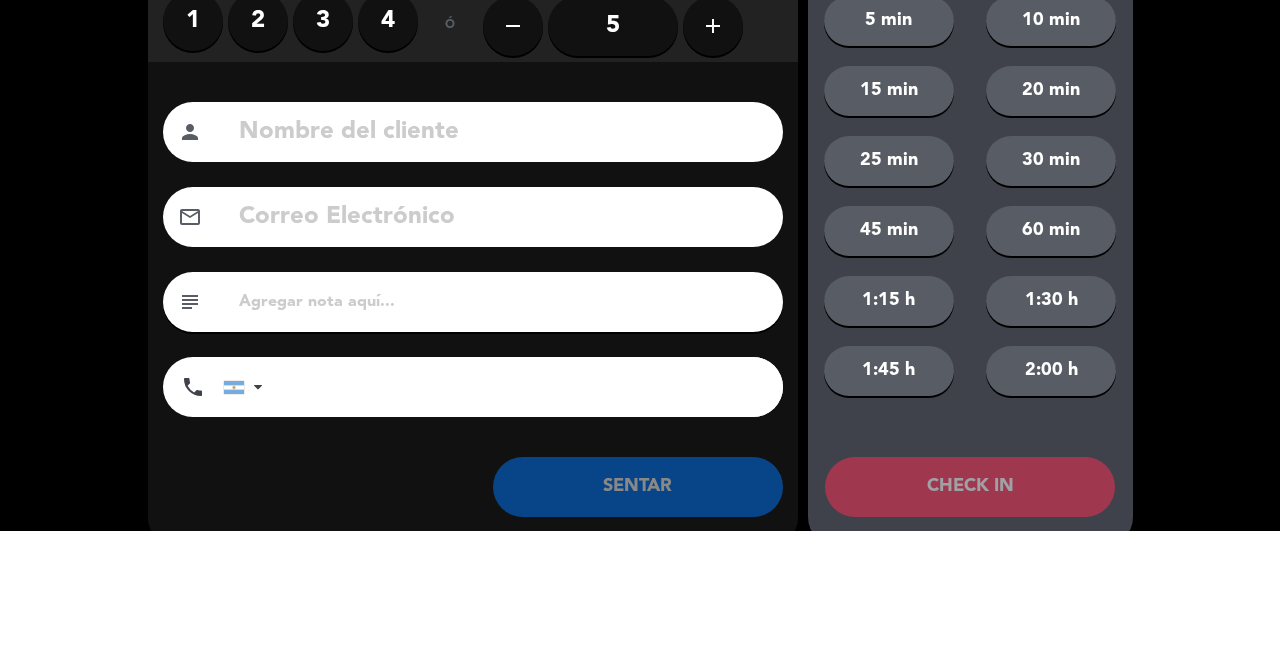 click on "2" at bounding box center (258, 154) 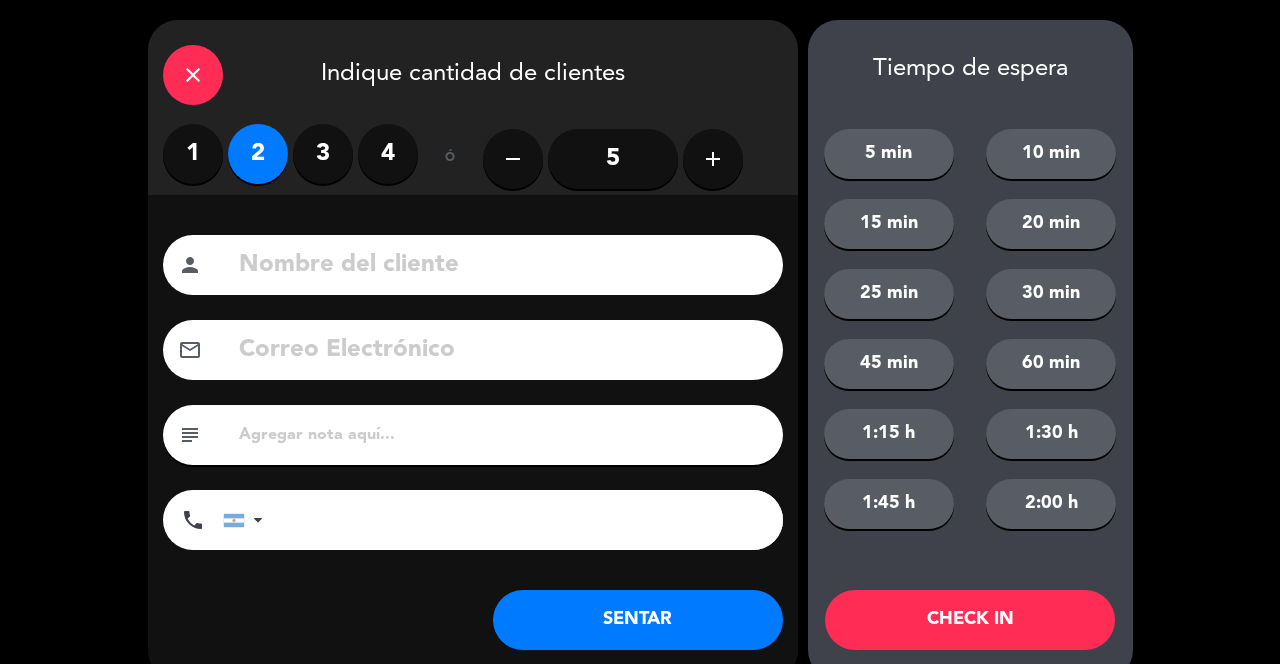 click 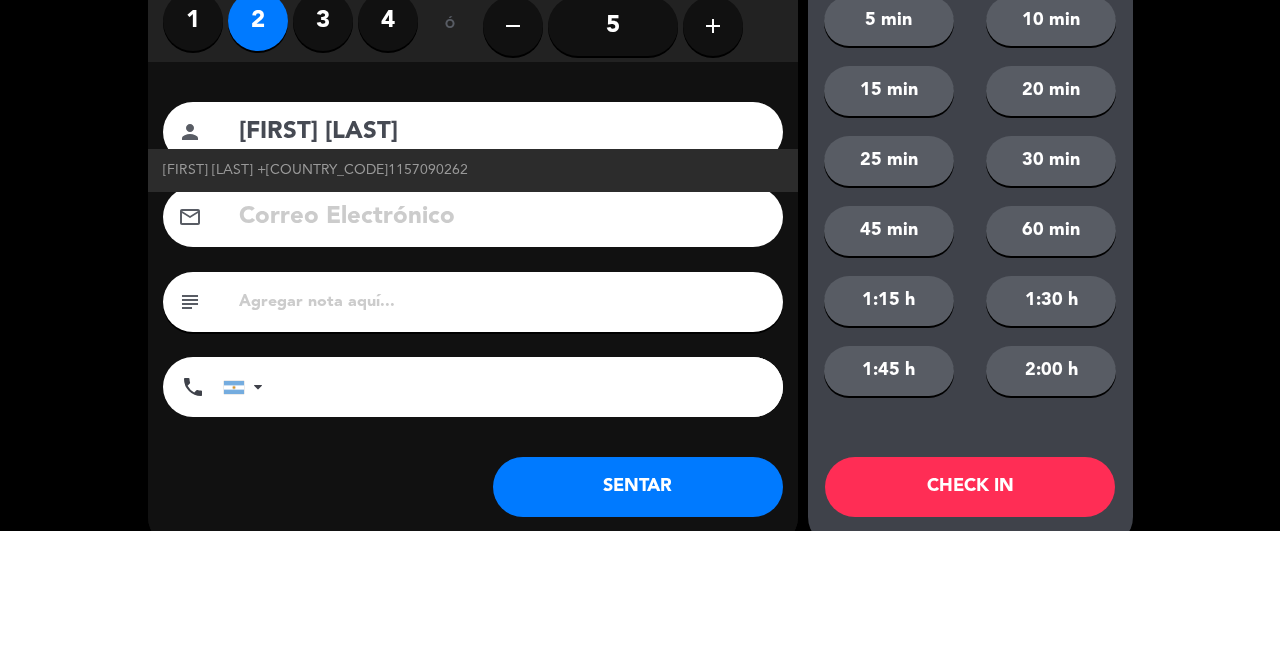 scroll, scrollTop: 36, scrollLeft: 0, axis: vertical 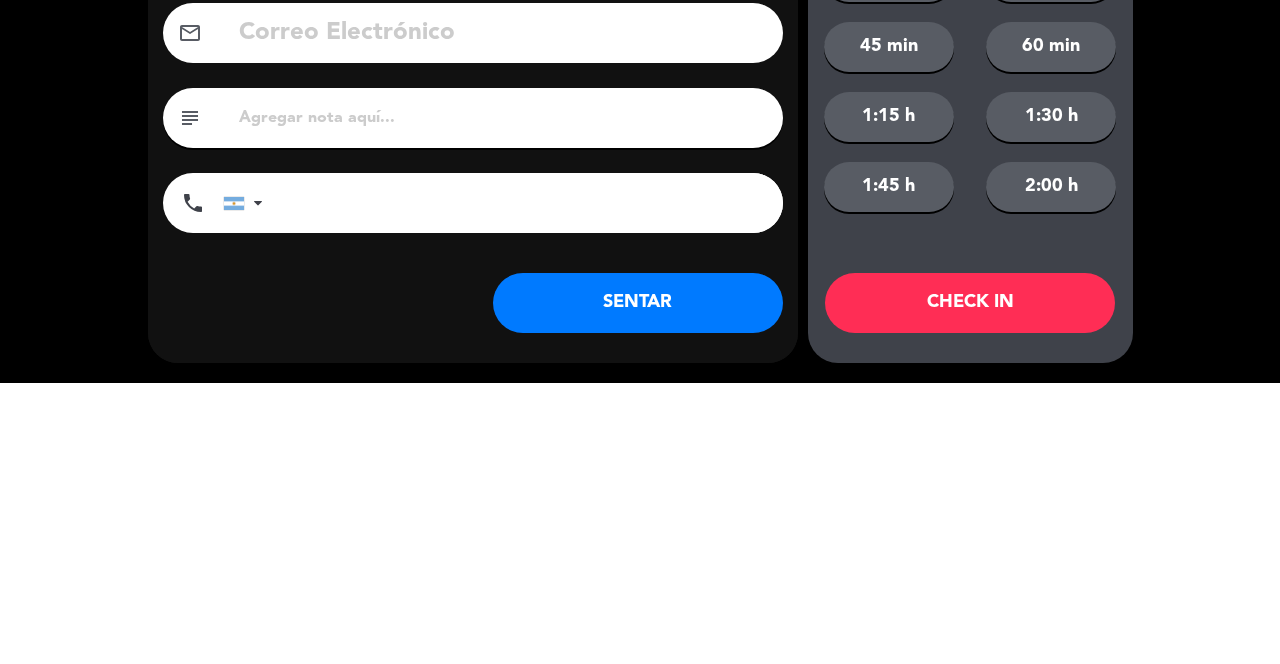 type on "[FIRST] [LAST]" 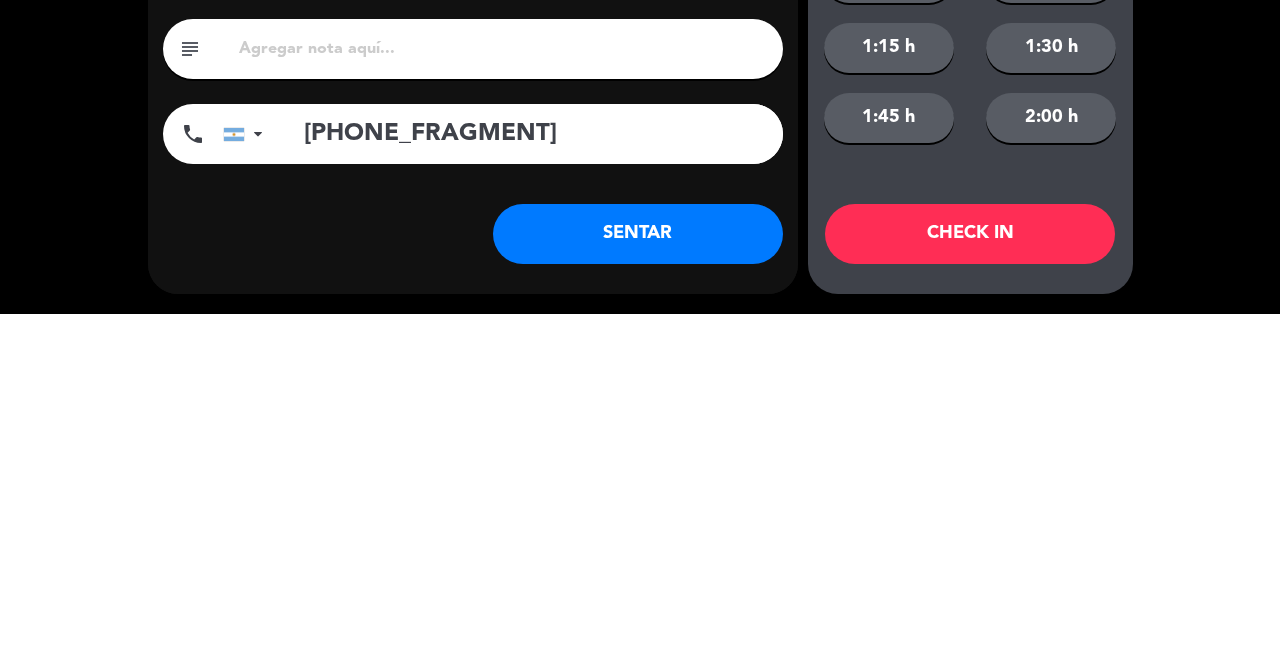 scroll, scrollTop: 0, scrollLeft: 0, axis: both 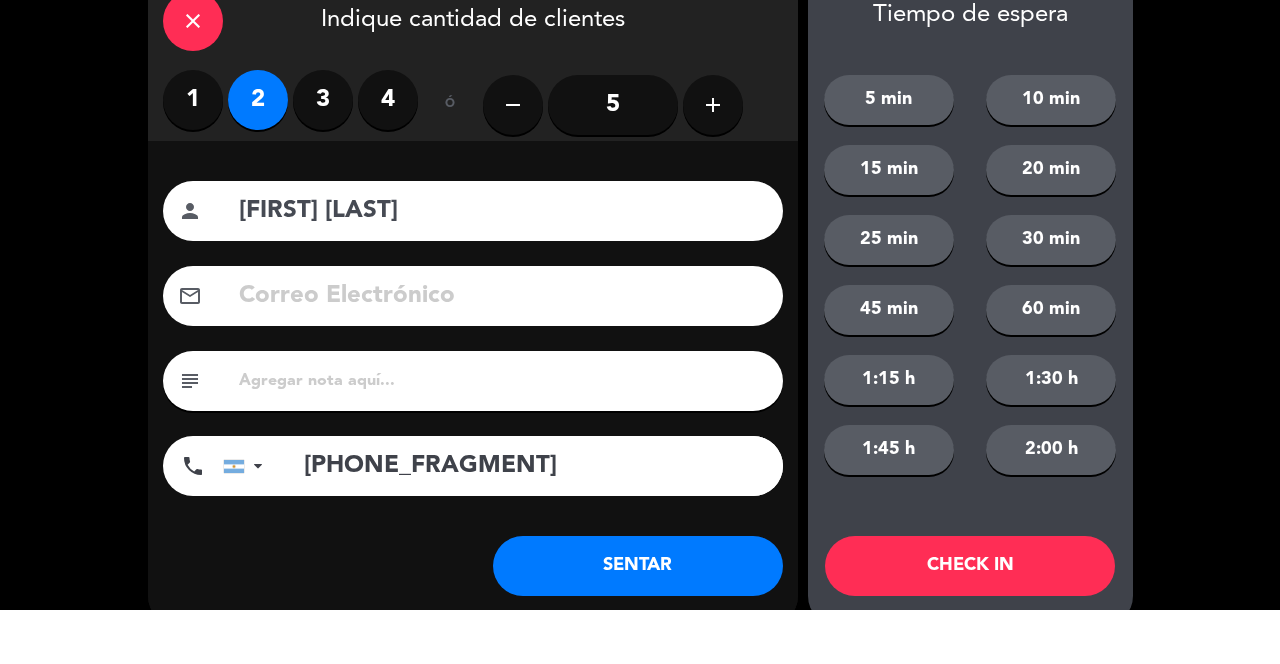 type on "[PHONE_FRAGMENT]" 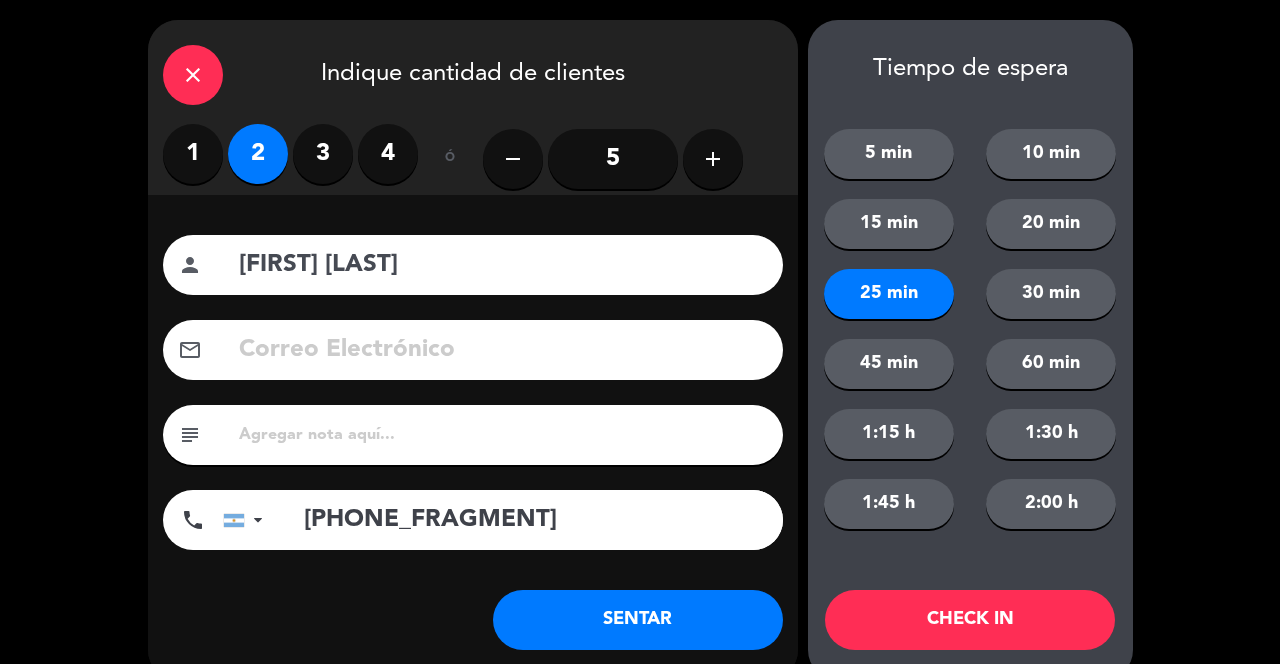 click on "SENTAR" 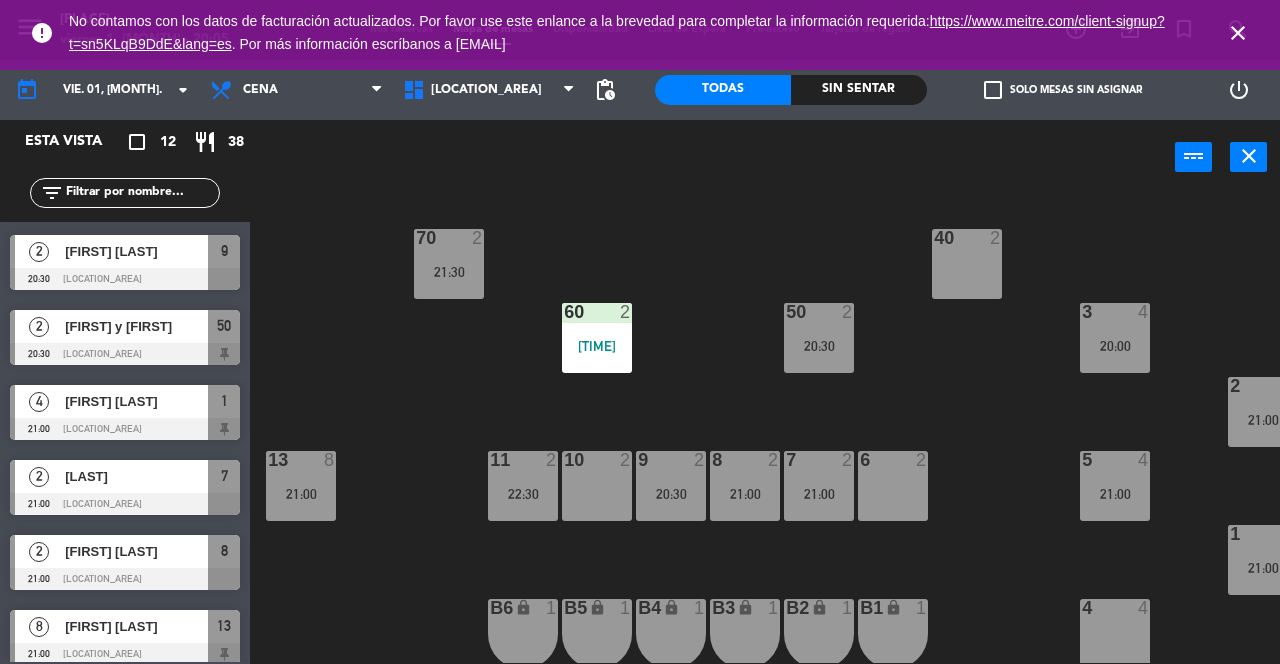 scroll, scrollTop: 0, scrollLeft: 0, axis: both 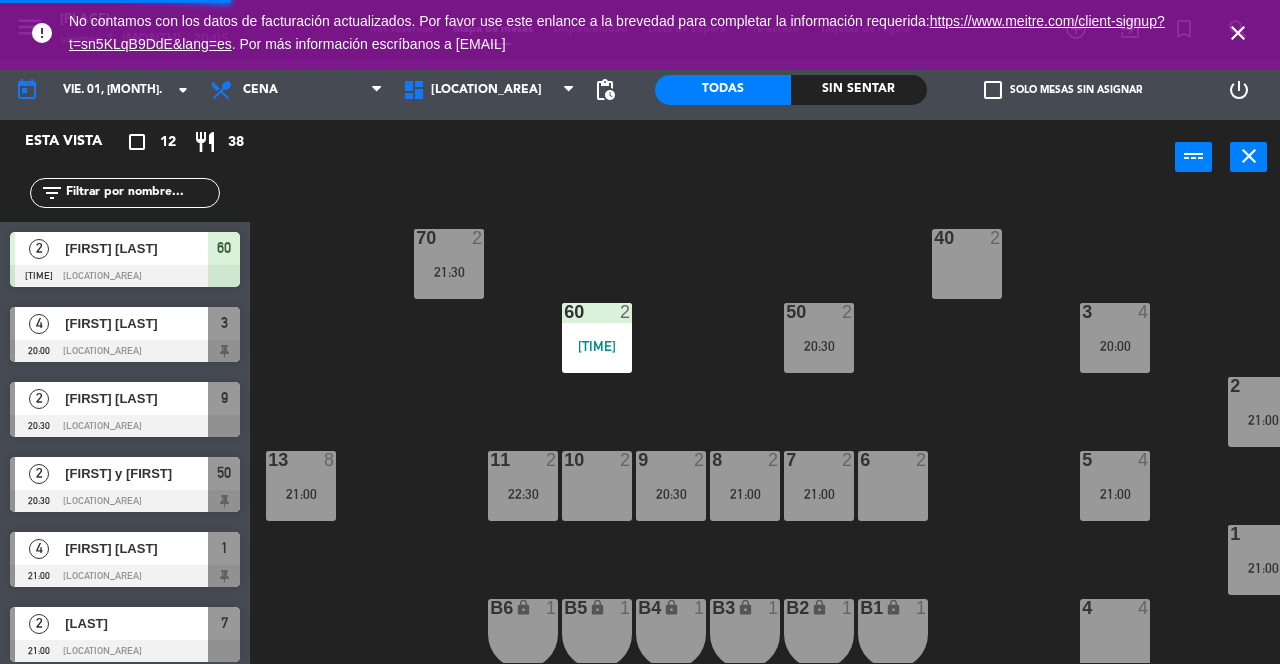 click on "[TIME]" at bounding box center (597, 346) 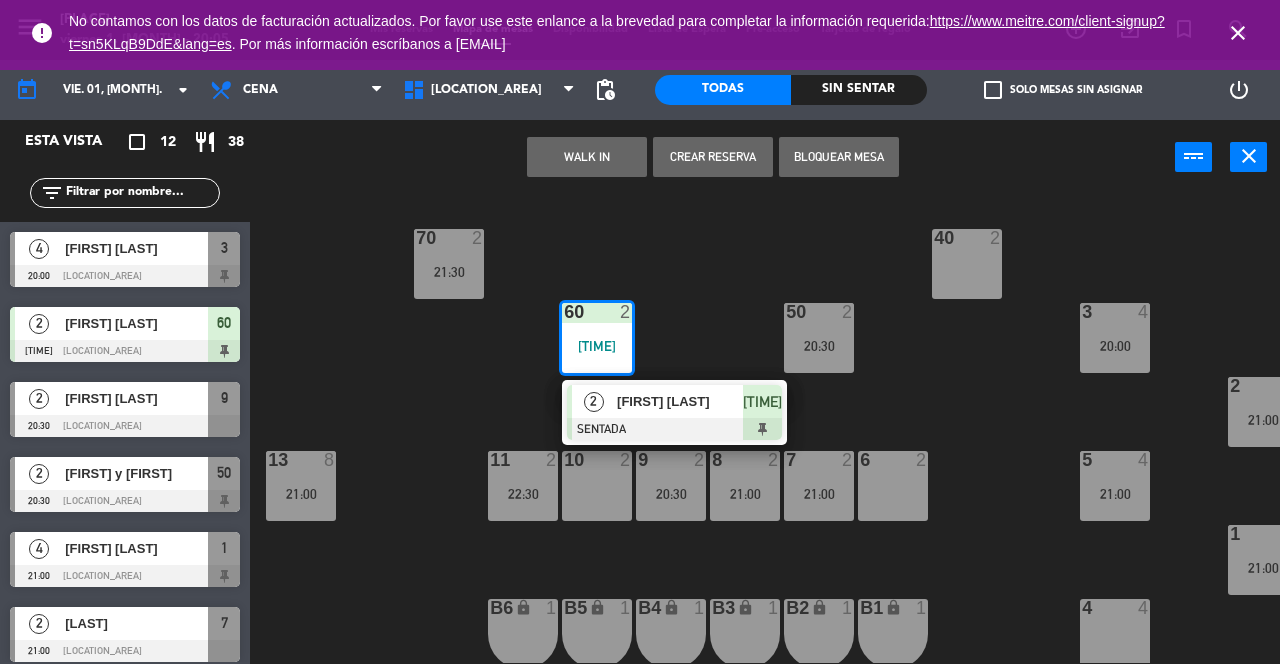 click at bounding box center [674, 429] 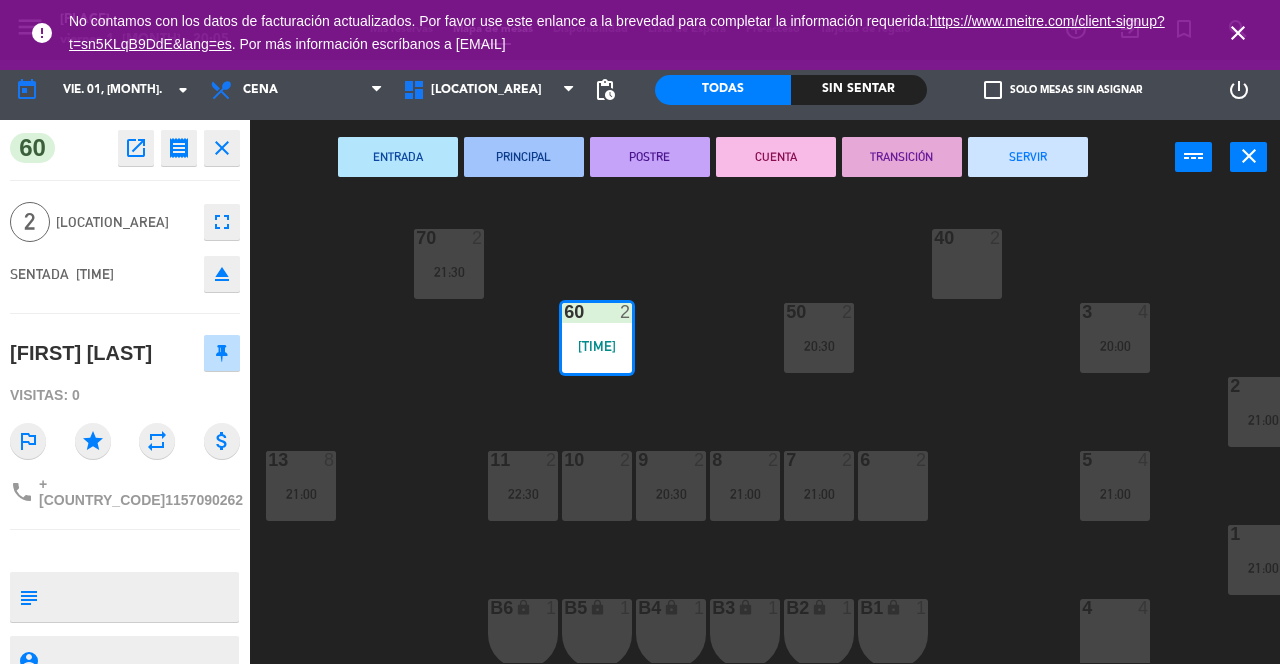 click on "70  2   21:30  40  2  60  2   20:05  50  2   20:30  3  4   20:00  2  4   21:00  13  8   21:00  11  2   22:30  10  2  9  2   20:30  8  2   21:00  7  2   21:00  6  2  5  4   21:00  1  4   21:00  4  4  B1 lock  1  B2 lock  1  B3 lock  1  B4 lock  1  B5 lock  1  B6 lock  1" 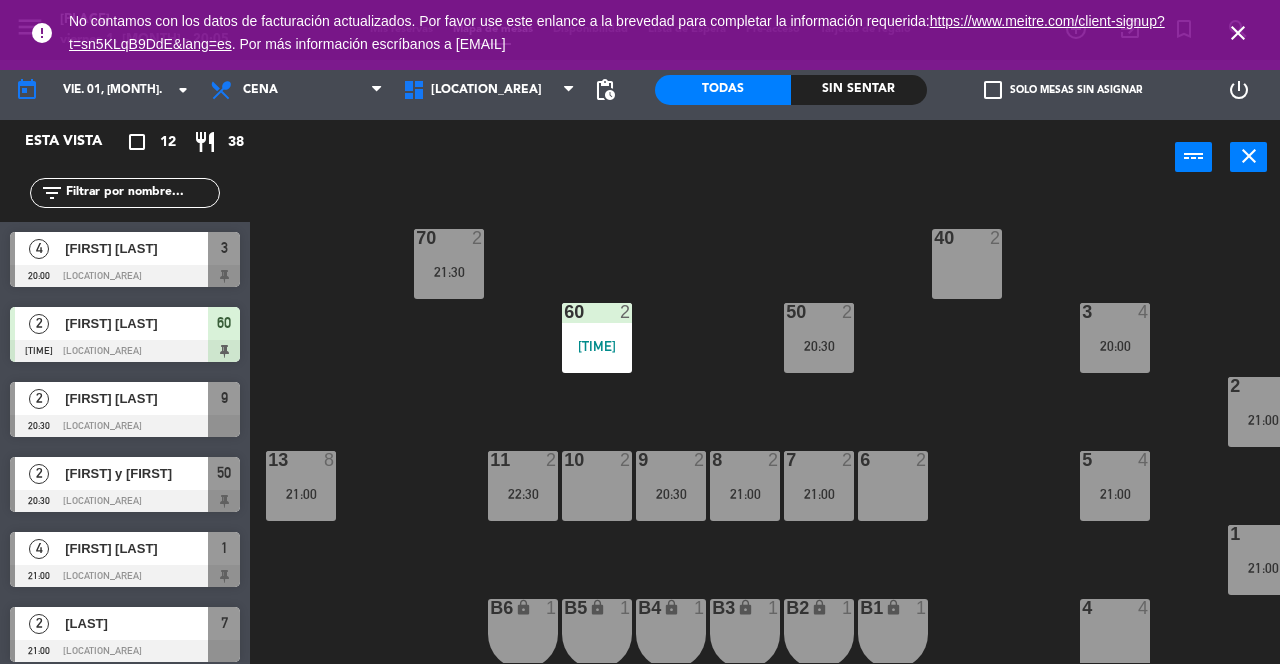 click on "70  2   21:30  40  2  60  2   20:05  50  2   20:30  3  4   20:00  2  4   21:00  13  8   21:00  11  2   22:30  10  2  9  2   20:30  8  2   21:00  7  2   21:00  6  2  5  4   21:00  1  4   21:00  4  4  B1 lock  1  B2 lock  1  B3 lock  1  B4 lock  1  B5 lock  1  B6 lock  1" 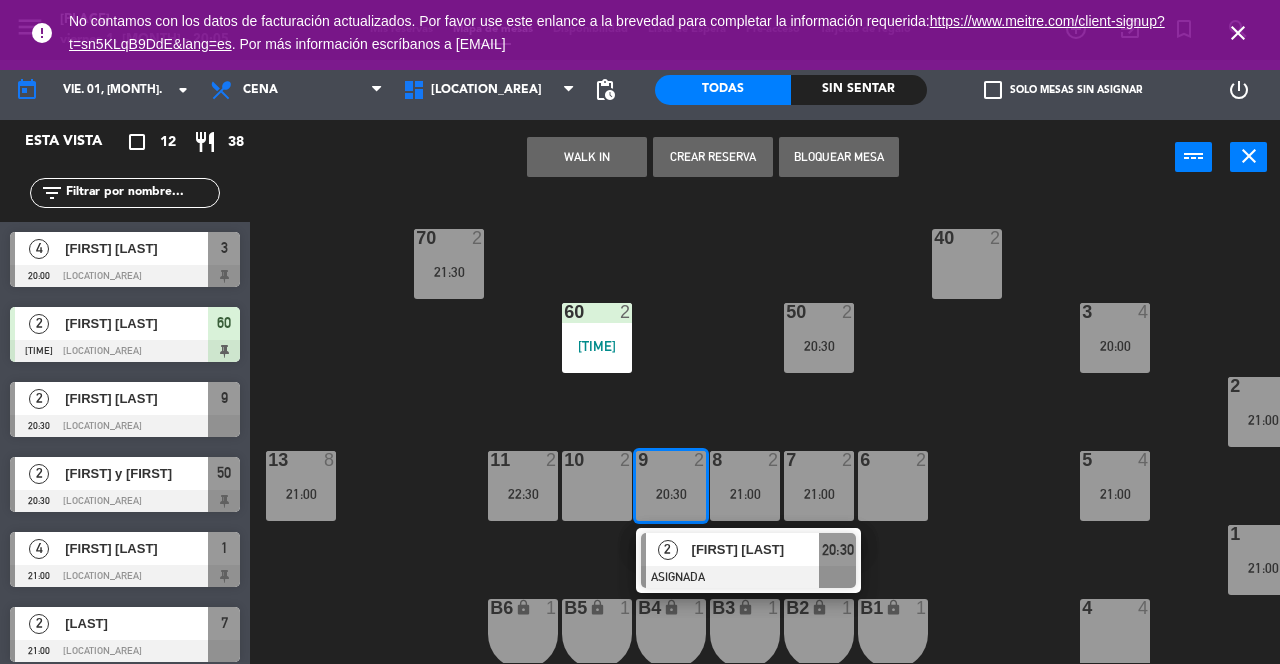 click on "70  2   21:30  40  2  60  2   20:05  50  2   20:30  3  4   20:00  2  4   21:00  13  8   21:00  11  2   22:30  10  2  9  2   20:30   2   [FIRST] [LAST]   ASIGNADA  20:30 8  2   21:00  7  2   21:00  6  2  5  4   21:00  1  4   21:00  4  4  B1 lock  1  B2 lock  1  B3 lock  1  B4 lock  1  B5 lock  1  B6 lock  1" 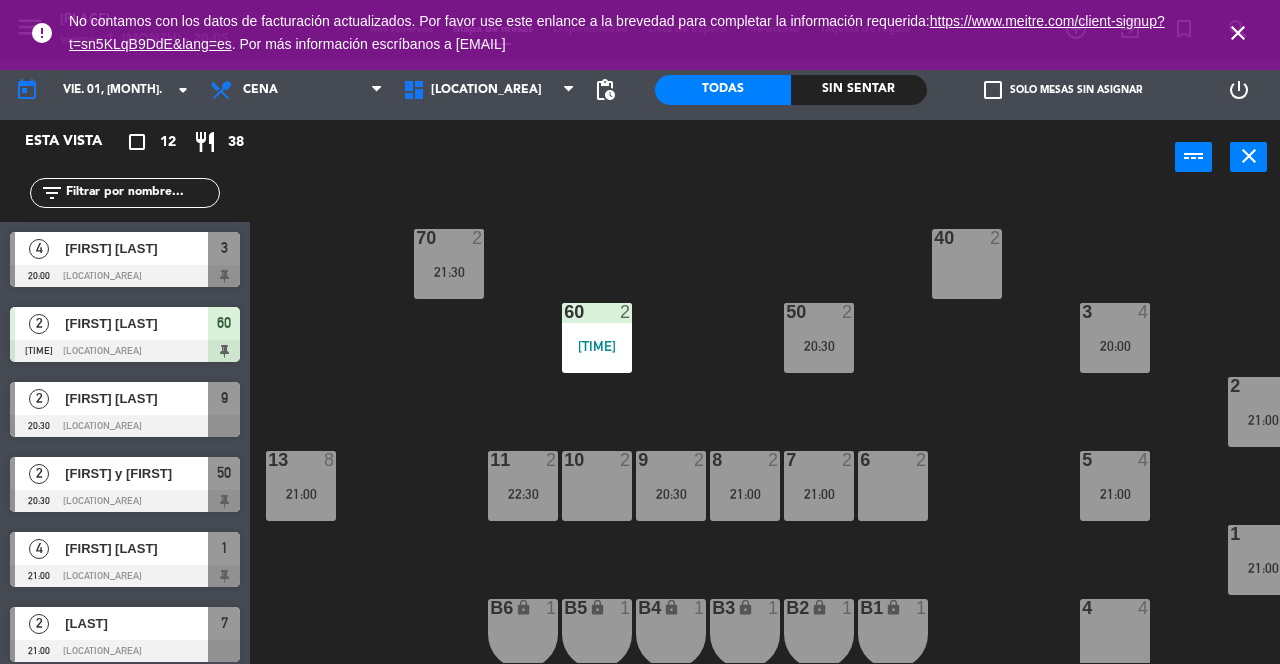 click on "21:00" at bounding box center [745, 494] 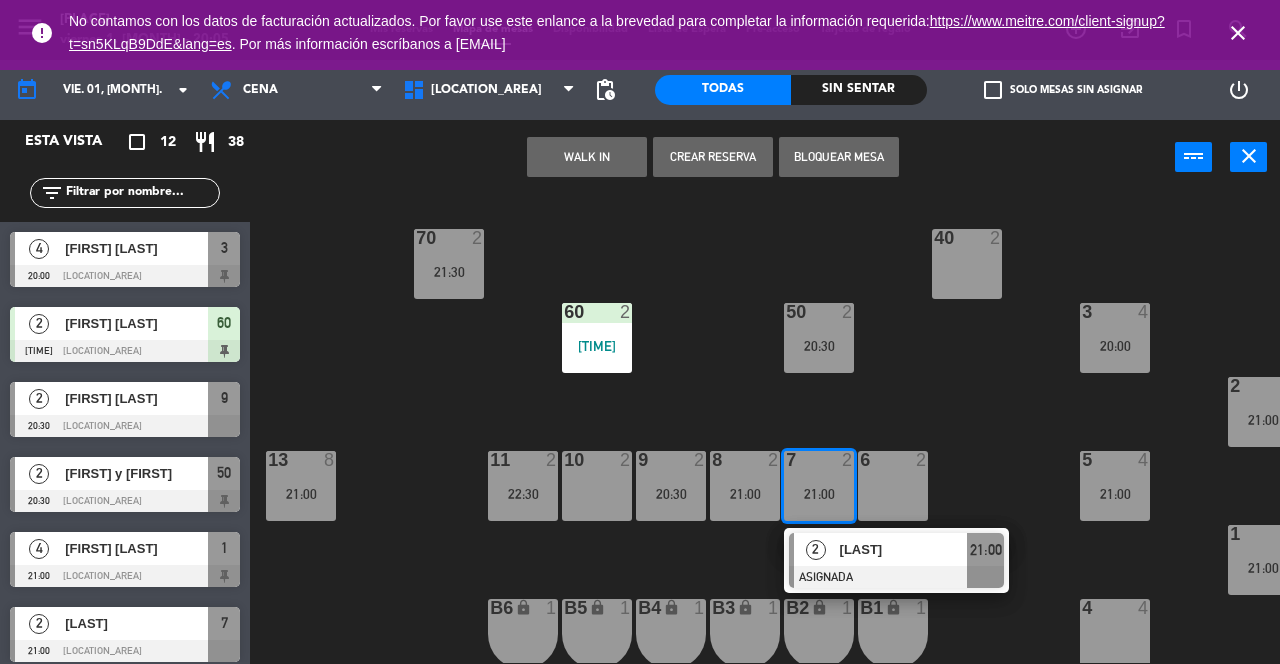 click on "70  2   21:30  40  2  60  2   20:05  50  2   20:30  3  4   20:00  2  4   21:00  13  8   21:00  11  2   22:30  10  2  9  2   20:30  8  2   21:00  7  2   21:00   2   CTABOADA   ASIGNADA  21:00 6  2  5  4   21:00  1  4   21:00  4  4  B1 lock  1  B2 lock  1  B3 lock  1  B4 lock  1  B5 lock  1  B6 lock  1" 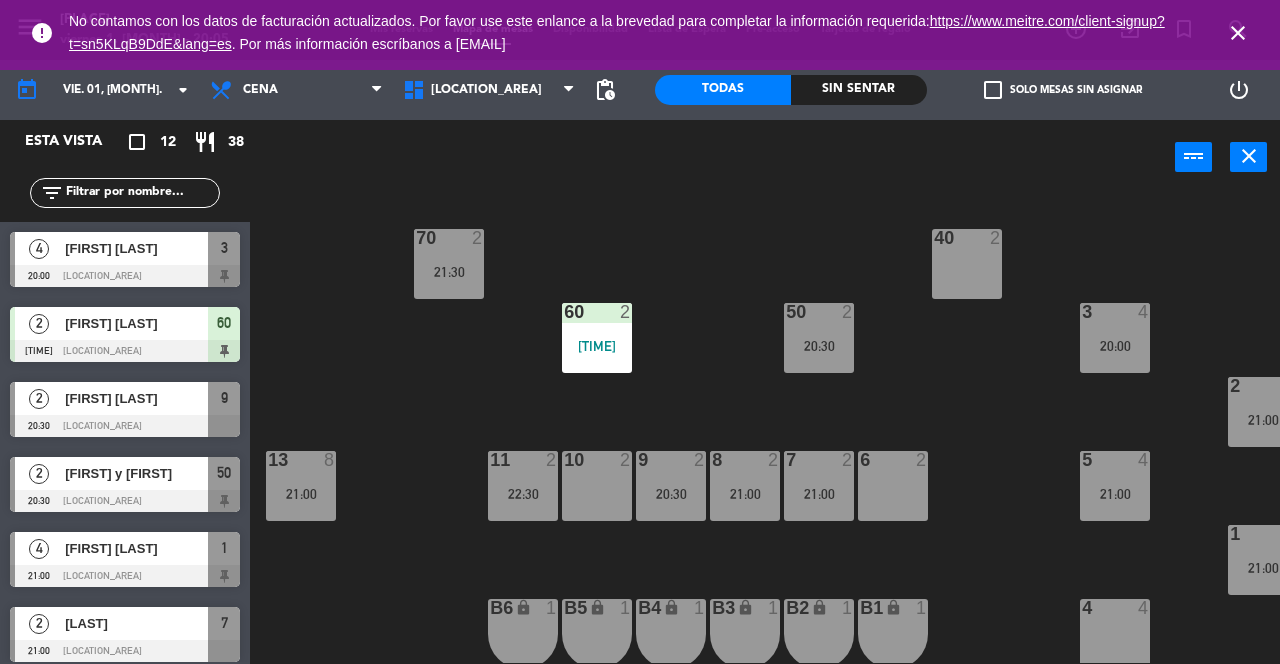 click on "22:30" at bounding box center (523, 493) 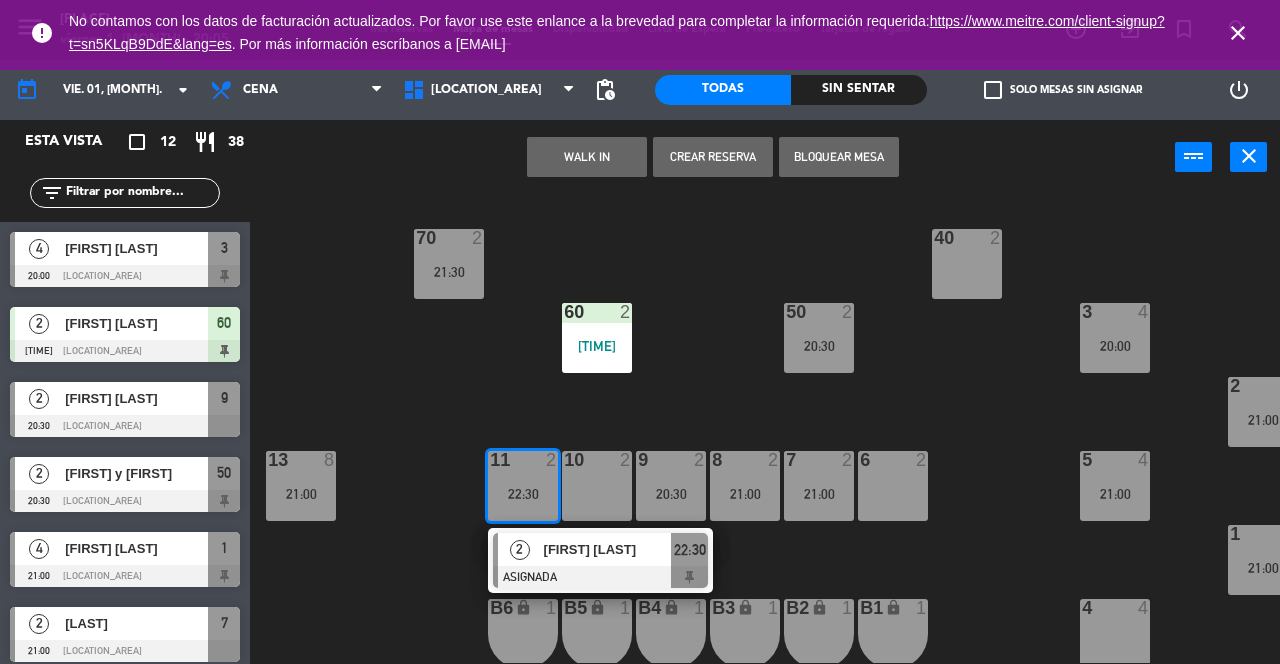 click on "70  2   21:30  40  2  60  2   20:05  50  2   20:30  3  4   20:00  2  4   21:00  13  8   21:00  11  2   22:30   2   [FIRST] [LAST]   ASIGNADA  22:30 10  2  9  2   20:30  8  2   21:00  7  2   21:00  6  2  5  4   21:00  1  4   21:00  4  4  B1 lock  1  B2 lock  1  B3 lock  1  B4 lock  1  B5 lock  1  B6 lock  1" 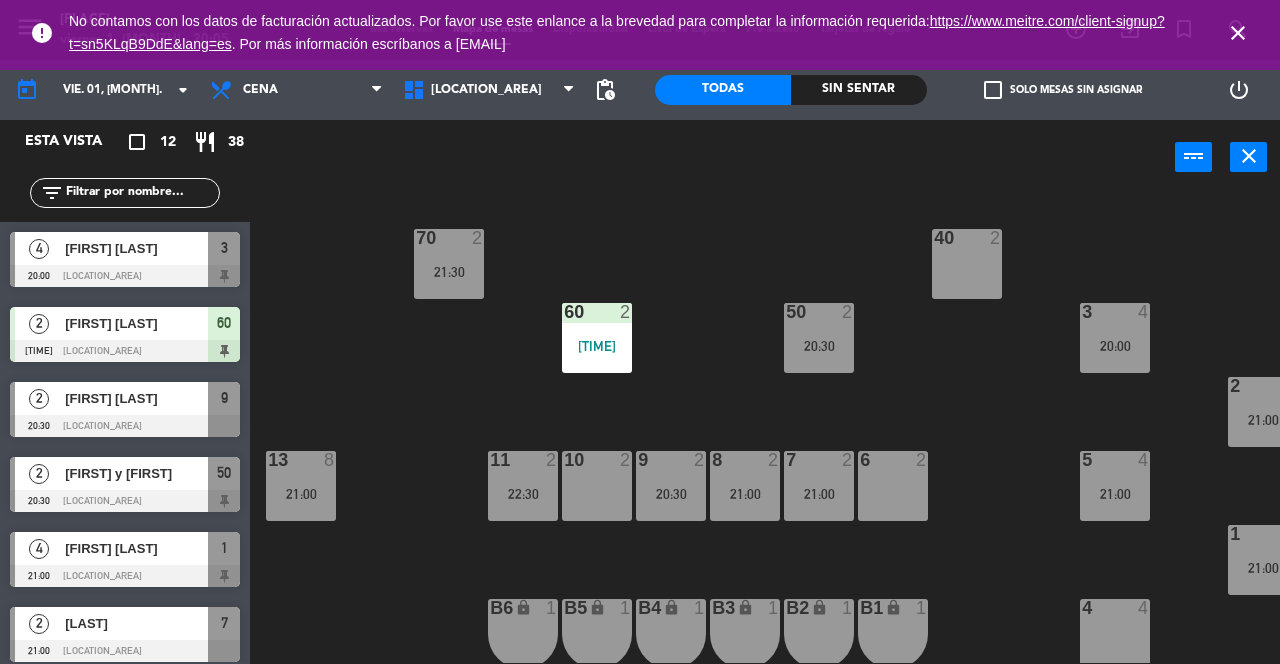 click on "70  2   21:30" at bounding box center (449, 264) 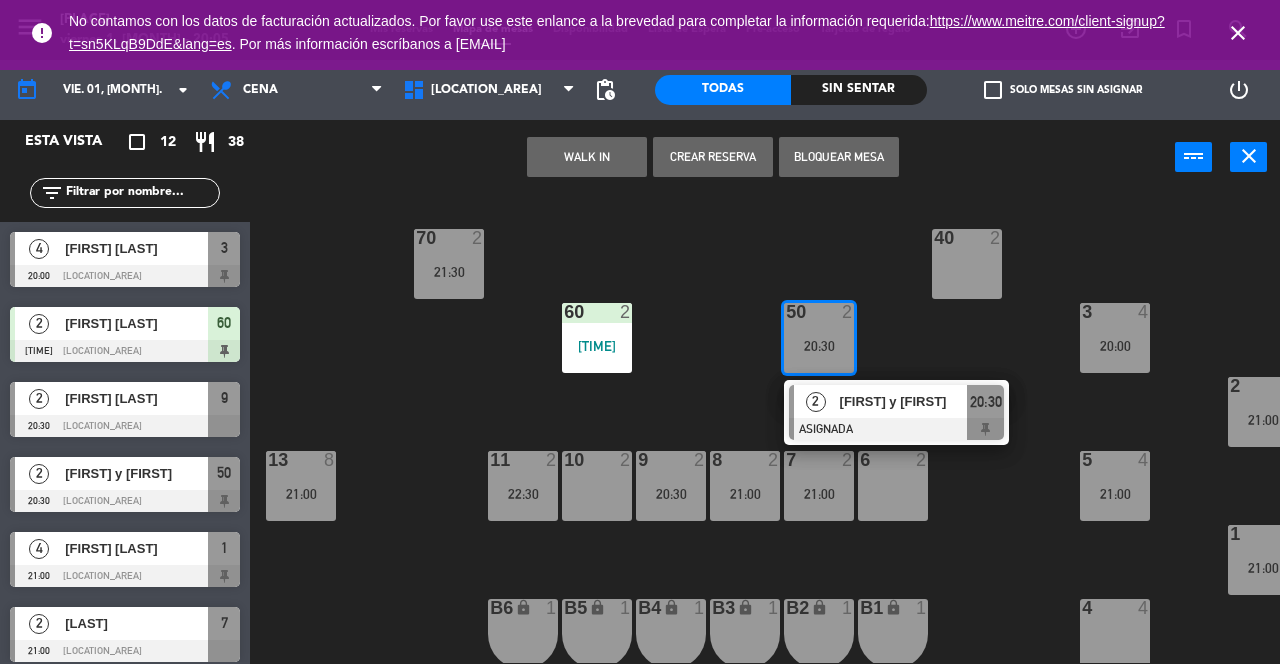 click on "2" at bounding box center (815, 401) 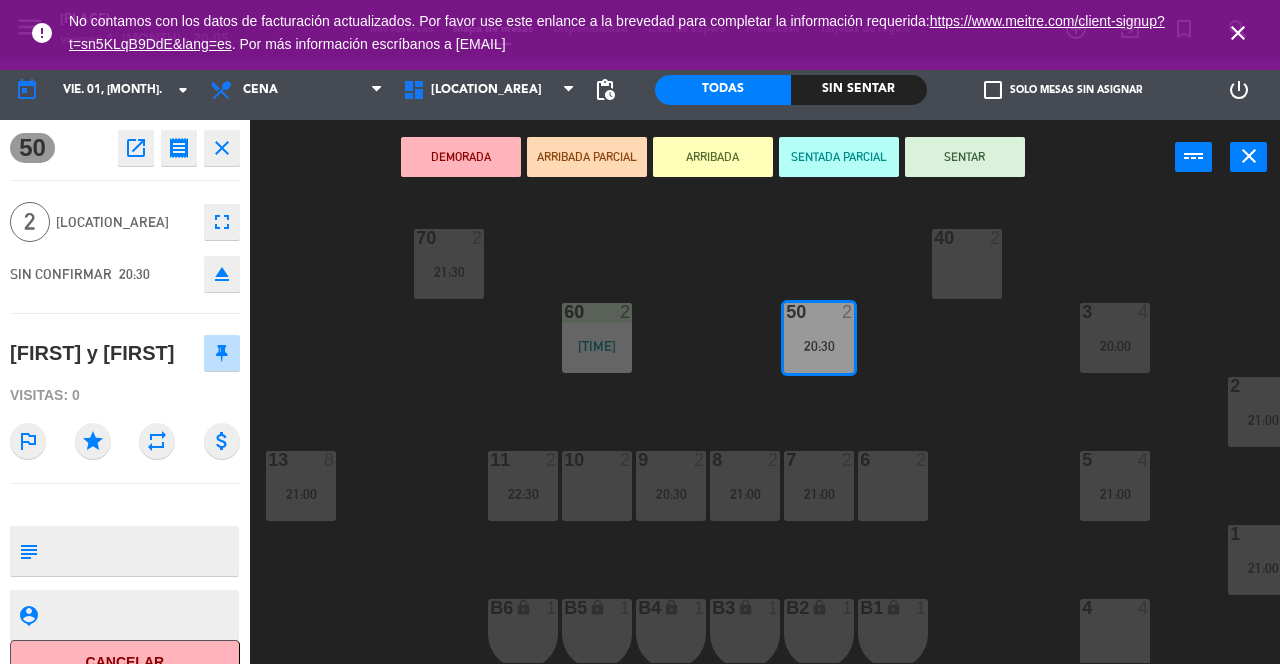 click on "SENTAR" at bounding box center [965, 157] 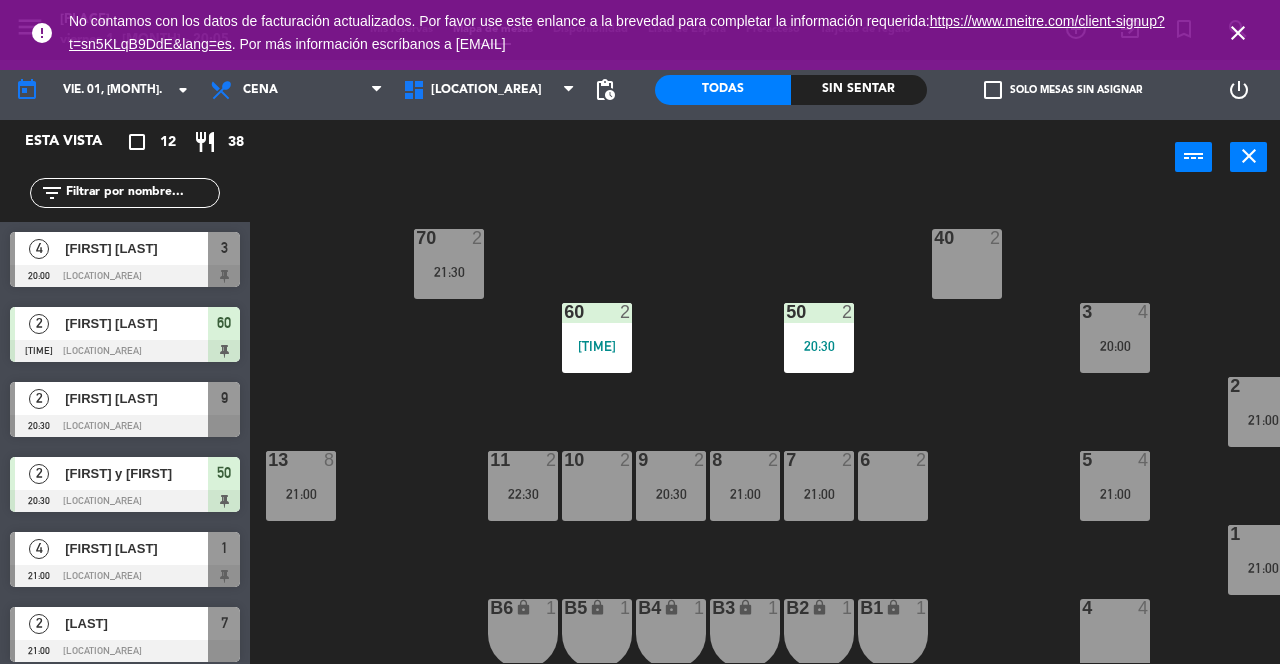click on "70  2   21:30  40  2  60  2   20:05  50  2   20:30  3  4   20:00  2  4   21:00  13  8   21:00  11  2   22:30  10  2  9  2   20:30  8  2   21:00  7  2   21:00  6  2  5  4   21:00  1  4   21:00  4  4  B1 lock  1  B2 lock  1  B3 lock  1  B4 lock  1  B5 lock  1  B6 lock  1" 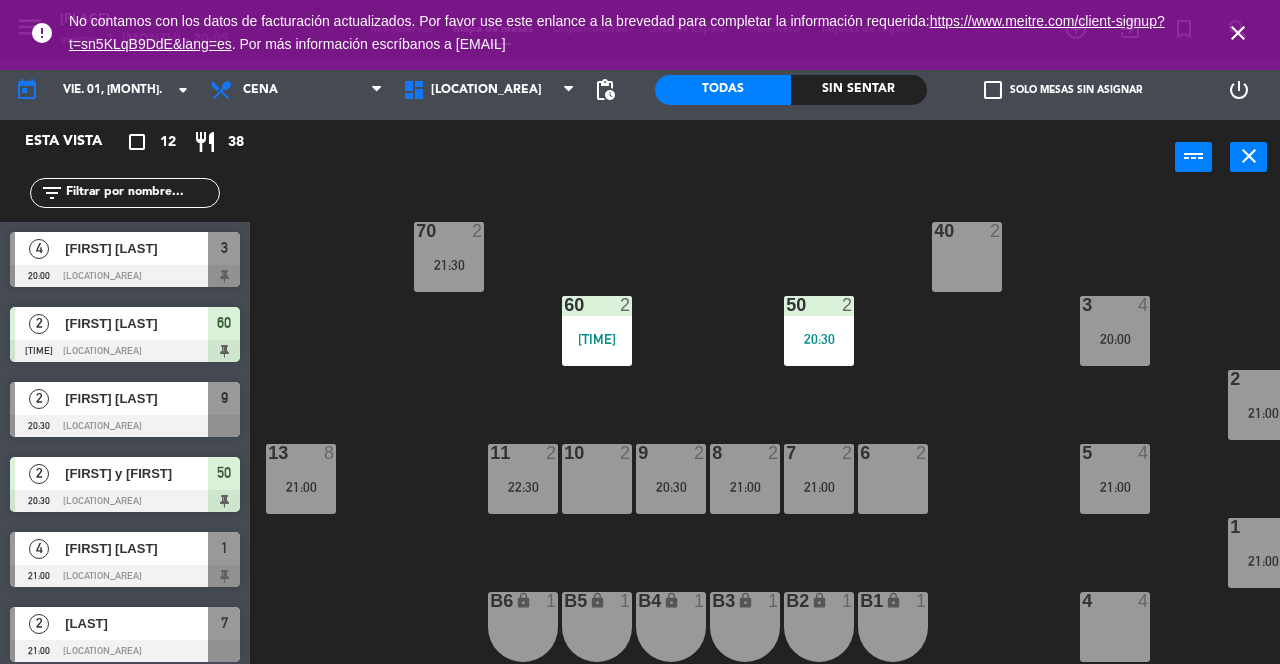 scroll, scrollTop: 17, scrollLeft: 0, axis: vertical 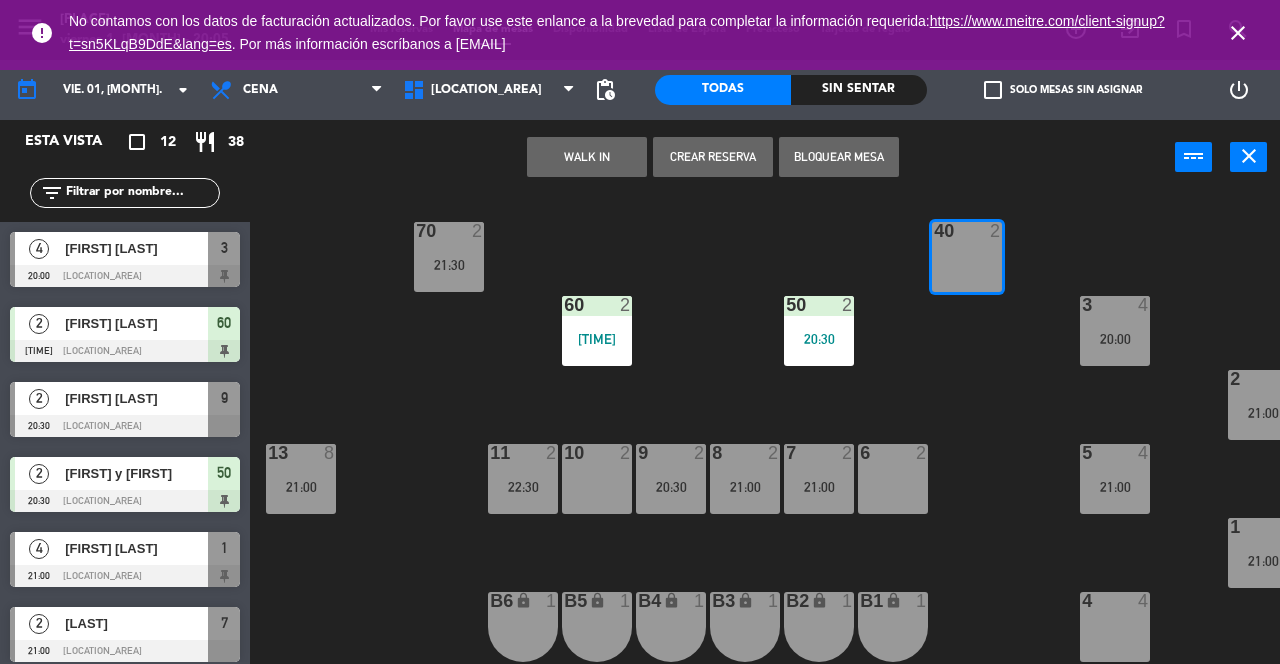 click on "Bloquear Mesa" at bounding box center (839, 157) 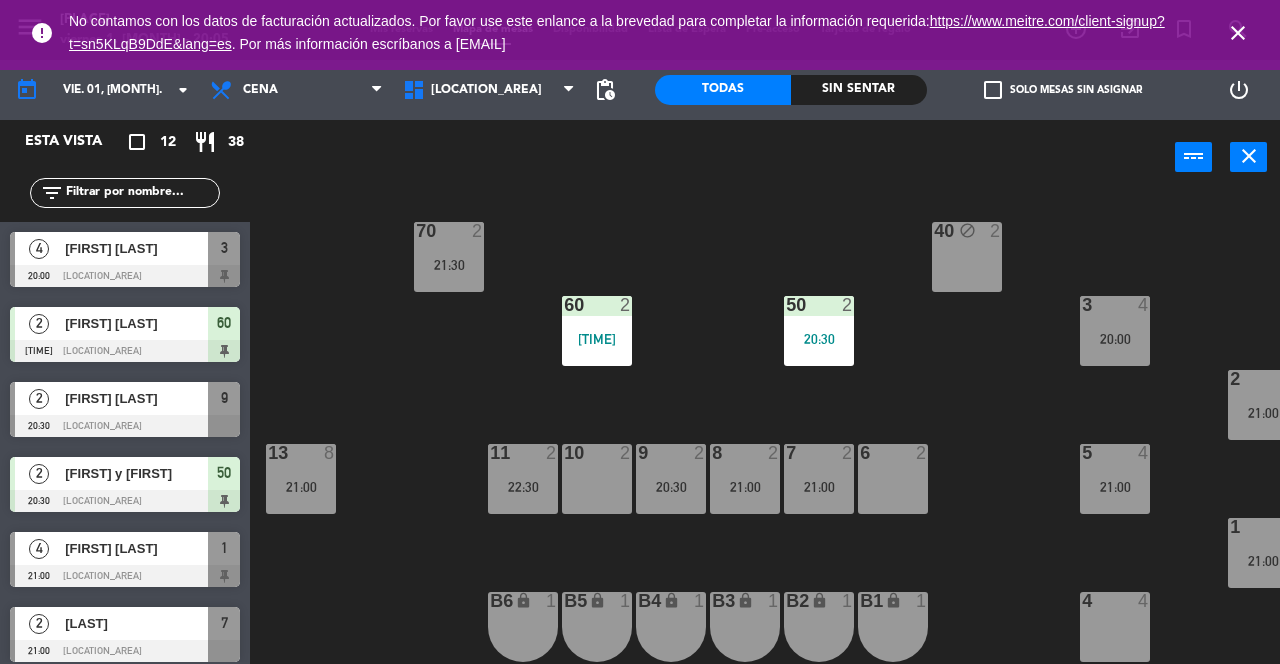 click on "10  2" at bounding box center [597, 479] 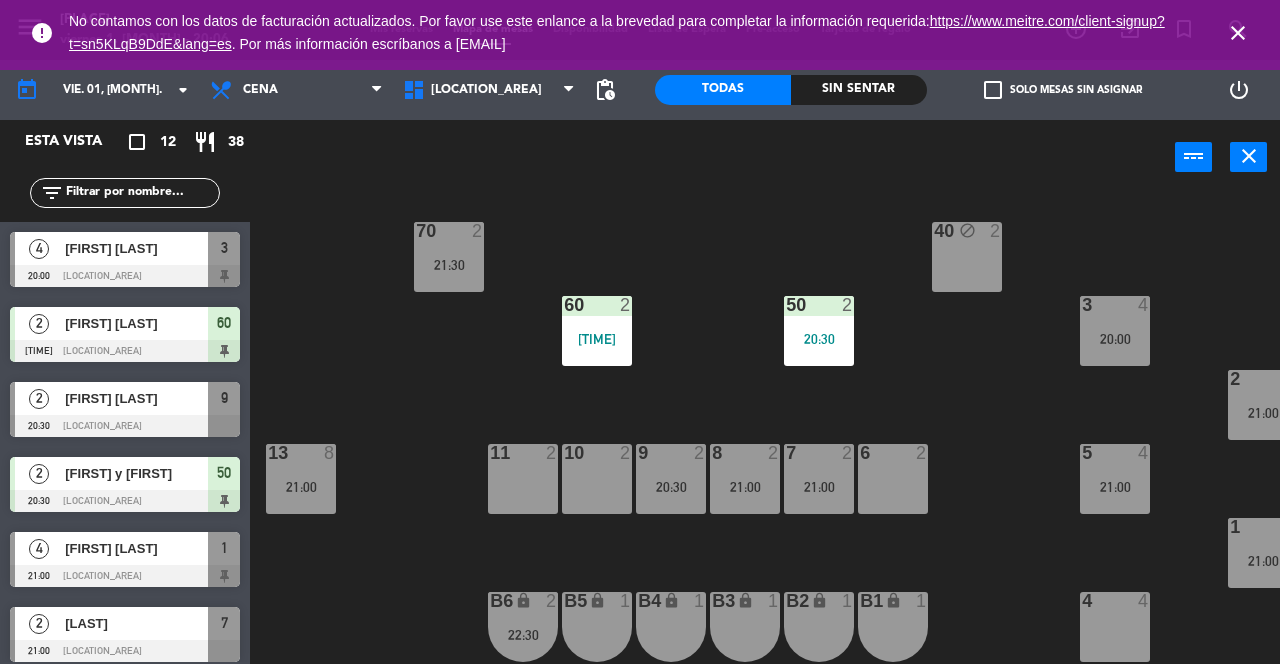 scroll, scrollTop: 17, scrollLeft: 0, axis: vertical 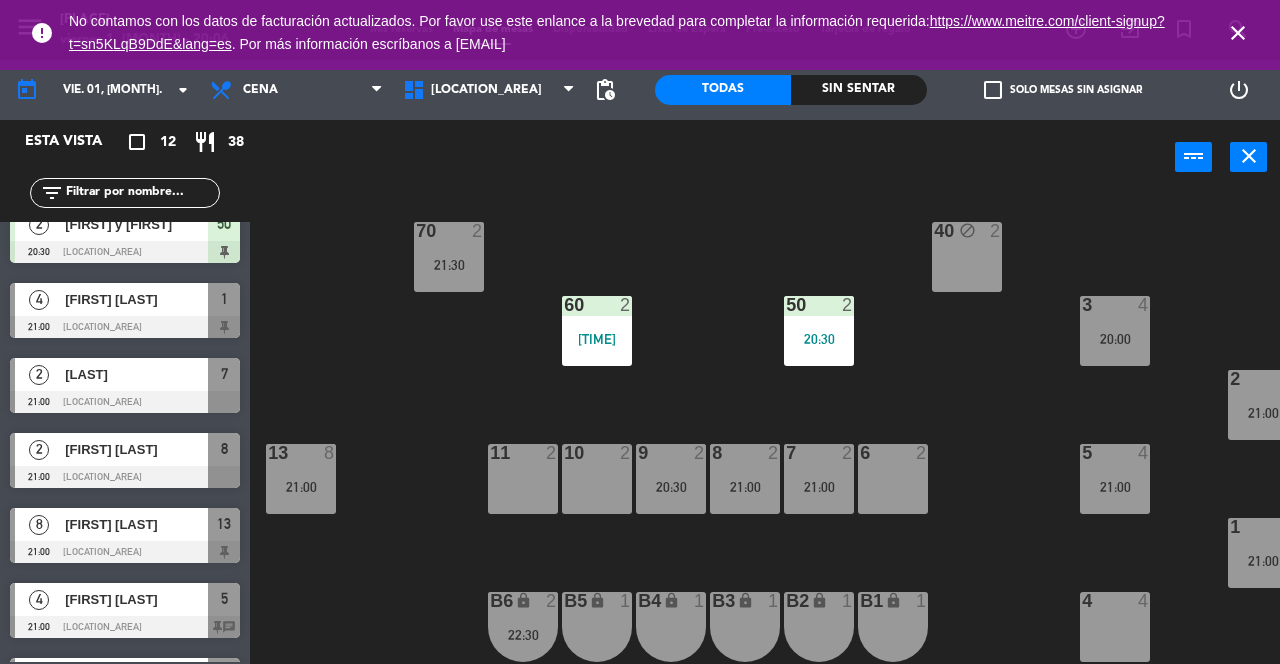 click on "20:30" at bounding box center (671, 487) 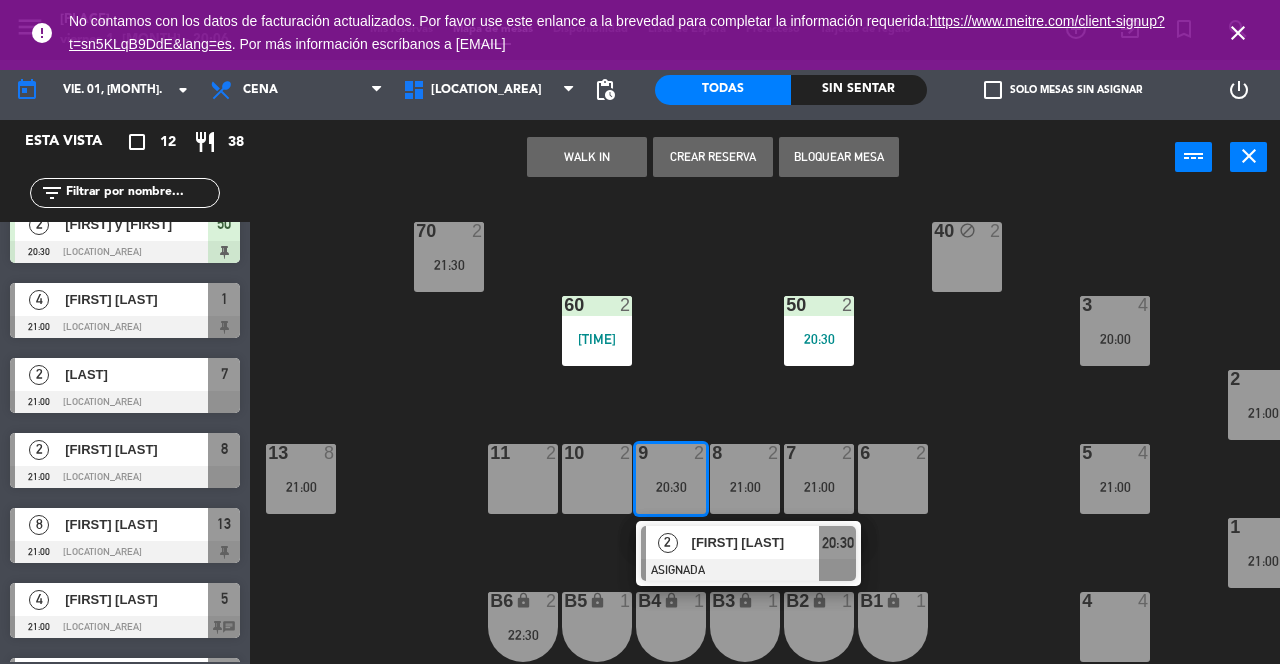 click on "11  2" at bounding box center (523, 479) 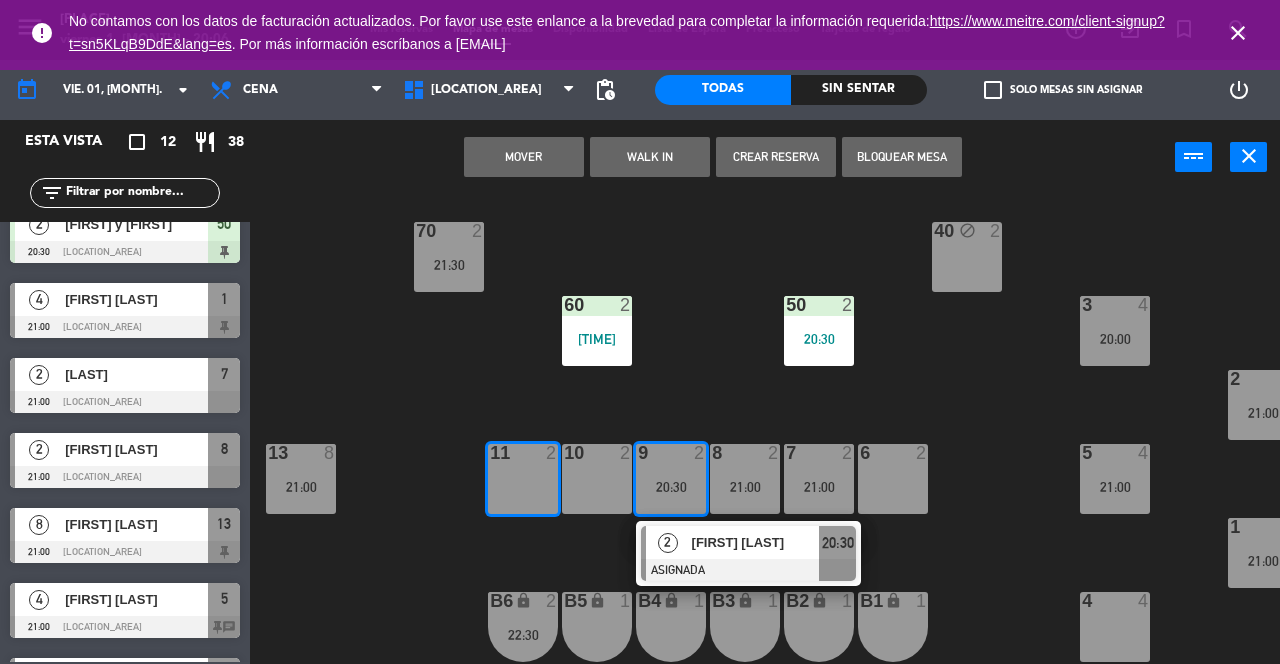 click on "Mover" at bounding box center [524, 157] 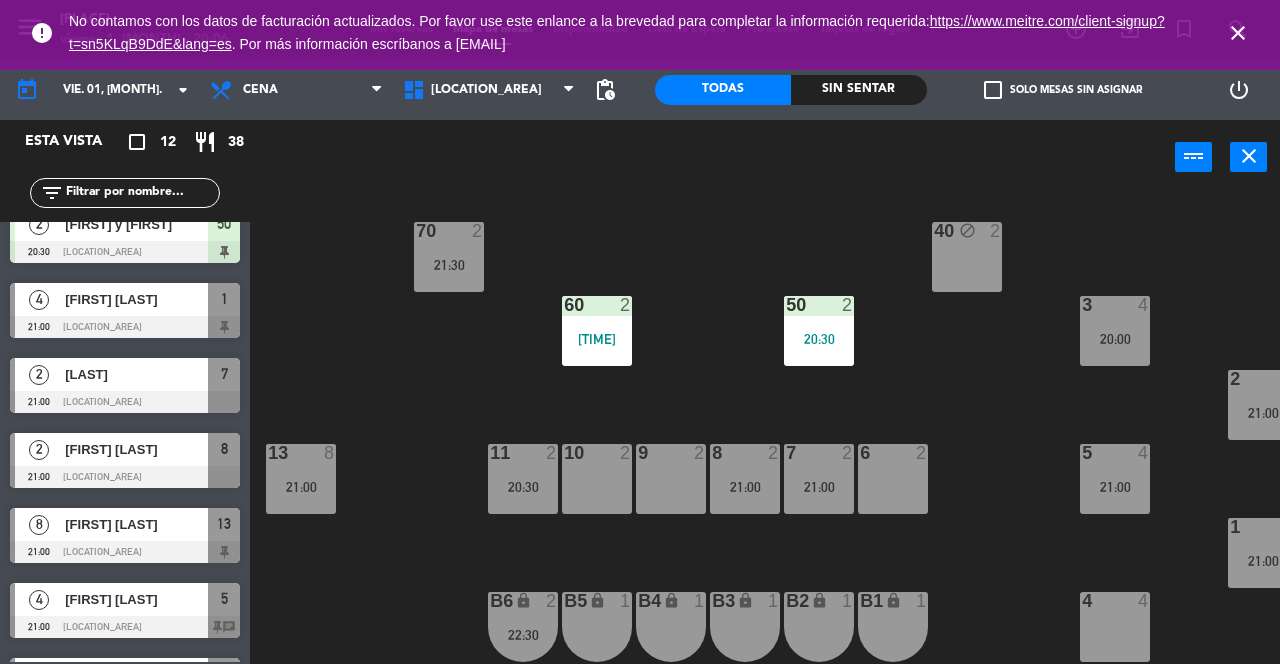 click on "21:00" at bounding box center [745, 487] 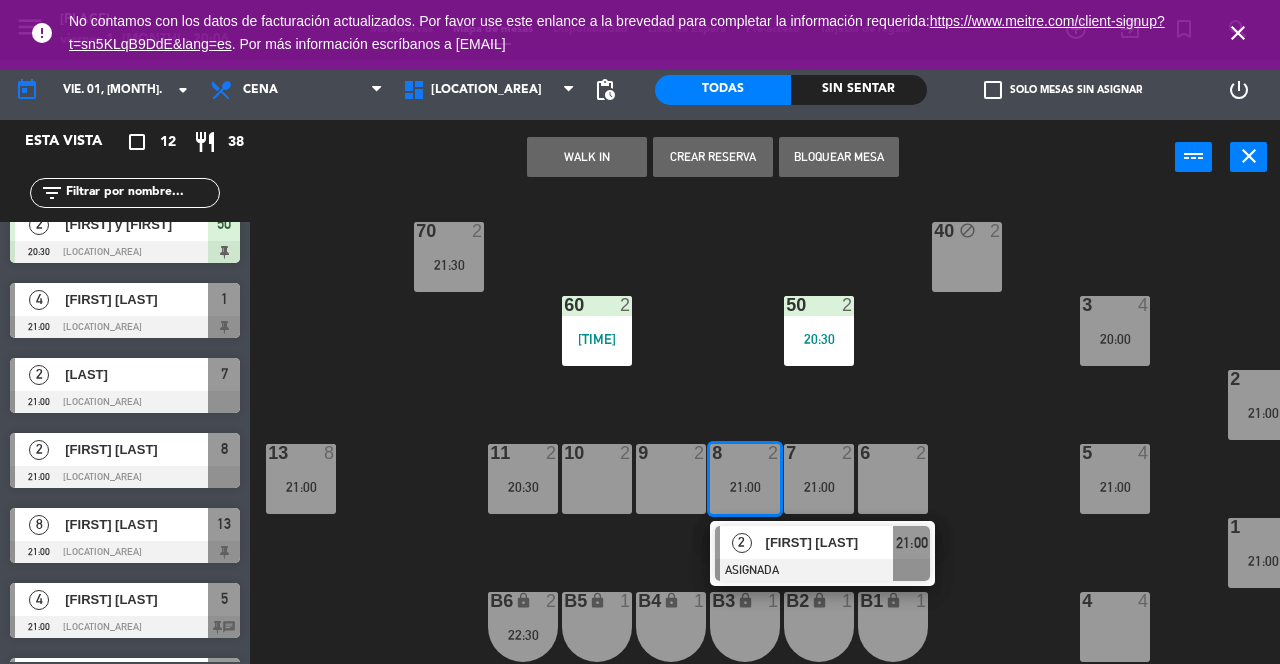 click on "10  2" at bounding box center (597, 479) 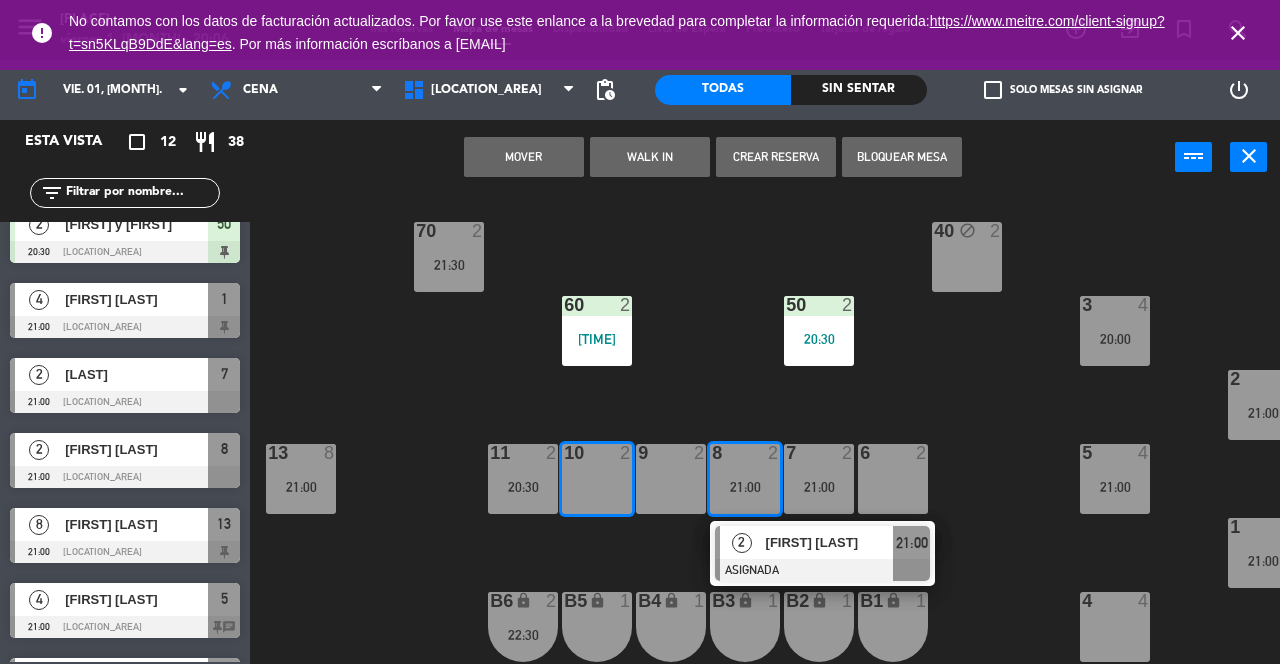 click on "Mover" at bounding box center (524, 157) 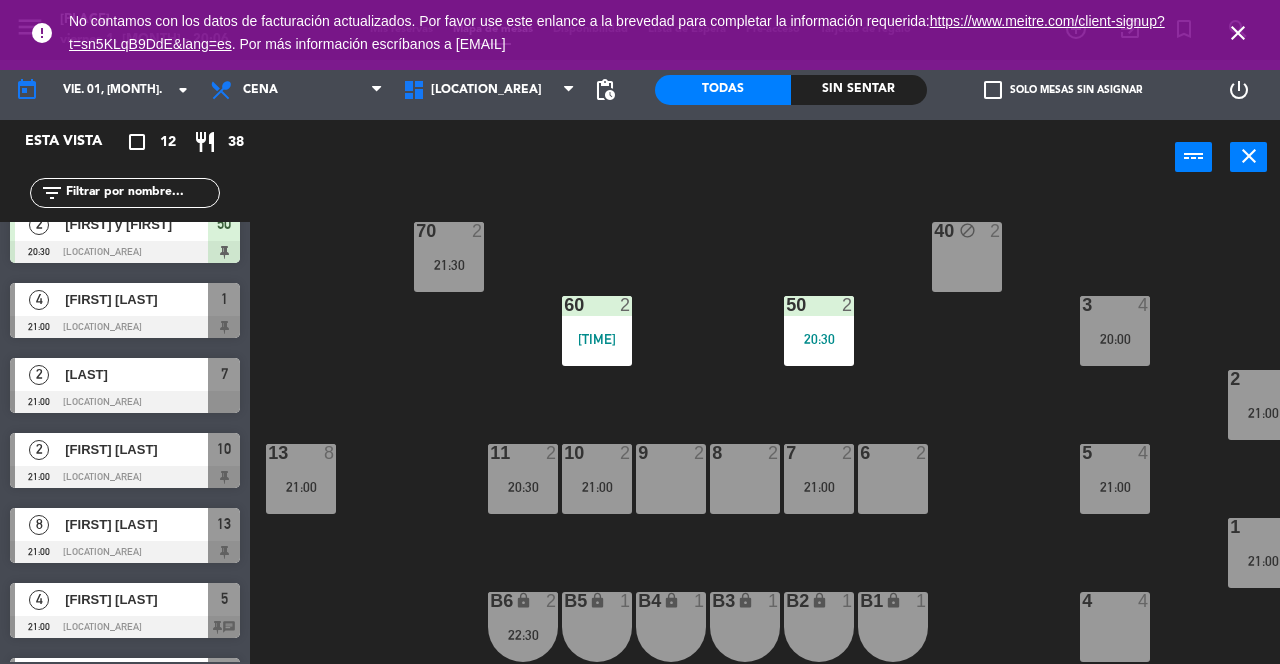 click on "7  2   21:00" at bounding box center (819, 479) 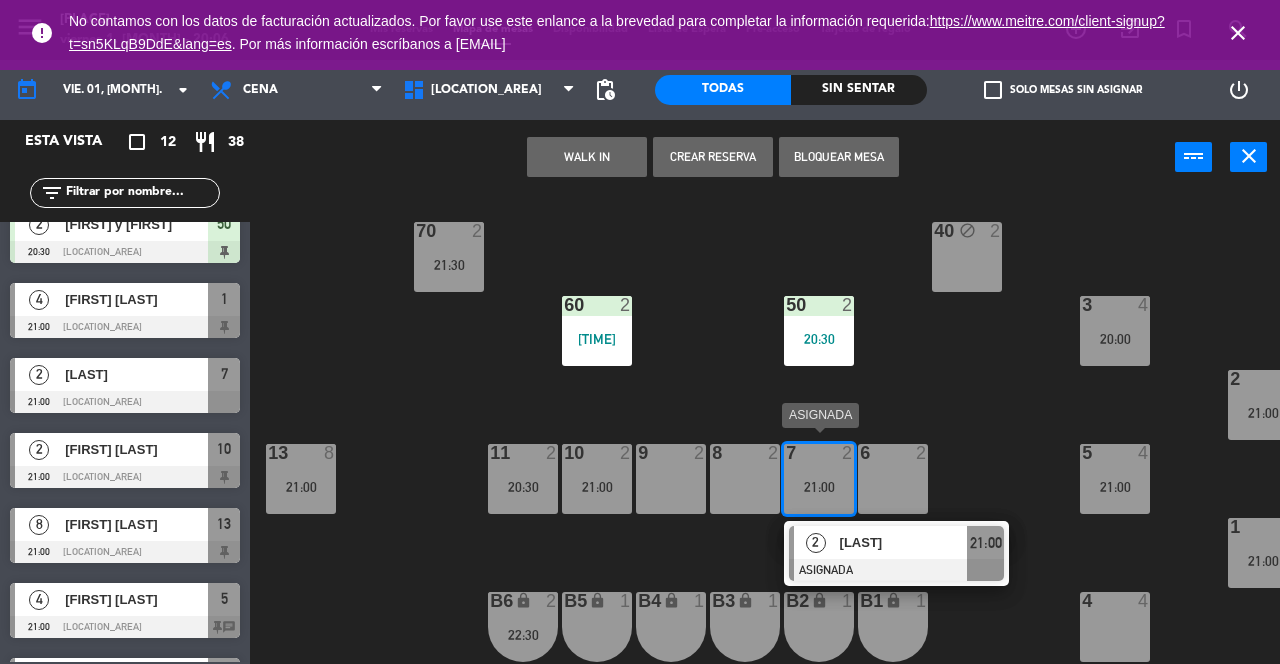 click on "9  2" at bounding box center (671, 479) 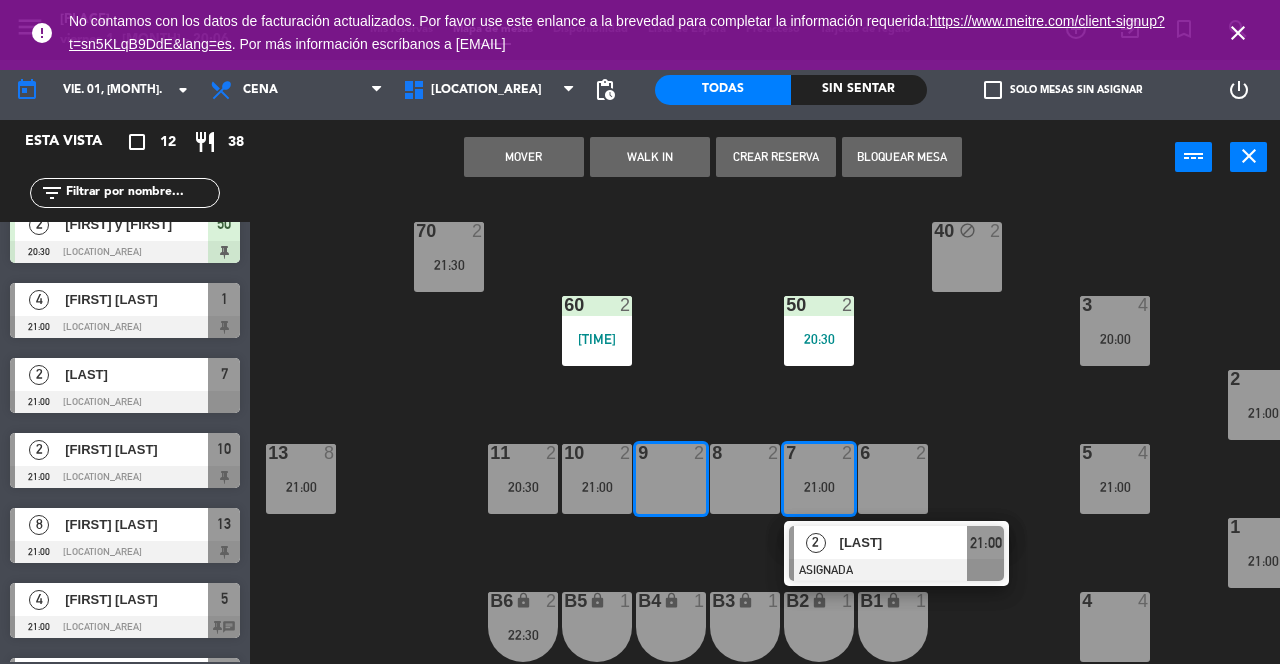 click on "Mover" at bounding box center [524, 157] 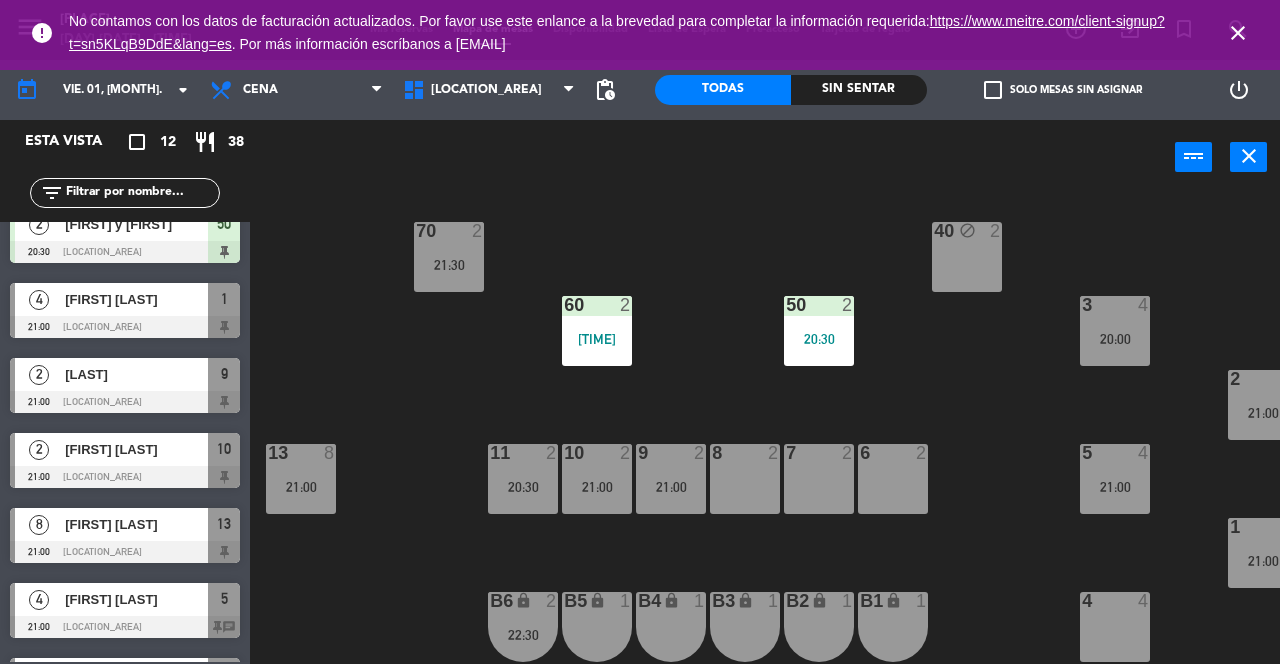 click on "20:00" at bounding box center (1115, 339) 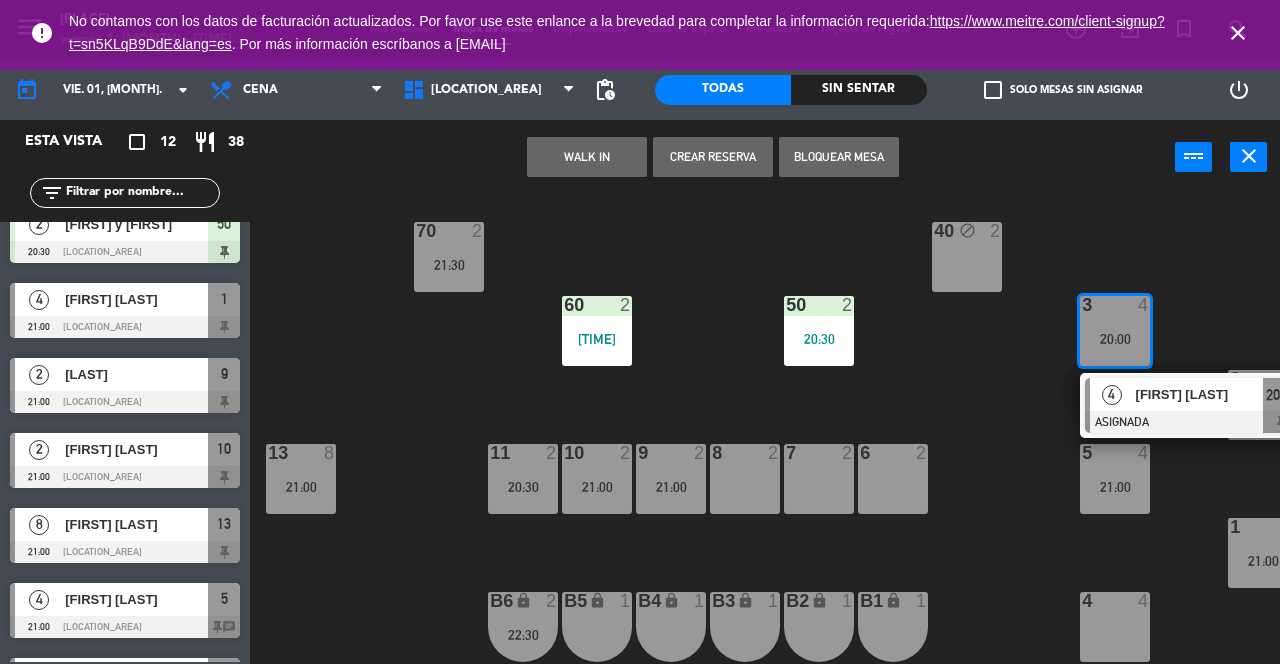 click on "70  2   21:30  40 block  2  60  2   20:05  50  2   20:30  3  4   20:00   4   [FIRST] [LAST]   ASIGNADA  20:00 2  4   21:00  13  8   21:00  11  2   20:30  10  2   21:00  9  2   21:00  8  2  7  2  6  2  5  4   21:00  1  4   21:00  4  4  B1 lock  1  B2 lock  1  B3 lock  1  B4 lock  1  B5 lock  1  B6 lock  2   22:30" 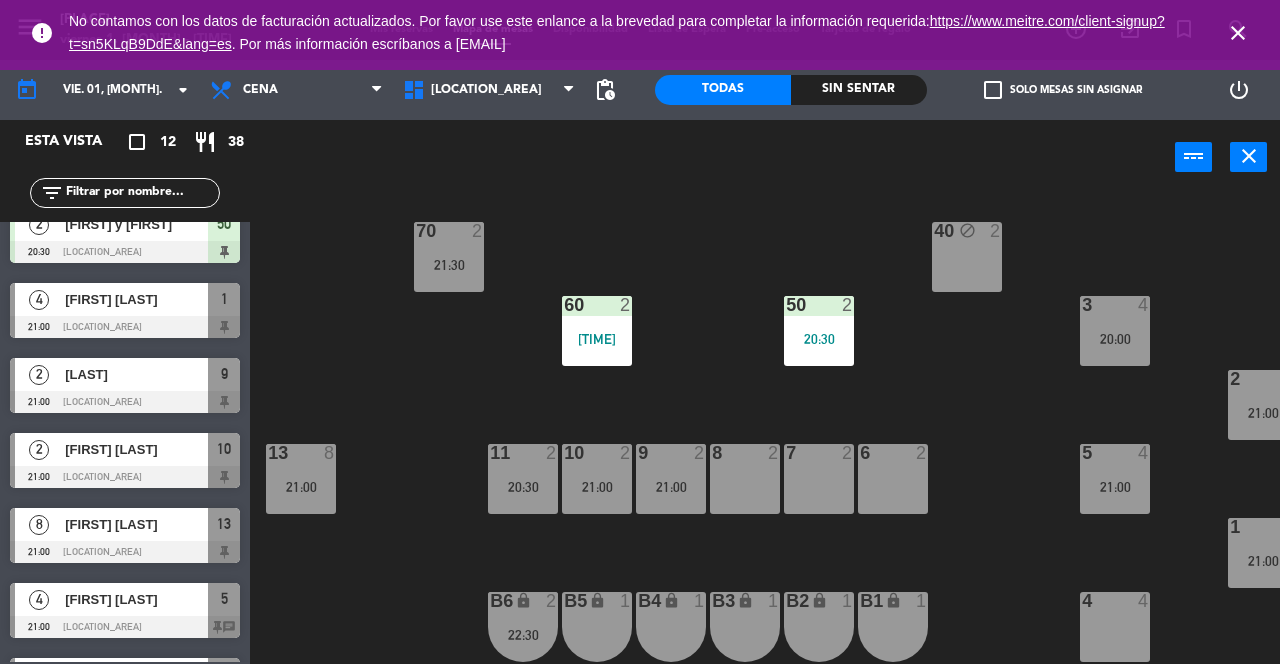 click on "3  4   20:00" at bounding box center (1115, 331) 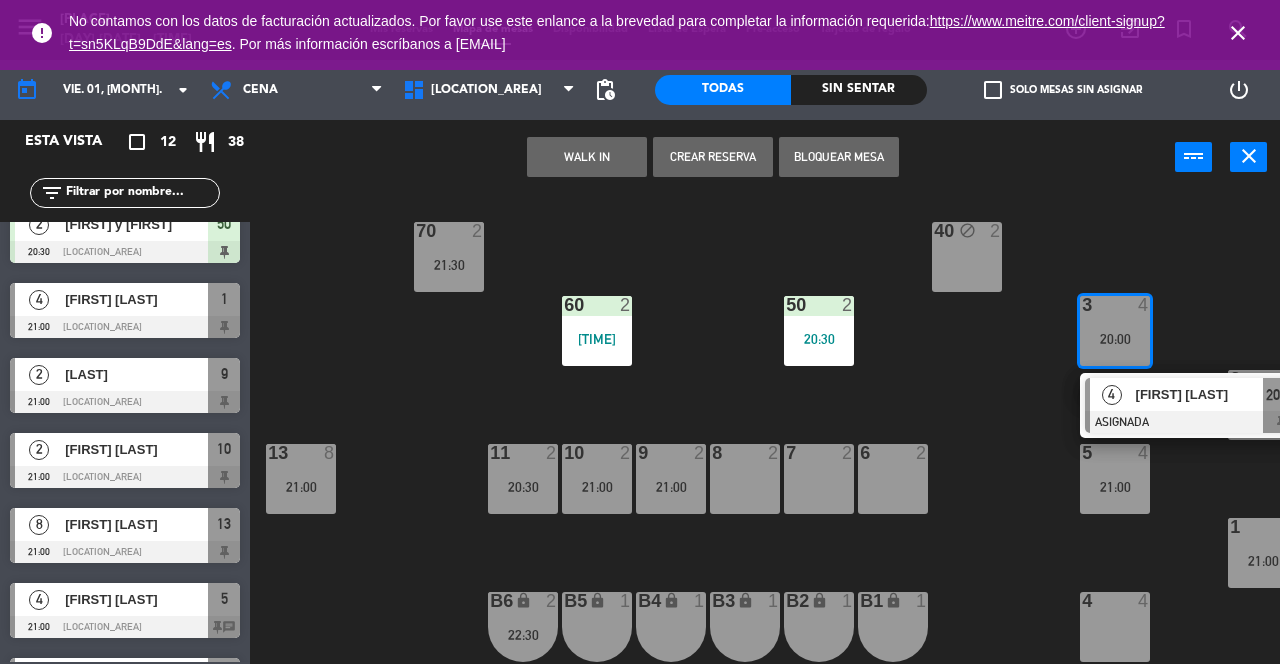 click on "70  2   21:30  40 block  2  60  2   20:05  50  2   20:30  3  4   20:00   4   [FIRST] [LAST]   ASIGNADA  20:00 2  4   21:00  13  8   21:00  11  2   20:30  10  2   21:00  9  2   21:00  8  2  7  2  6  2  5  4   21:00  1  4   21:00  4  4  B1 lock  1  B2 lock  1  B3 lock  1  B4 lock  1  B5 lock  1  B6 lock  2   22:30" 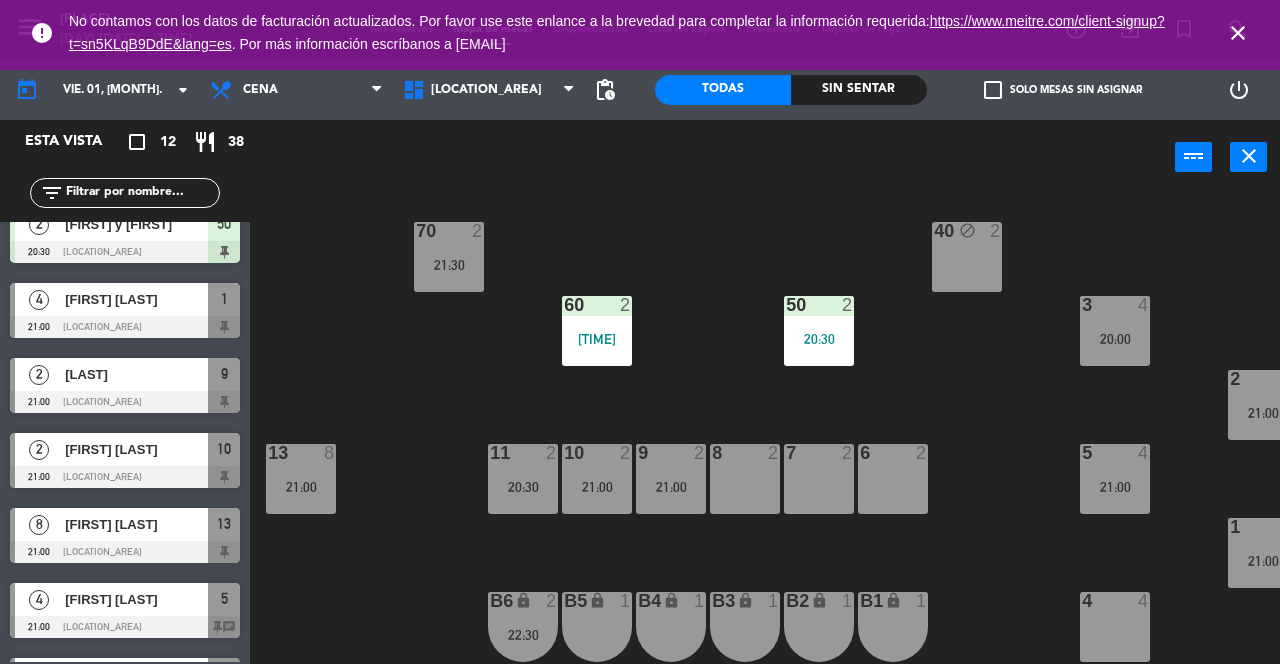 click on "close" at bounding box center (1238, 33) 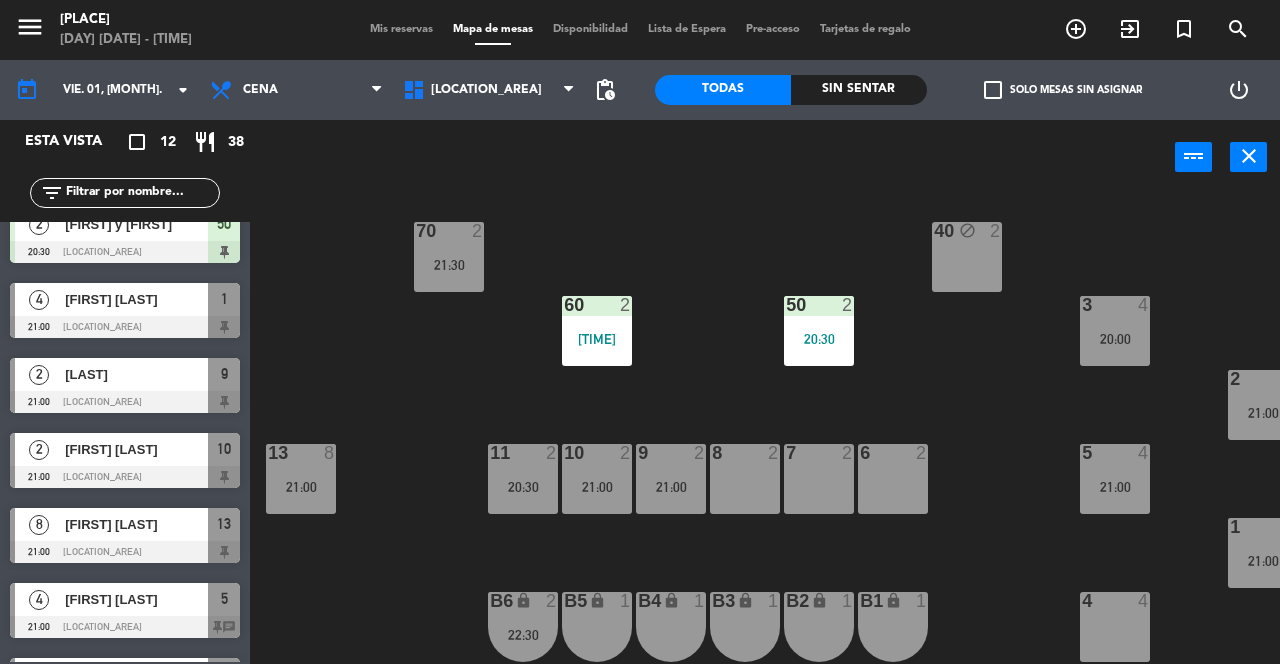 click on "3  4   20:00" at bounding box center (1115, 331) 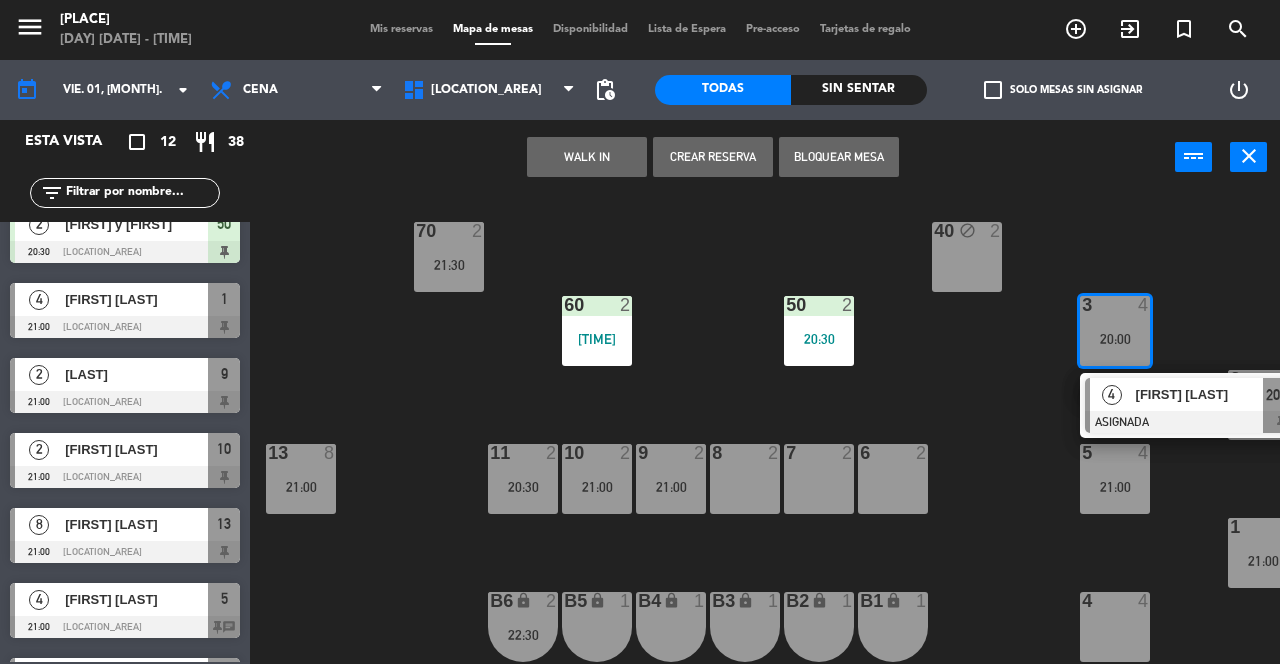 click at bounding box center [1192, 422] 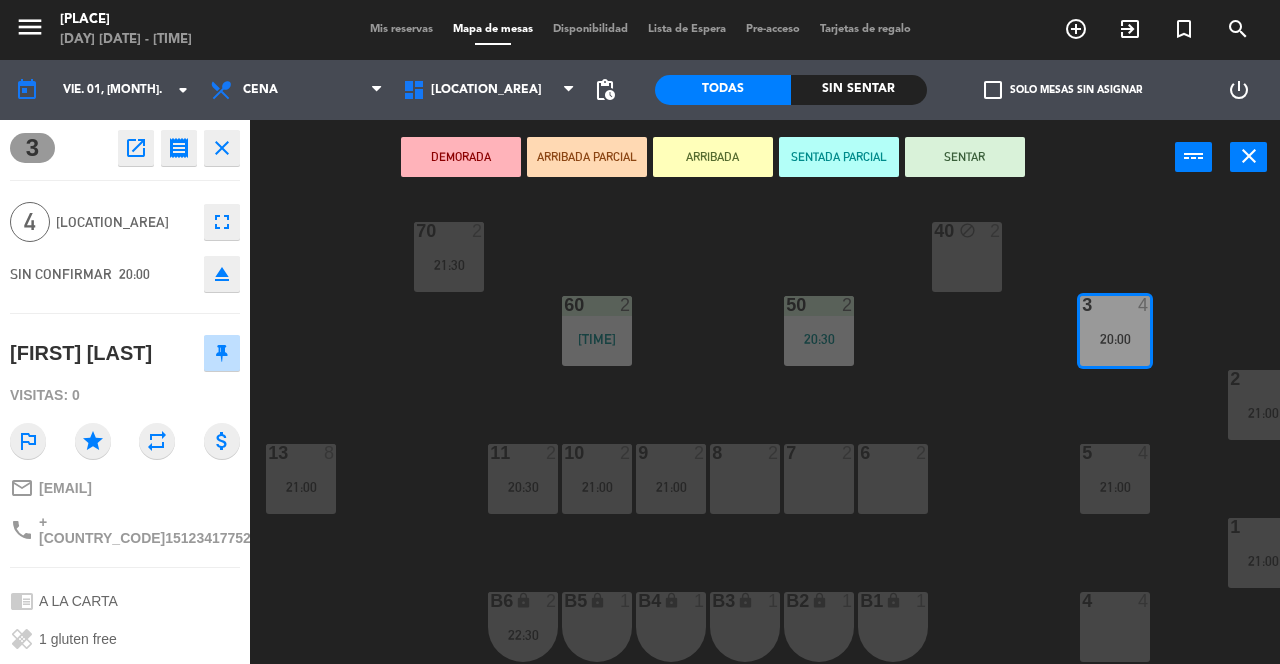 click on "SENTAR" at bounding box center (965, 157) 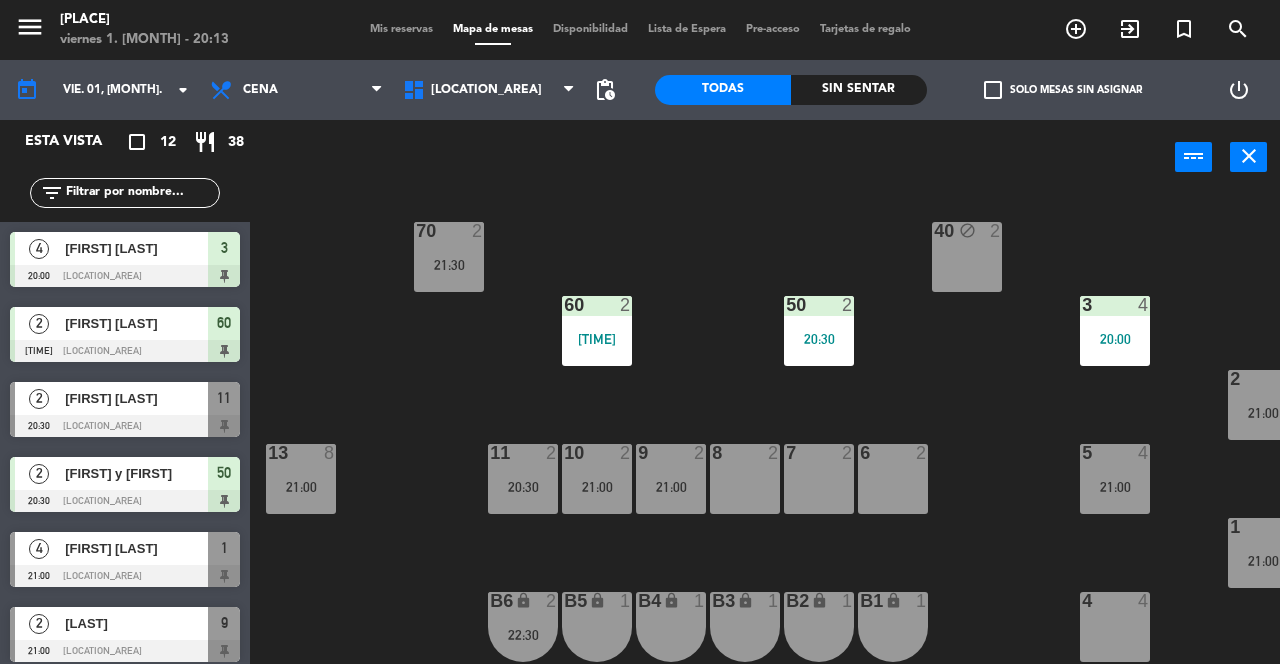 click on "70  2   21:30  40 block  2  60  2   20:05  50  2   20:30  3  4   20:00  2  4   21:00  13  8   21:00  11  2   20:30  10  2   21:00  9  2   21:00  8  2  7  2  6  2  5  4   21:00  1  4   21:00  4  4  B1 lock  1  B2 lock  1  B3 lock  1  B4 lock  1  B5 lock  1  B6 lock  2   22:30" 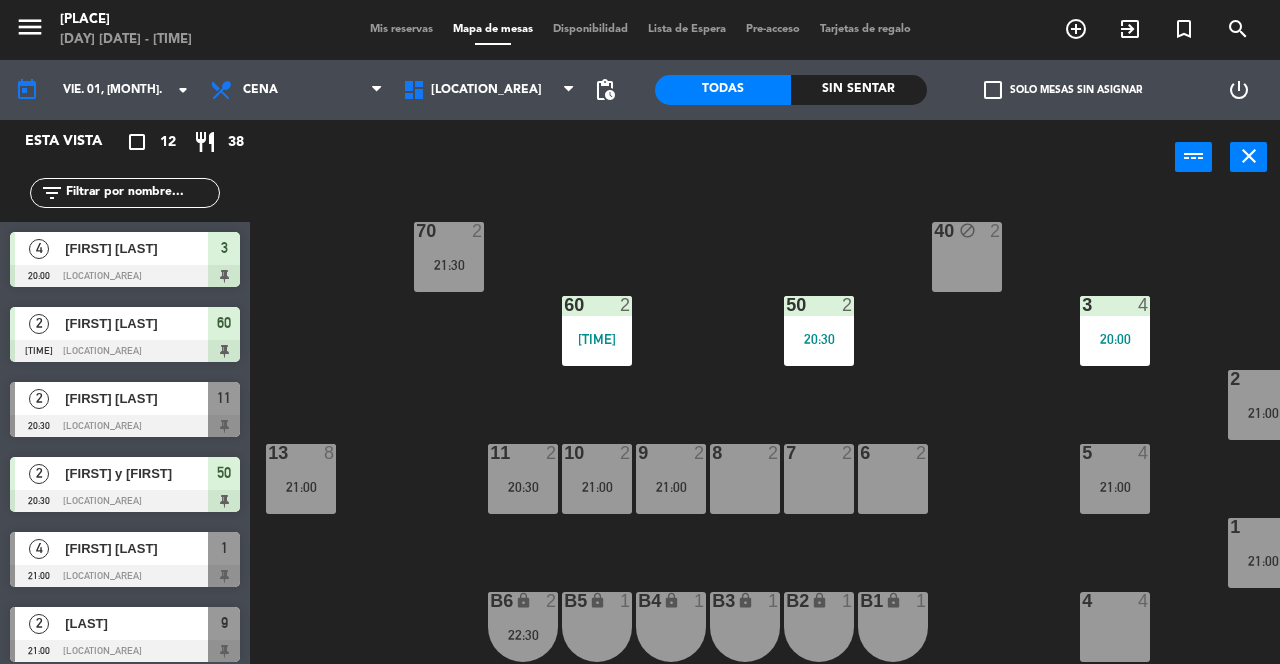 click on "70  2   21:30  40 block  2  60  2   20:05  50  2   20:30  3  4   20:00  2  4   21:00  13  8   21:00  11  2   20:30  10  2   21:00  9  2   21:00  8  2  7  2  6  2  5  4   21:00  1  4   21:00  4  4  B1 lock  1  B2 lock  1  B3 lock  1  B4 lock  1  B5 lock  1  B6 lock  2   22:30" 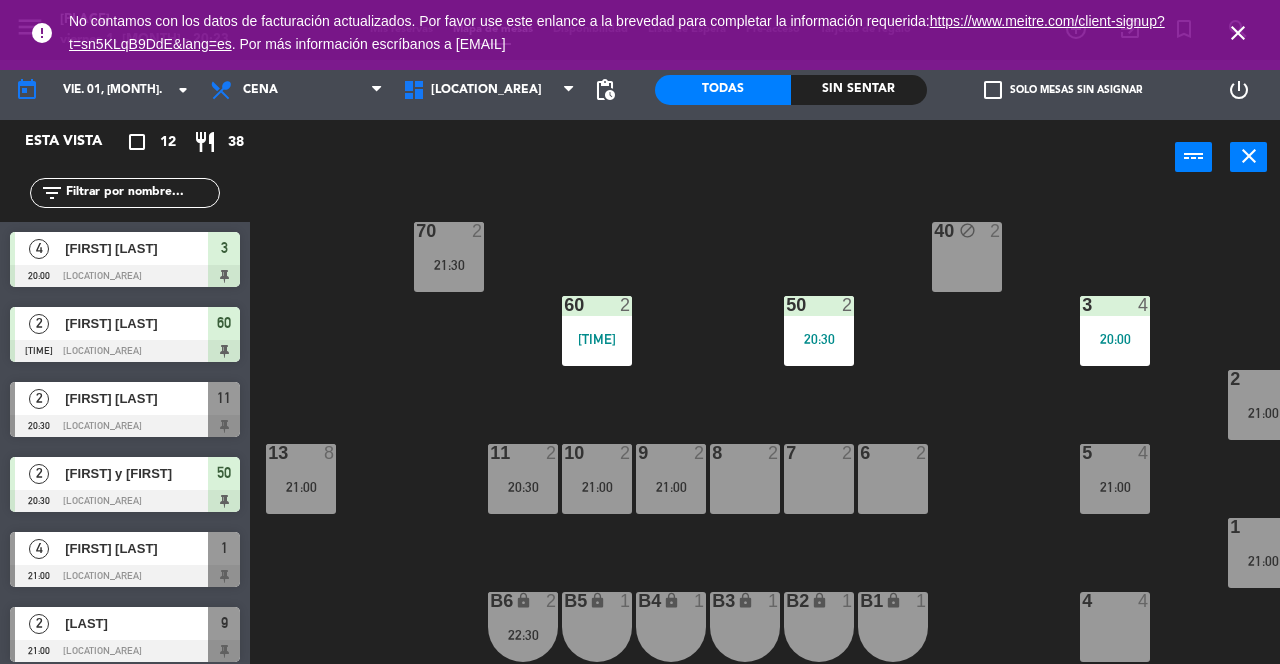 click on "5" at bounding box center [1081, 453] 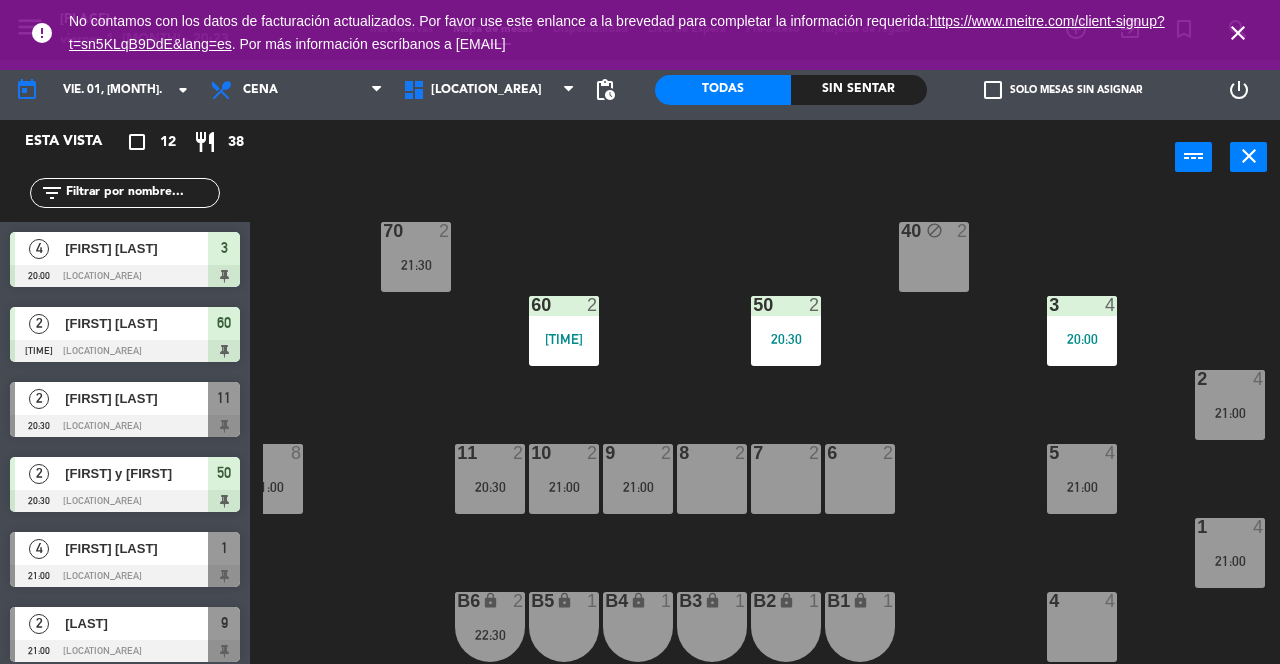 click on "21:00" at bounding box center [1230, 560] 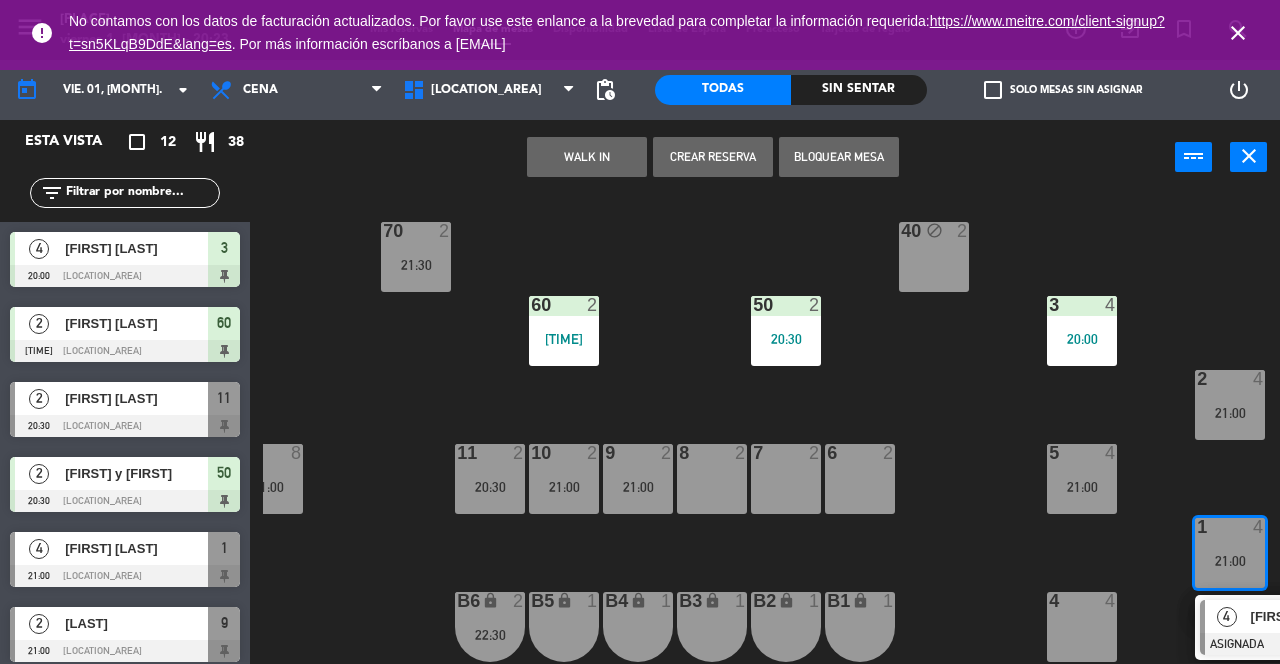 click on "70  2   21:30  40 block  2  60  2   20:05  50  2   20:30  3  4   20:00  2  4   21:00  13  8   21:00  11  2   20:30  10  2   21:00  9  2   21:00  8  2  7  2  6  2  5  4   21:00  1  4   21:00  4  4  B1 lock  1  B2 lock  1  B3 lock  1  B4 lock  1  B5 lock  1  B6 lock  2   22:30" 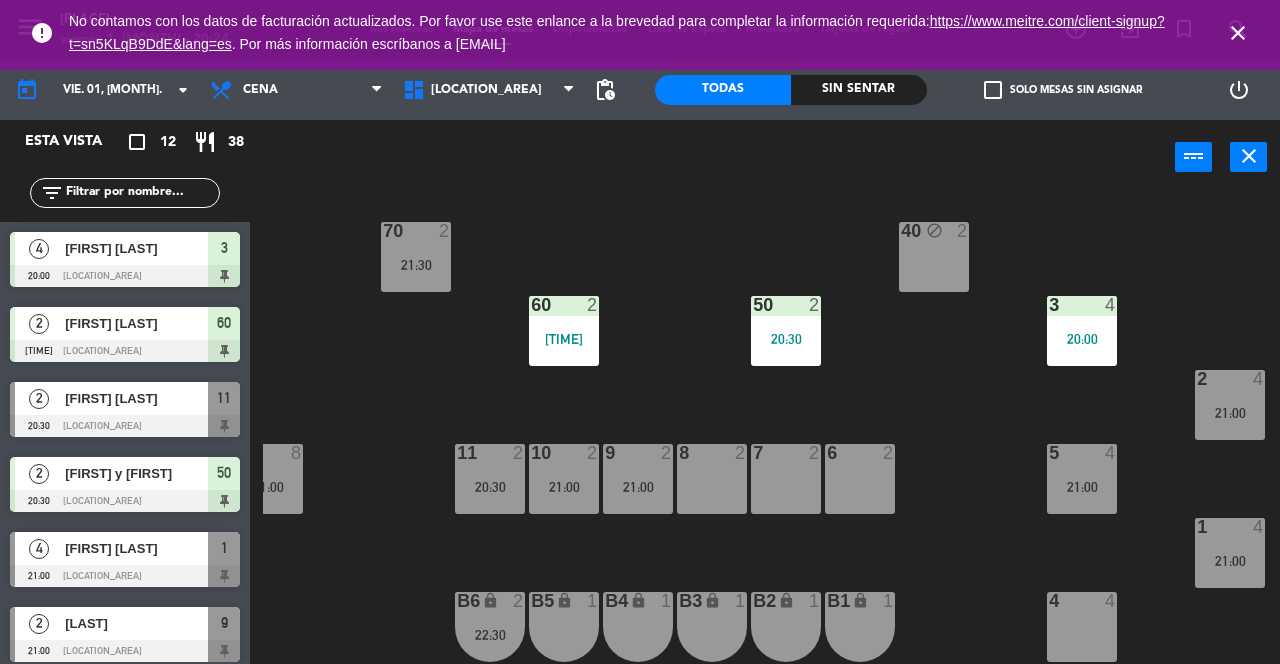 click on "21:00" at bounding box center (1230, 413) 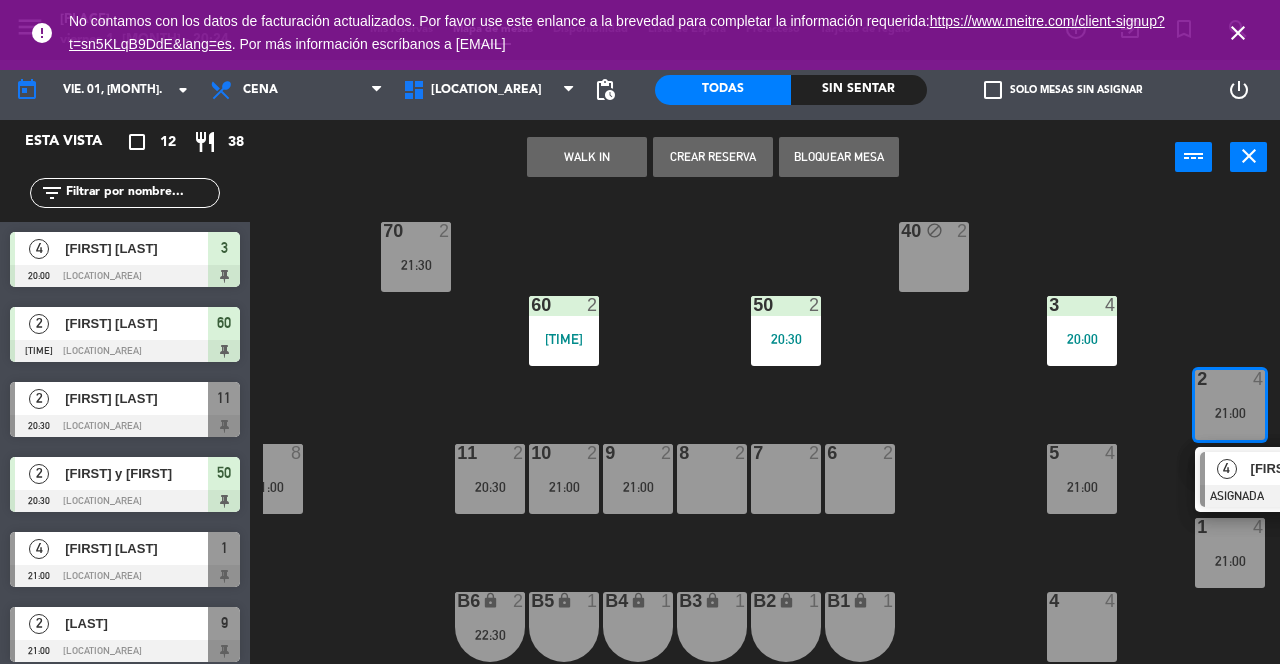 click on "5  4   21:00" at bounding box center (1082, 479) 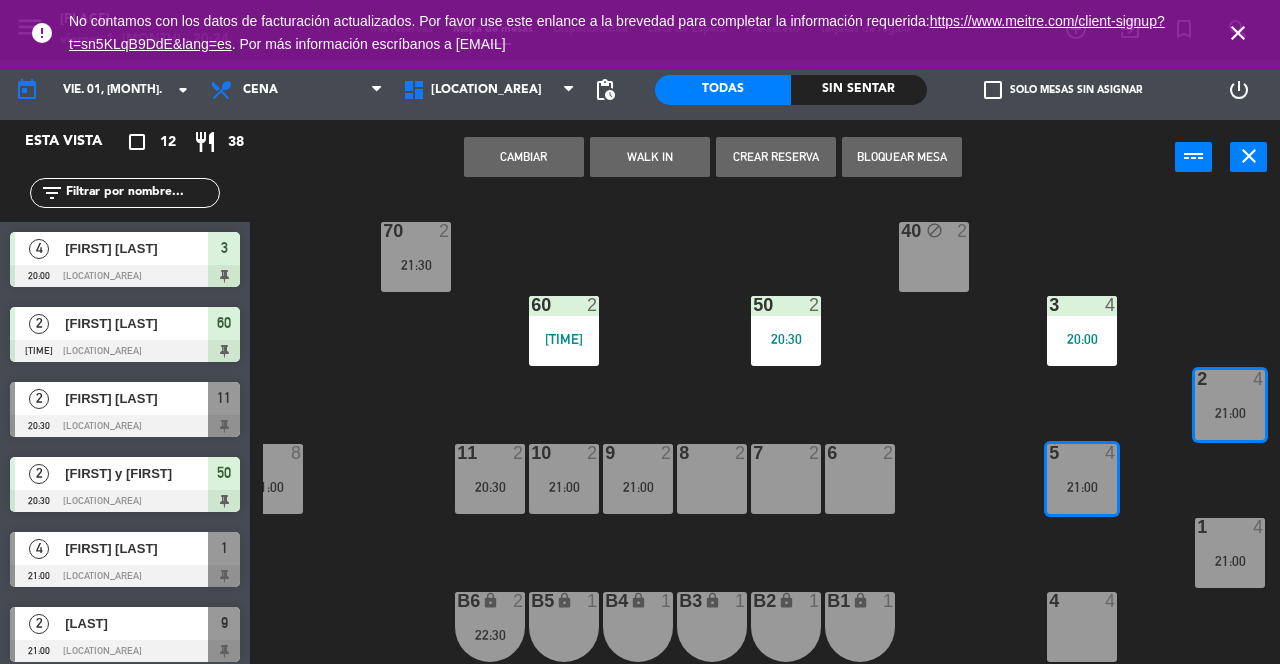click on "2  4   21:00" at bounding box center [1230, 405] 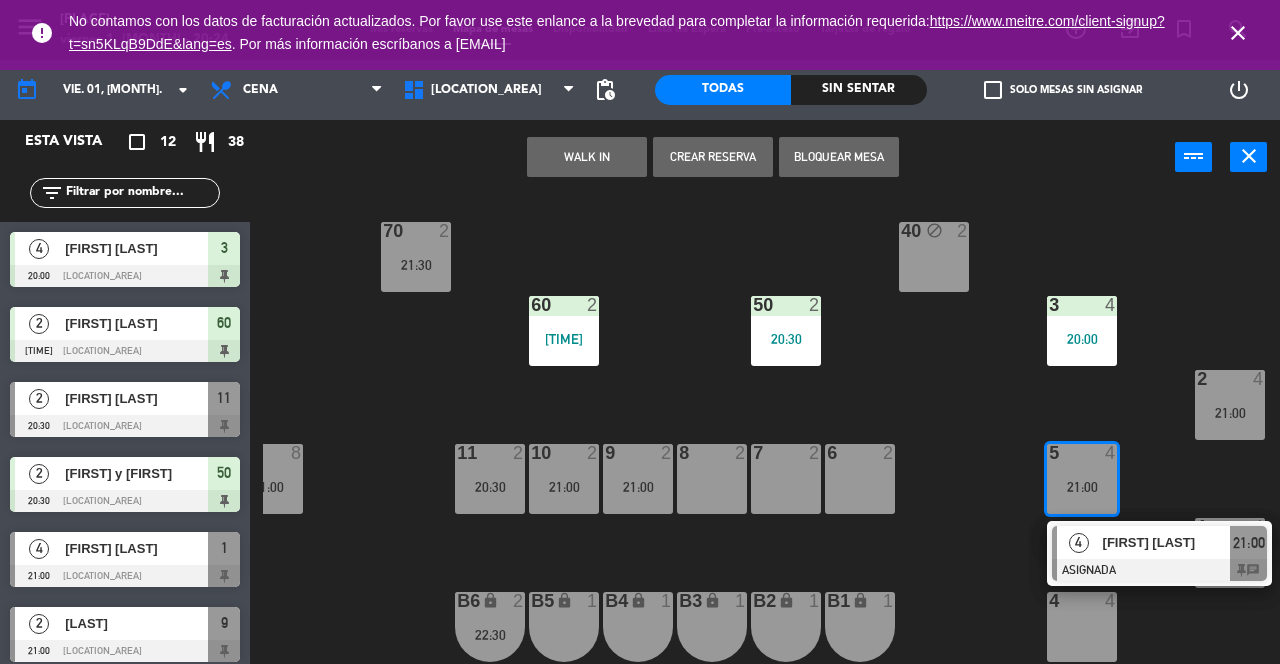 click on "[FIRST] [LAST]" at bounding box center (1166, 542) 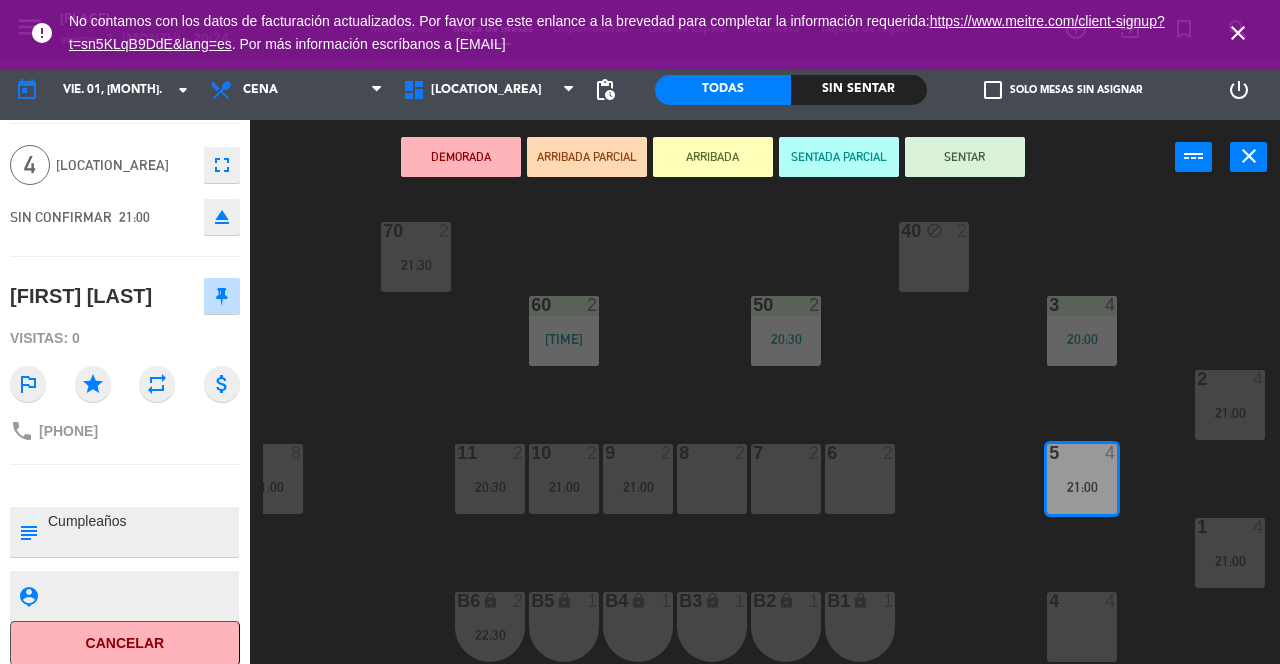 scroll, scrollTop: 69, scrollLeft: 0, axis: vertical 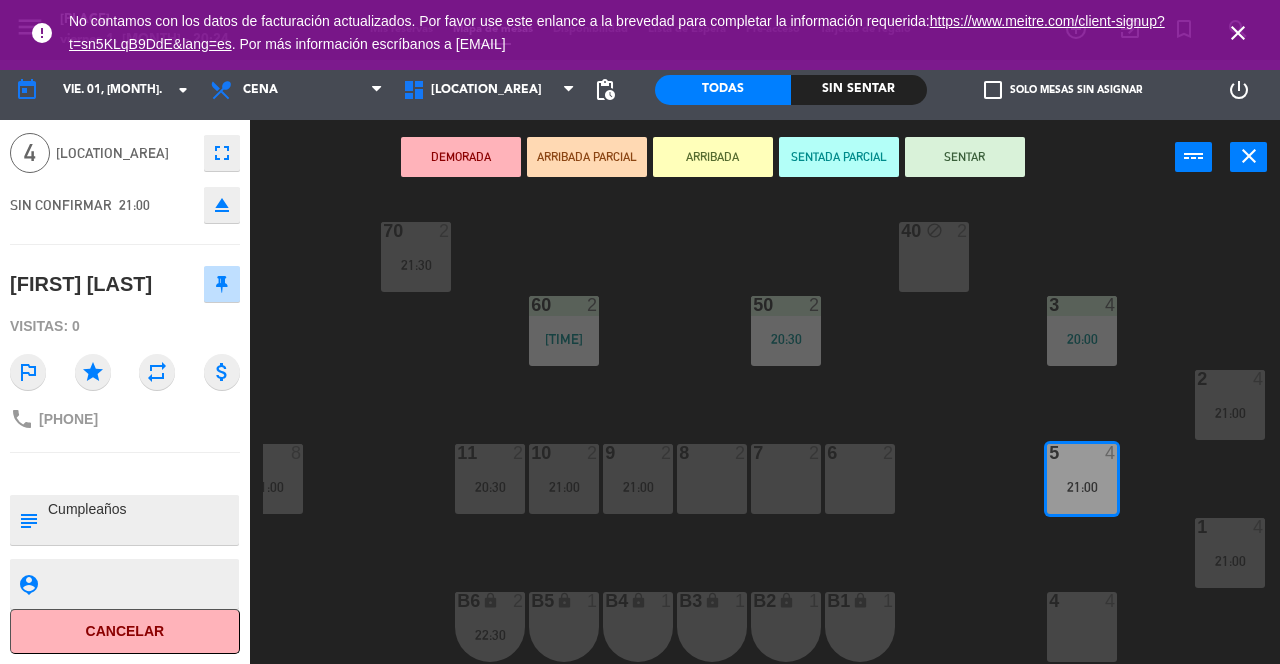 click on "Cancelar" 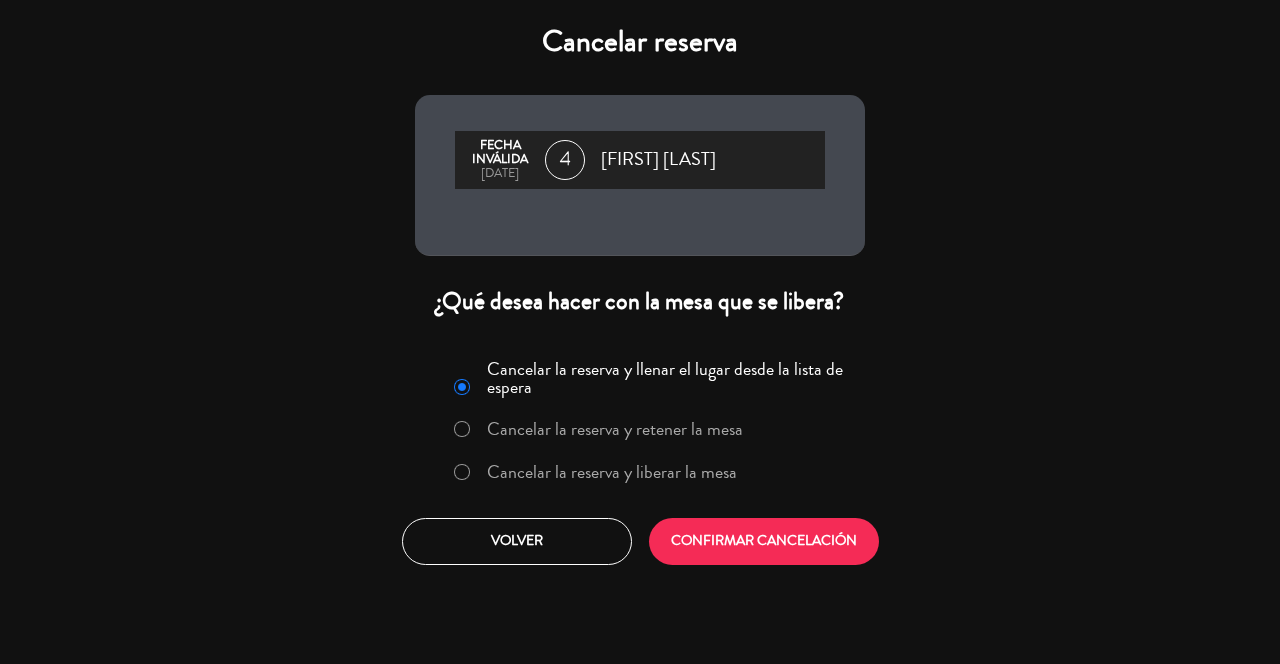 click on "Cancelar la reserva y liberar la mesa" 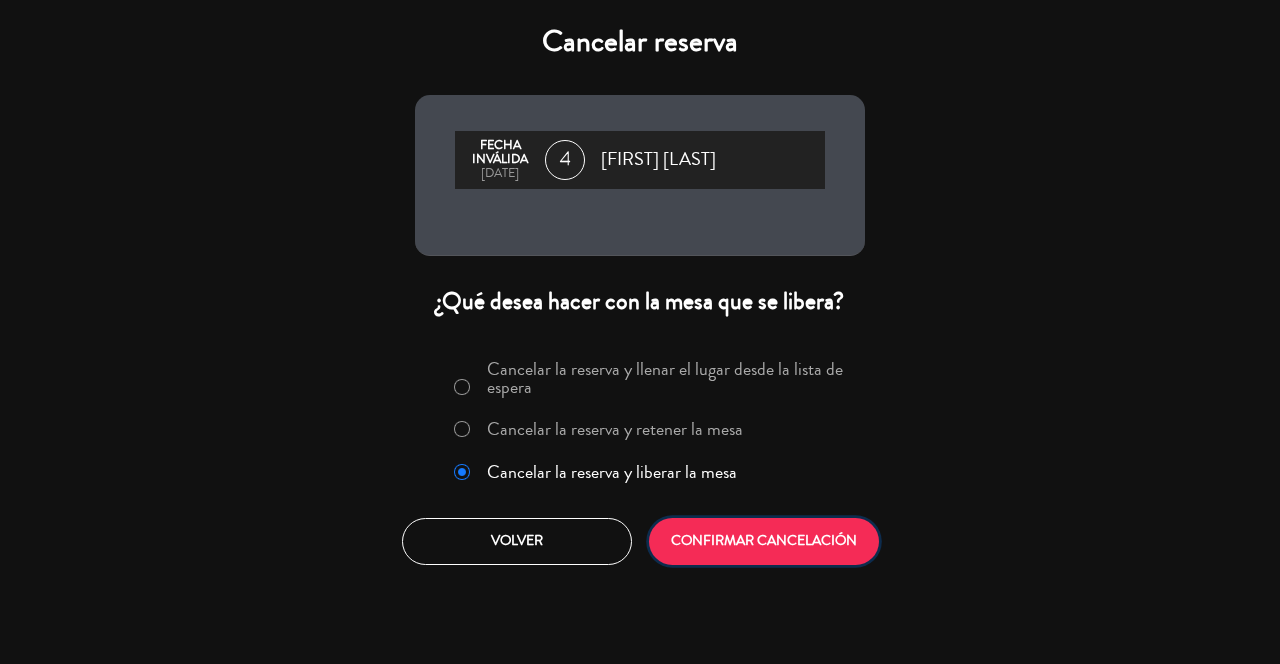 click on "CONFIRMAR CANCELACIÓN" 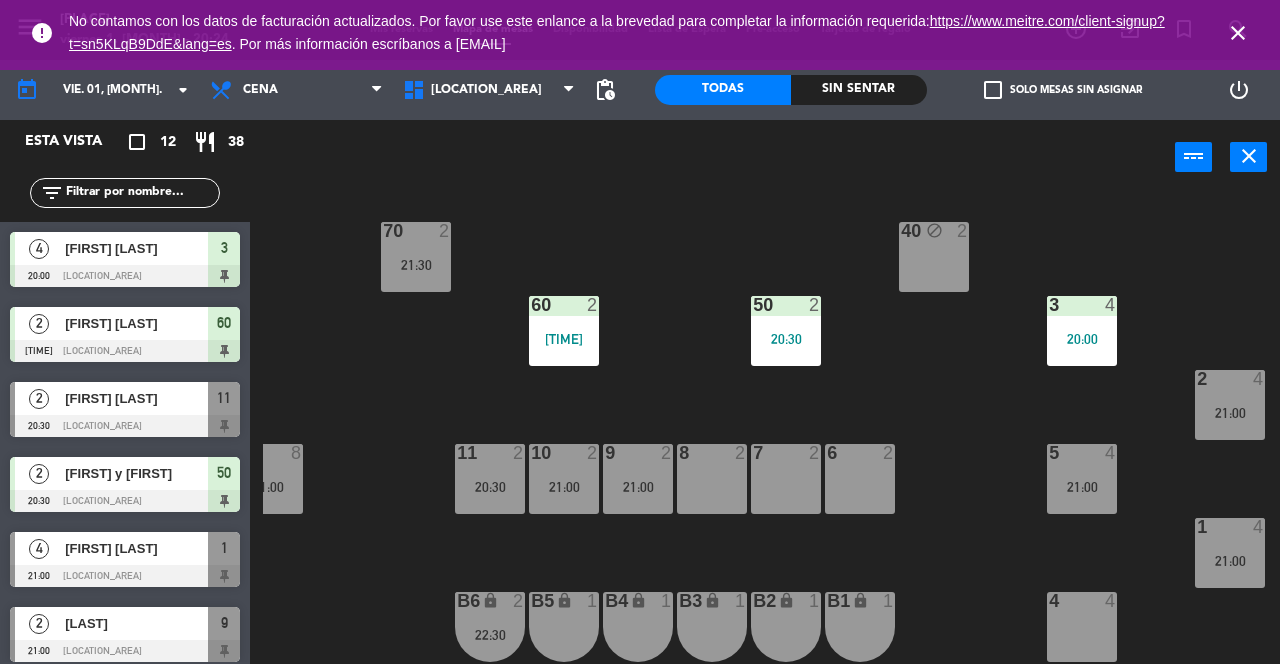 scroll, scrollTop: 24, scrollLeft: 0, axis: vertical 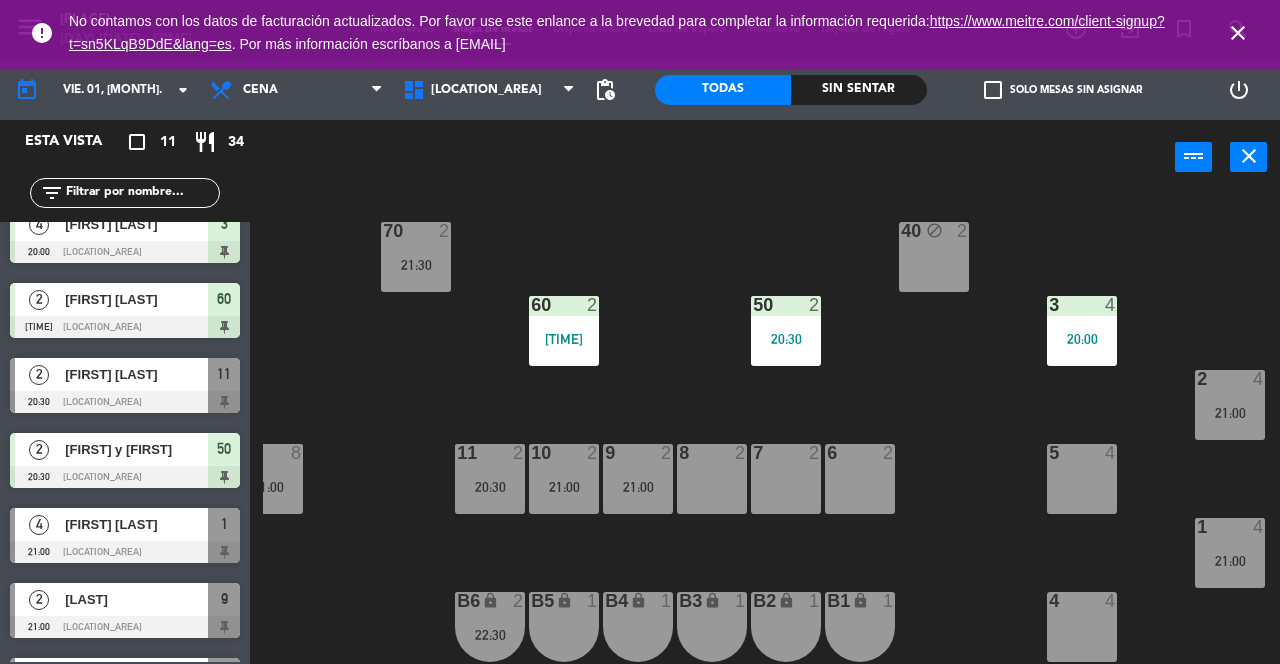 click at bounding box center (1230, 527) 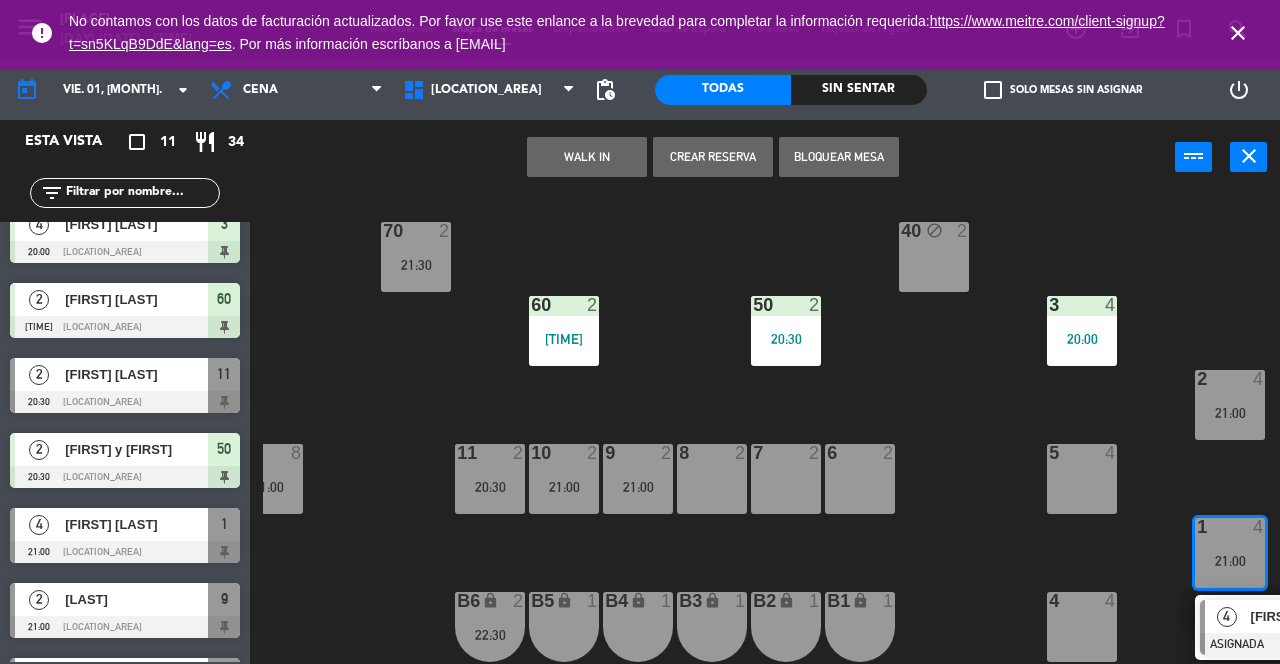 click on "4" at bounding box center [1226, 616] 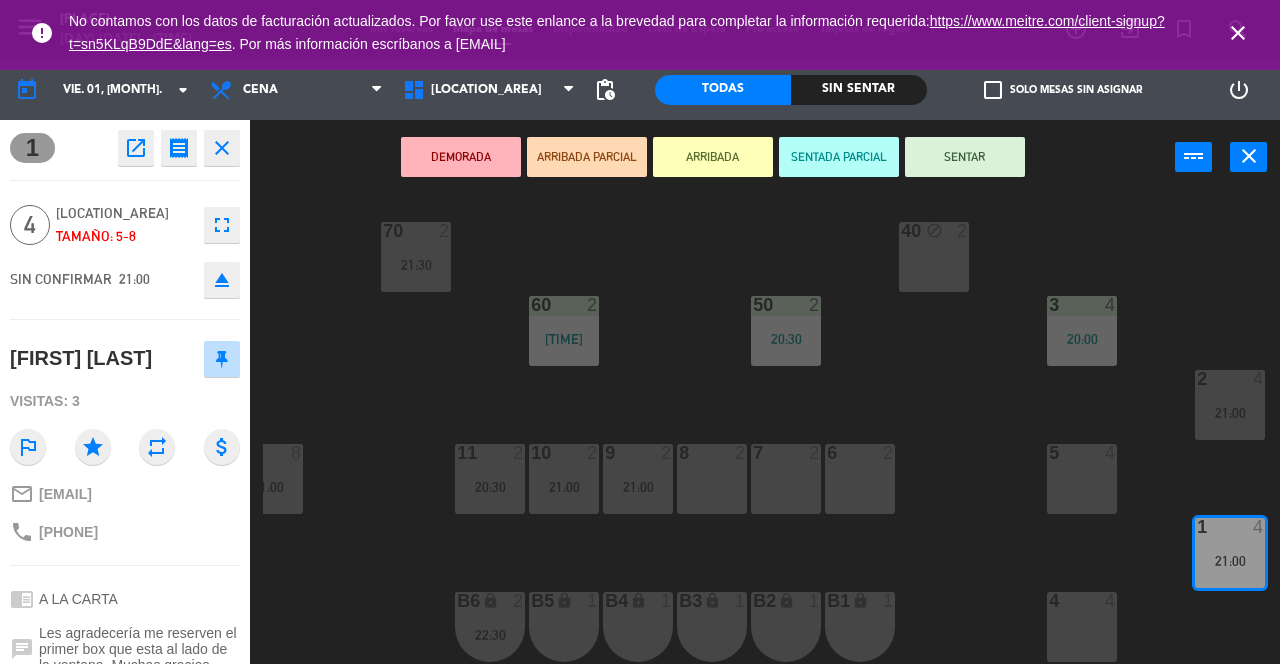 click on "SENTAR" at bounding box center (965, 157) 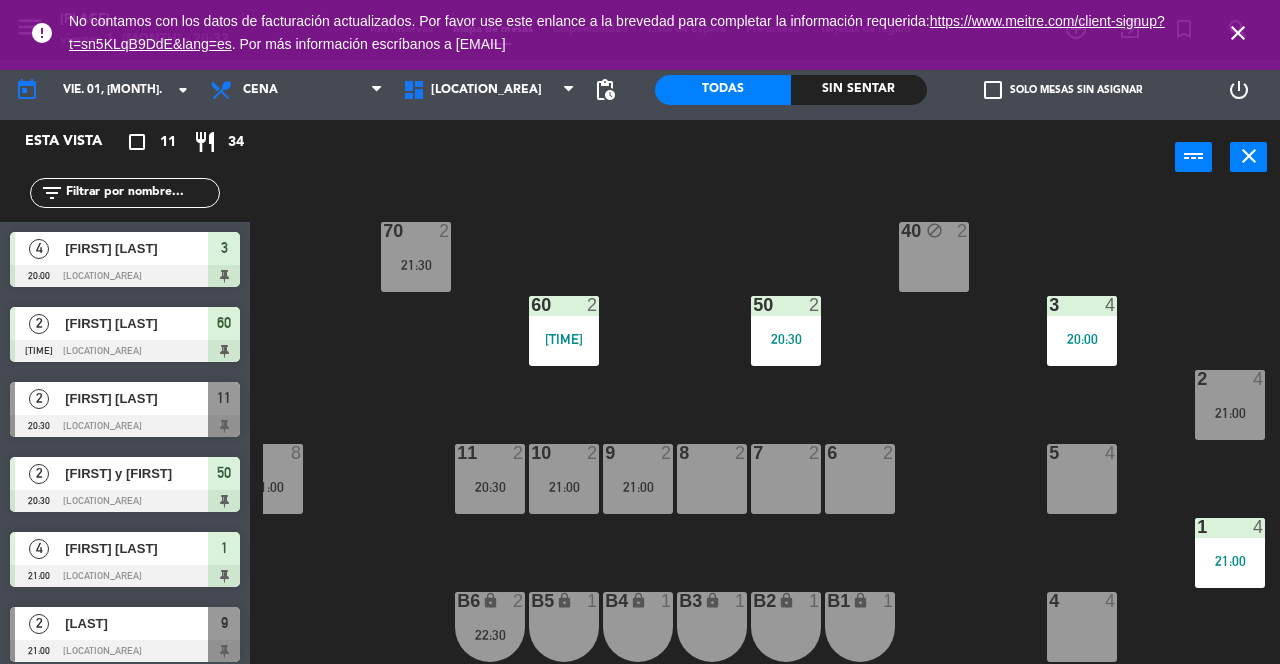 click on "close" at bounding box center (1238, 33) 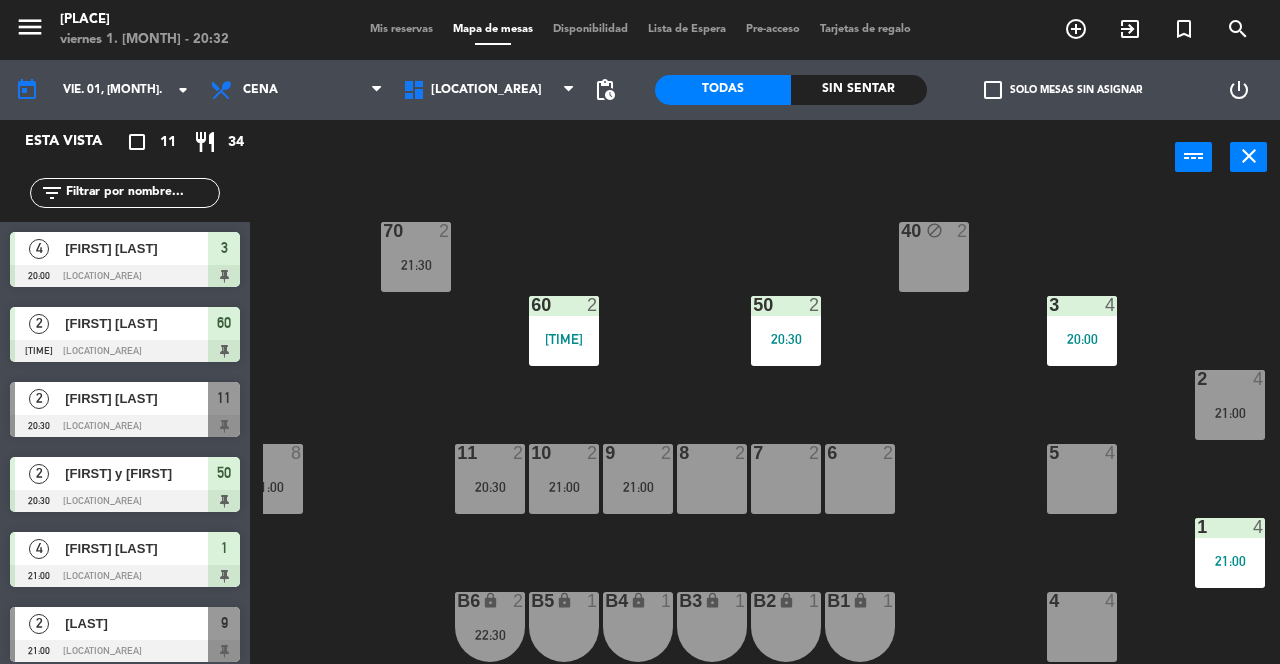 click on "9  2   21:00" at bounding box center (638, 479) 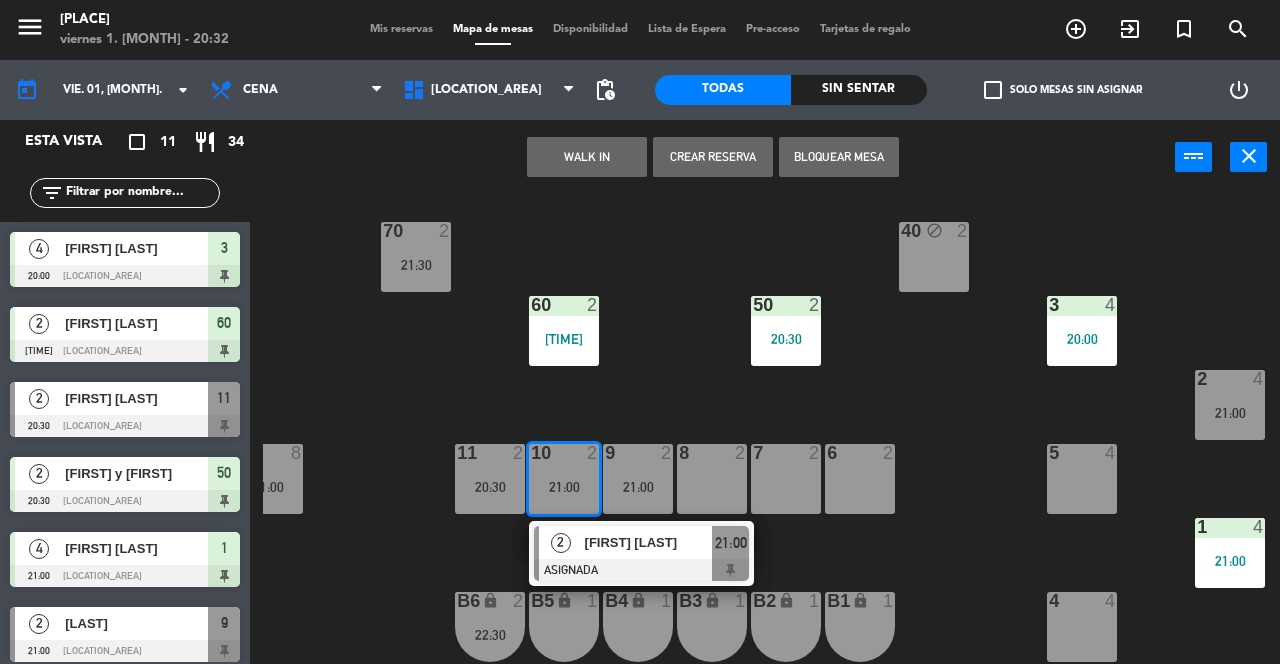 click on "70  2   21:30  40 block  2  60  2   20:05  50  2   20:30  3  4   20:00  2  4   21:00  13  8   21:00  11  2   20:30  10  2   21:00   2   [FIRST] [LAST]   ASIGNADA  21:00 9  2   21:00  8  2  7  2  6  2  5  4  1  4   21:00  4  4  B1 lock  1  B2 lock  1  B3 lock  1  B4 lock  1  B5 lock  1  B6 lock  2   22:30" 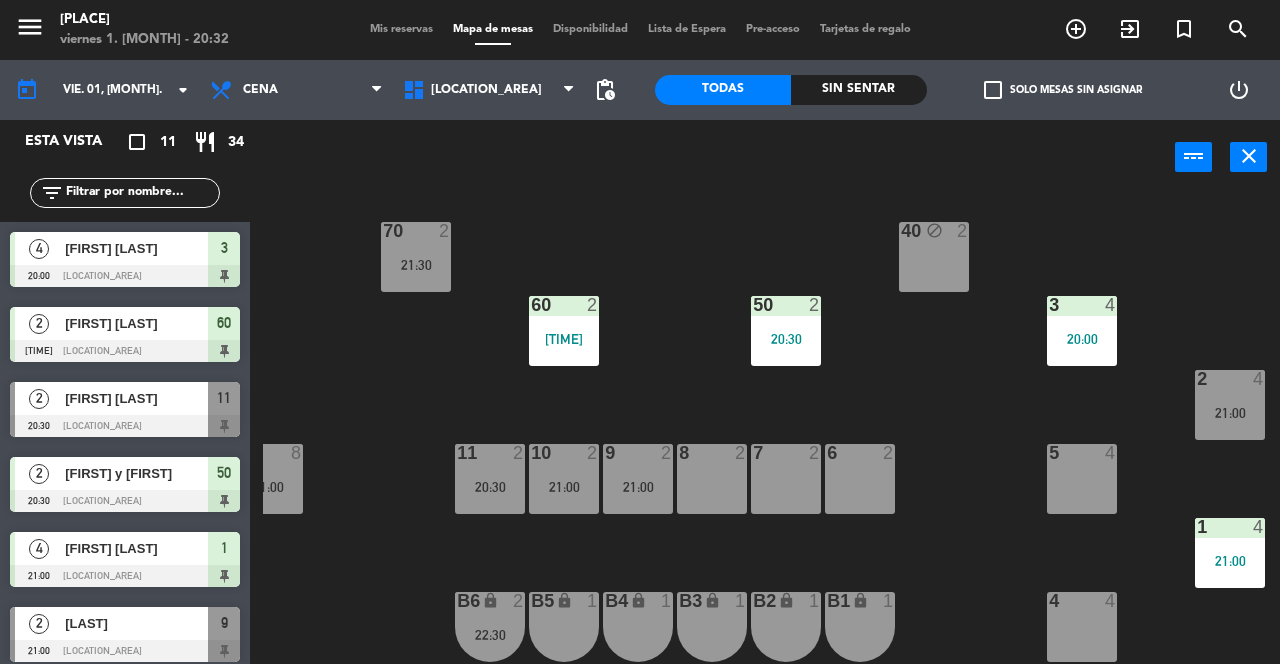 click on "11  2   20:30" at bounding box center [490, 479] 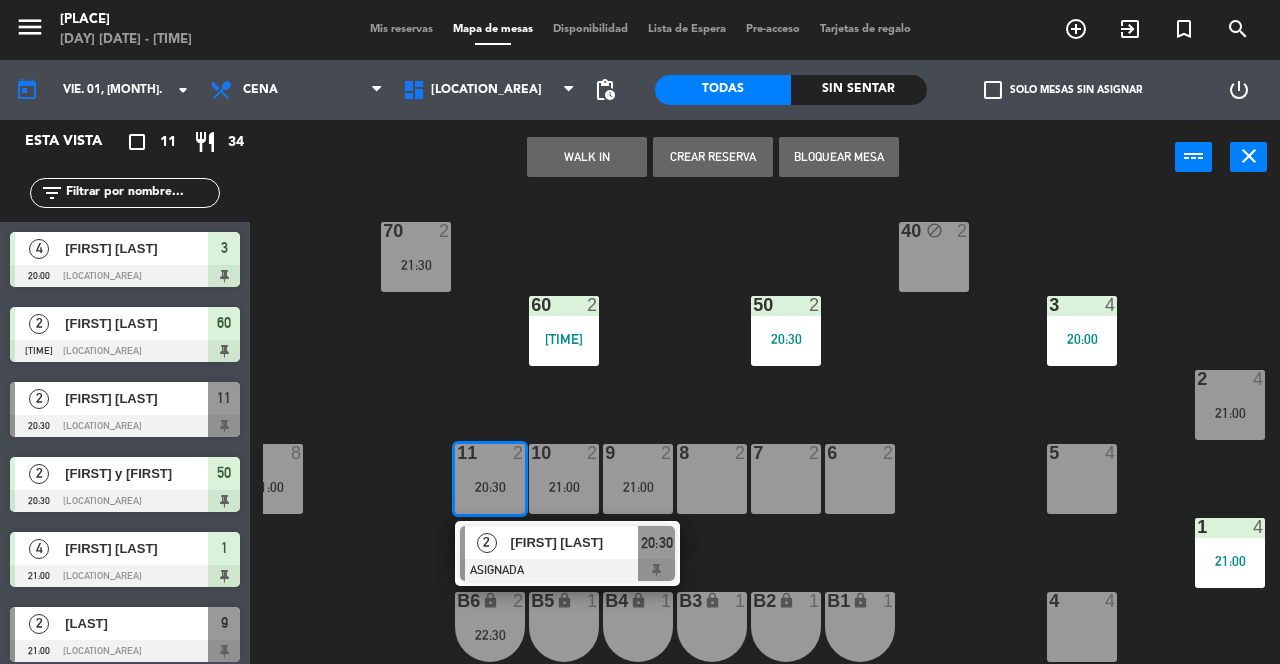click on "70  2   21:30  40 block  2  60  2   20:05  50  2   20:30  3  4   20:00  2  4   21:00  13  8   21:00  11  2   20:30   2   [FIRST] [LAST]   ASIGNADA  20:30 10  2   21:00  9  2   21:00  8  2  7  2  6  2  5  4  1  4   21:00  4  4  B1 lock  1  B2 lock  1  B3 lock  1  B4 lock  1  B5 lock  1  B6 lock  2   22:30" 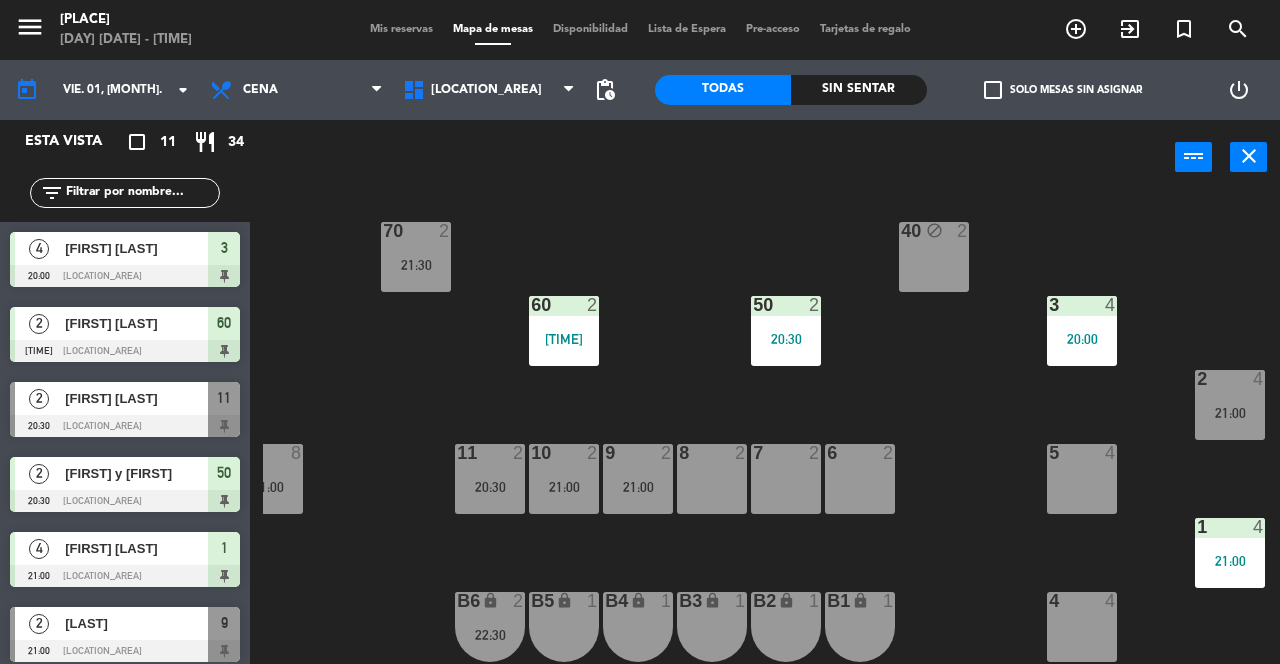 click on "20:30" at bounding box center [490, 487] 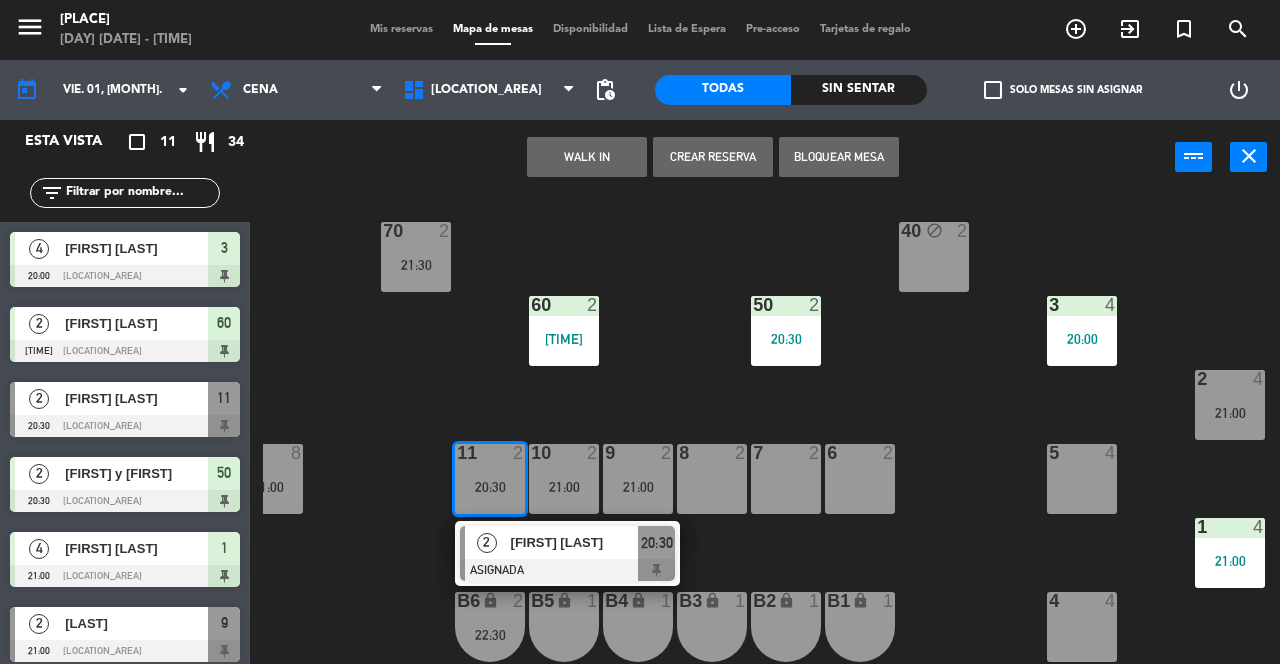 click on "70  2   21:30  40 block  2  60  2   20:05  50  2   20:30  3  4   20:00  2  4   21:00  13  8   21:00  11  2   20:30   2   [FIRST] [LAST]   ASIGNADA  20:30 10  2   21:00  9  2   21:00  8  2  7  2  6  2  5  4  1  4   21:00  4  4  B1 lock  1  B2 lock  1  B3 lock  1  B4 lock  1  B5 lock  1  B6 lock  2   22:30" 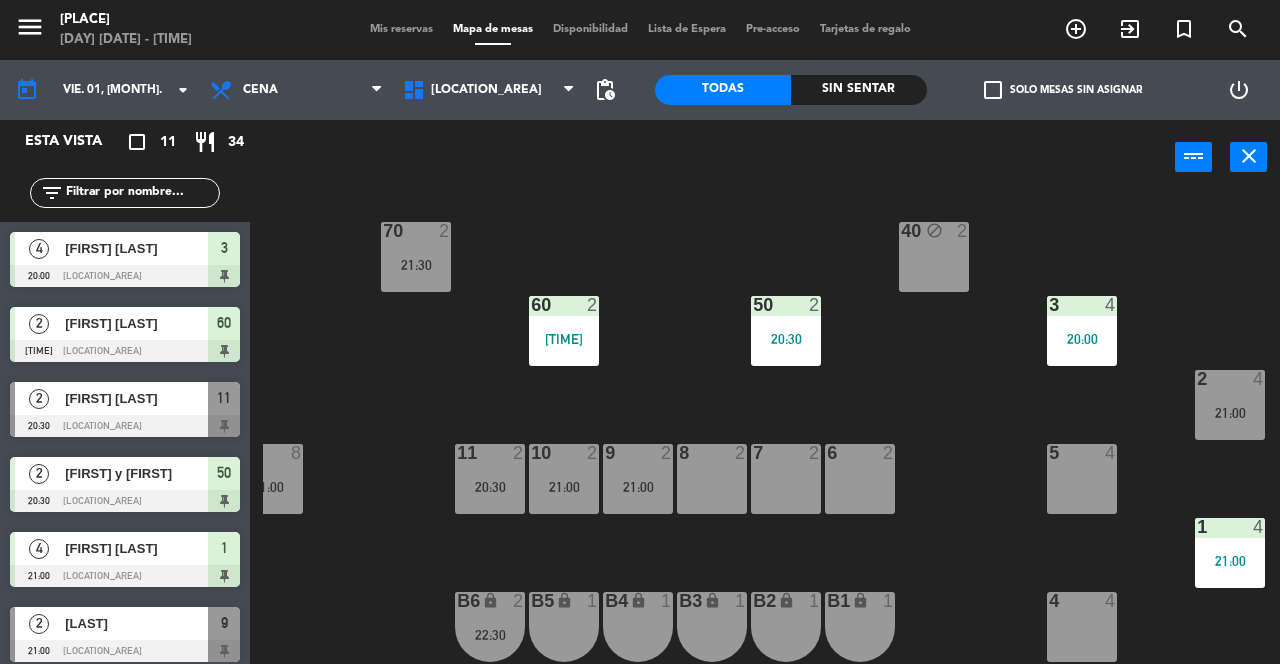 click on "70  2   21:30  40 block  2  60  2   20:05  50  2   20:30  3  4   20:00  2  4   21:00  13  8   21:00  11  2   20:30  10  2   21:00  9  2   21:00  8  2  7  2  6  2  5  4  1  4   21:00  4  4  B1 lock  1  B2 lock  1  B3 lock  1  B4 lock  1  B5 lock  1  B6 lock  2   22:30" 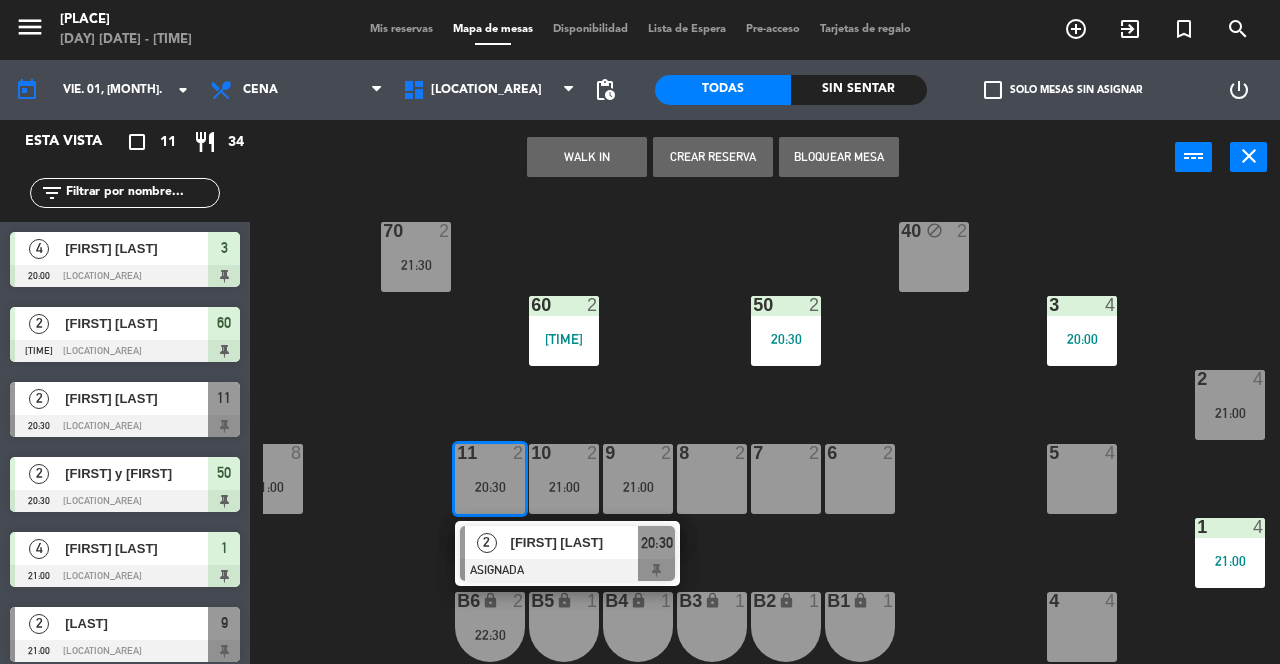 click on "40 block  2" at bounding box center [934, 257] 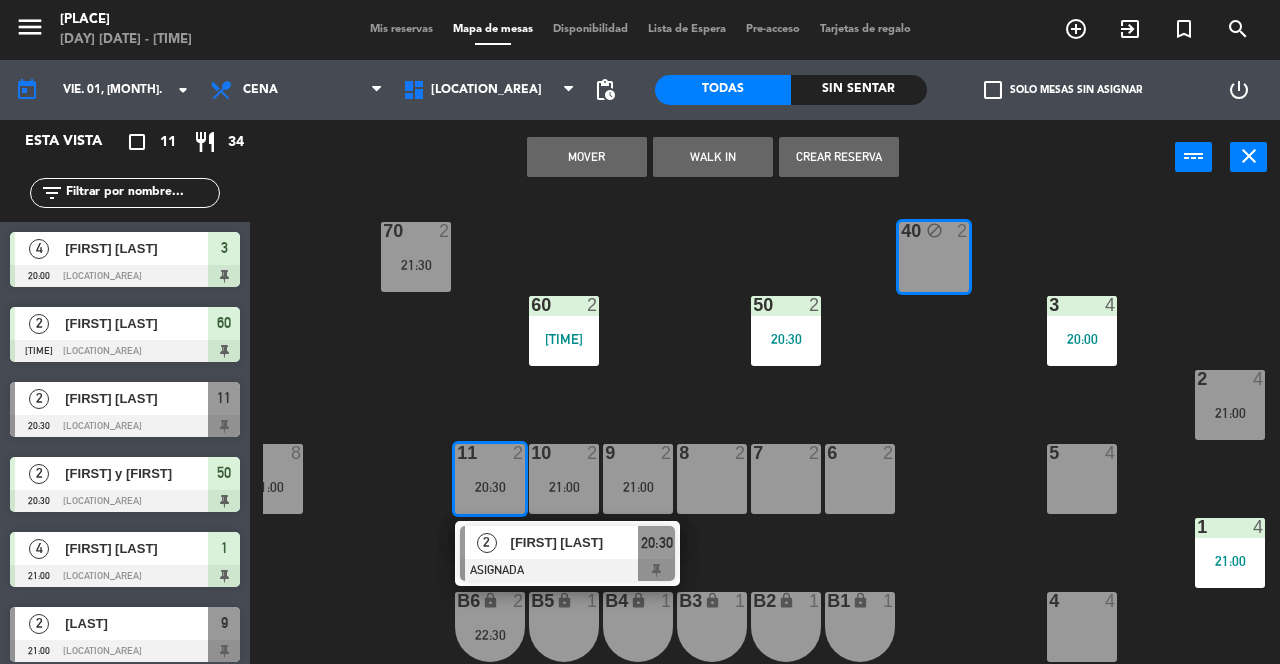 click on "Mover" at bounding box center (587, 157) 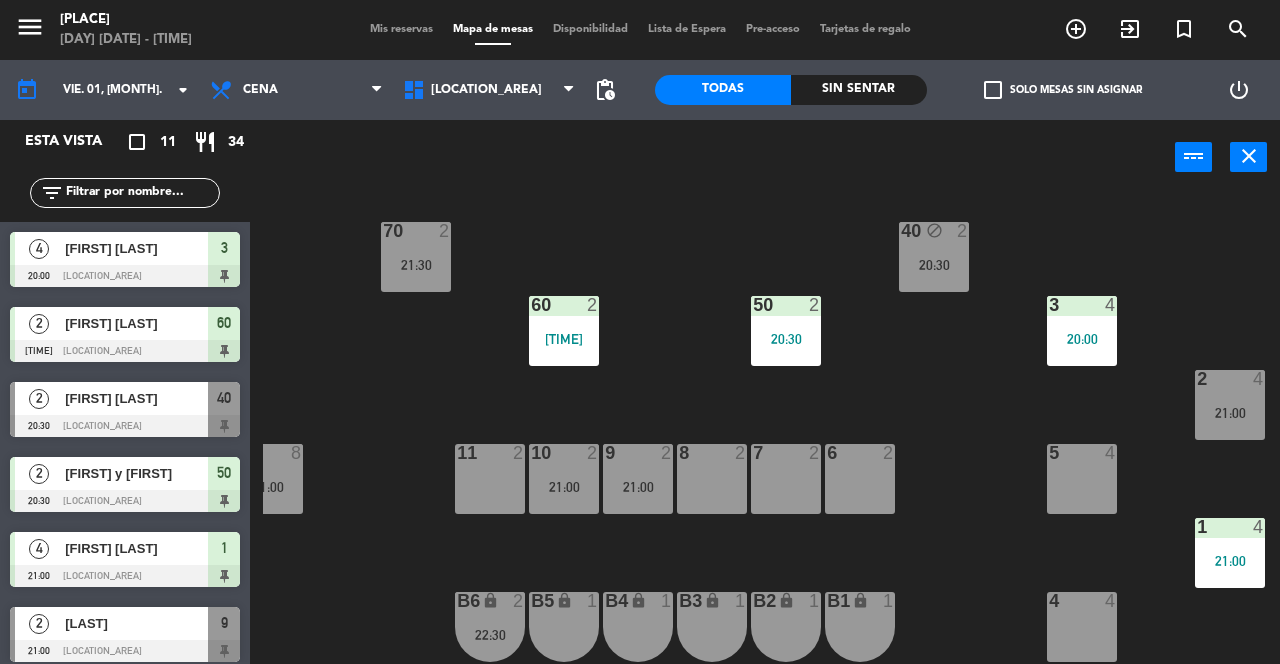 click on "20:30" at bounding box center [934, 265] 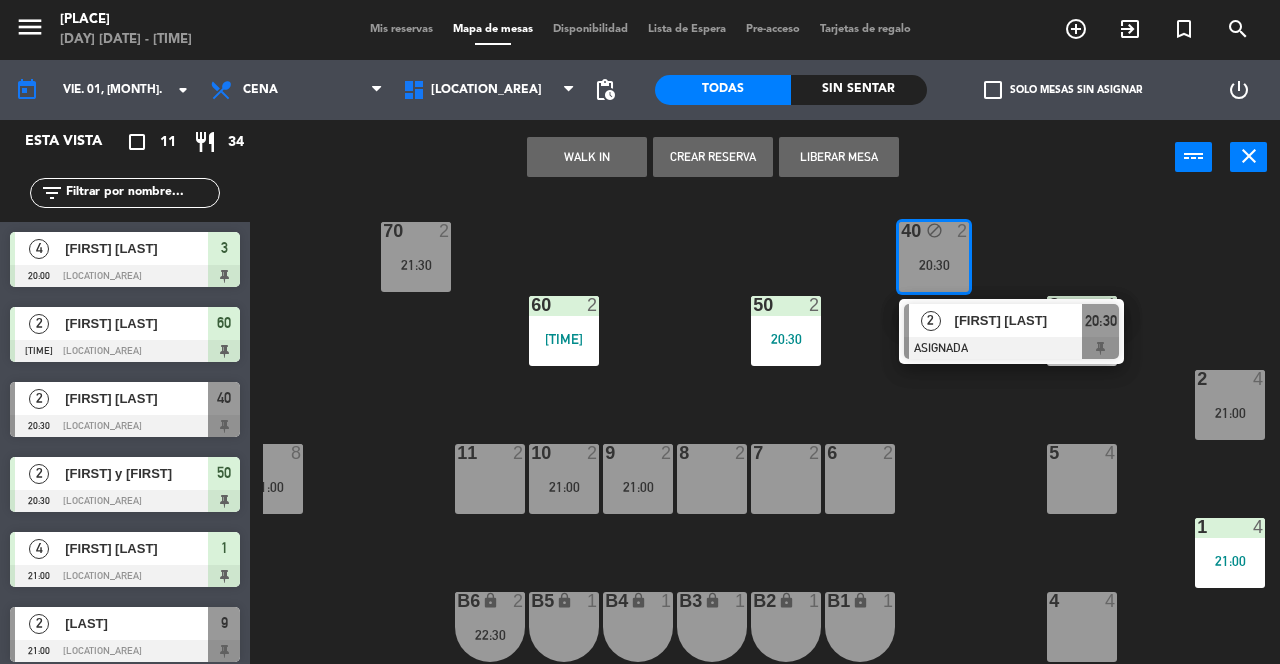 click on "Liberar Mesa" at bounding box center (839, 157) 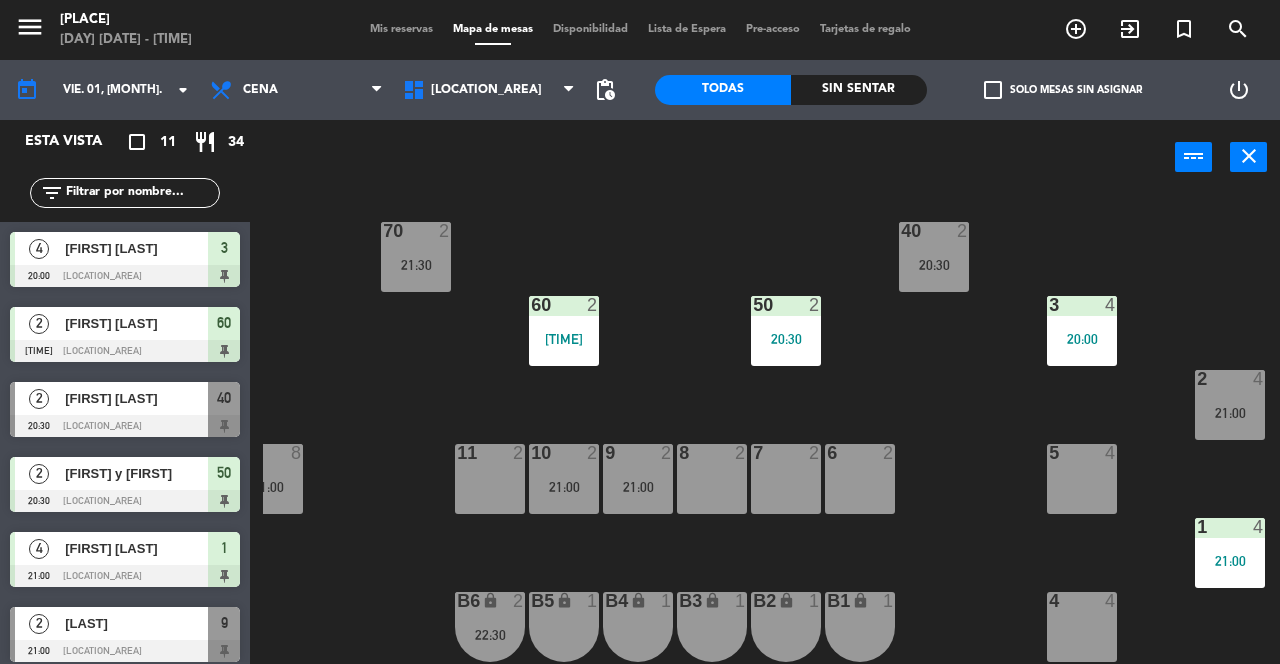 click on "40  2   20:30" at bounding box center (934, 257) 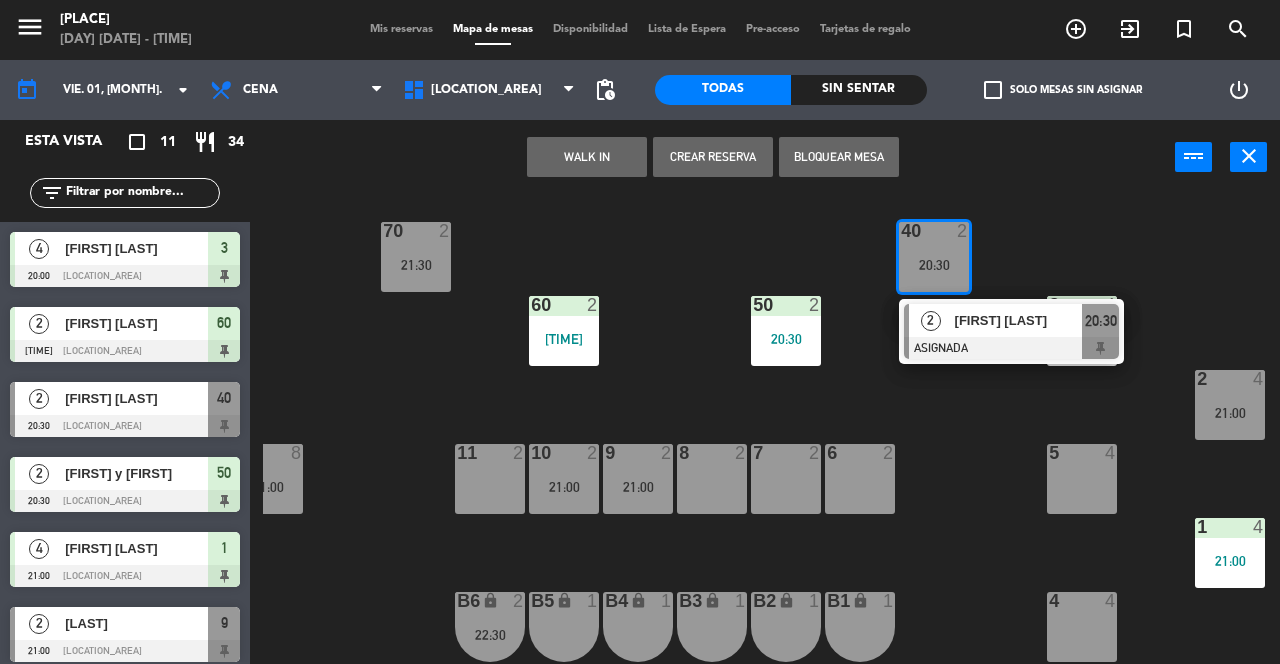click on "[FIRST] [LAST]" at bounding box center (1019, 320) 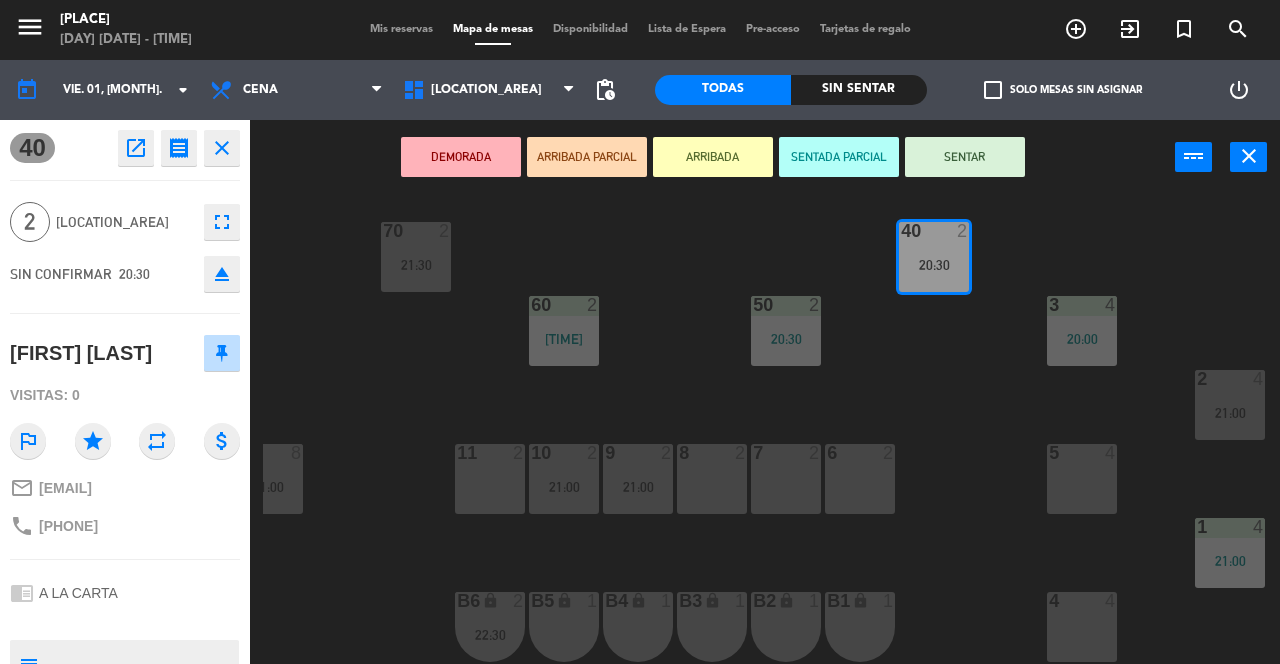 click on "SENTAR" at bounding box center (965, 157) 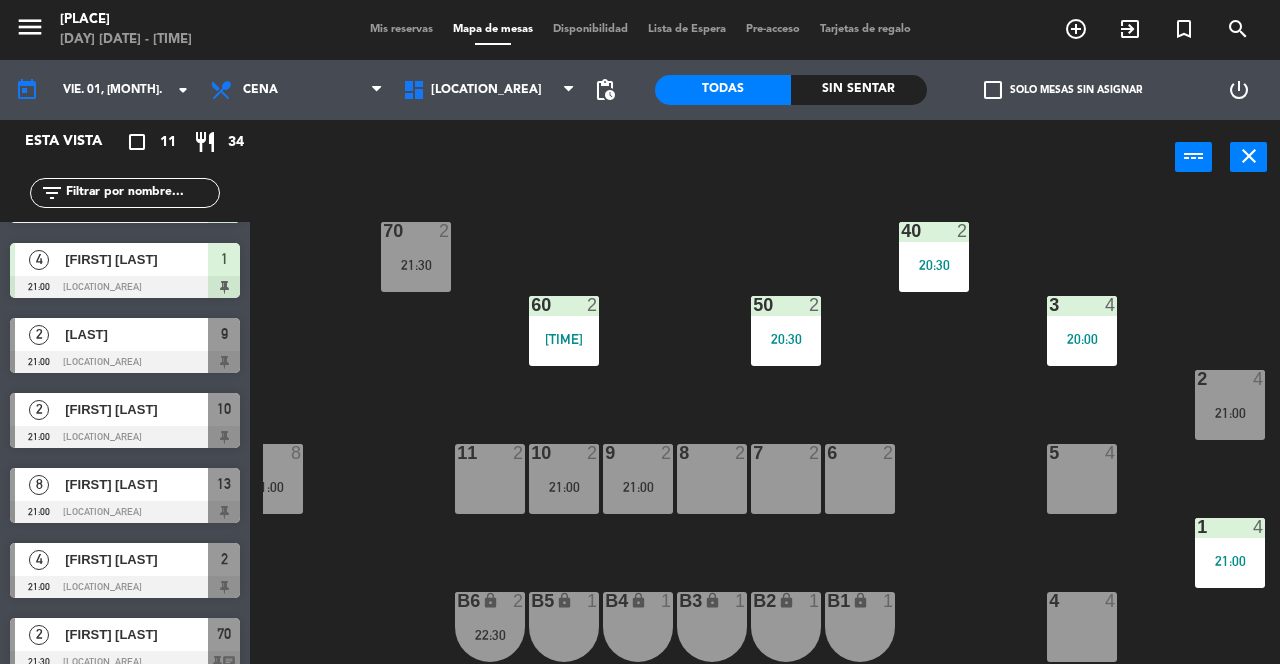 scroll, scrollTop: 289, scrollLeft: 0, axis: vertical 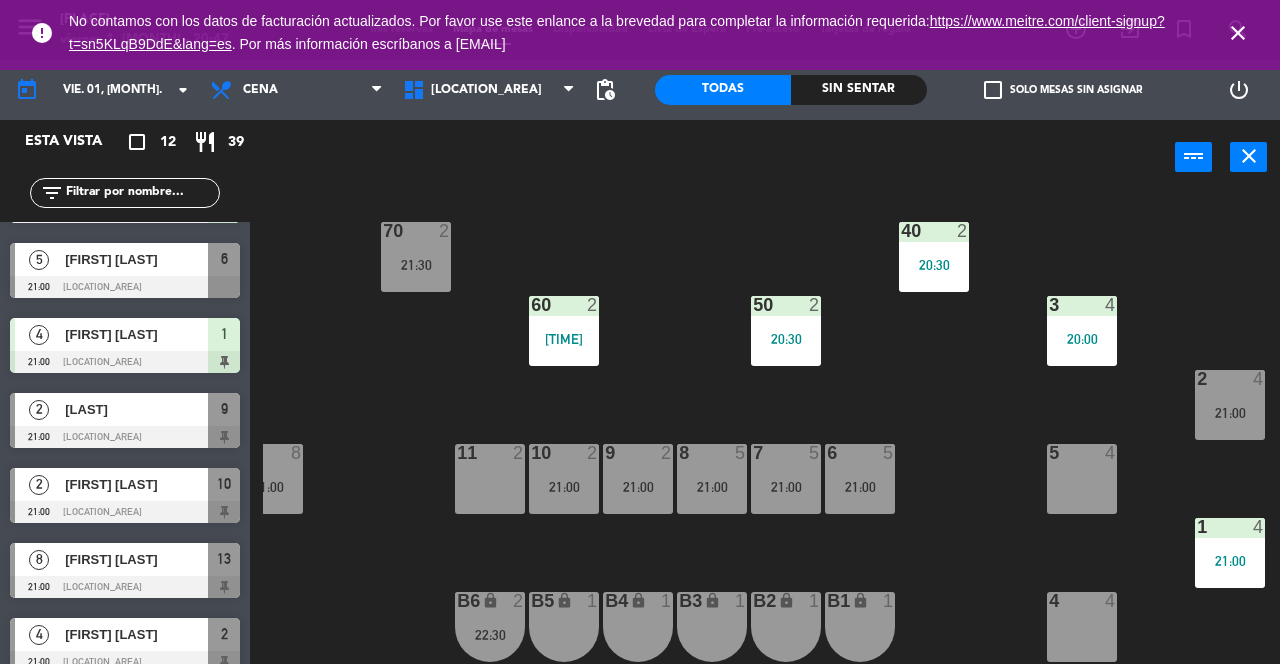 click on "2" at bounding box center [449, 231] 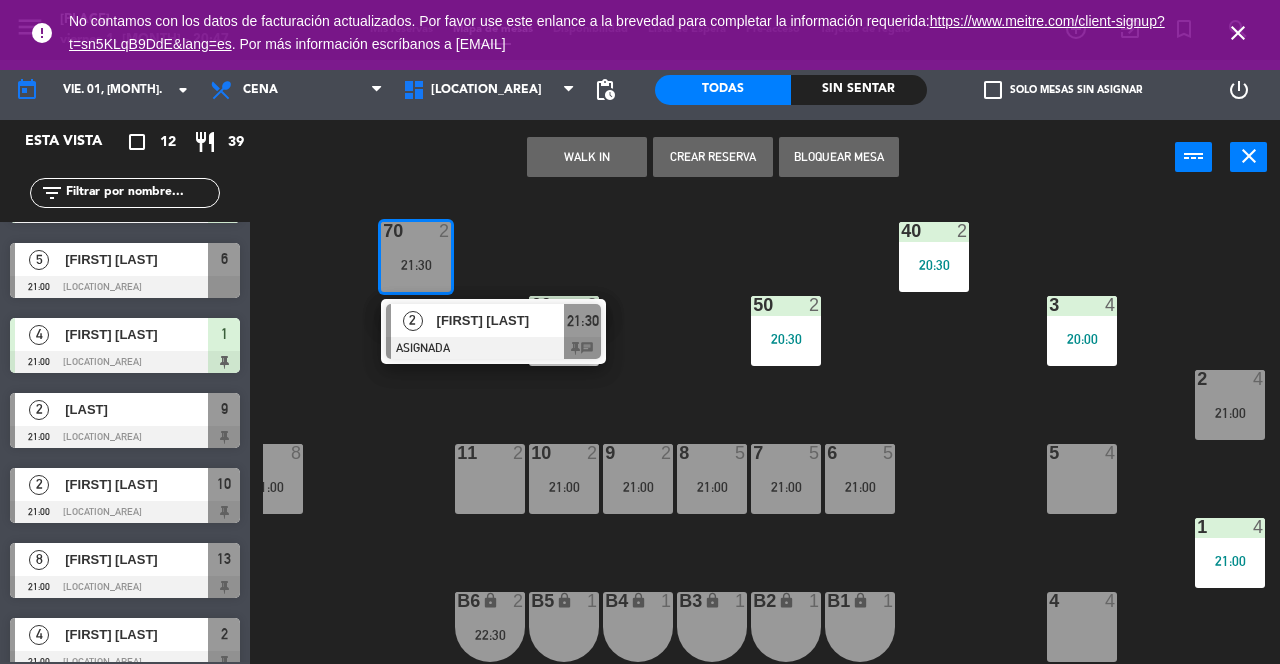 click on "70  2   21:30   2   [FIRST] [LAST]   ASIGNADA  21:30 chat 40  2   20:30  60  2   20:05  50  2   20:30  3  4   20:00  2  4   21:00  13  8   21:00  11  2  10  2   21:00  9  2   21:00  8  5   21:00  7  5   21:00  6  5   21:00  5  4  1  4   21:00  4  4  B1 lock  1  B2 lock  1  B3 lock  1  B4 lock  1  B5 lock  1  B6 lock  2   22:30" 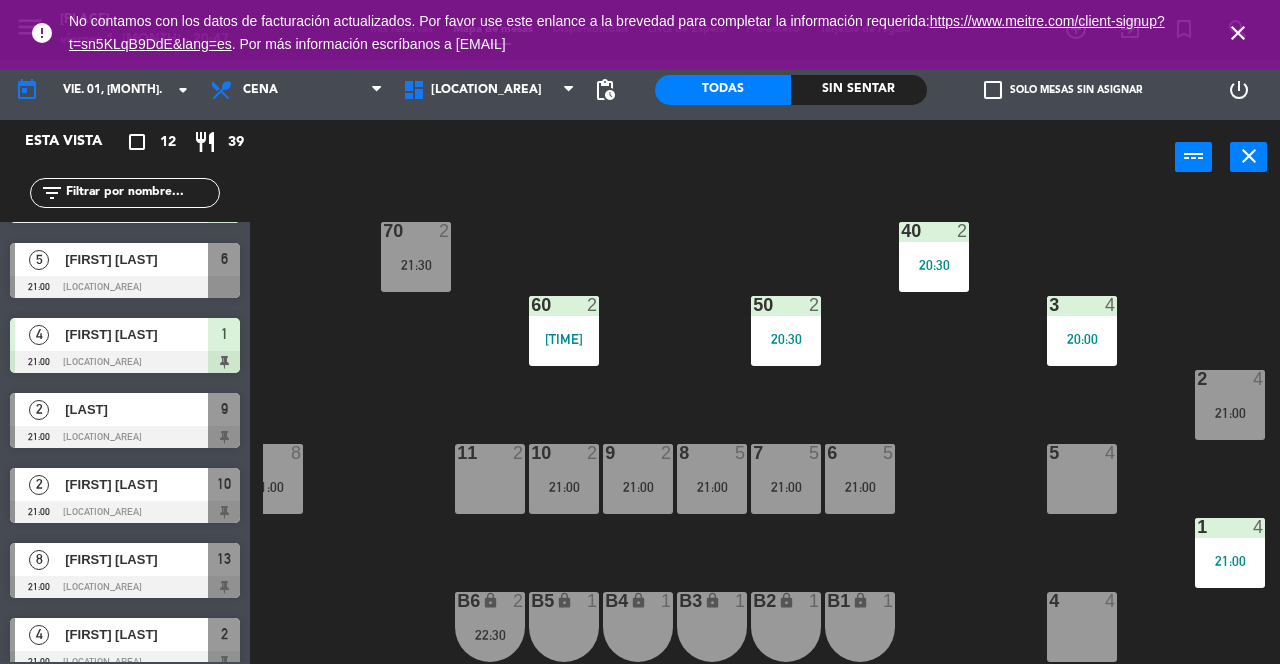 click on "70  2   21:30" at bounding box center [416, 257] 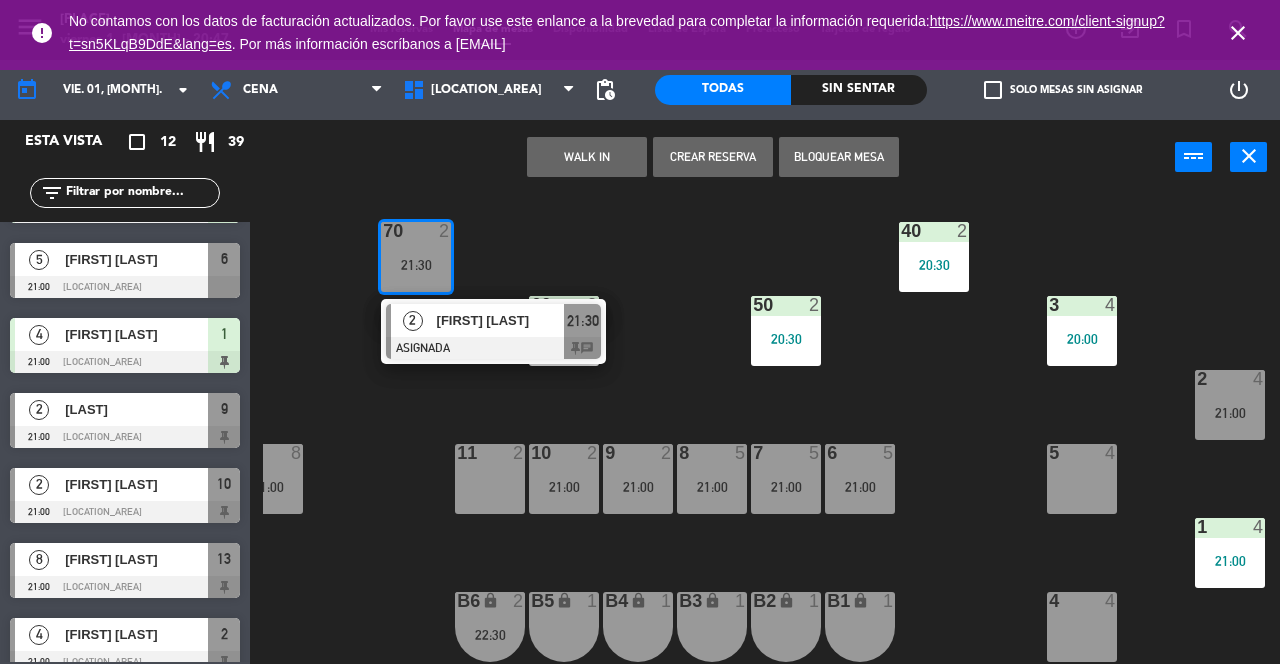 click on "21:30" at bounding box center [583, 321] 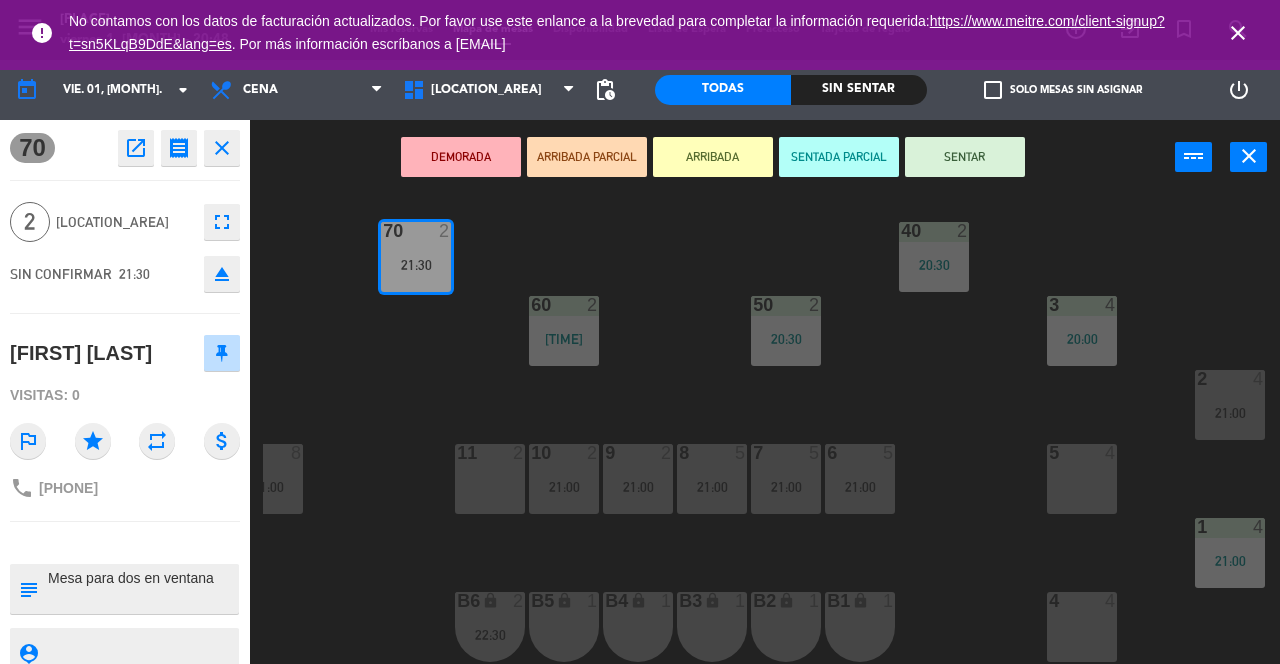 click on "70  2   21:30  40  2   20:30  60  2   20:05  50  2   20:30  3  4   20:00  2  4   21:00  13  8   21:00  11  2  10  2   21:00  9  2   21:00  8  5   21:00  7  5   21:00  6  5   21:00  5  4  1  4   21:00  4  4  B1 lock  1  B2 lock  1  B3 lock  1  B4 lock  1  B5 lock  1  B6 lock  2   22:30" 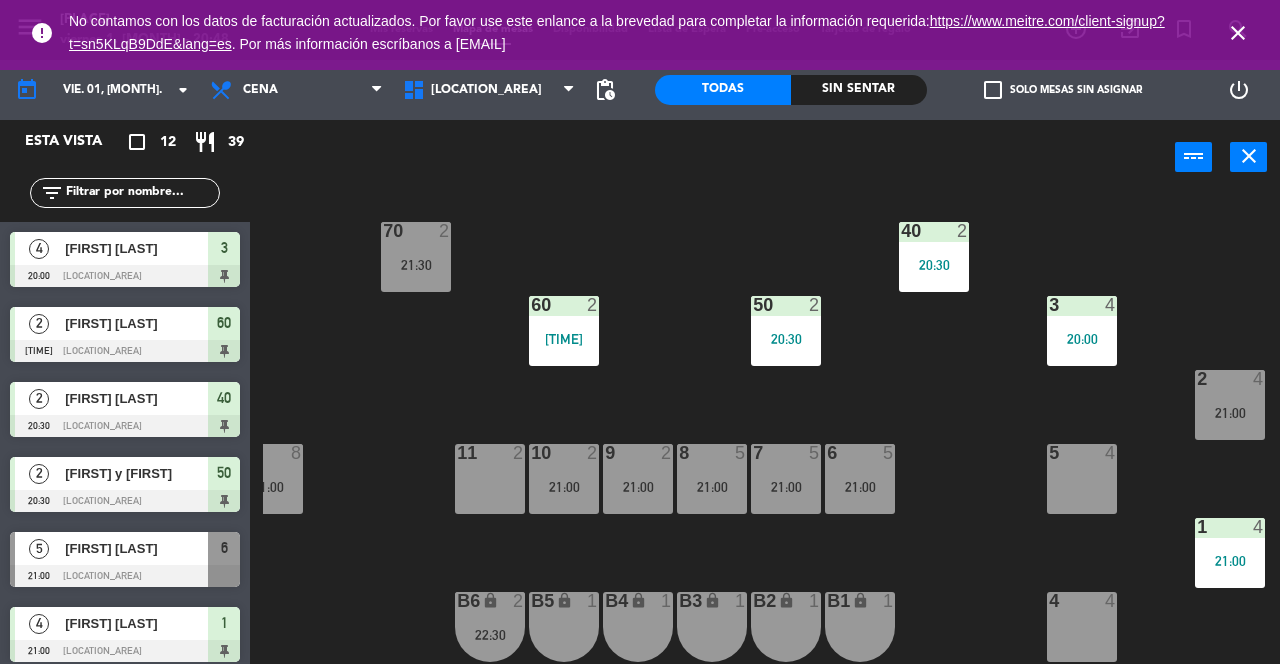 scroll, scrollTop: 0, scrollLeft: 0, axis: both 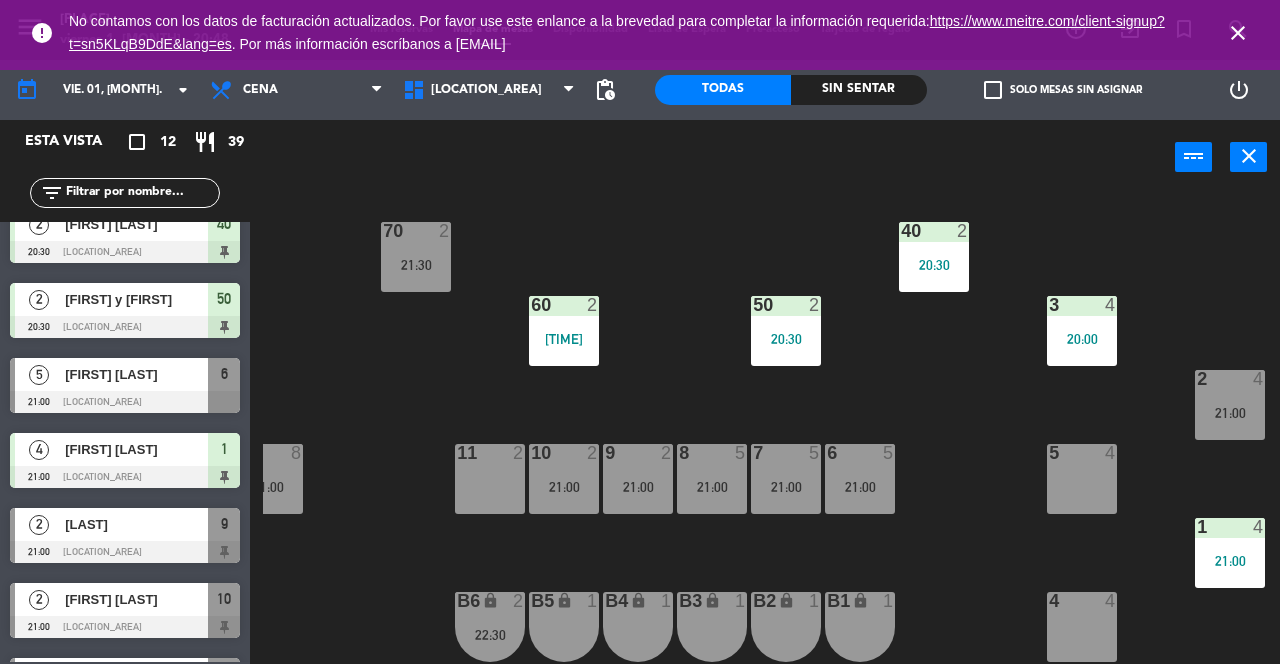 click on "11  2" at bounding box center [490, 479] 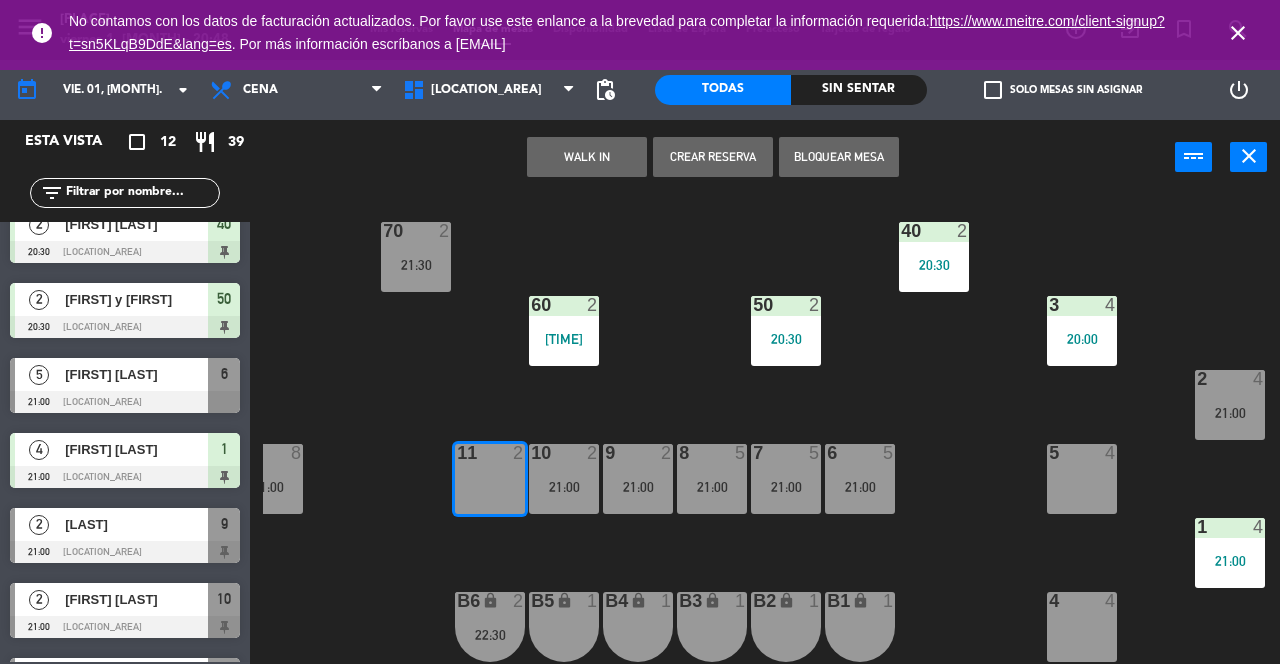 click on "WALK IN" at bounding box center (587, 157) 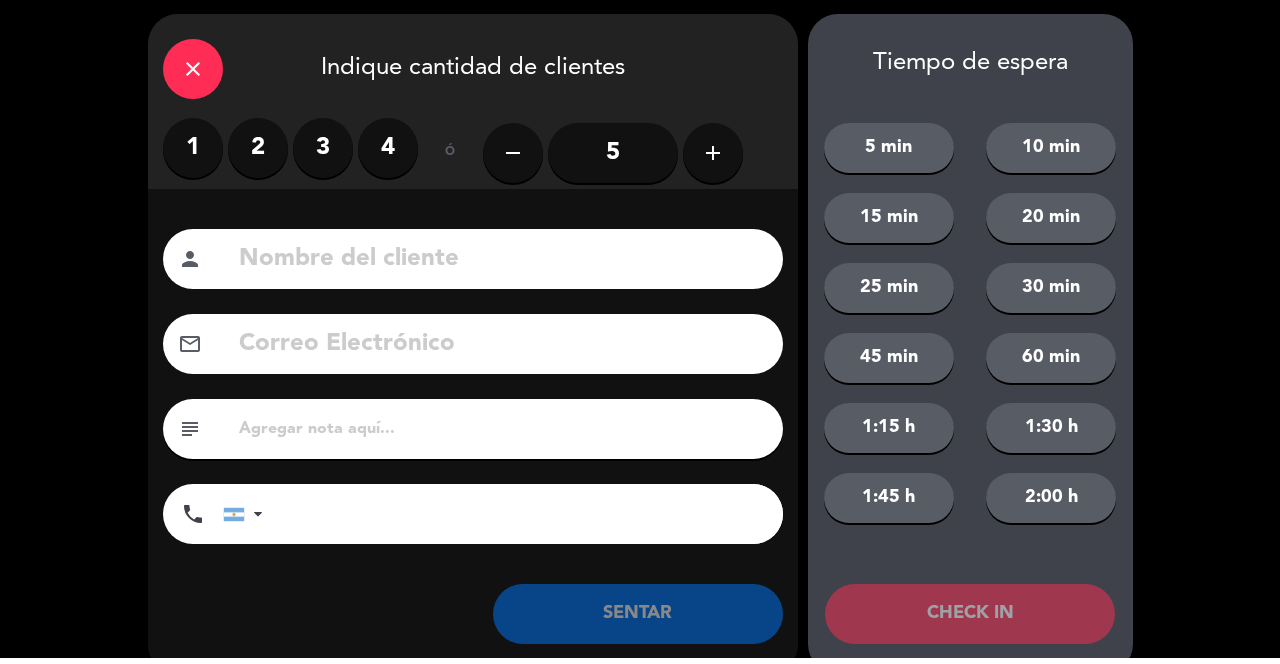 click on "Nombre del cliente person Correo Electrónico email subject phone United States +1 United Kingdom +44 Peru (Perú) +51 Argentina +54 Brazil (Brasil) +55 Afghanistan (‫افغانستان‬‎) +93 Albania (Shqipëri) +355 Algeria (‫الجزائر‬‎) +213 American Samoa +1684 Andorra +376 Angola +244 Anguilla +1264 Antigua and Barbuda +1268 Argentina +54 Armenia (Հայաստան) +374 Aruba +297 Australia +61 Austria (Österreich) +43 Azerbaijan (Azərbaycan) +994 Bahamas +1242 Bahrain (‫البحرين‬‎) +973 Bangladesh (বাংলাদেশ) +880 Barbados +1246 Belarus (Беларусь) +375 Belgium (België) +32 Belize +501 Benin (Bénin) +229 Bermuda +1441 Bhutan (འབྲུག) +975 Bolivia +591 Bosnia and Herzegovina (Босна и Херцеговина) +387 Botswana +267 Brazil (Brasil) +55 British Indian Ocean Territory +246 British Virgin Islands +1284 Brunei +673 Bulgaria (България) +359 Burkina Faso +226 Burundi (Uburundi) +257 Cambodia (កម្ពុជា) +855 +1" 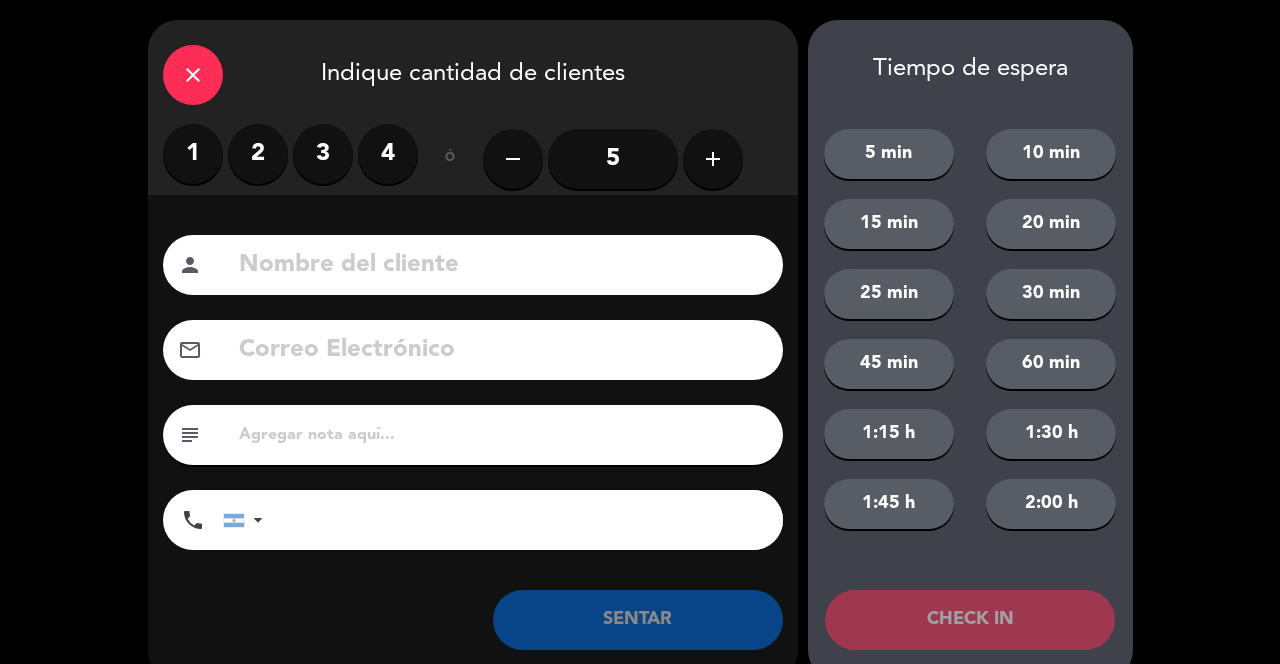 click on "2" at bounding box center [258, 154] 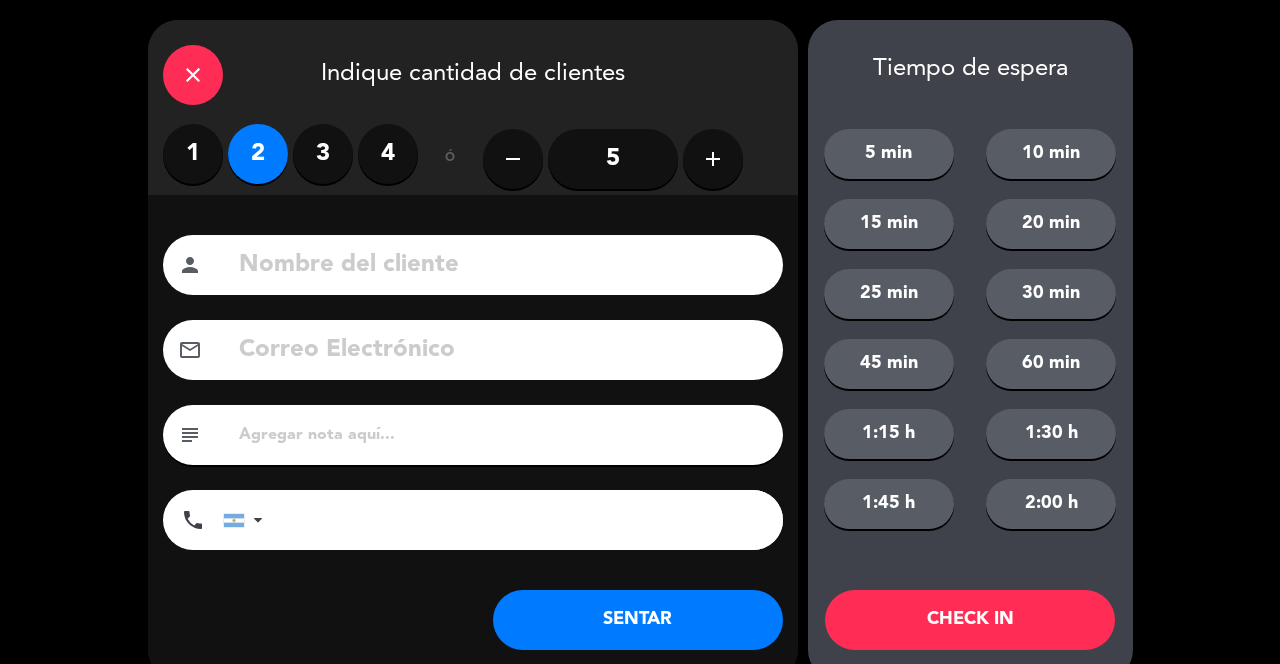 click on "SENTAR" 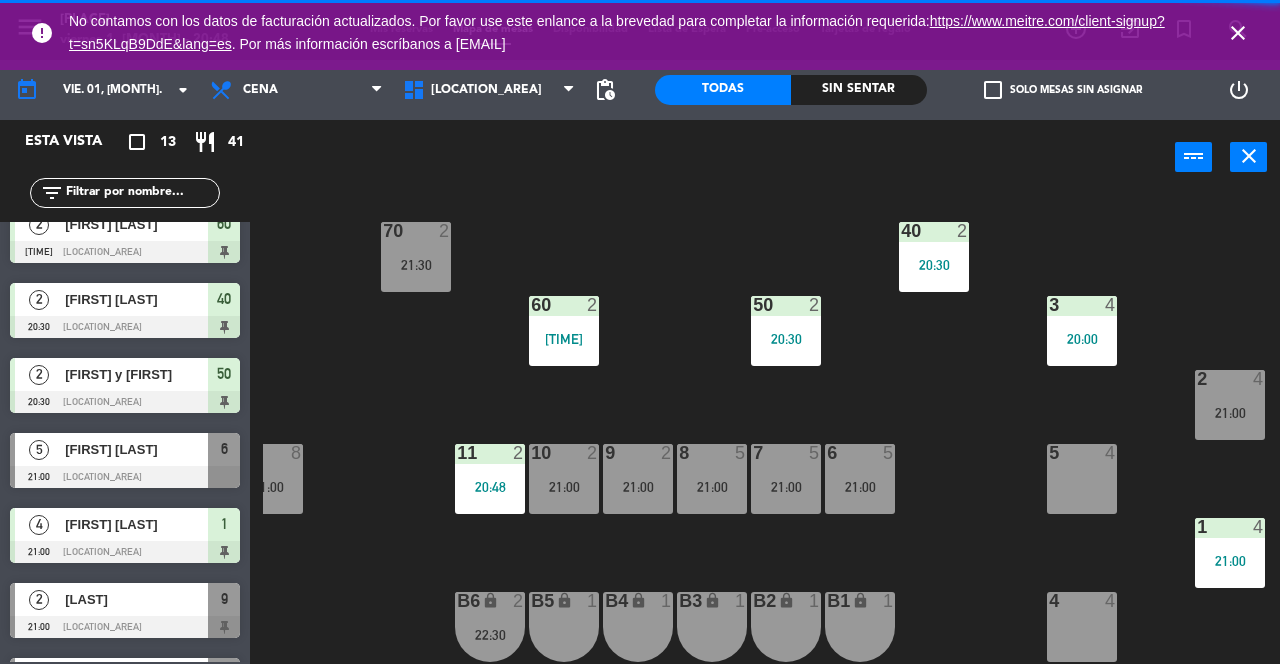 scroll, scrollTop: 0, scrollLeft: 0, axis: both 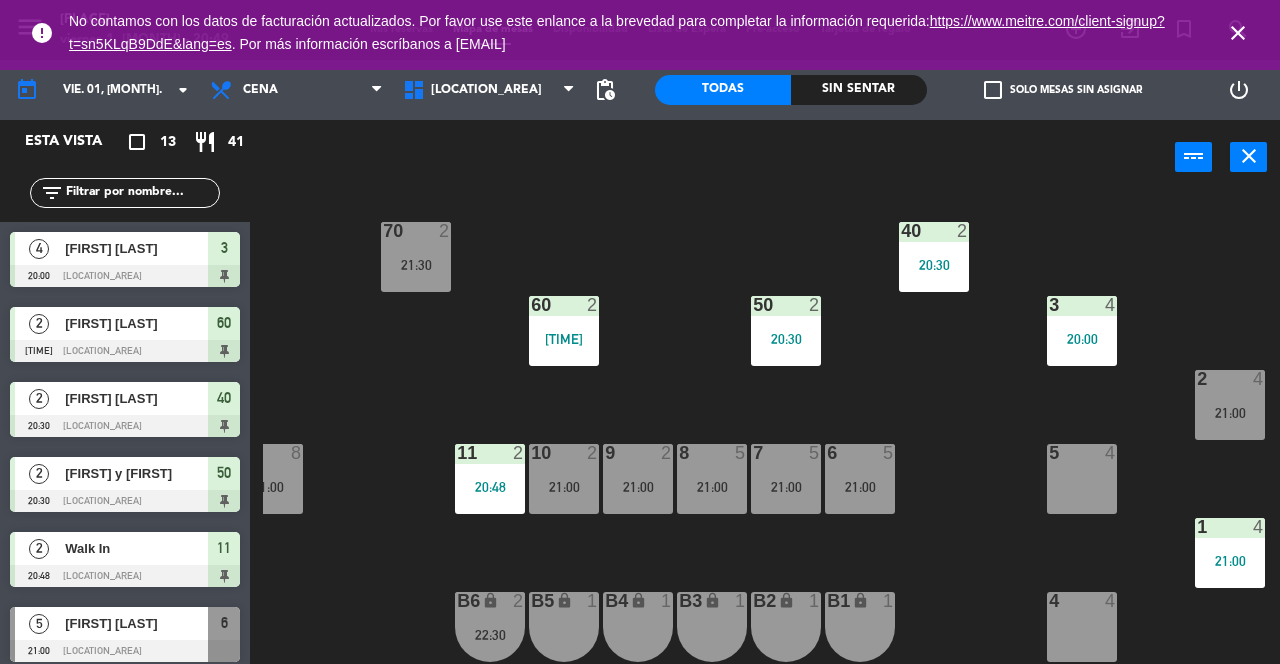 click on "10  2   21:00" at bounding box center (564, 479) 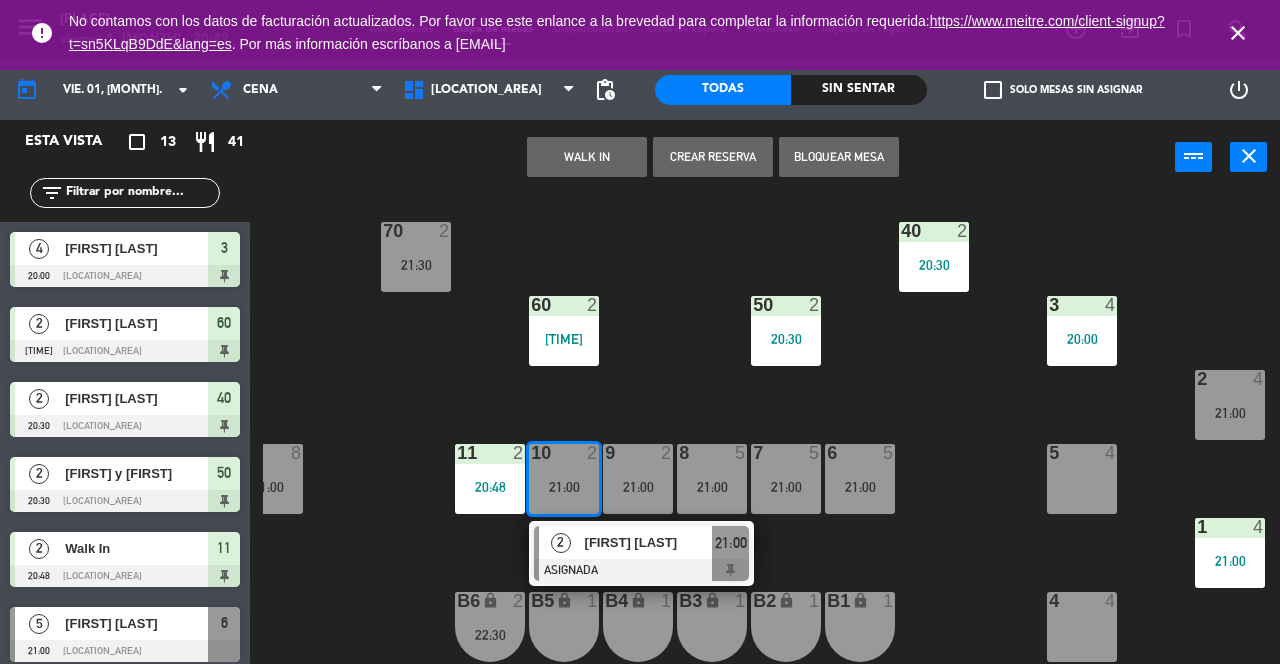 click on "9  2   21:00" at bounding box center (638, 479) 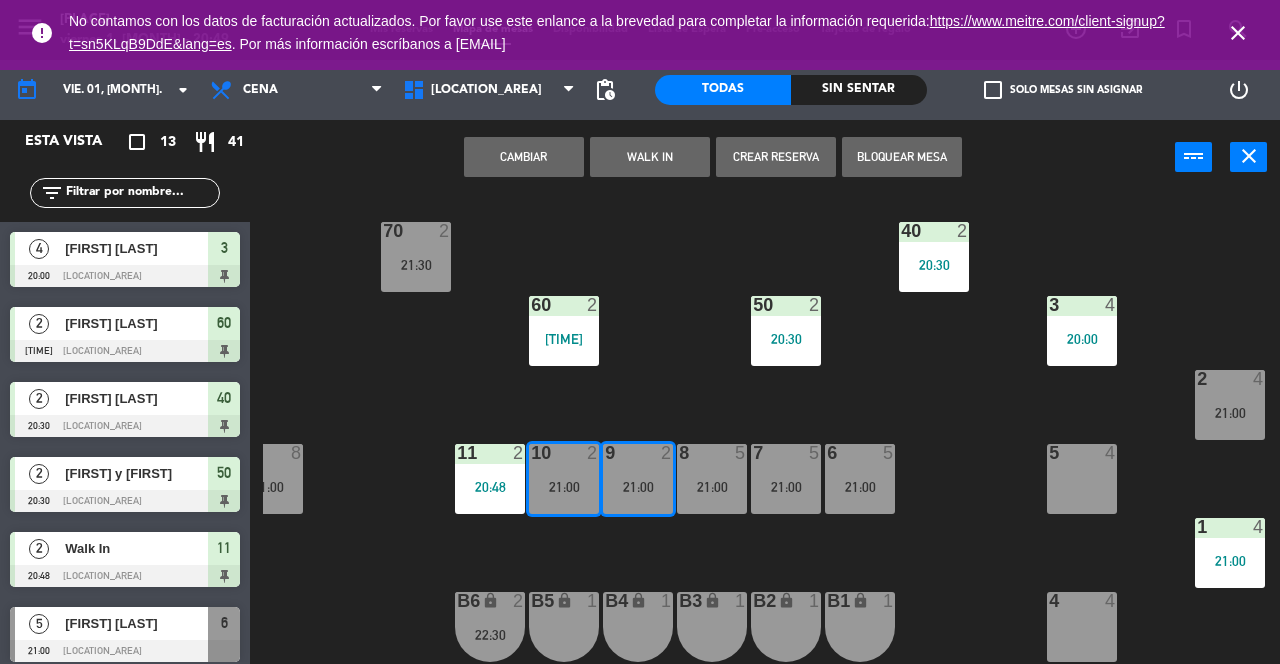 click on "21:00" at bounding box center [564, 487] 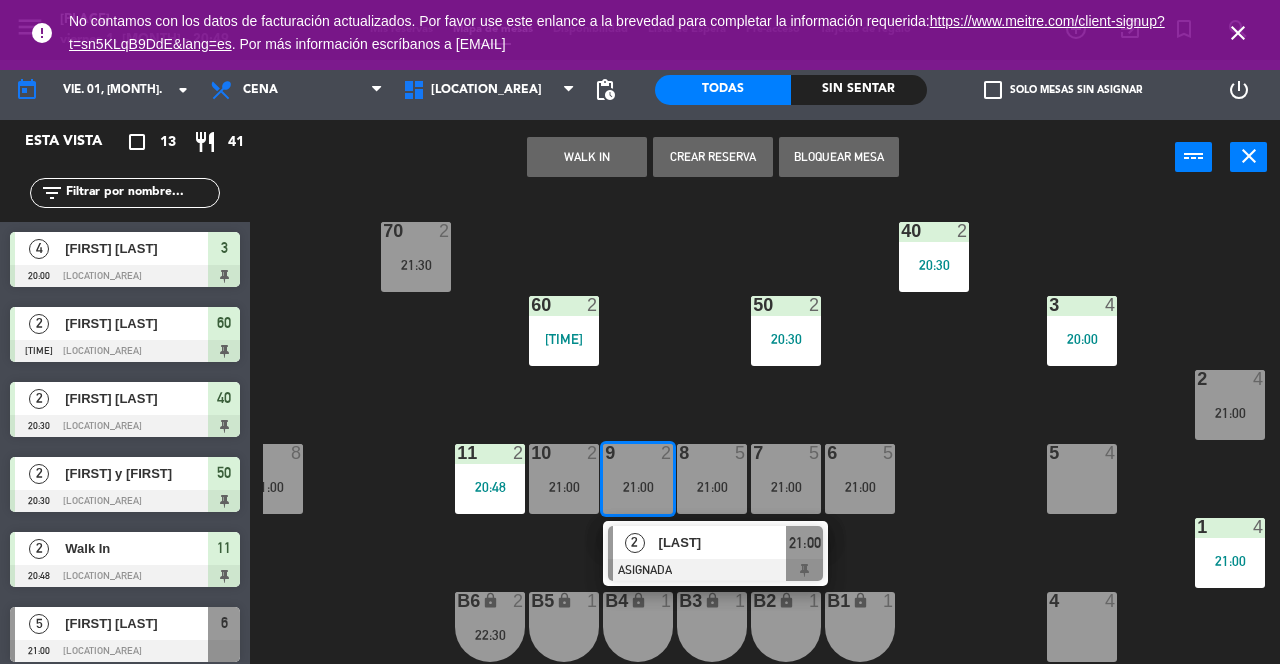click on "70  2   21:30  40  2   20:30  60  2   20:05  50  2   20:30  3  4   20:00  2  4   21:00  13  8   21:00  11  2   20:48  10  2   21:00  9  2   21:00   2   [LAST]   ASIGNADA  21:00 8  5   21:00  7  5   21:00  6  5   21:00  5  4  1  4   21:00  4  4  B1 lock  1  B2 lock  1  B3 lock  1  B4 lock  1  B5 lock  1  B6 lock  2   22:30" 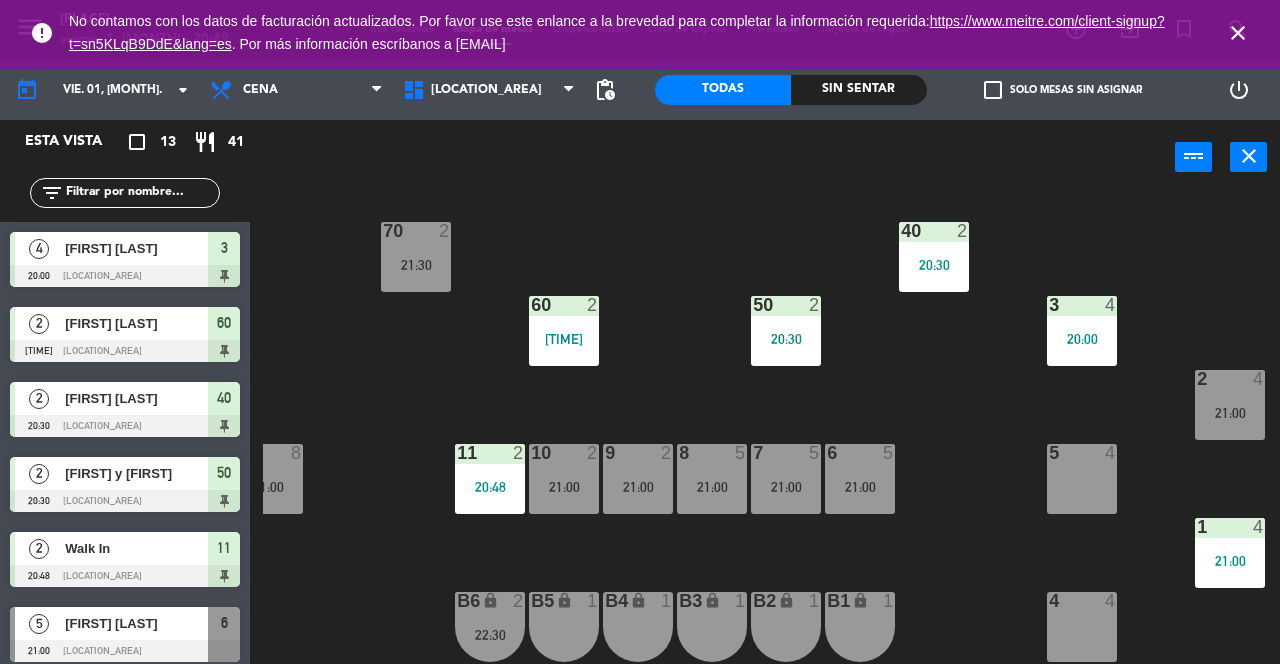 click at bounding box center [638, 453] 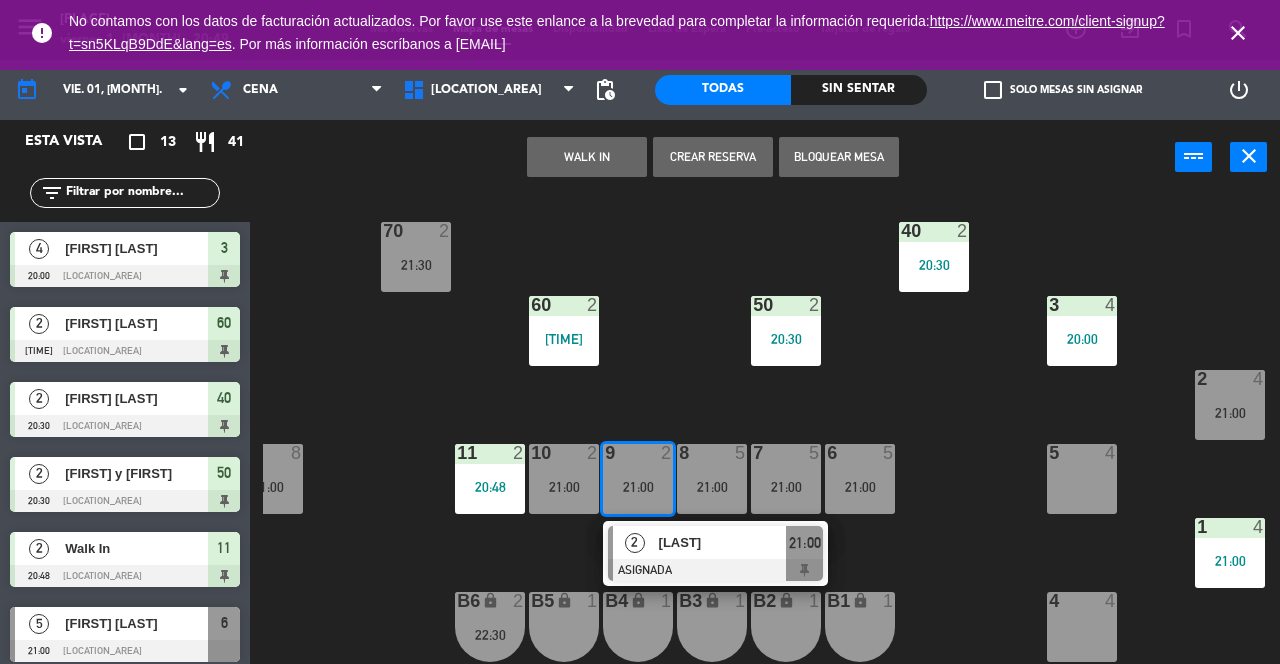 click on "70  2   21:30  40  2   20:30  60  2   20:05  50  2   20:30  3  4   20:00  2  4   21:00  13  8   21:00  11  2   20:48  10  2   21:00  9  2   21:00   2   [LAST]   ASIGNADA  21:00 8  5   21:00  7  5   21:00  6  5   21:00  5  4  1  4   21:00  4  4  B1 lock  1  B2 lock  1  B3 lock  1  B4 lock  1  B5 lock  1  B6 lock  2   22:30" 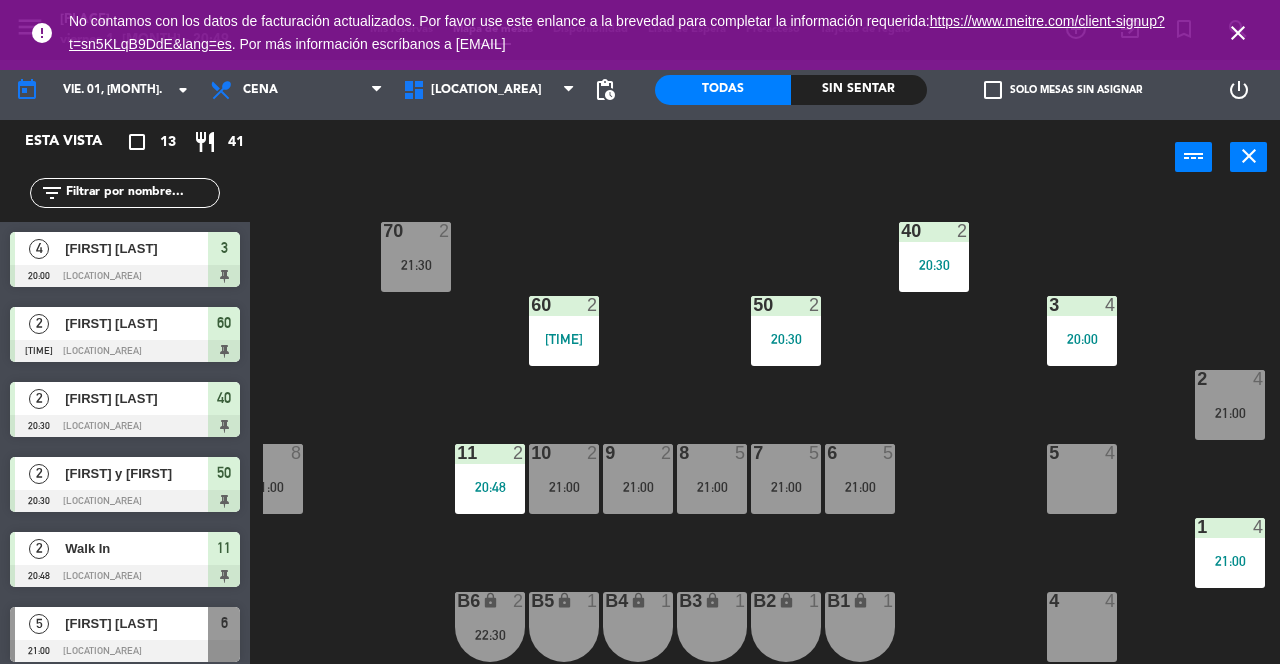 click on "8  5   21:00" at bounding box center [712, 479] 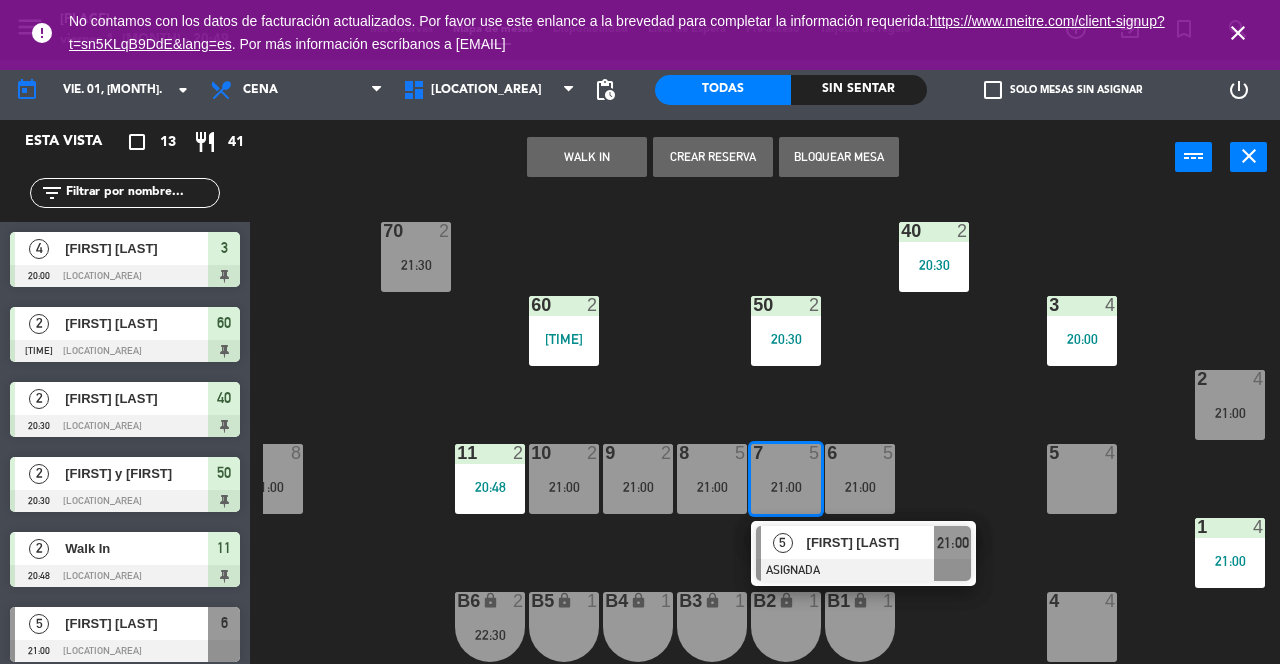 click on "70  2   21:30  40  2   20:30  60  2   20:05  50  2   20:30  3  4   20:00  2  4   21:00  13  8   21:00  11  2   20:48  10  2   21:00  9  2   21:00  8  5   21:00  7  5   21:00   5   Ana Stiefel   ASIGNADA  21:00 6  5   21:00  5  4  1  4   21:00  4  4  B1 lock  1  B2 lock  1  B3 lock  1  B4 lock  1  B5 lock  1  B6 lock  2   22:30" 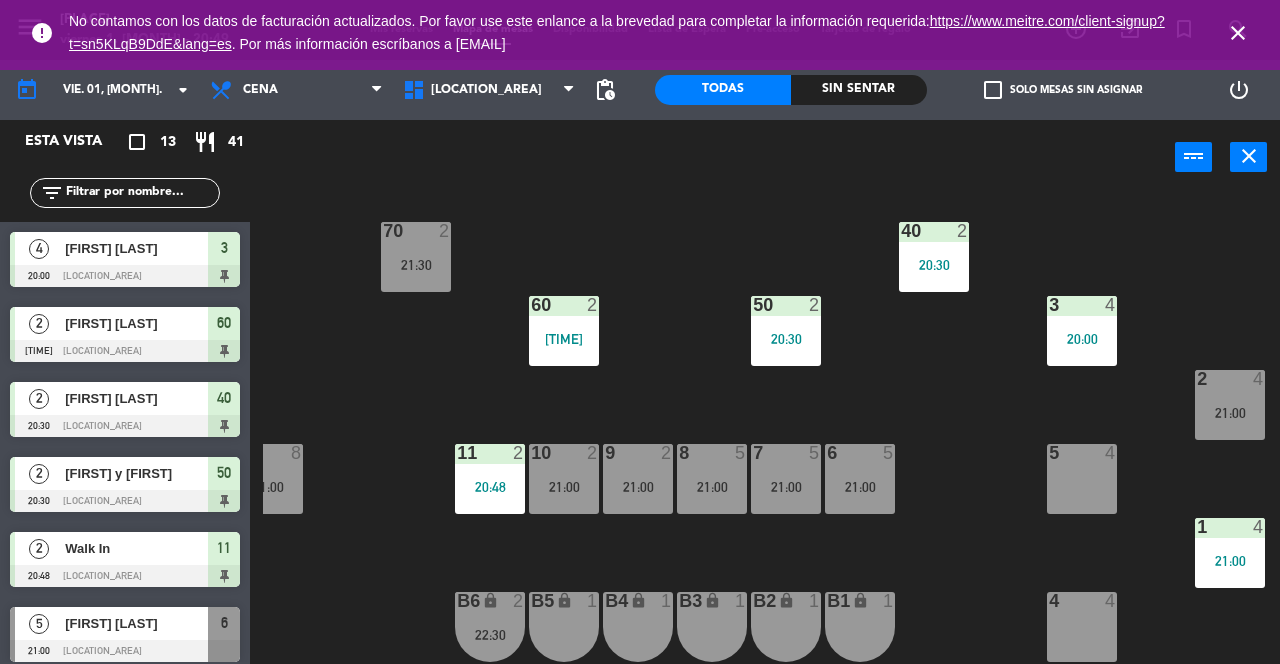 click on "7  5   21:00" at bounding box center (786, 479) 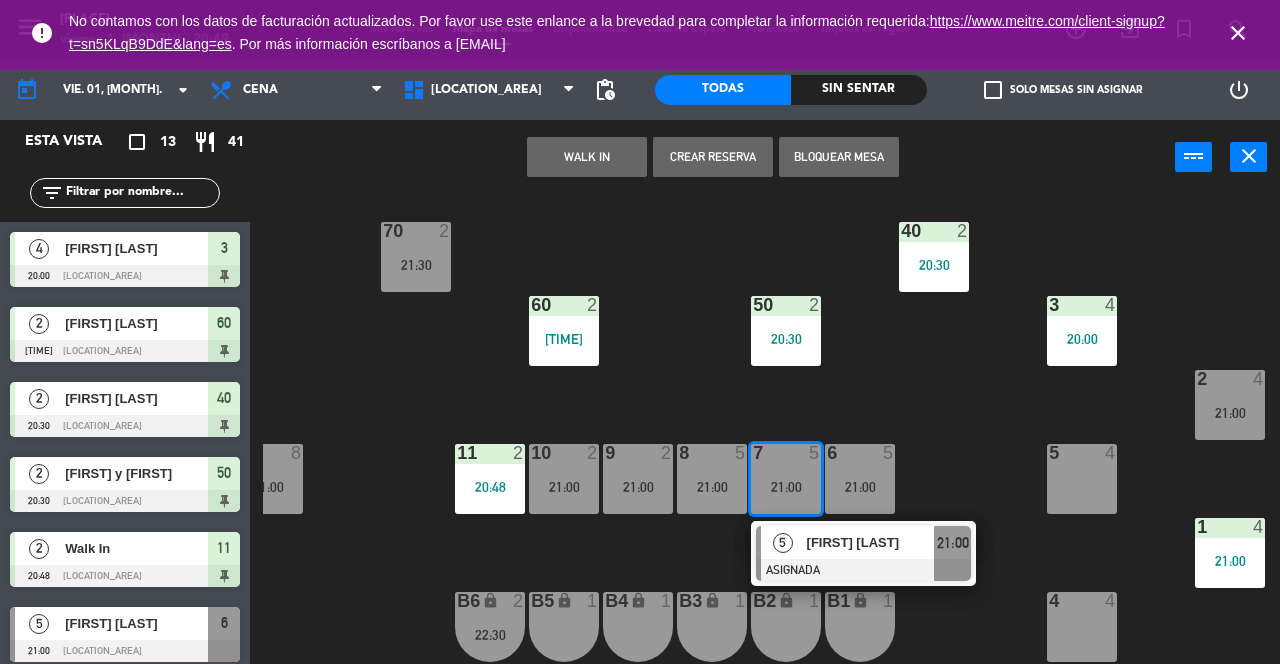 click on "70  2   21:30  40  2   20:30  60  2   20:05  50  2   20:30  3  4   20:00  2  4   21:00  13  8   21:00  11  2   20:48  10  2   21:00  9  2   21:00  8  5   21:00  7  5   21:00   5   Ana Stiefel   ASIGNADA  21:00 6  5   21:00  5  4  1  4   21:00  4  4  B1 lock  1  B2 lock  1  B3 lock  1  B4 lock  1  B5 lock  1  B6 lock  2   22:30" 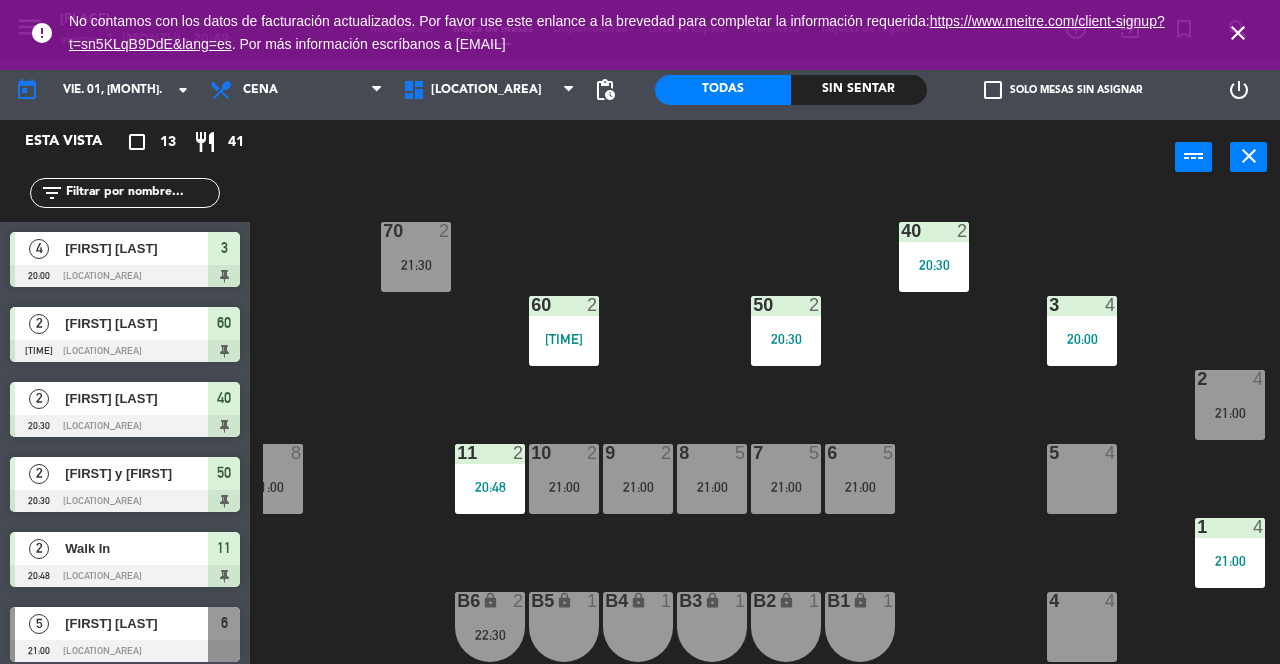 click on "2  4   21:00" at bounding box center (1230, 405) 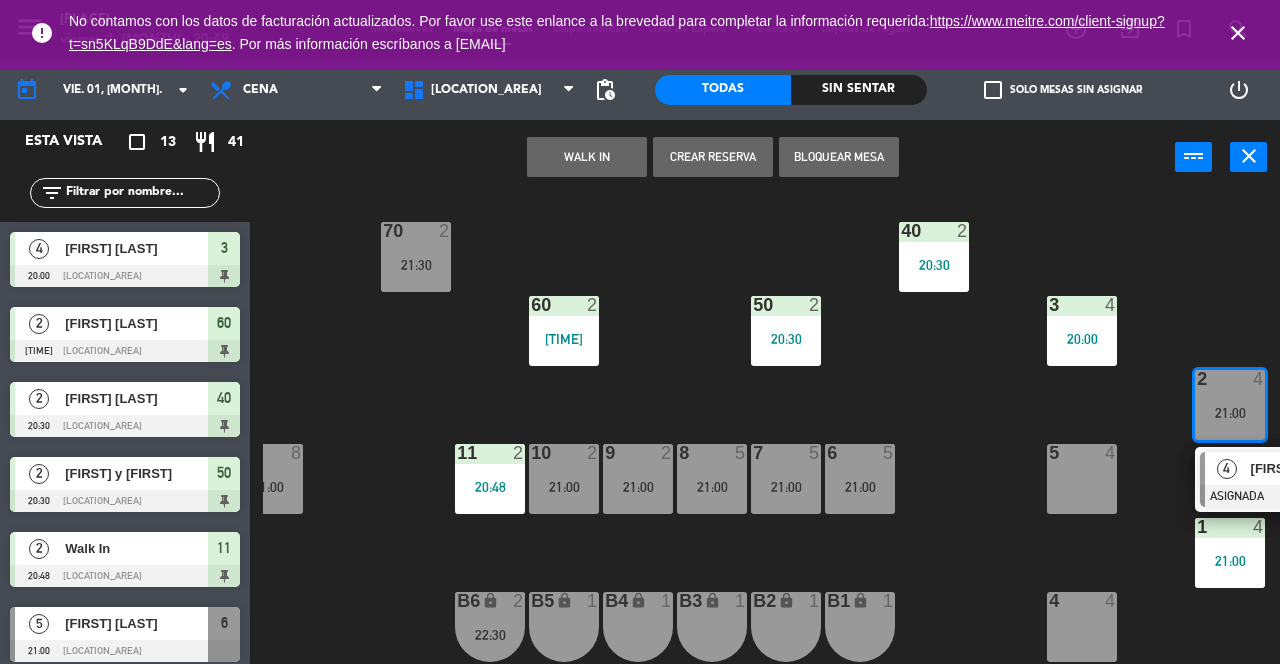 click on "5  4" at bounding box center (1082, 479) 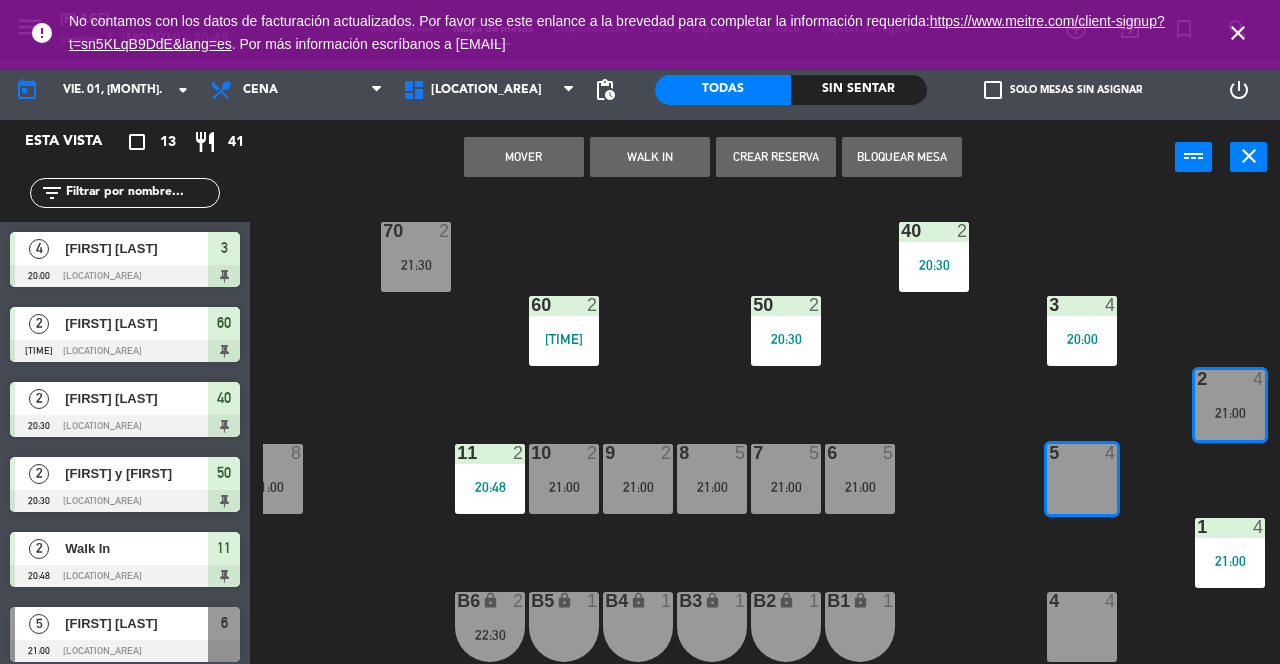 click on "Mover" at bounding box center (524, 157) 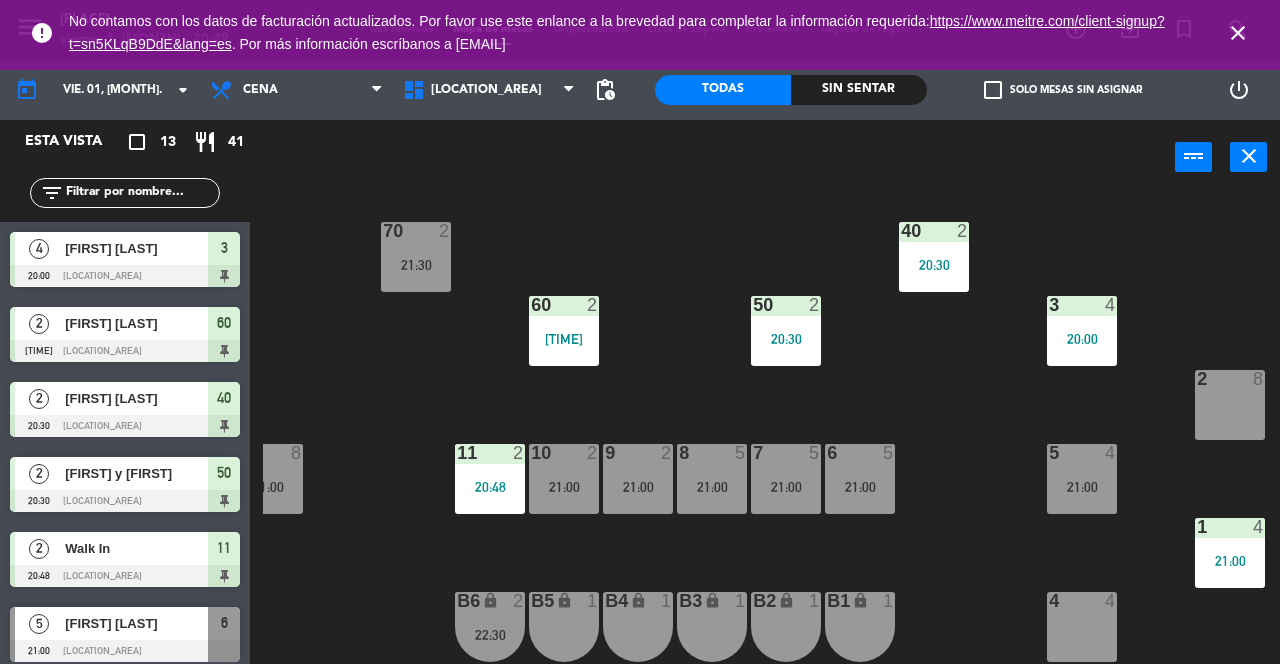 click on "[NUMBER] [NUMBER] [TIME]" at bounding box center (860, 479) 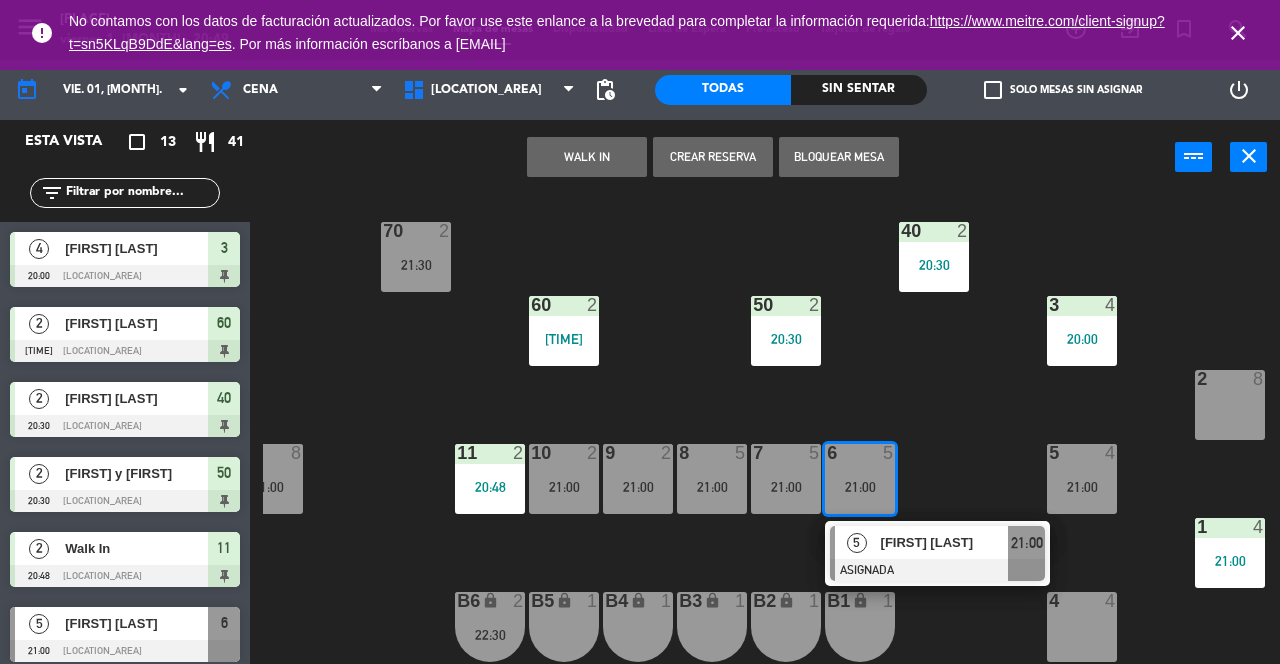 click on "2  8" at bounding box center [1230, 405] 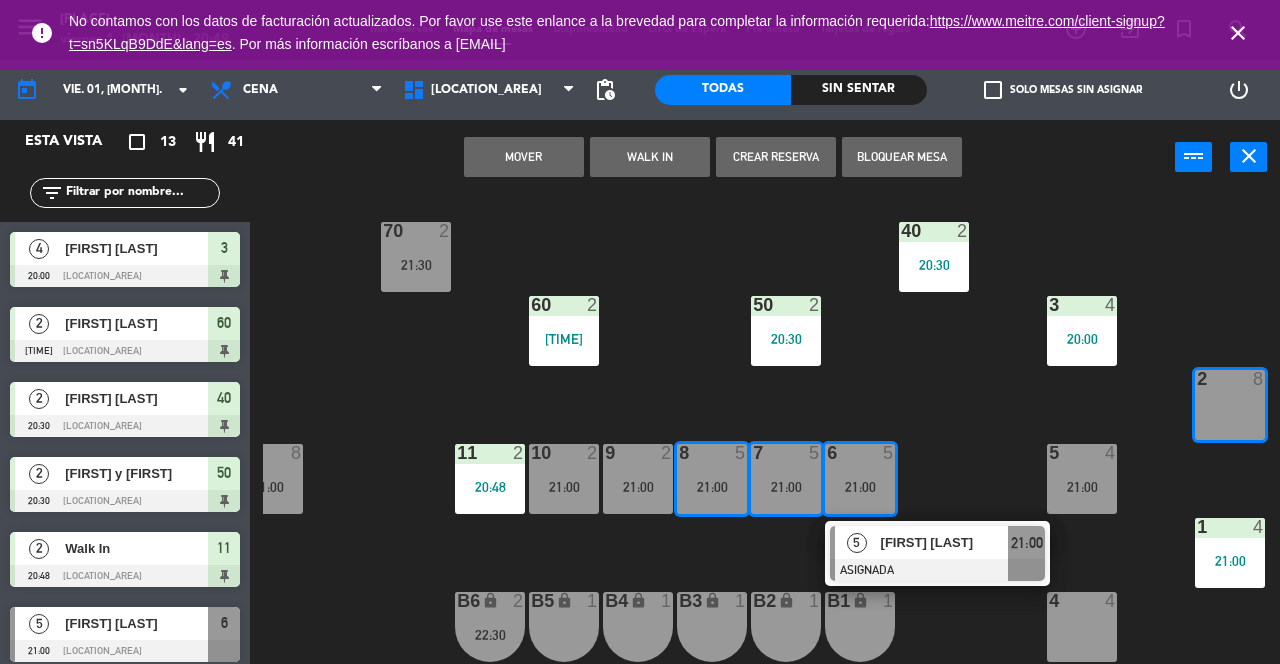 click on "Mover" at bounding box center [524, 157] 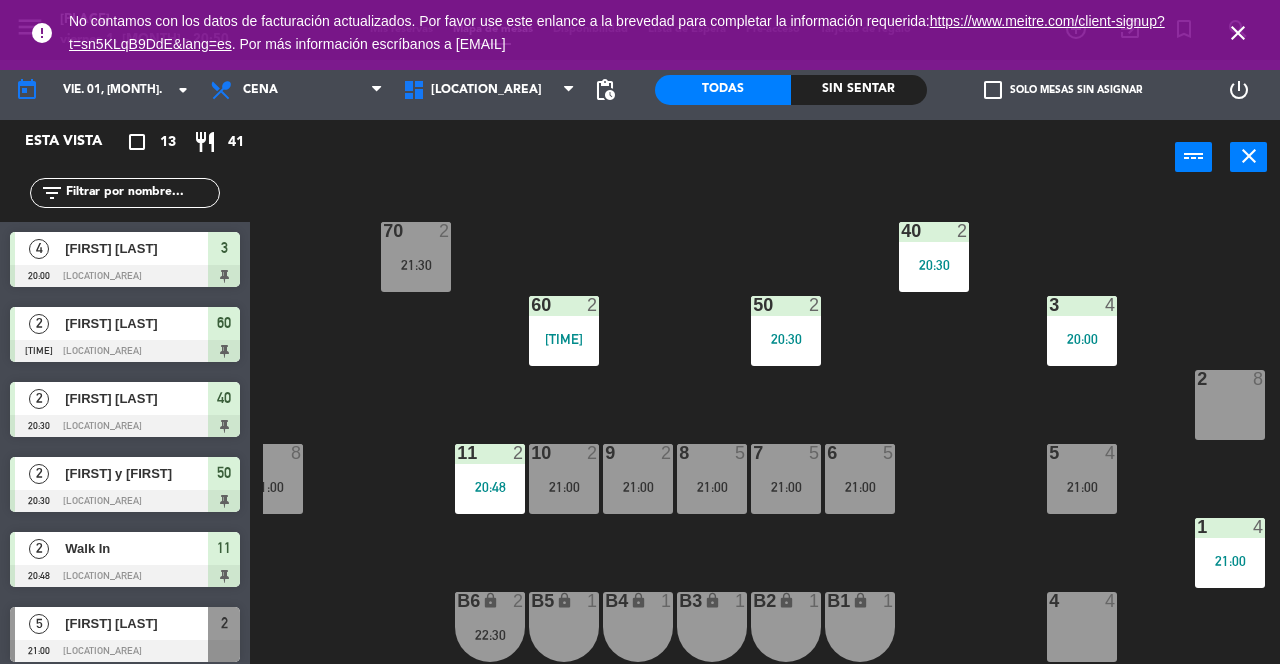 click on "21:00" at bounding box center [786, 487] 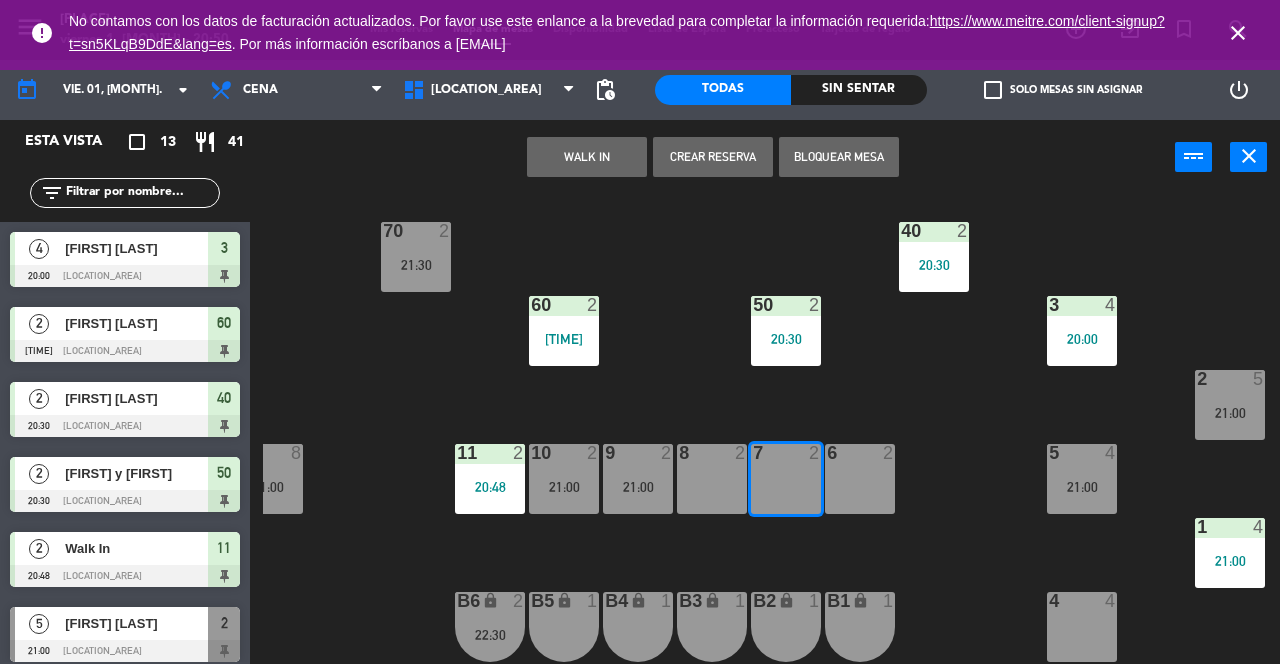 click on "70  2   21:30  40  2   20:30  60  2   20:05  50  2   20:30  3  4   20:00  2  5   21:00  13  8   21:00  11  2   20:48  10  2   21:00  9  2   21:00  8  2  7  2  6  2  5  4   21:00  1  4   21:00  4  4  B1 lock  1  B2 lock  1  B3 lock  1  B4 lock  1  B5 lock  1  B6 lock  2   22:30" 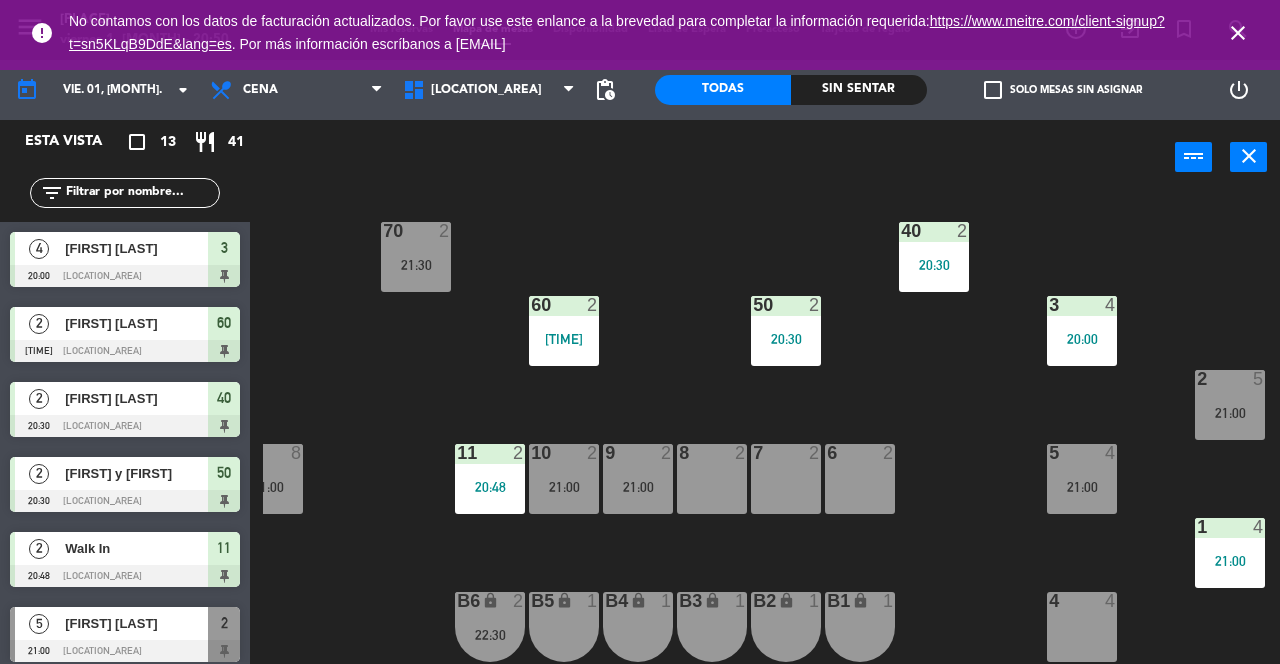 click on "8  2" at bounding box center [712, 479] 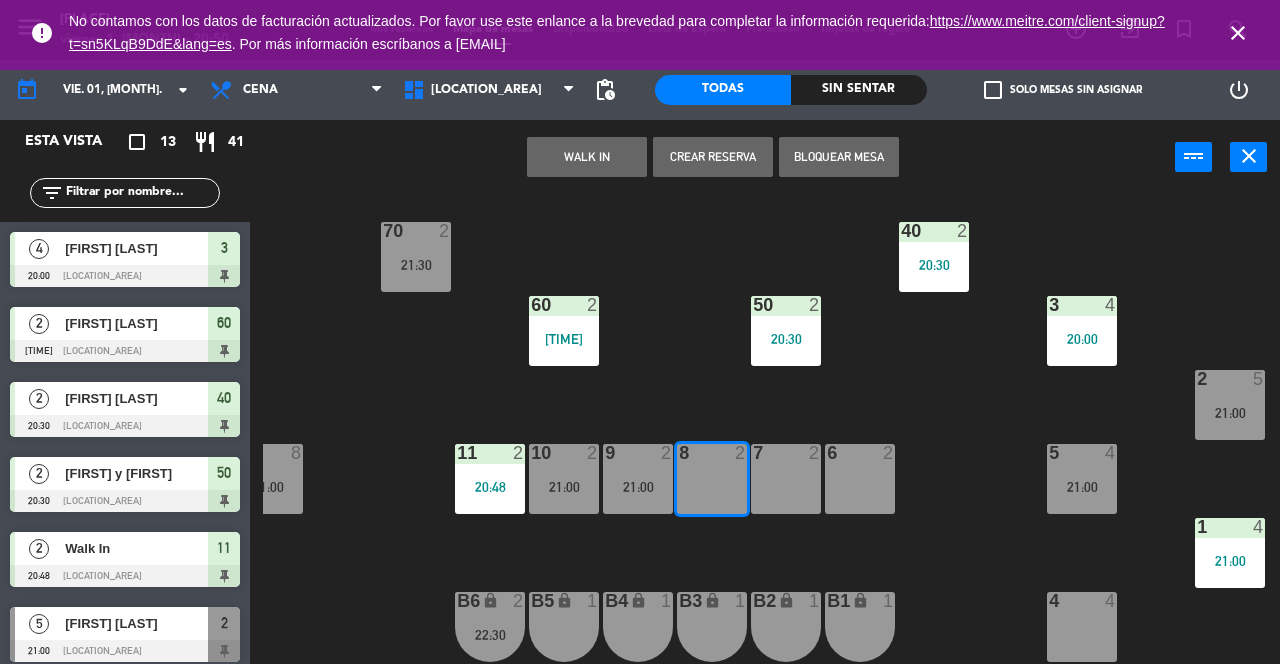 click on "70  2   21:30  40  2   20:30  60  2   20:05  50  2   20:30  3  4   20:00  2  5   21:00  13  8   21:00  11  2   20:48  10  2   21:00  9  2   21:00  8  2  7  2  6  2  5  4   21:00  1  4   21:00  4  4  B1 lock  1  B2 lock  1  B3 lock  1  B4 lock  1  B5 lock  1  B6 lock  2   22:30" 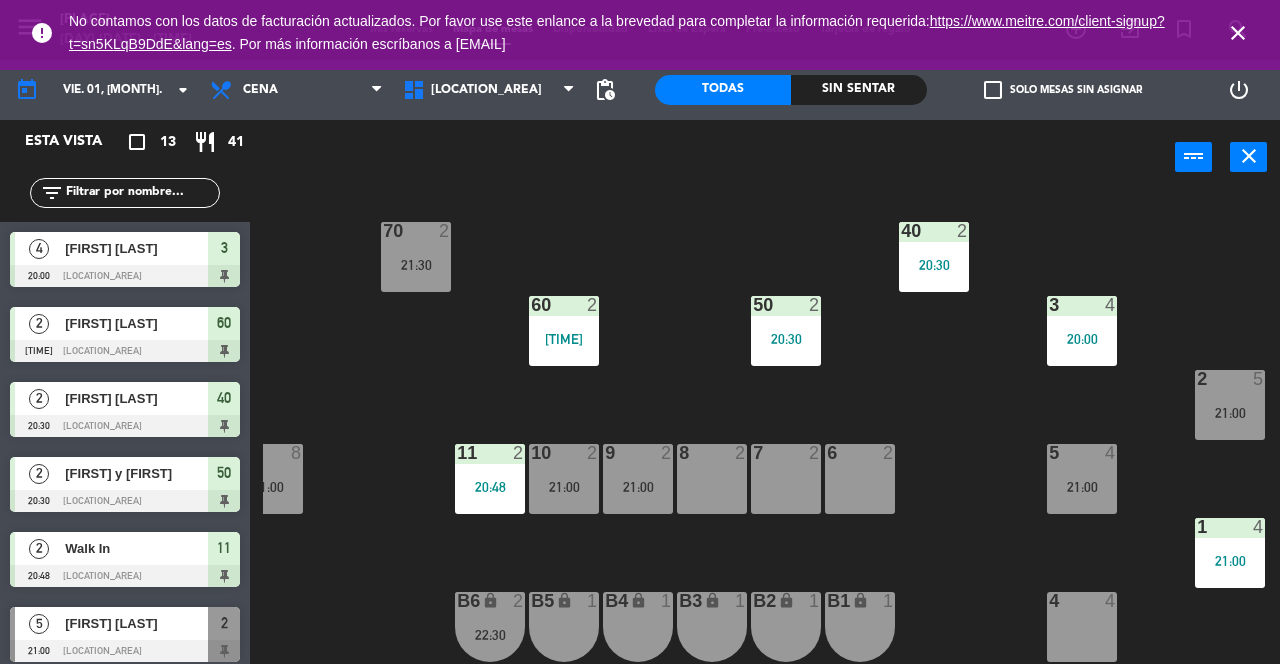 click on "2" at bounding box center [1196, 379] 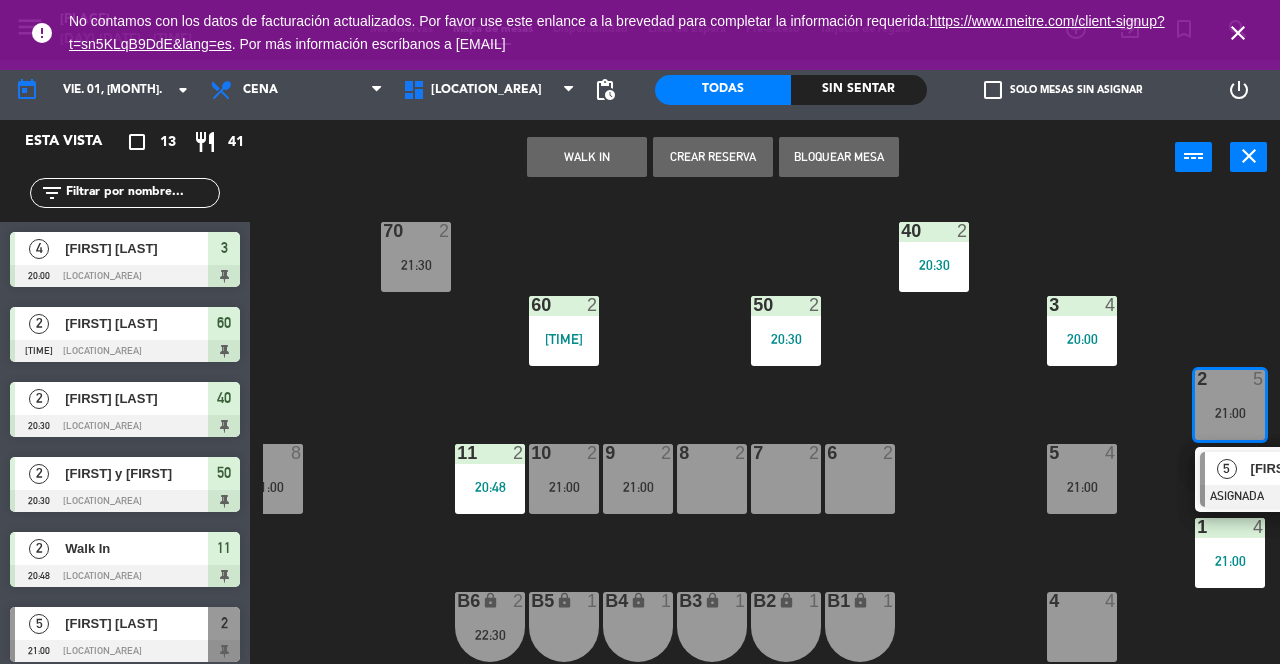 click on "5   [FIRST] [LAST]   ASIGNADA  21:00" at bounding box center (1307, 479) 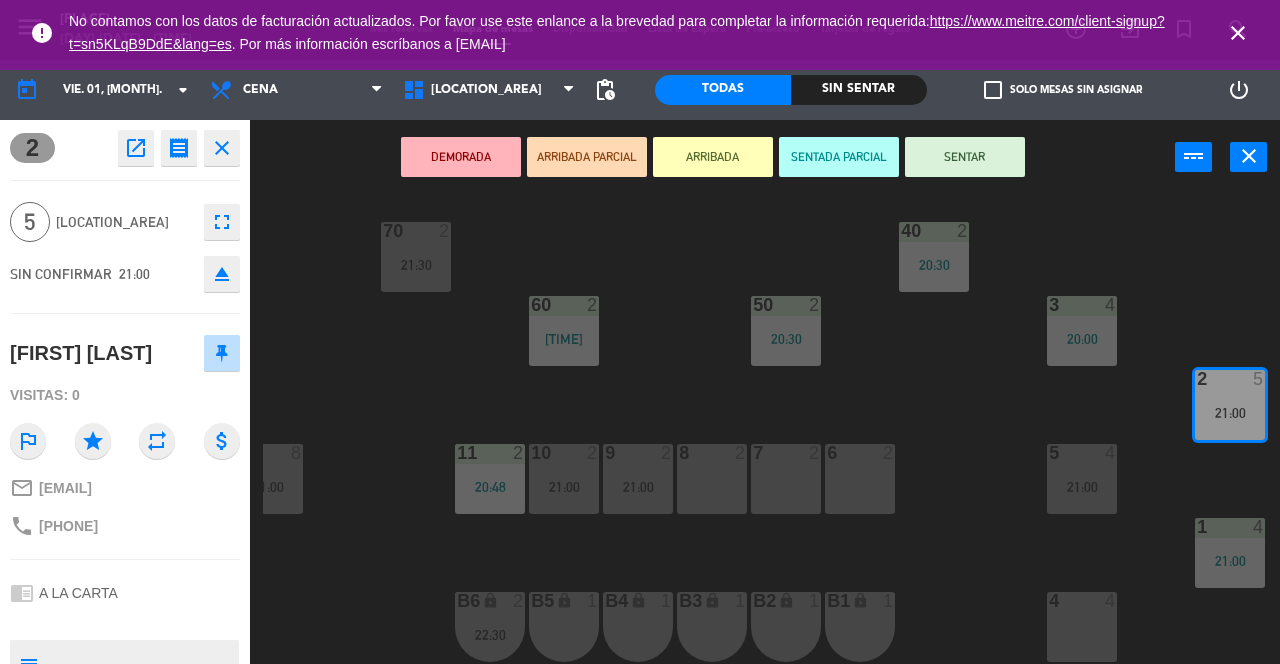 click on "SENTAR" at bounding box center (965, 157) 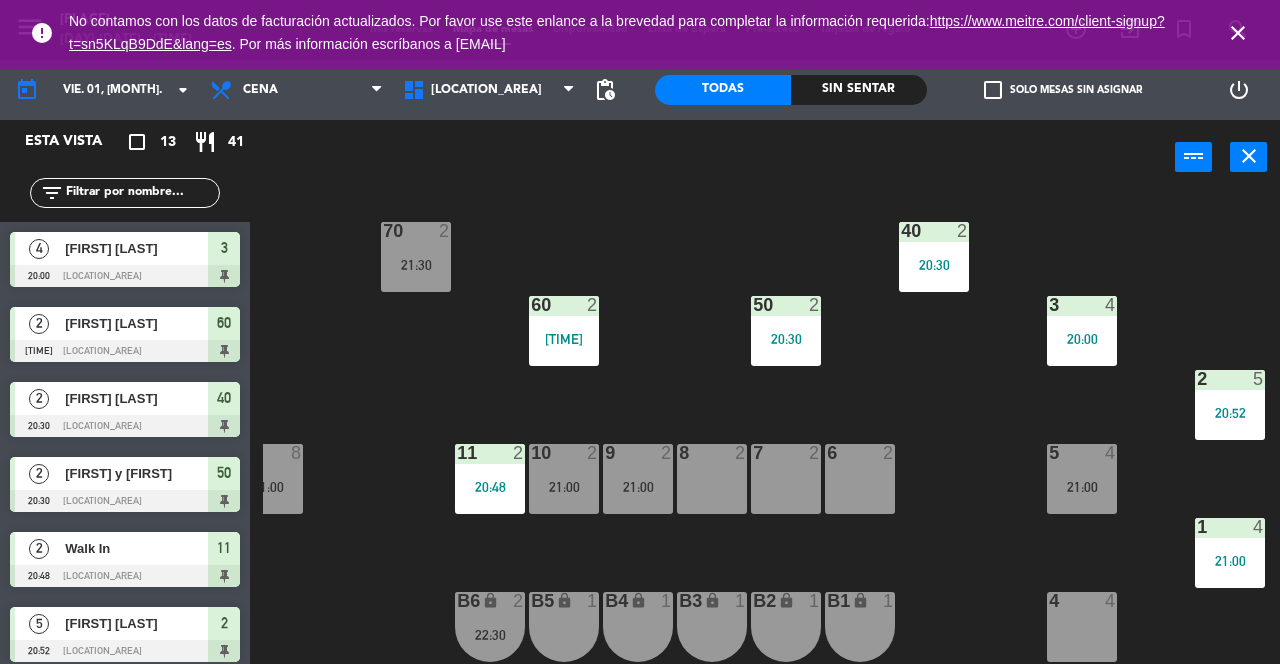 scroll, scrollTop: 0, scrollLeft: 0, axis: both 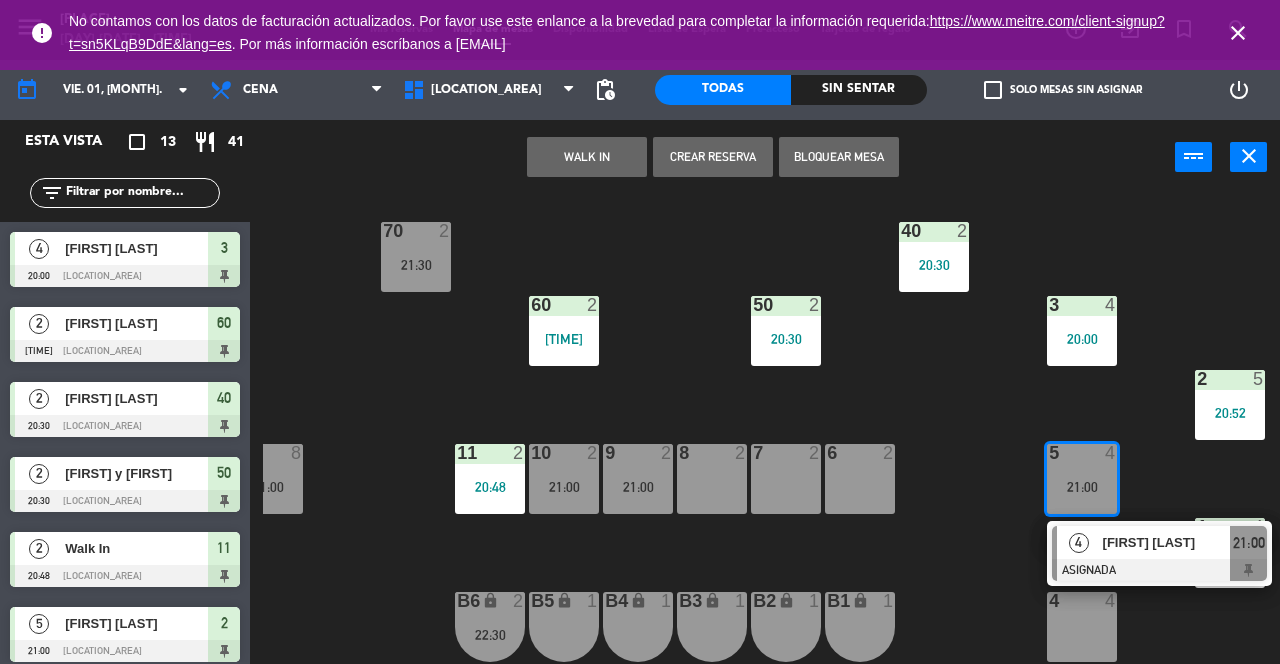 click on "70  2   21:30  40  2   20:30  60  2   20:05  50  2   20:30  3  4   20:00  2  5   20:52  13  8   21:00  11  2   20:48  10  2   21:00  9  2   21:00  8  2  7  2  6  2  5  4   21:00   4   [FIRST] [LAST]   ASIGNADA  21:00 1  4   21:00  4  4  B1 lock  1  B2 lock  1  B3 lock  1  B4 lock  1  B5 lock  1  B6 lock  2   22:30" 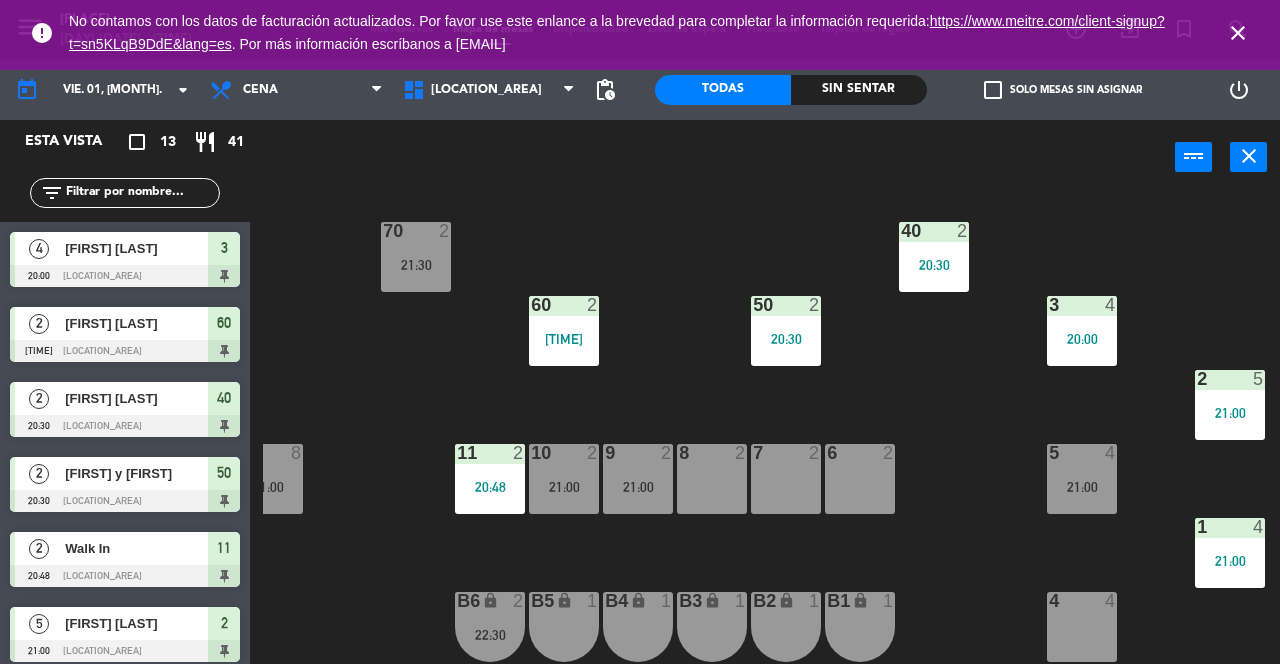 click on "21:00" at bounding box center [638, 487] 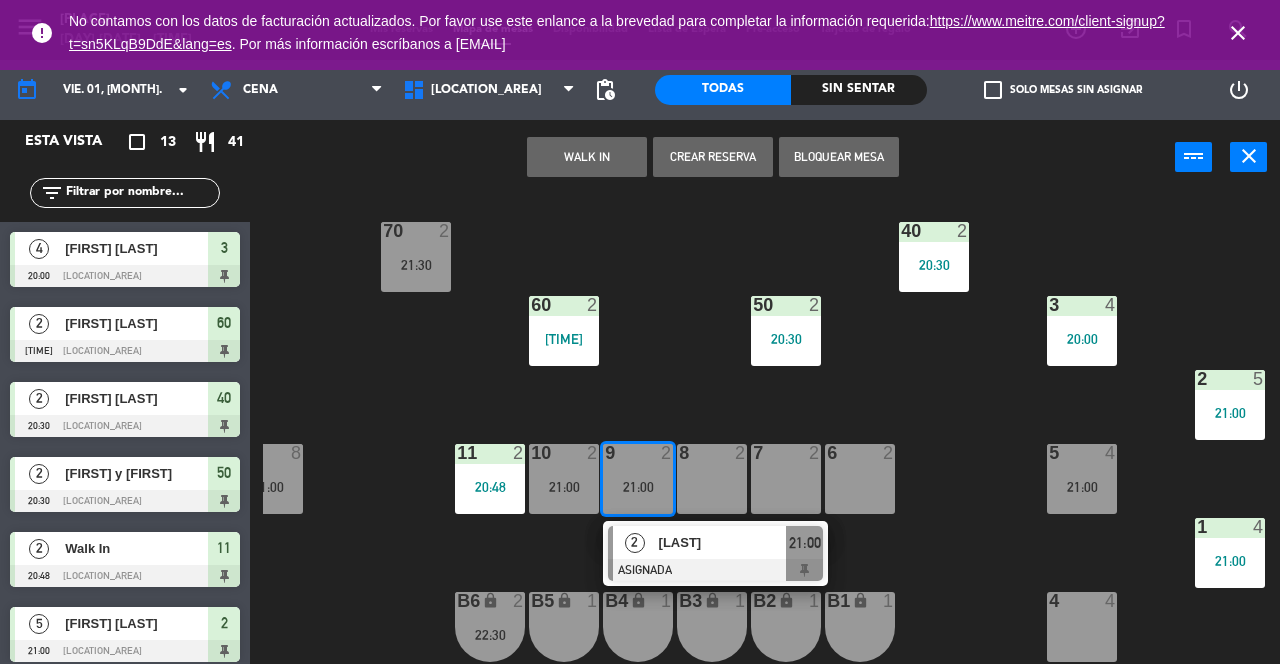 click on "70  2   21:30  40  2   20:30  60  2   20:05  50  2   20:30  3  4   20:00  2  5   21:00  13  8   21:00  11  2   21:00  9  2   21:00   2   [LAST]   ASIGNADA  21:00 8  2  7  2  6  2  5  4   21:00  1  4   21:00  4  4  B1 lock  1  B2 lock  1  B3 lock  1  B4 lock  1  B5 lock  1  B6 lock  2   22:30" 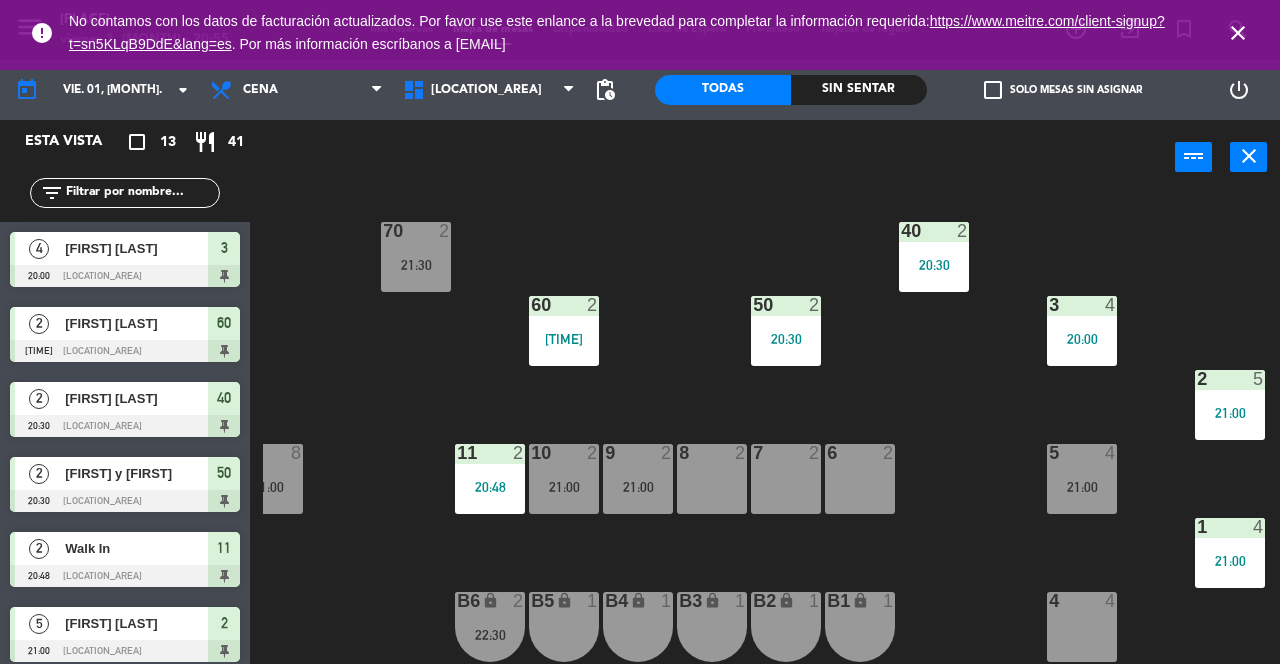 click on "70  2" at bounding box center [416, 232] 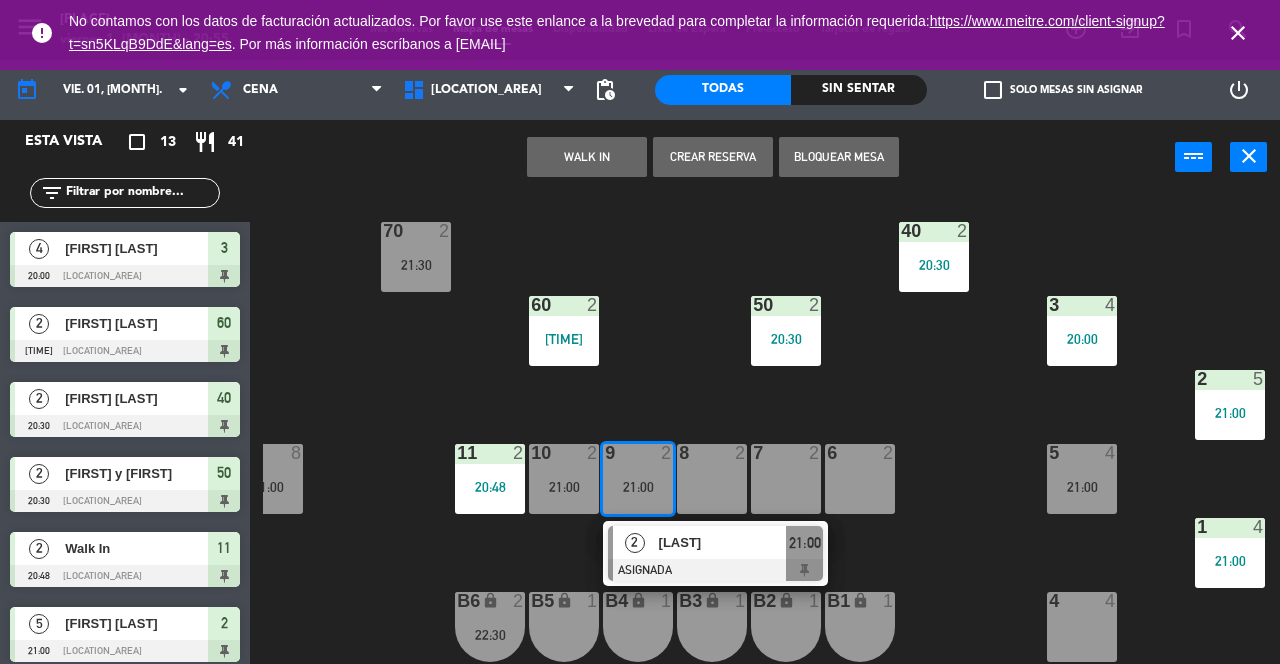 click on "70  2   21:30  40  2   20:30  60  2   20:05  50  2   20:30  3  4   20:00  2  5   21:00  13  8   21:00  11  2   21:00  9  2   21:00   2   [LAST]   ASIGNADA  21:00 8  2  7  2  6  2  5  4   21:00  1  4   21:00  4  4  B1 lock  1  B2 lock  1  B3 lock  1  B4 lock  1  B5 lock  1  B6 lock  2   22:30" 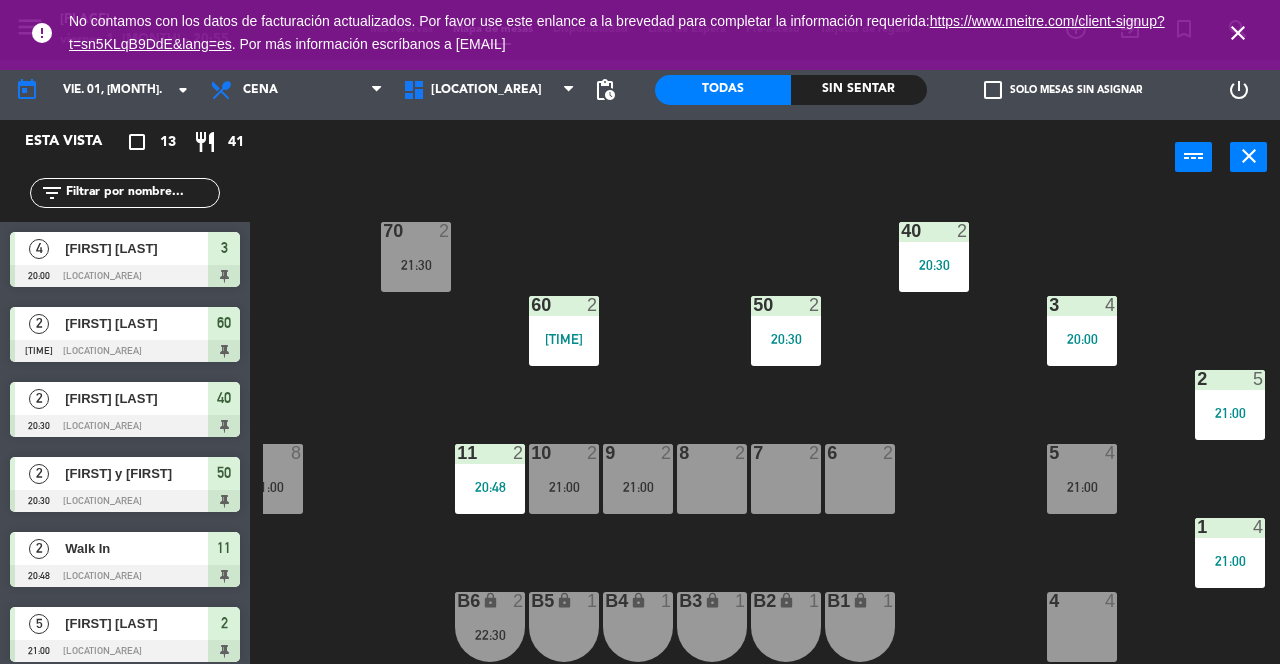 click on "21:00" at bounding box center (564, 487) 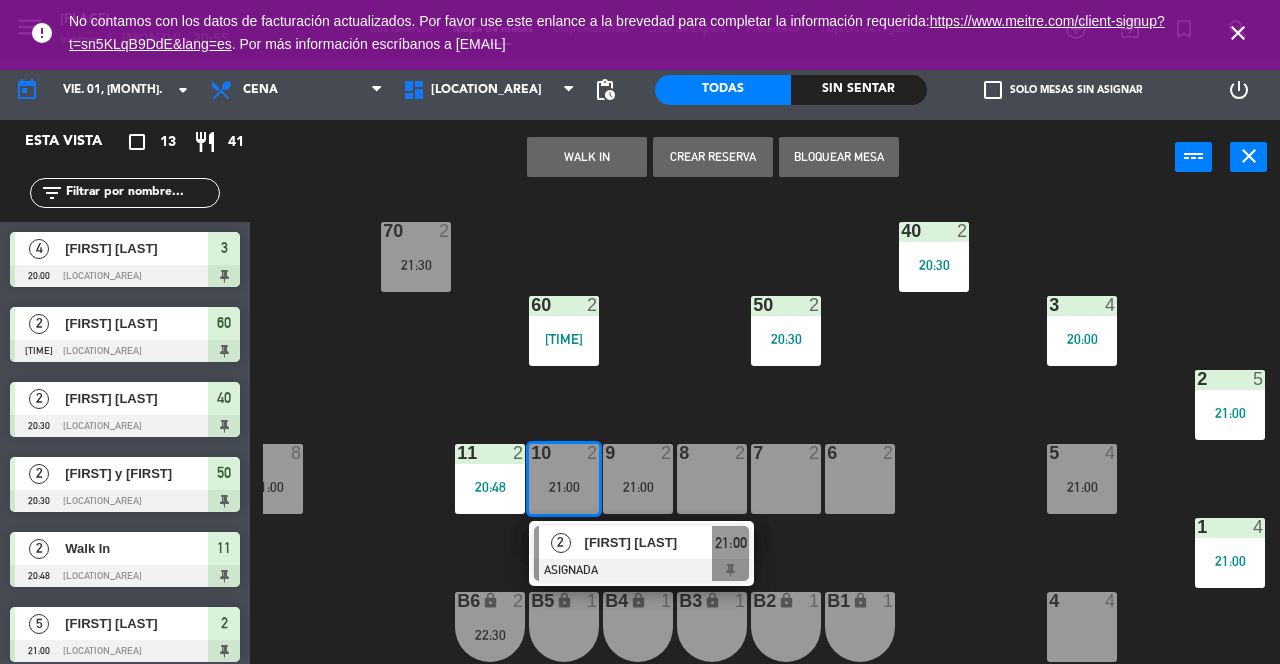 click at bounding box center [641, 570] 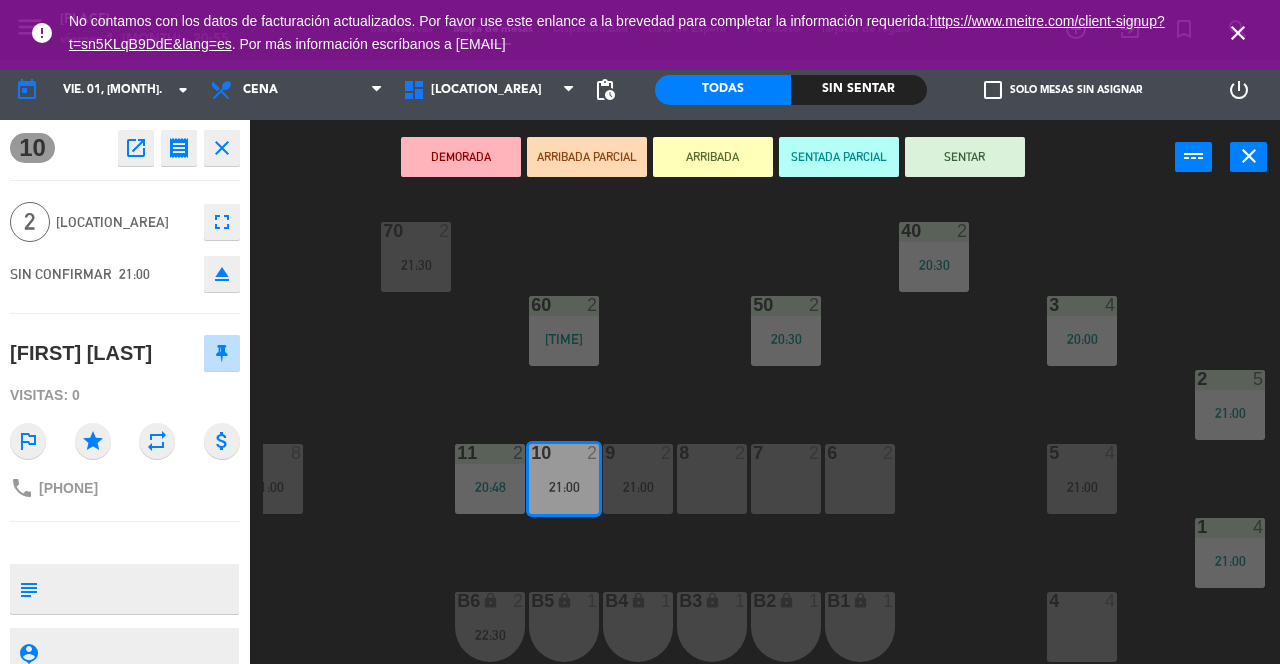 click on "70  2   21:30  40  2   20:30  60  2   20:05  50  2   20:30  3  4   20:00  2  5   21:00  13  8   21:00  11  2   20:48  10  2   21:00  9  2   21:00  8  2  7  2  6  2  5  4   21:00  1  4   21:00  4  4  B1 lock  1  B2 lock  1  B3 lock  1  B4 lock  1  B5 lock  1  B6 lock  2   22:30" 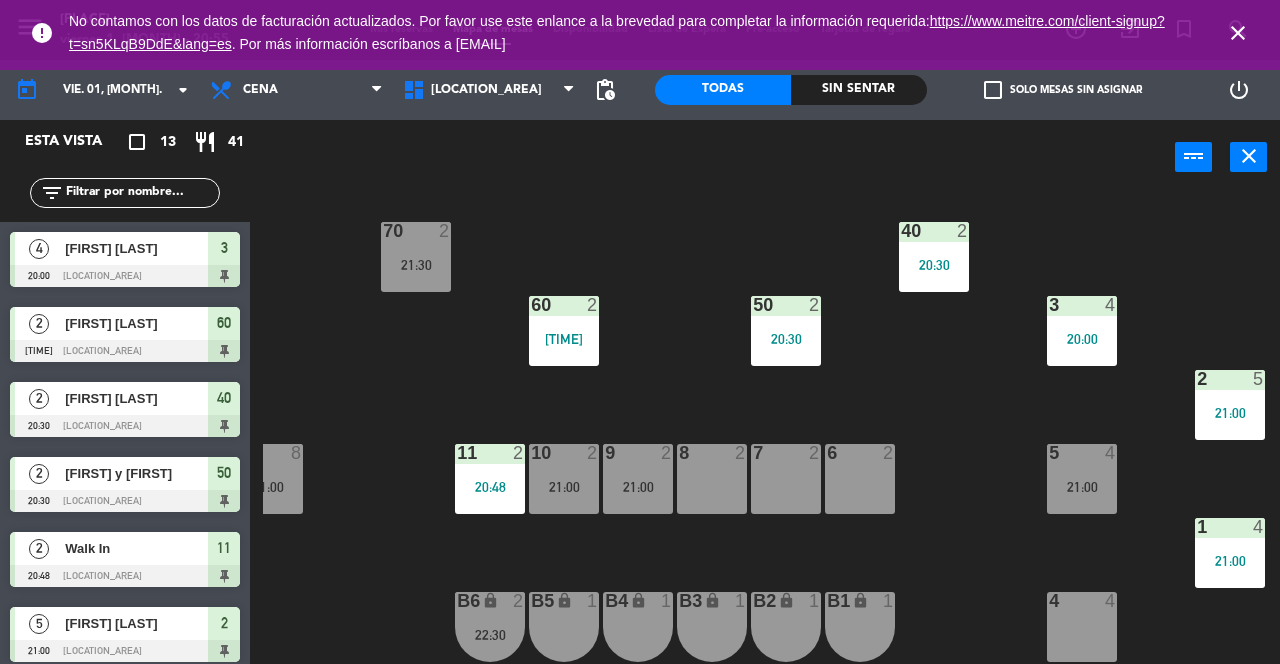 scroll, scrollTop: 0, scrollLeft: 0, axis: both 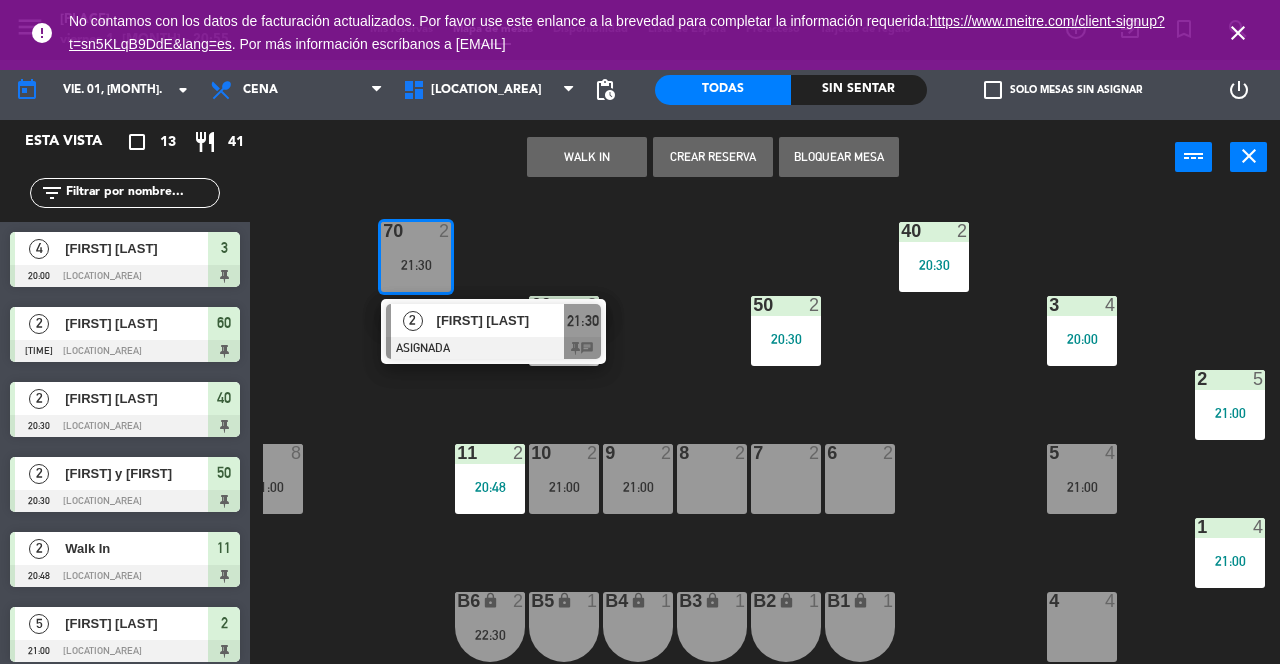 click on "70  2   21:30   2   [FIRST] [LAST]   ASIGNADA  21:30 chat 40  2   20:30  60  2   20:05  50  2   20:30  3  4   20:00  2  5   21:00  13  8   21:00  11  2   20:48  10  2   21:00  9  2   21:00  8  2  7  2  6  2  5  4   21:00  1  4   21:00  4  4  B1 lock  1  B2 lock  1  B3 lock  1  B4 lock  1  B5 lock  1  B6 lock  2   22:30" 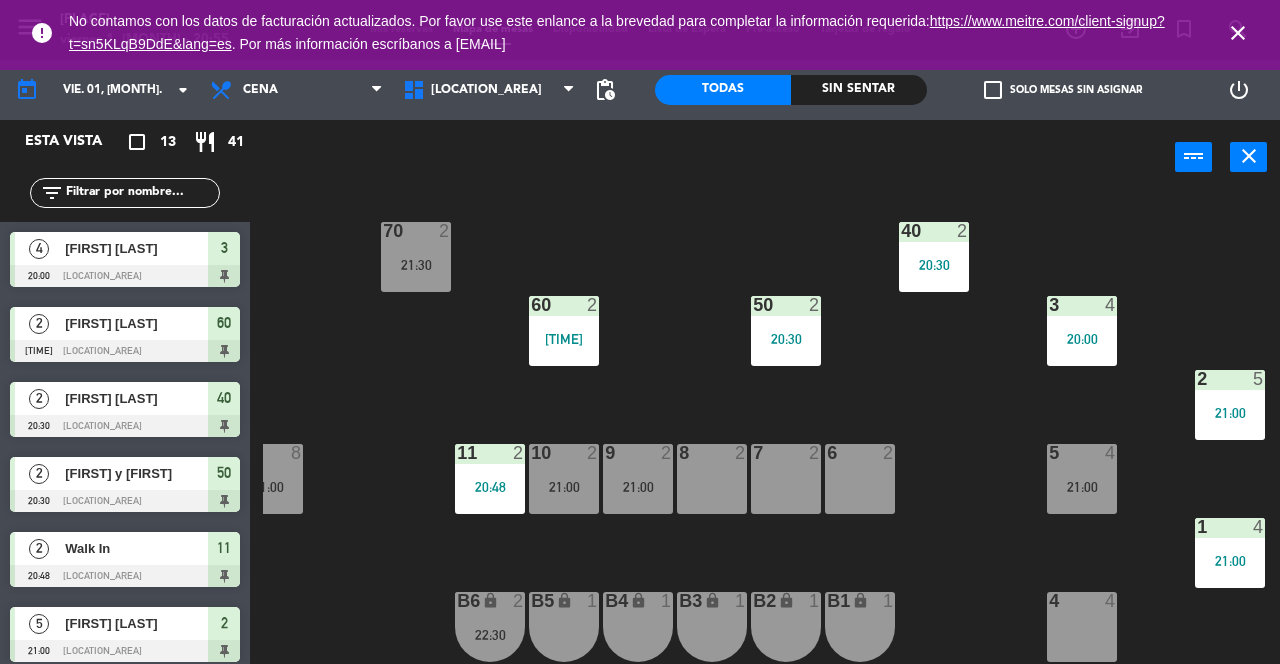 click on "70  2   21:30" at bounding box center [416, 257] 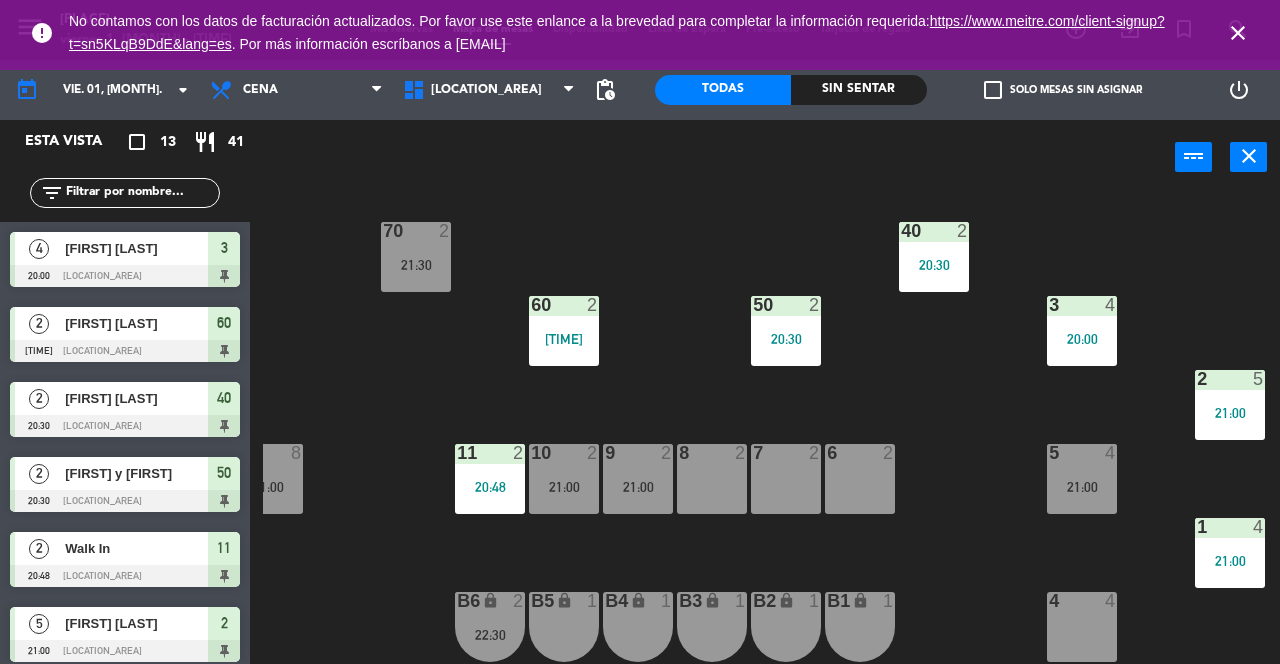 click on "21:30" at bounding box center (416, 265) 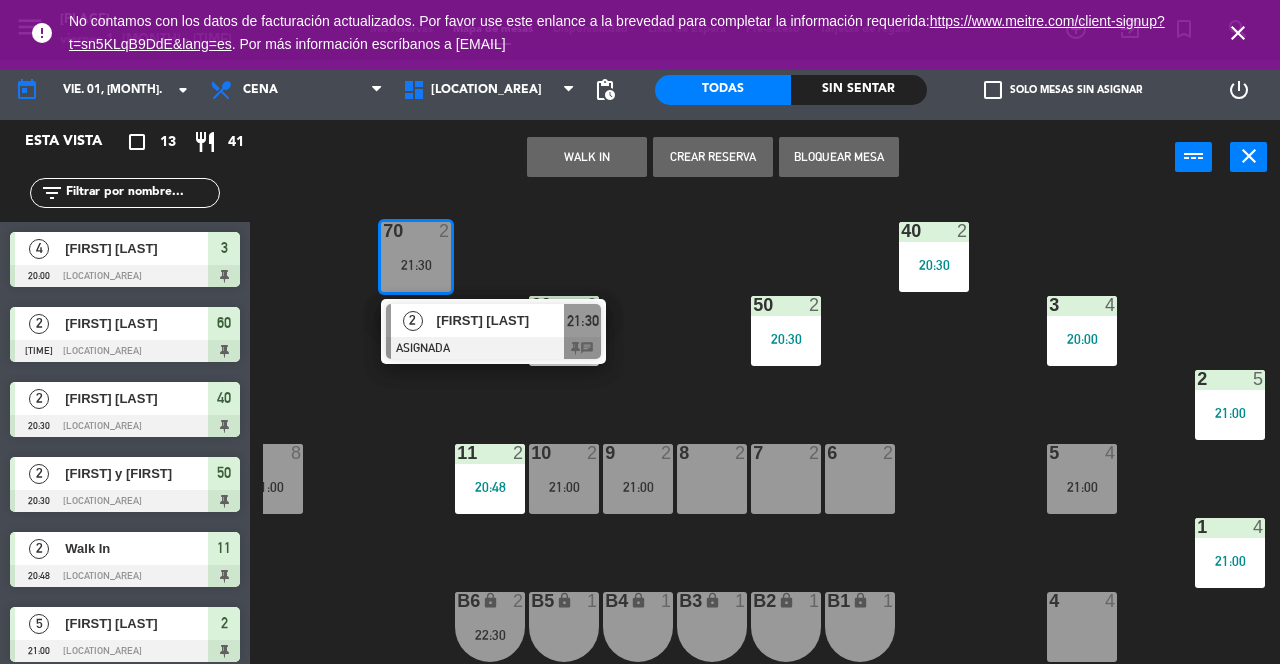 click on "70  2   21:30   2   [FIRST] [LAST]   ASIGNADA  21:30 chat 40  2   20:30  60  2   20:05  50  2   20:30  3  4   20:00  2  5   21:00  13  8   21:00  11  2   20:48  10  2   21:00  9  2   21:00  8  2  7  2  6  2  5  4   21:00  1  4   21:00  4  4  B1 lock  1  B2 lock  1  B3 lock  1  B4 lock  1  B5 lock  1  B6 lock  2   22:30" 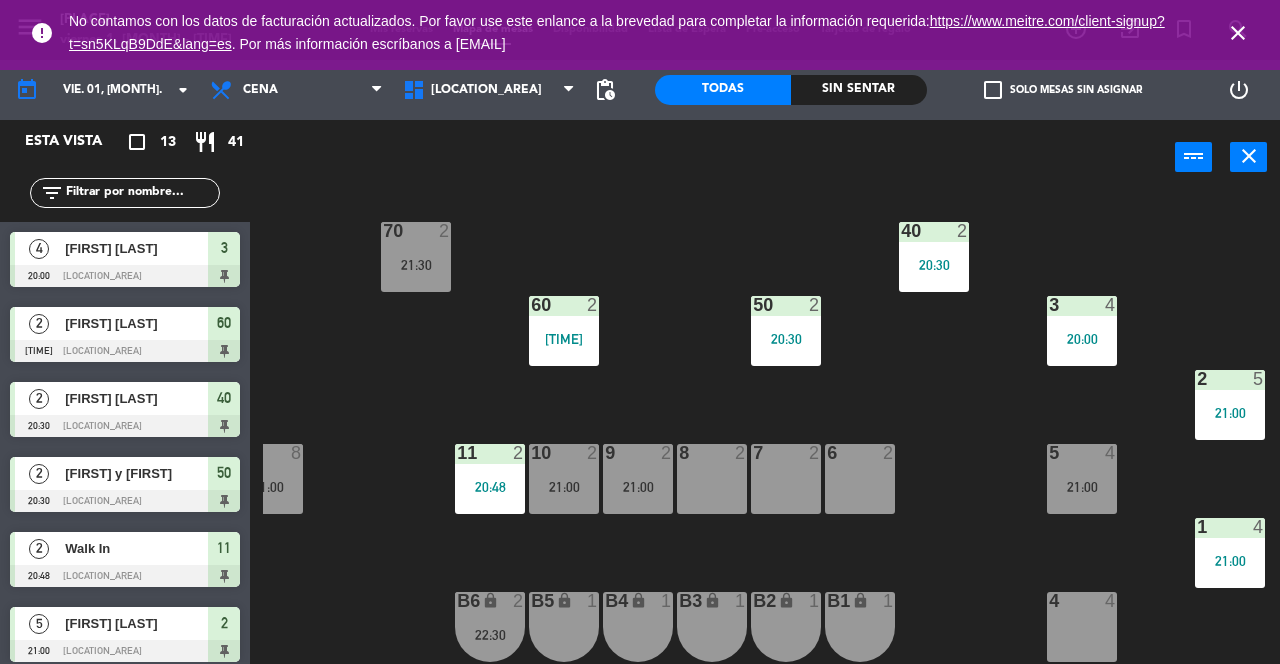 click on "70  2   21:30" at bounding box center [416, 257] 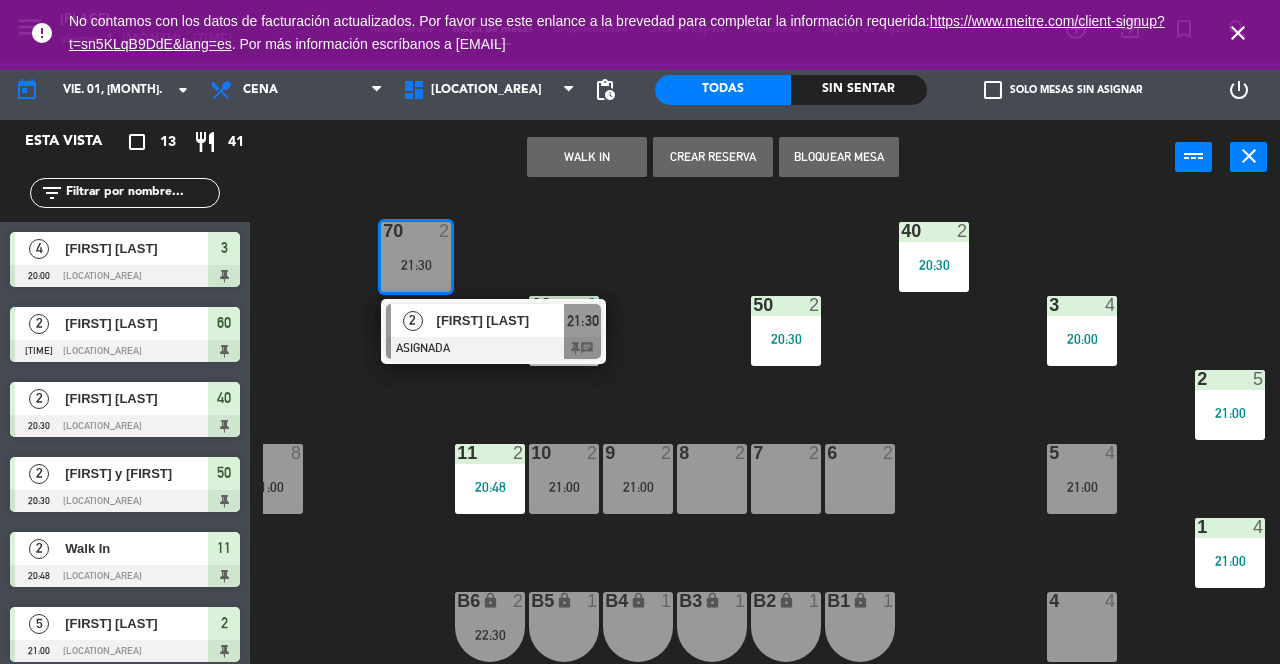 click on "21:30" at bounding box center [582, 320] 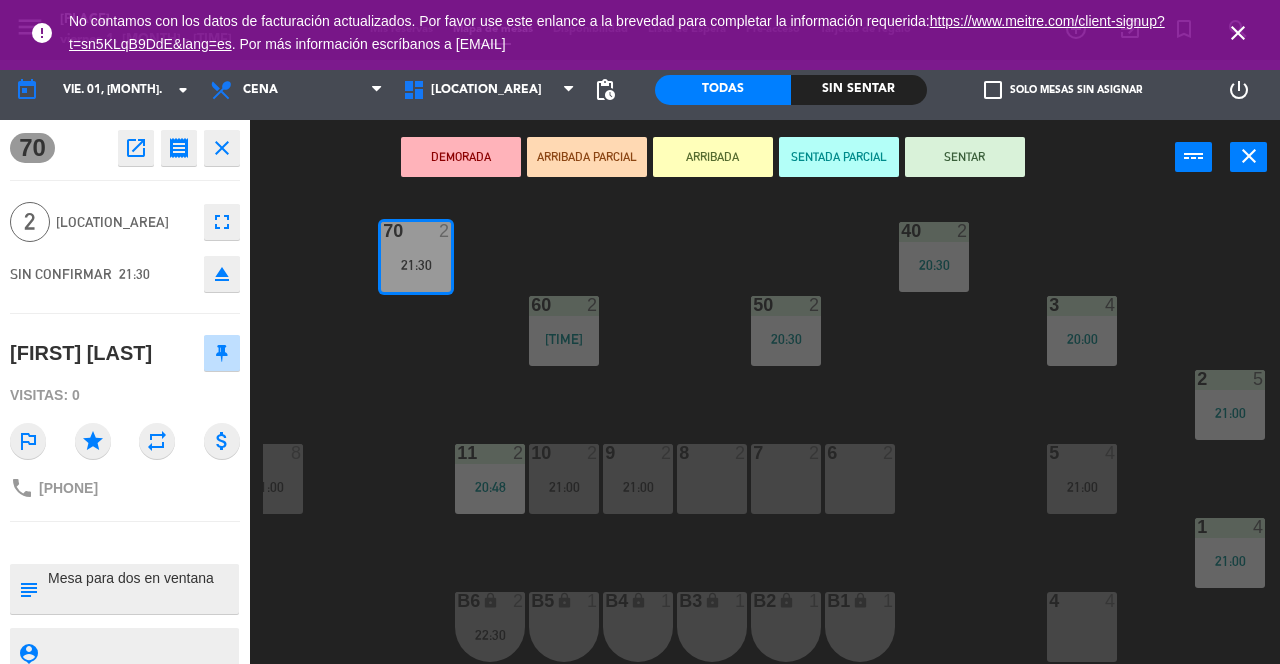 click on "70  2   21:30  40  2   20:30  60  2   20:05  50  2   20:30  3  4   20:00  2  5   21:00  13  8   21:00  11  2   20:48  10  2   21:00  9  2   21:00  8  2  7  2  6  2  5  4   21:00  1  4   21:00  4  4  B1 lock  1  B2 lock  1  B3 lock  1  B4 lock  1  B5 lock  1  B6 lock  2   22:30" 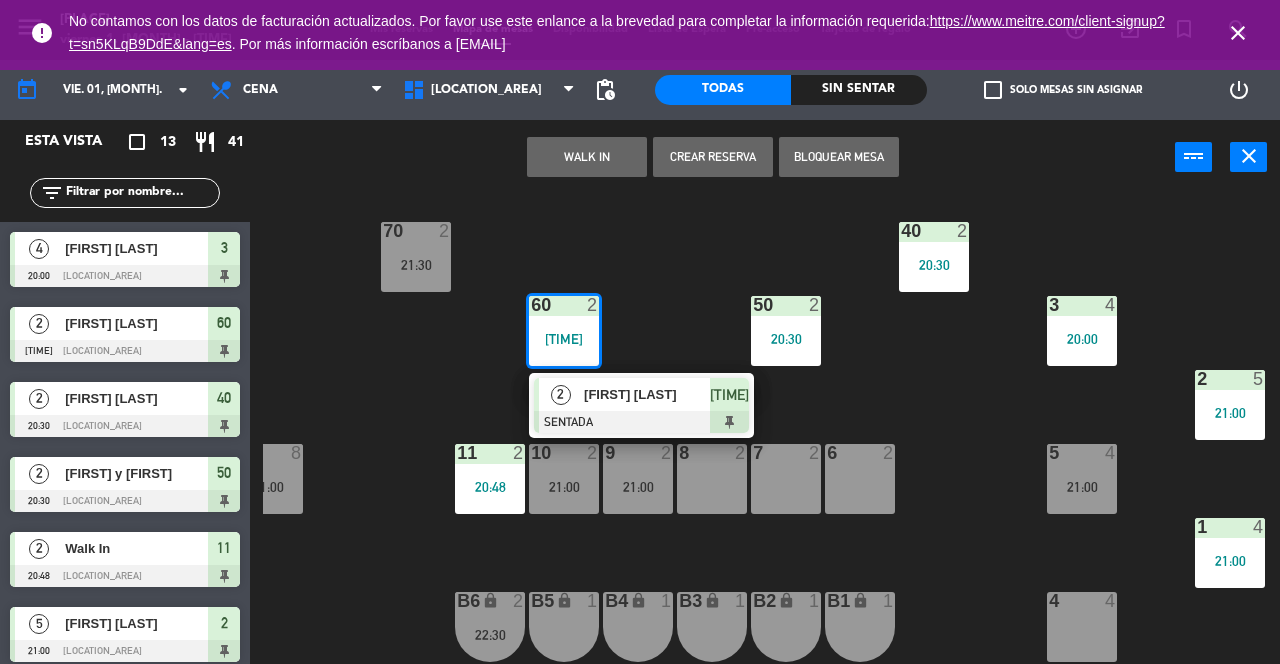 scroll, scrollTop: 0, scrollLeft: 0, axis: both 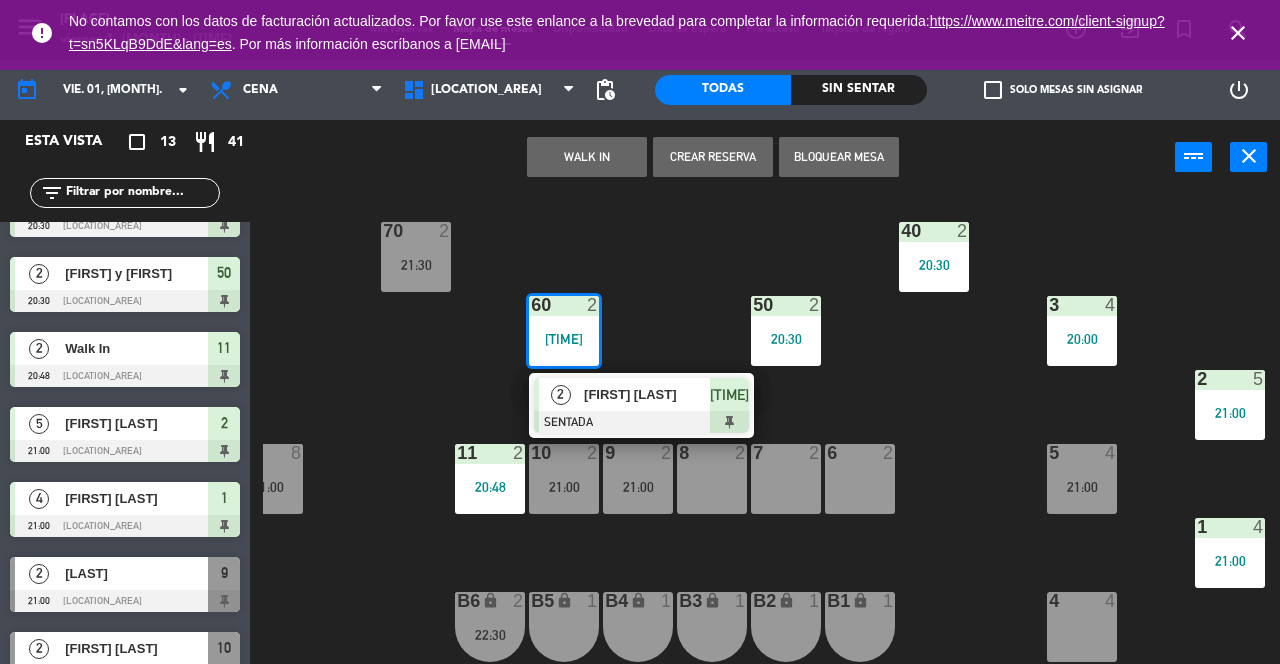 click on "70  2   21:30  40  2   20:30  60  2   20:05   2   [FIRST] [LAST]   SENTADA  20:05 50  2   20:30  3  4   20:00  2  5   21:00  13  8   21:00  11  2   20:48  10  2   21:00  9  2   21:00  8  2  7  2  6  2  5  4   21:00  1  4   21:00  4  4  B1 lock  1  B2 lock  1  B3 lock  1  B4 lock  1  B5 lock  1  B6 lock  2   22:30" 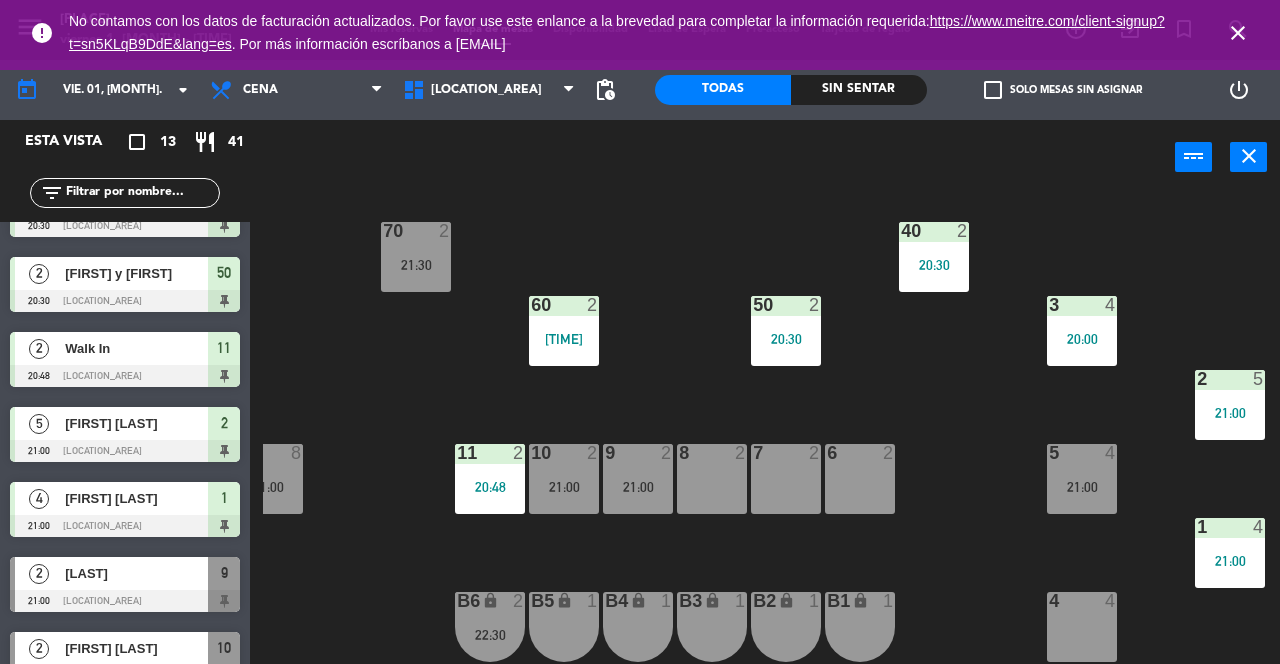 click on "21:30" at bounding box center [416, 265] 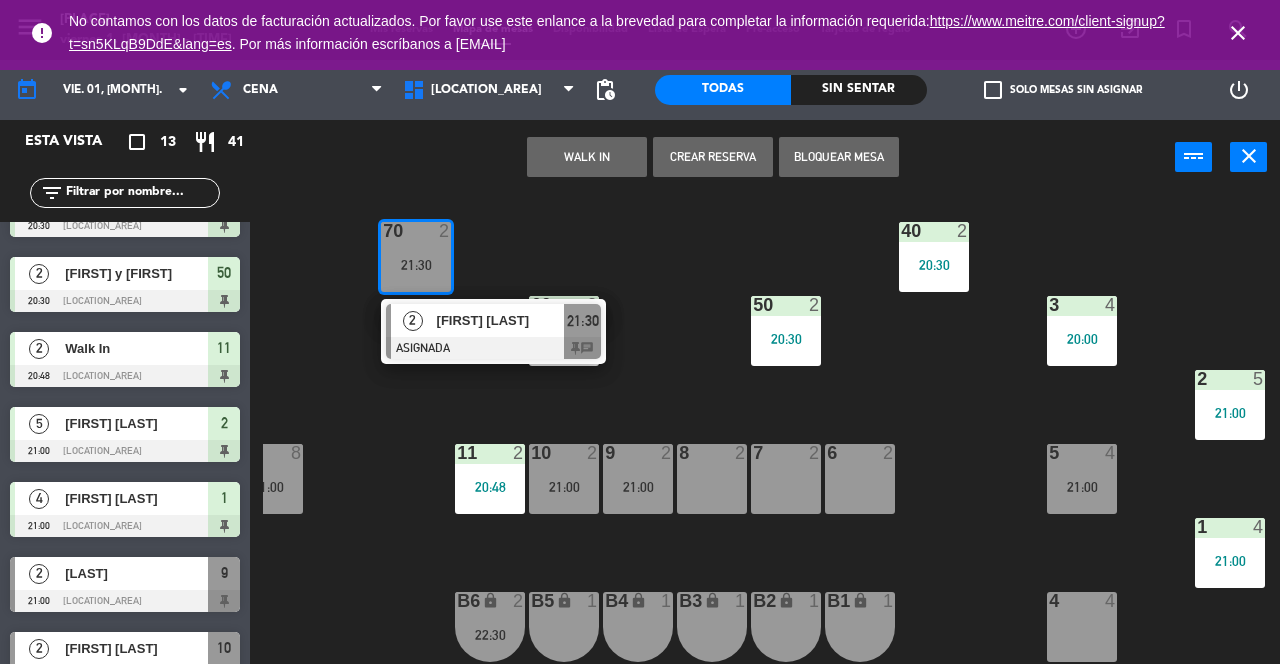 click on "70  2   21:30   2   [FIRST] [LAST]   ASIGNADA  21:30 chat 40  2   20:30  60  2   20:05  50  2   20:30  3  4   20:00  2  5   21:00  13  8   21:00  11  2   20:48  10  2   21:00  9  2   21:00  8  2  7  2  6  2  5  4   21:00  1  4   21:00  4  4  B1 lock  1  B2 lock  1  B3 lock  1  B4 lock  1  B5 lock  1  B6 lock  2   22:30" 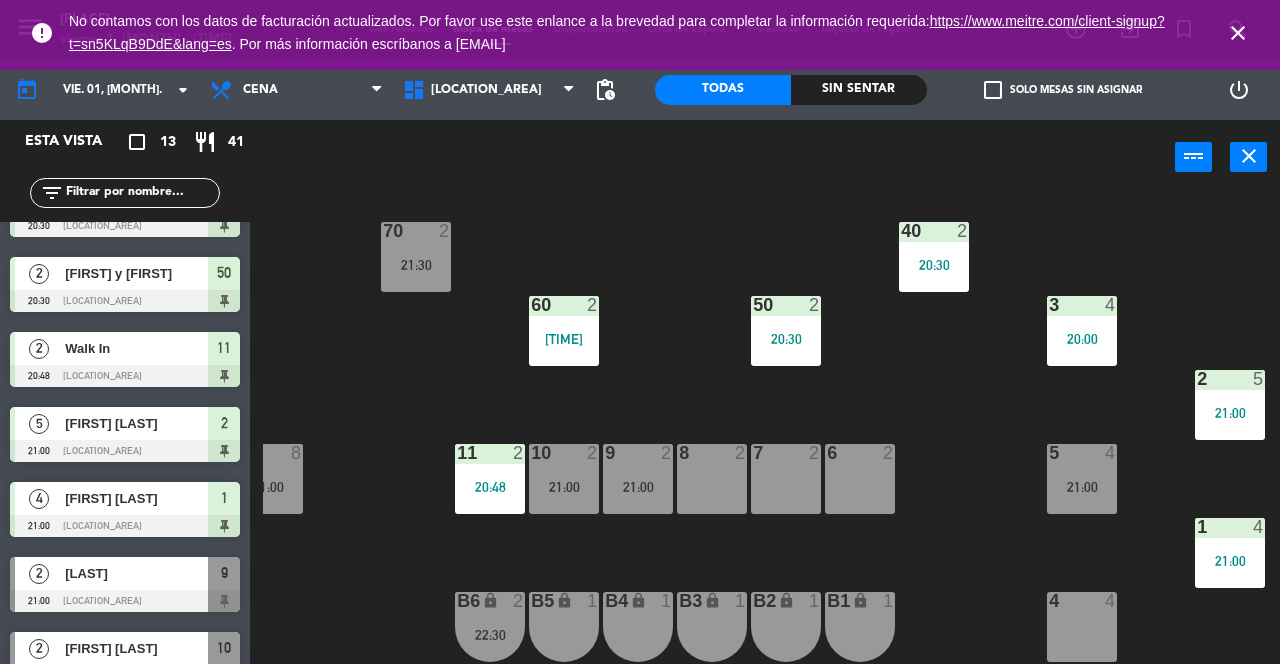 click on "close" at bounding box center [1238, 33] 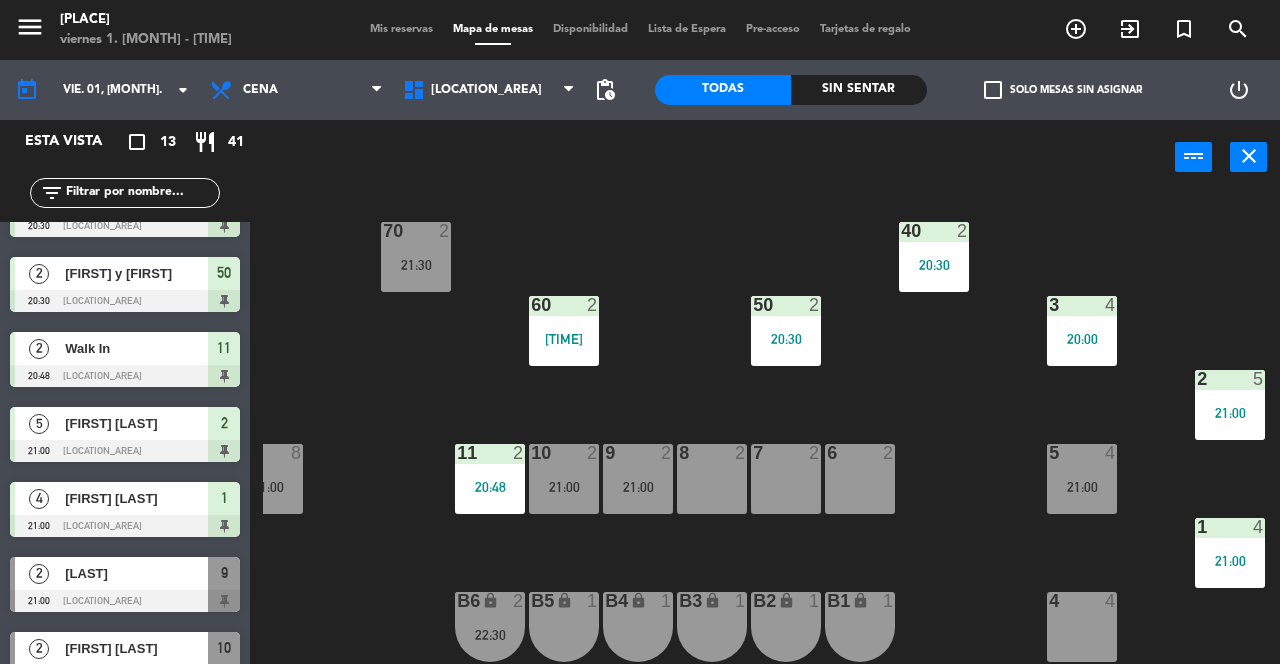 click on "10  2" at bounding box center (564, 454) 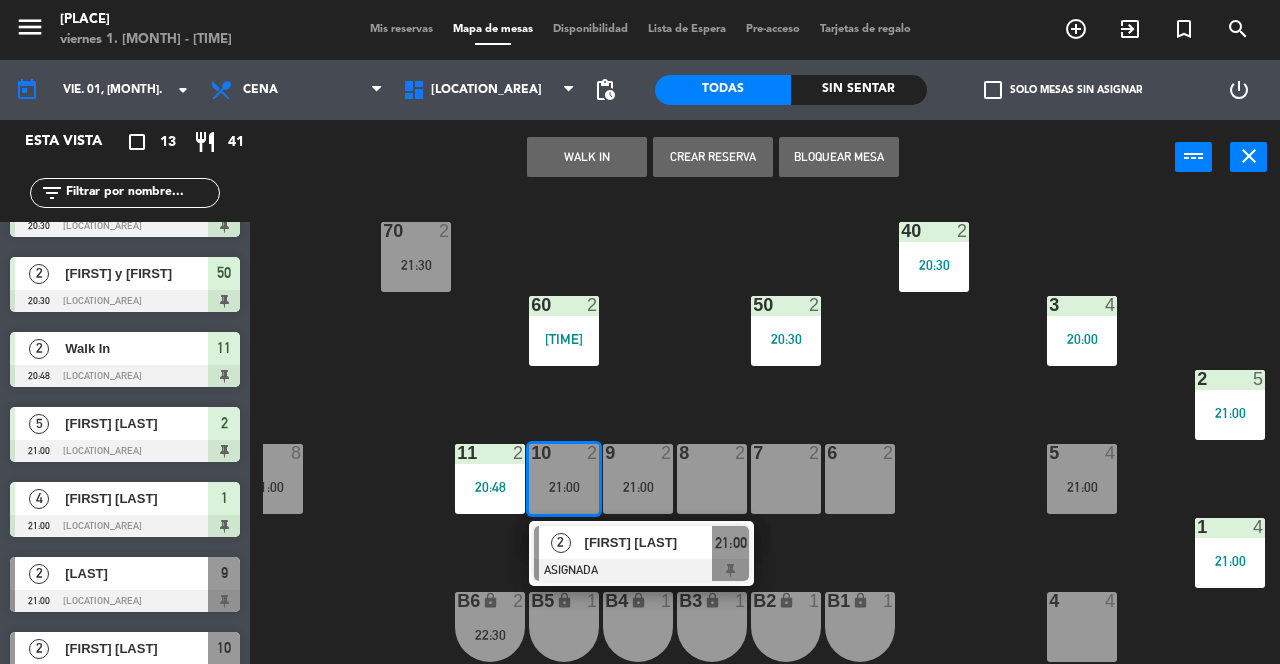 click on "2   [FIRST] [LAST]   ASIGNADA  21:00" at bounding box center [641, 553] 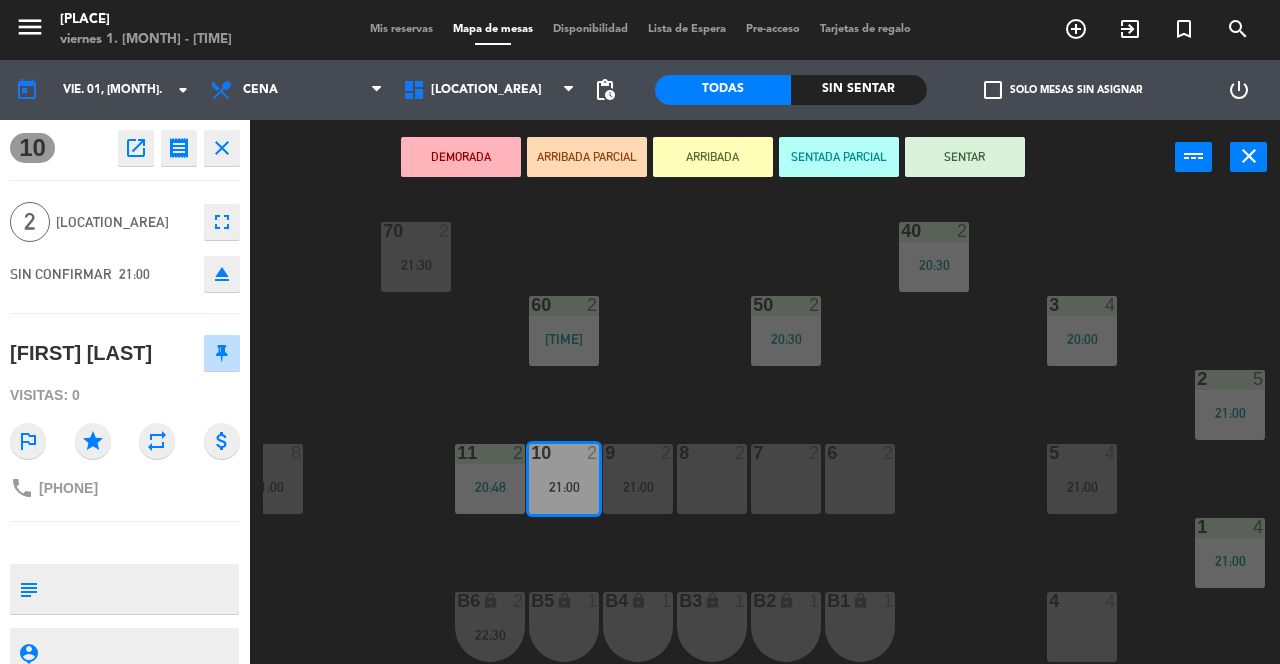 click on "70  2   21:30  40  2   20:30  60  2   20:05  50  2   20:30  3  4   20:00  2  5   21:00  13  8   21:00  11  2   20:48  10  2   21:00  9  2   21:00  8  2  7  2  6  2  5  4   21:00  1  4   21:00  4  4  B1 lock  1  B2 lock  1  B3 lock  1  B4 lock  1  B5 lock  1  B6 lock  2   22:30" 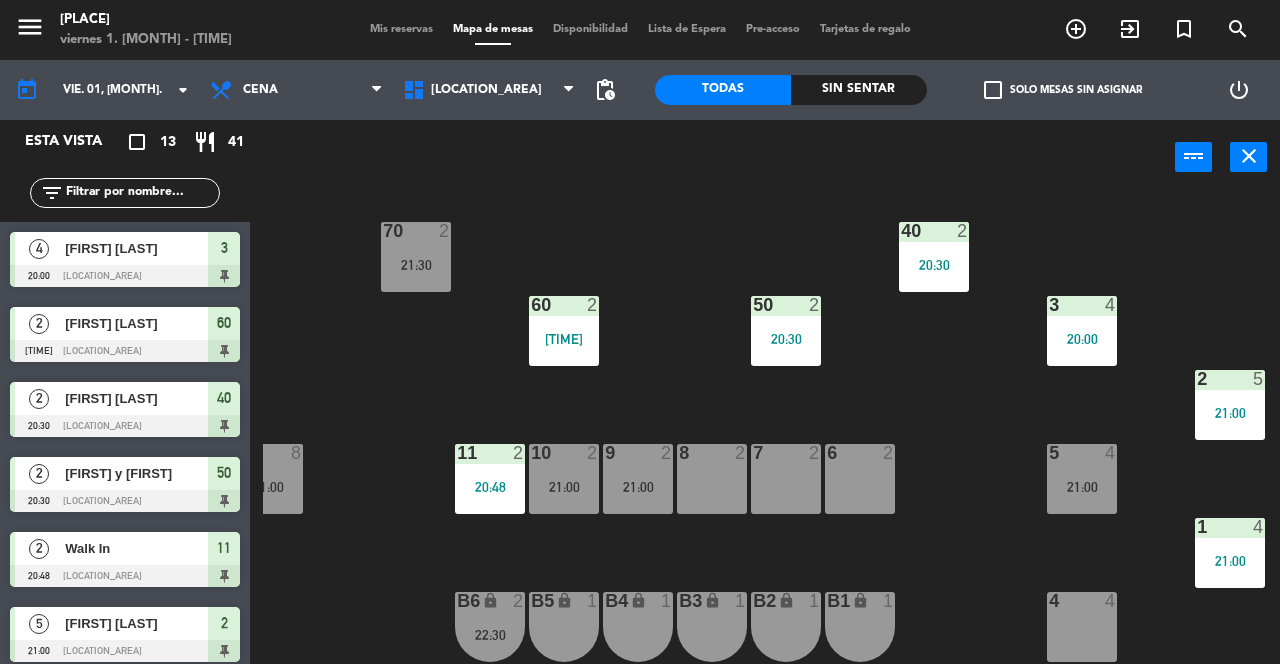 scroll, scrollTop: 0, scrollLeft: 0, axis: both 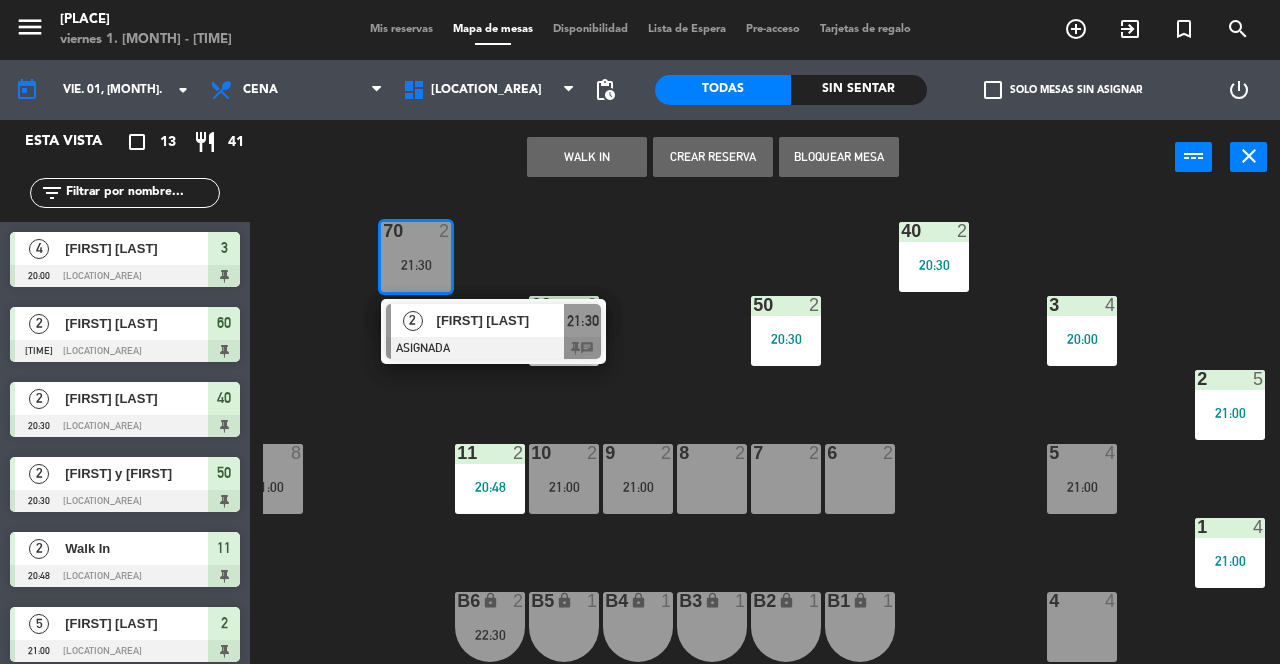 click at bounding box center [493, 348] 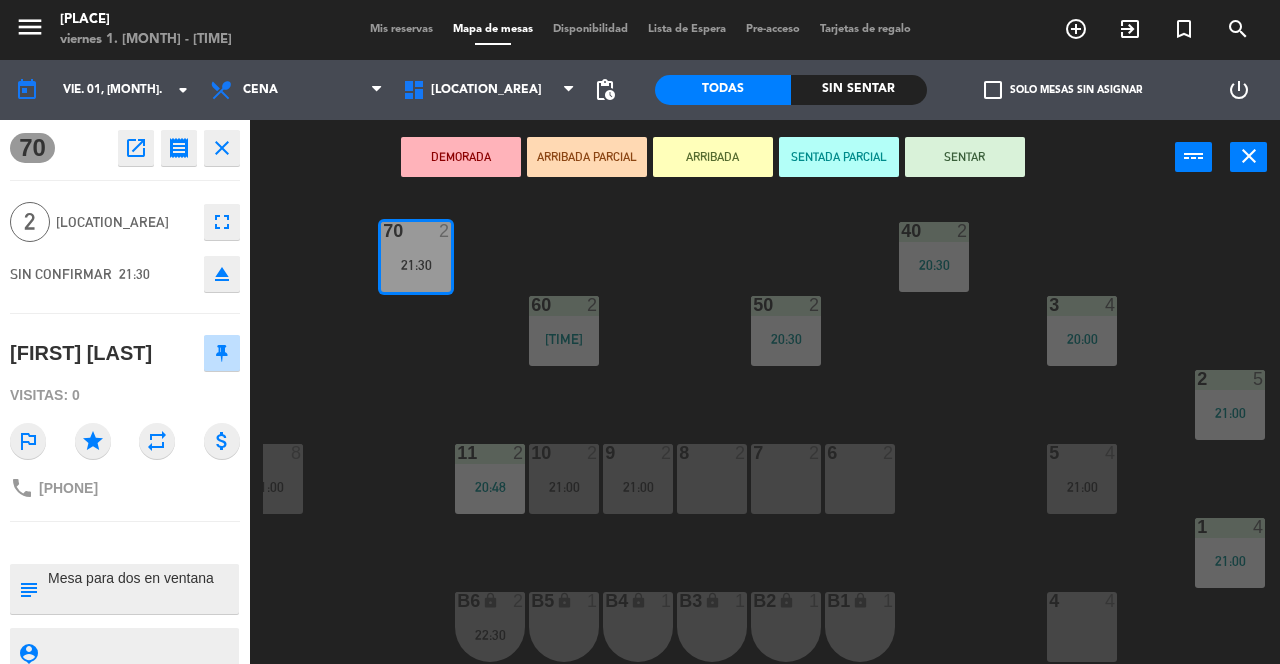 click on "70  2   21:30  40  2   20:30  60  2   20:05  50  2   20:30  3  4   20:00  2  5   21:00  13  8   21:00  11  2   20:48  10  2   21:00  9  2   21:00  8  2  7  2  6  2  5  4   21:00  1  4   21:00  4  4  B1 lock  1  B2 lock  1  B3 lock  1  B4 lock  1  B5 lock  1  B6 lock  2   22:30" 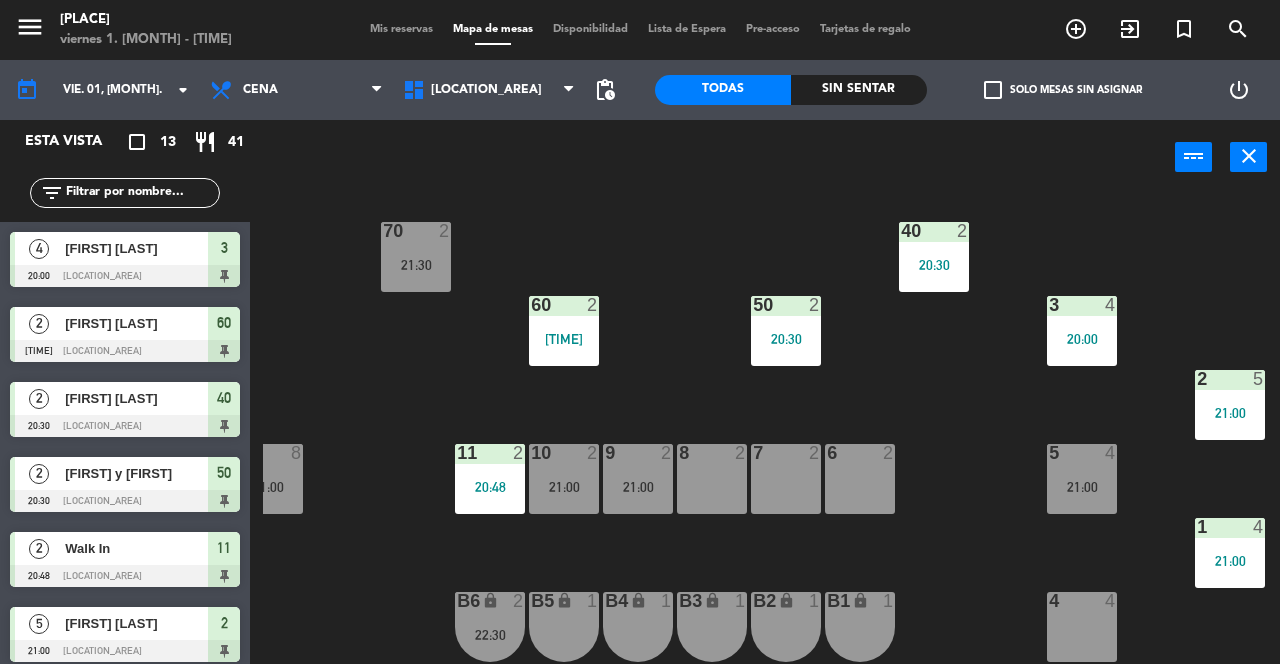 scroll, scrollTop: 0, scrollLeft: 0, axis: both 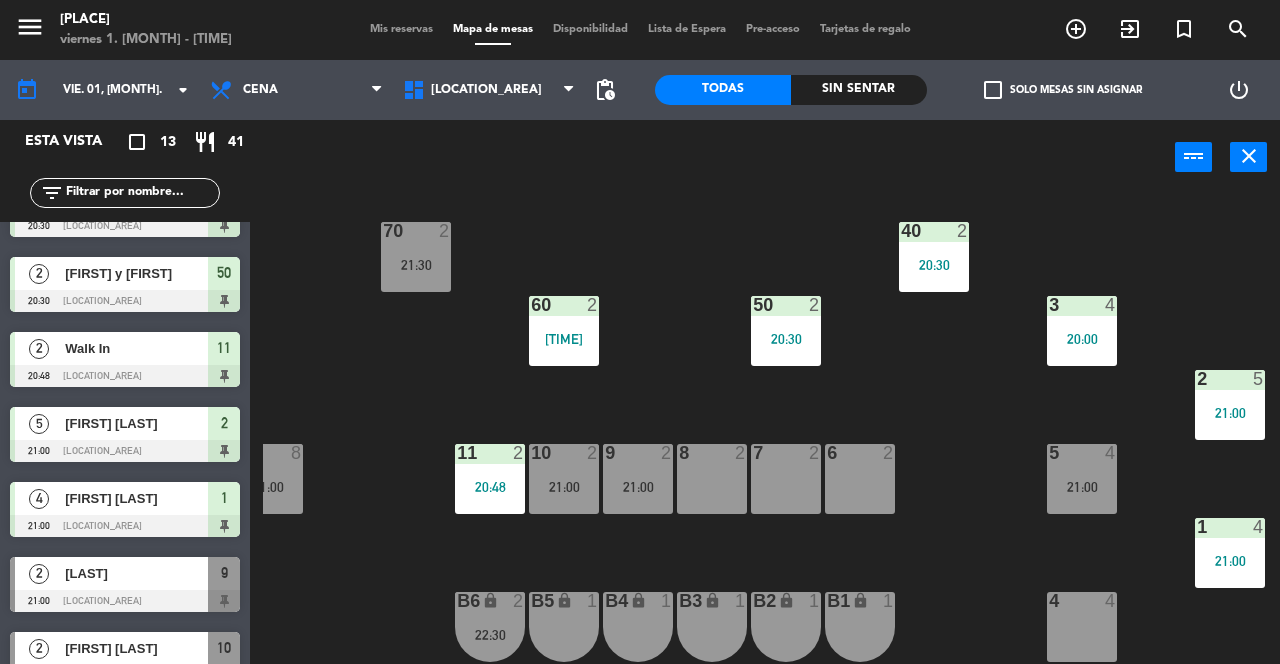 click on "21:00" at bounding box center [564, 487] 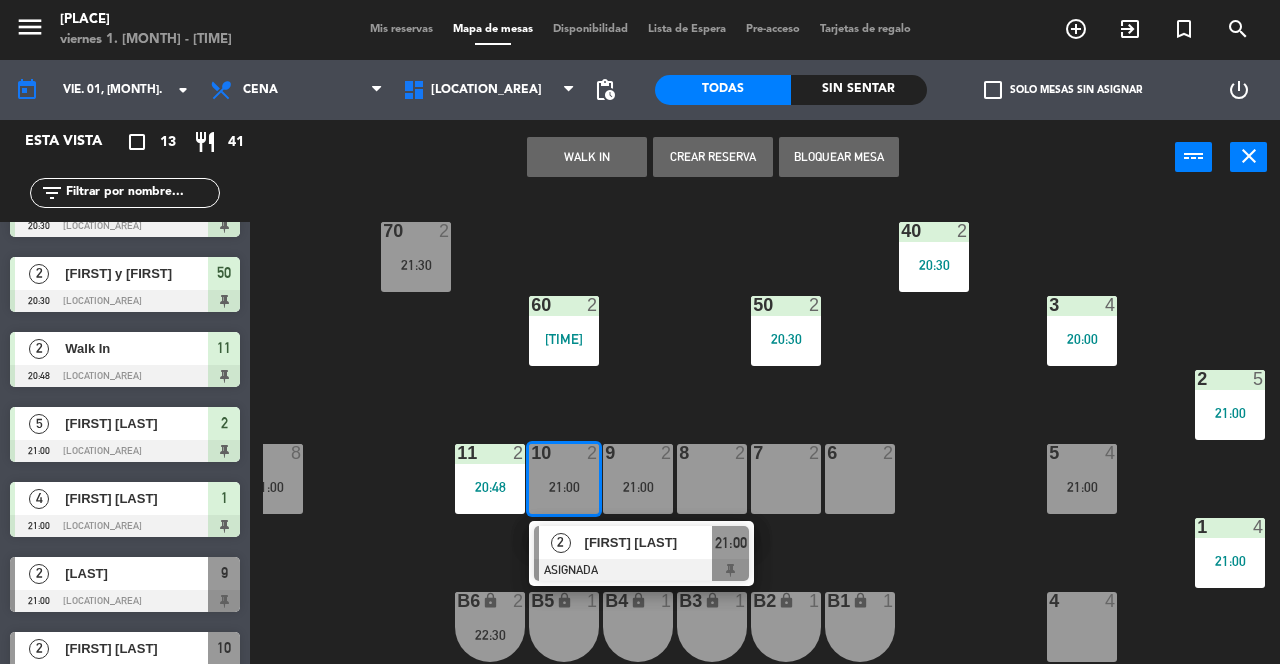 click on "70  2   21:30  40  2   20:30  60  2   20:05  50  2   20:30  3  4   20:00  2  5   21:00  13  8   21:00  11  2   20:48  10  2   21:00   2   [FIRST] [LAST]   ASIGNADA  21:00 9  2   21:00  8  2  7  2  6  2  5  4   21:00  1  4   21:00  4  4  B1 lock  1  B2 lock  1  B3 lock  1  B4 lock  1  B5 lock  1  B6 lock  2   22:30" 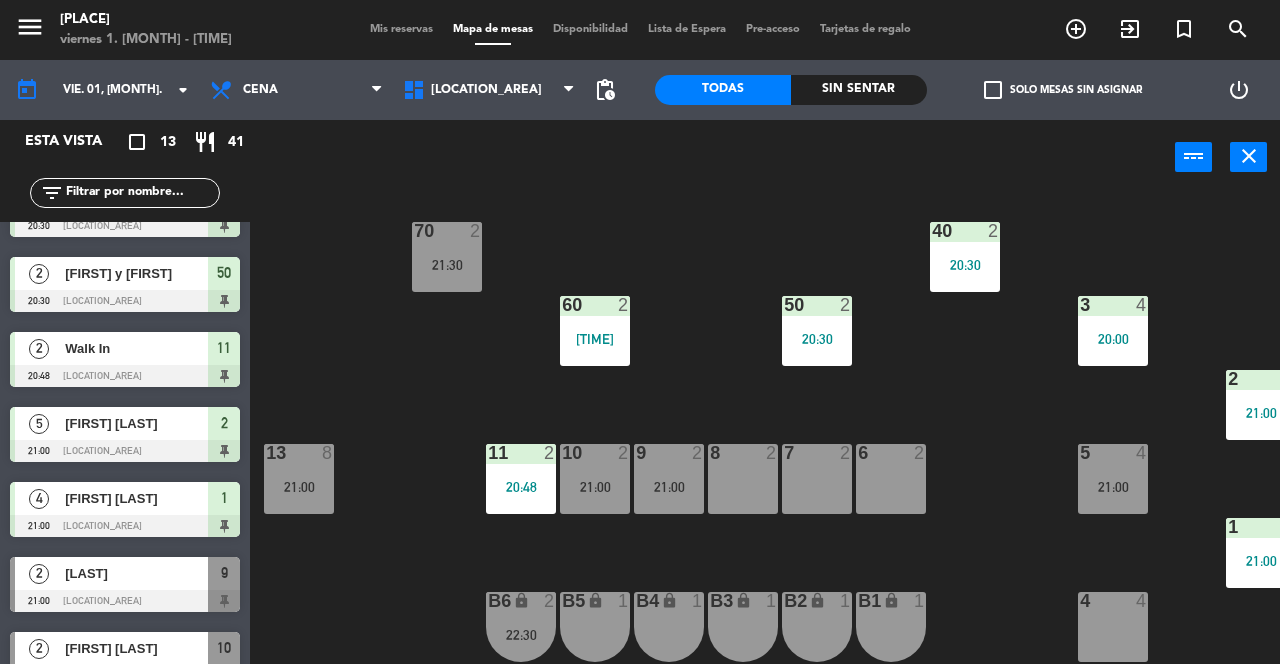 scroll, scrollTop: 17, scrollLeft: 0, axis: vertical 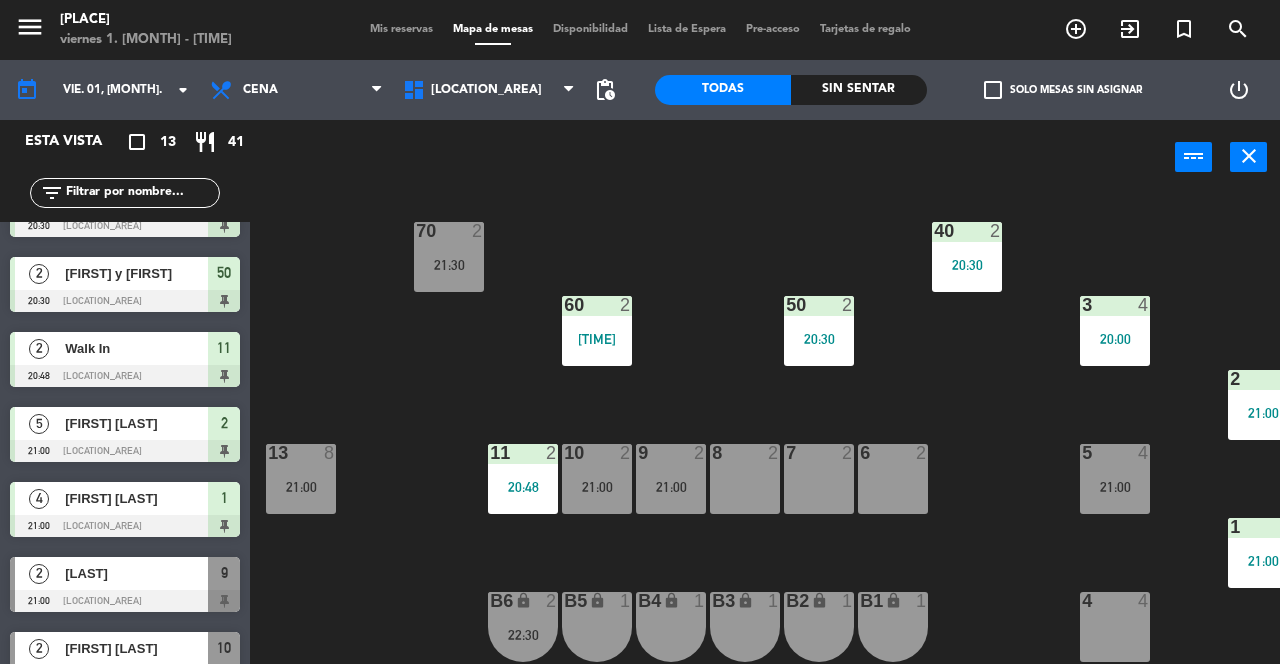 click on "21:30" at bounding box center [449, 265] 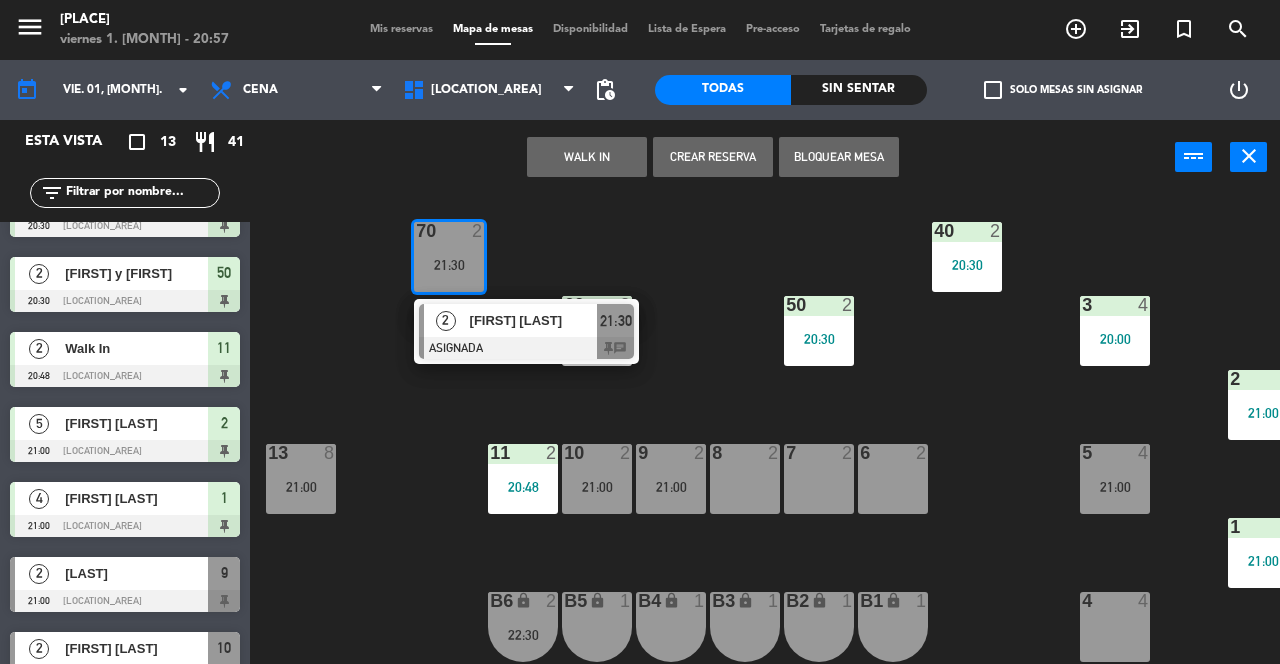 click on "21:00" at bounding box center [597, 487] 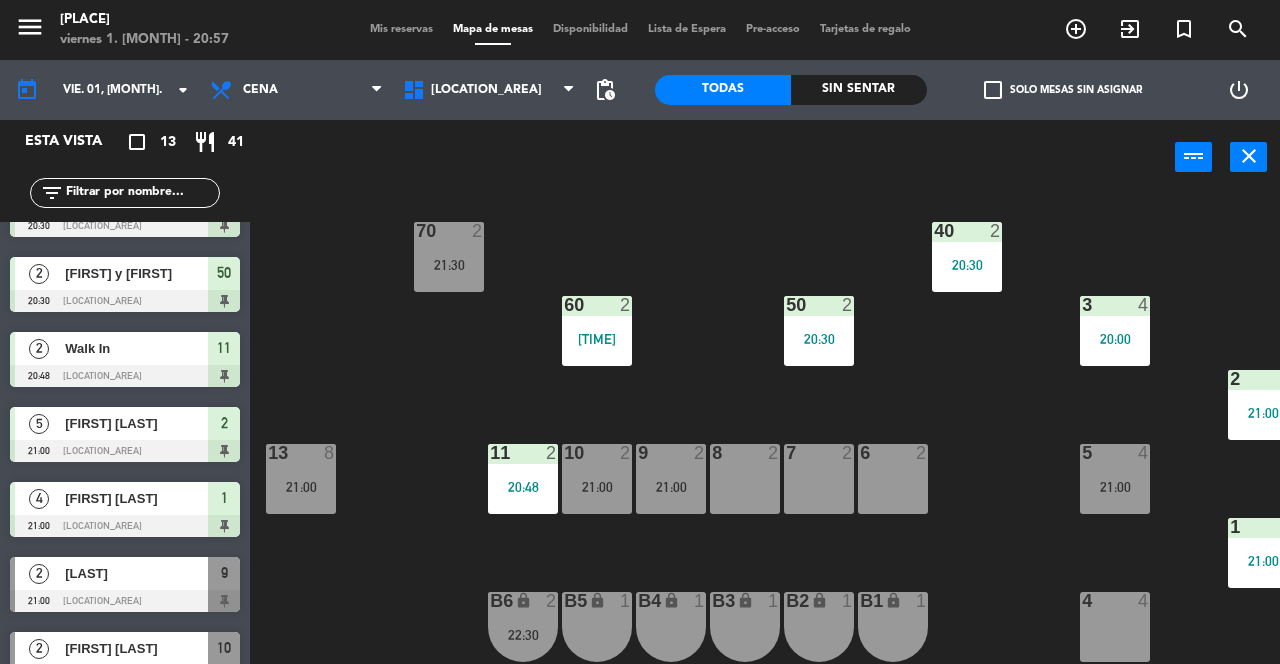 click on "70  2   21:30  40  2   20:30  60  2   20:05  50  2   20:30  3  4   20:00  2  5   21:00  13  8   21:00  11  2   20:48  10  2   21:00  9  2   21:00  8  2  7  2  6  2  5  4   21:00  1  4   21:00  4  4  B1 lock  1  B2 lock  1  B3 lock  1  B4 lock  1  B5 lock  1  B6 lock  2   22:30" 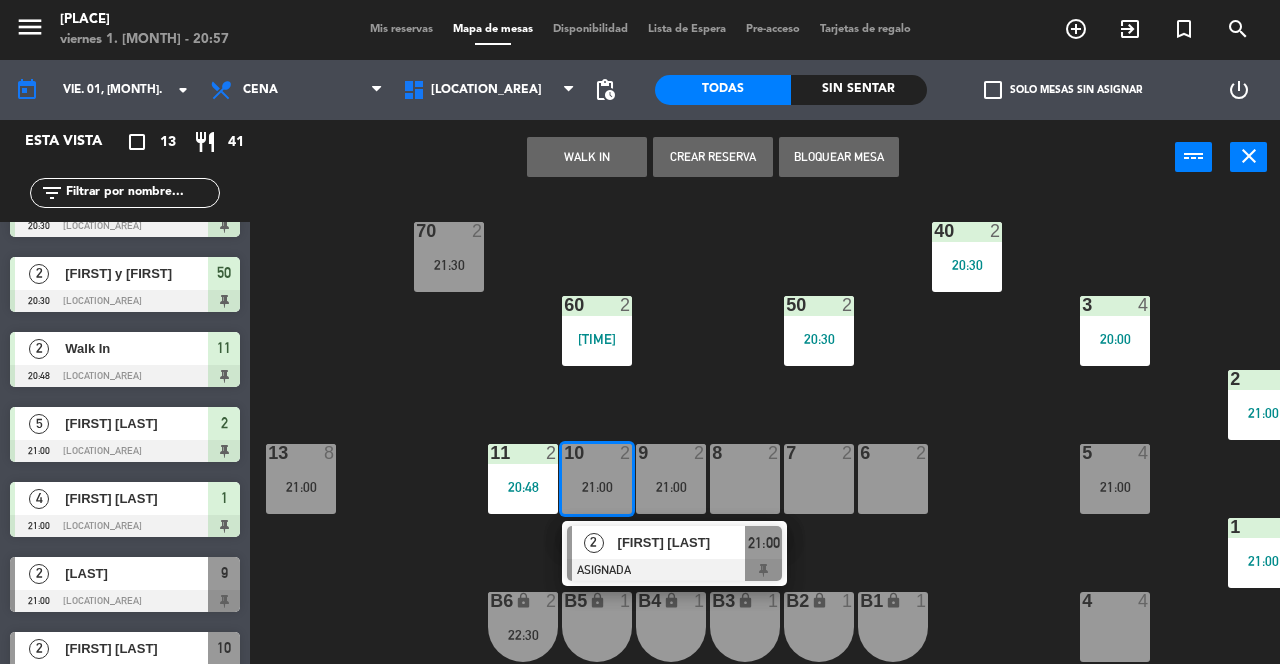 click on "70  2   21:30  40  2   20:30  60  2   20:05  50  2   20:30  3  4   20:00  2  5   21:00  13  8   21:00  11  2   20:48  10  2   21:00   2   [FIRST] [LAST]   ASIGNADA  21:00 9  2   21:00  8  2  7  2  6  2  5  4   21:00  1  4   21:00  4  4  B1 lock  1  B2 lock  1  B3 lock  1  B4 lock  1  B5 lock  1  B6 lock  2   22:30" 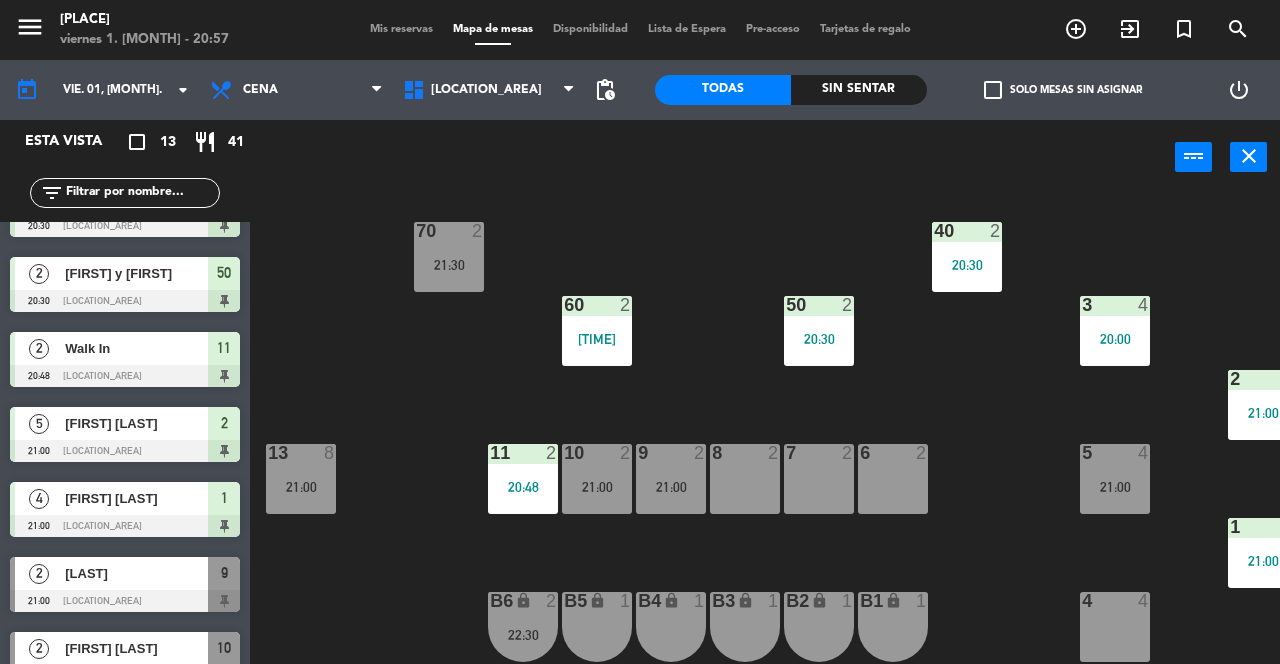 click on "70  2   21:30  40  2   20:30  60  2   20:05  50  2   20:30  3  4   20:00  2  5   21:00  13  8   21:00  11  2   20:48  10  2   21:00  9  2   21:00  8  2  7  2  6  2  5  4   21:00  1  4   21:00  4  4  B1 lock  1  B2 lock  1  B3 lock  1  B4 lock  1  B5 lock  1  B6 lock  2   22:30" 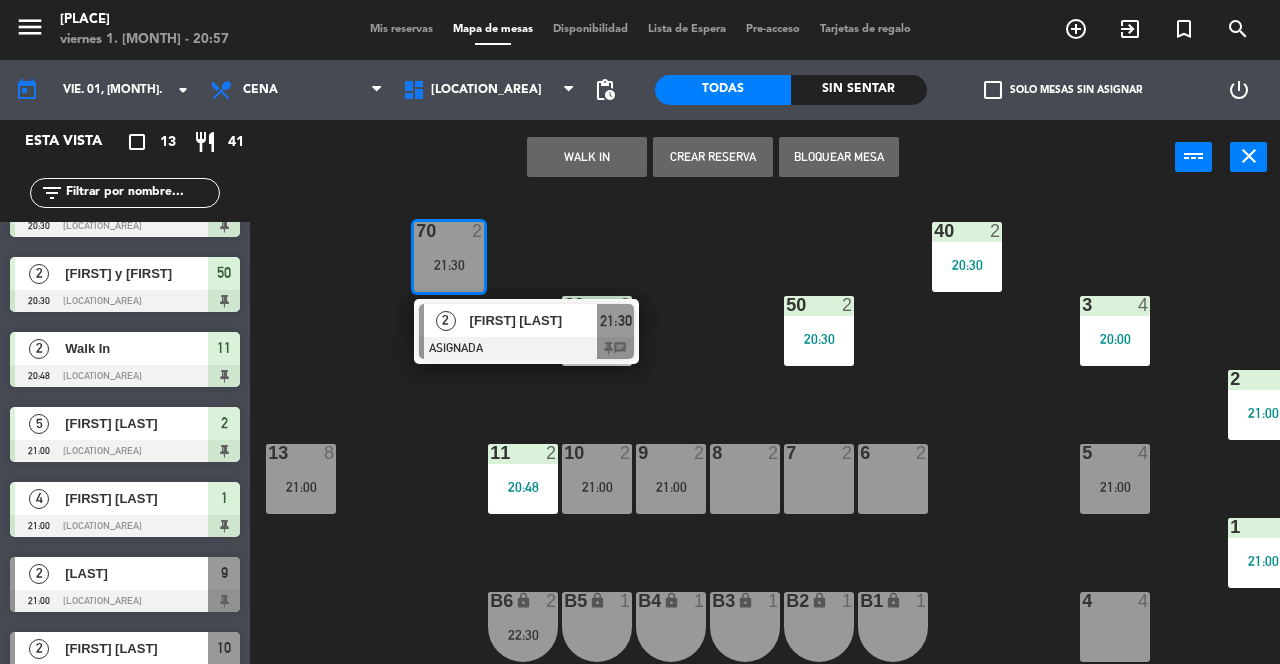 click on "70  2   21:30   2   [FIRST] [LAST]   ASIGNADA  21:30 chat 40  2   20:30  60  2   20:05  50  2   20:30  3  4   20:00  2  5   21:00  13  8   21:00  11  2   20:48  10  2   21:00  9  2   21:00  8  2  7  2  6  2  5  4   21:00  1  4   21:00  4  4  B1 lock  1  B2 lock  1  B3 lock  1  B4 lock  1  B5 lock  1  B6 lock  2   22:30" 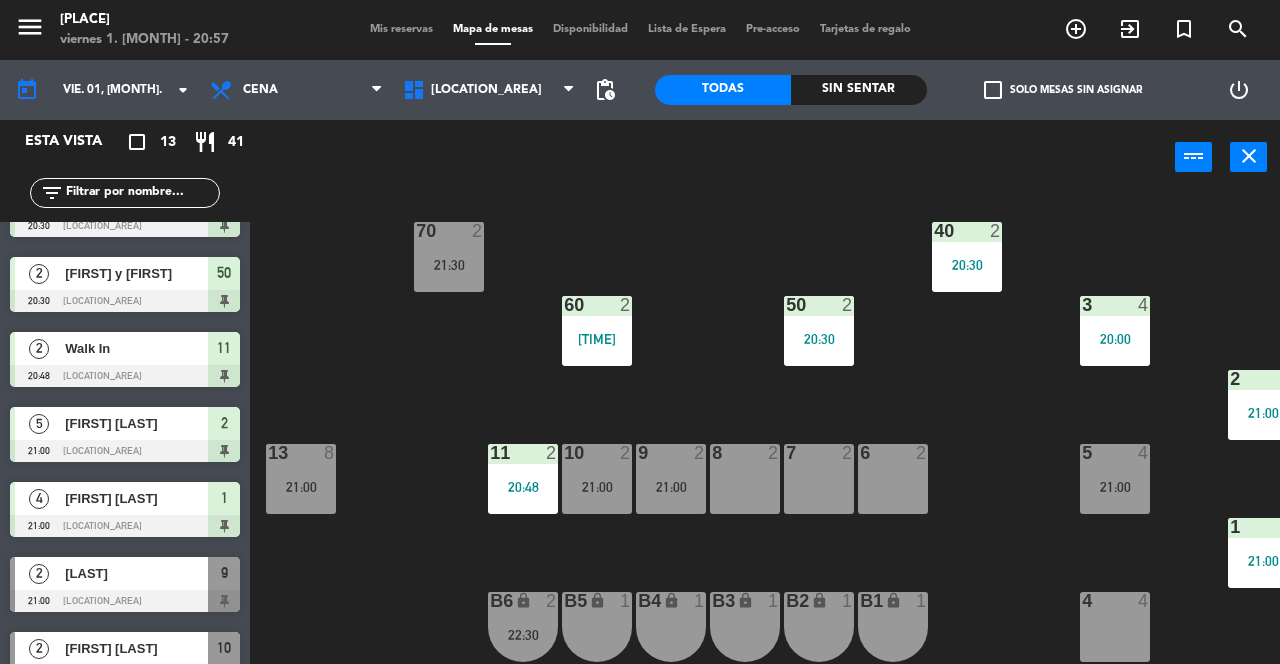 click on "21:00" at bounding box center [597, 487] 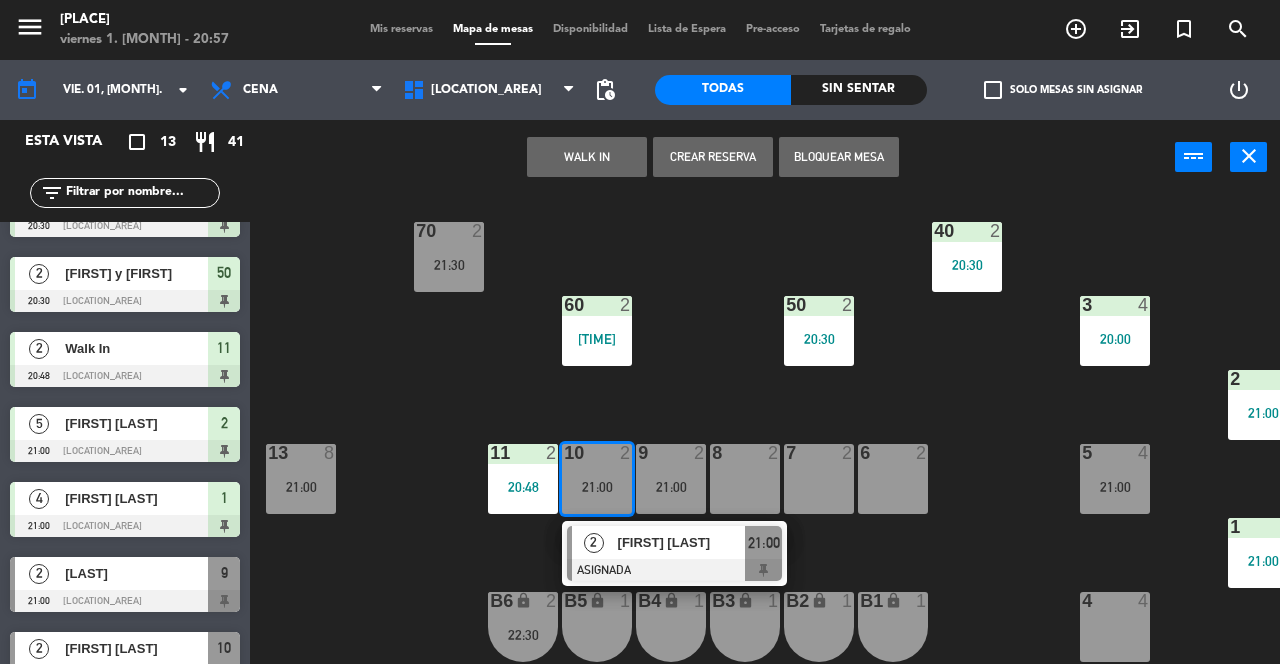 click on "[FIRST] [LAST]" at bounding box center (682, 542) 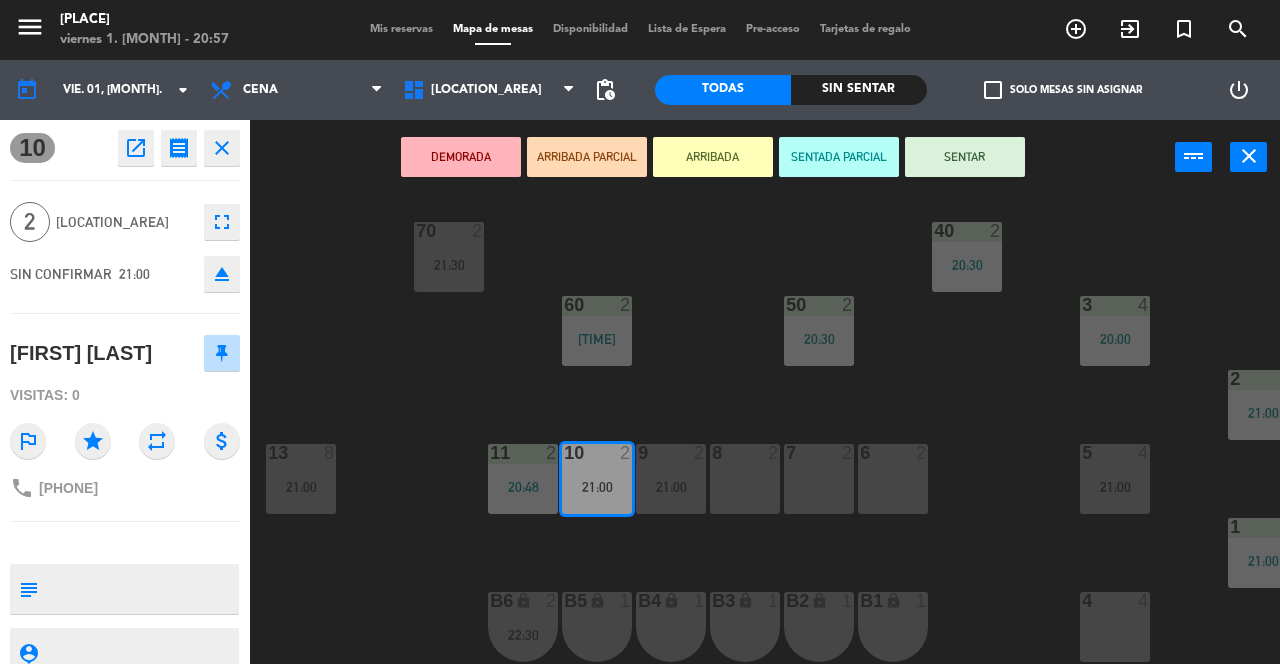 click on "70  2   21:30  40  2   20:30  60  2   20:05  50  2   20:30  3  4   20:00  2  5   21:00  13  8   21:00  11  2   20:48  10  2   21:00  9  2   21:00  8  2  7  2  6  2  5  4   21:00  1  4   21:00  4  4  B1 lock  1  B2 lock  1  B3 lock  1  B4 lock  1  B5 lock  1  B6 lock  2   22:30" 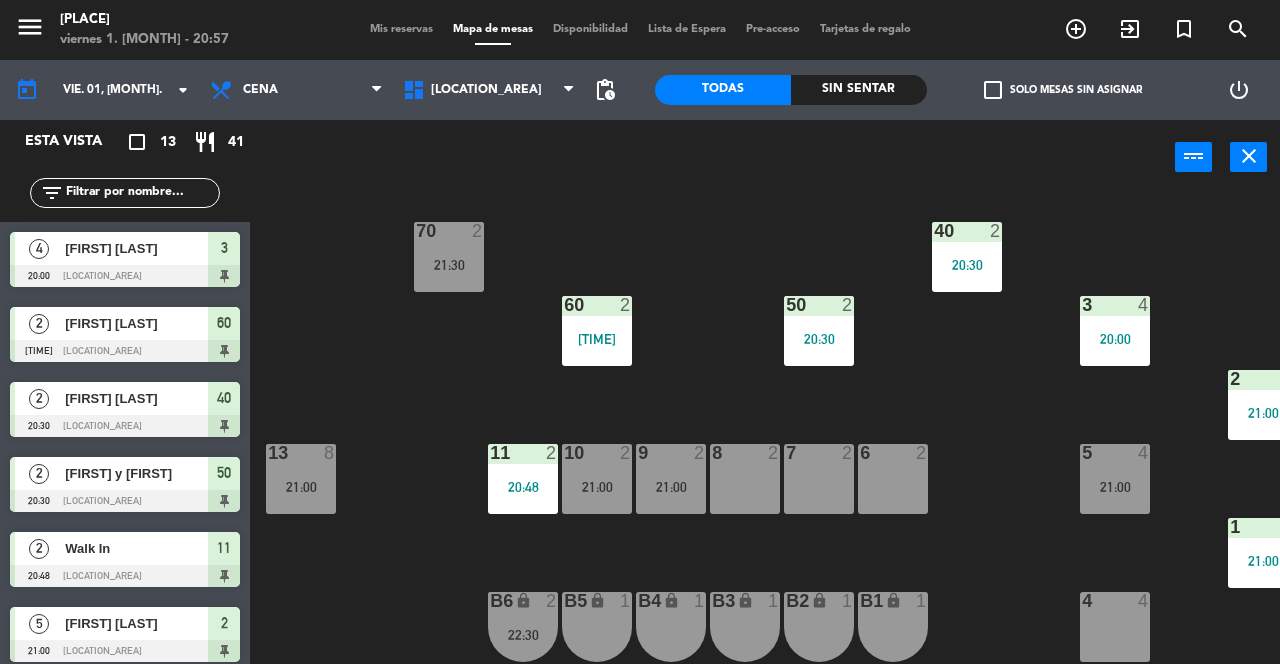 scroll, scrollTop: 0, scrollLeft: 0, axis: both 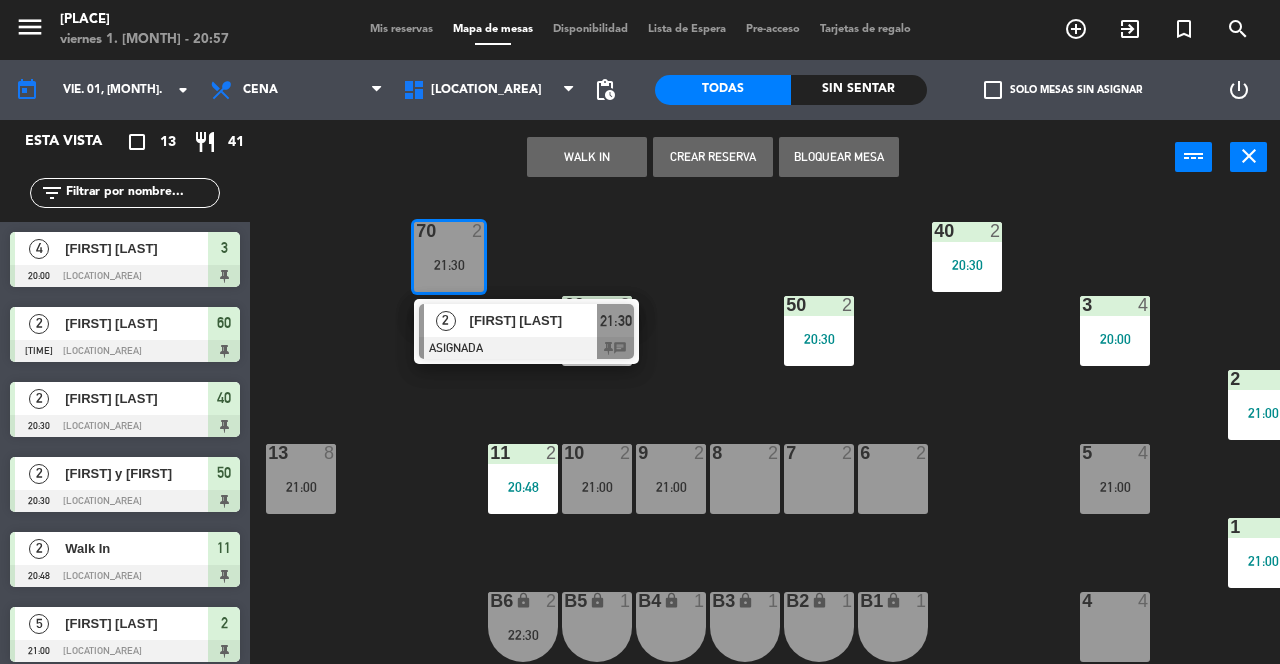 click on "70  2   21:30   2   [FIRST] [LAST]   ASIGNADA  21:30 chat 40  2   20:30  60  2   20:05  50  2   20:30  3  4   20:00  2  5   21:00  13  8   21:00  11  2   20:48  10  2   21:00  9  2   21:00  8  2  7  2  6  2  5  4   21:00  1  4   21:00  4  4  B1 lock  1  B2 lock  1  B3 lock  1  B4 lock  1  B5 lock  1  B6 lock  2   22:30" 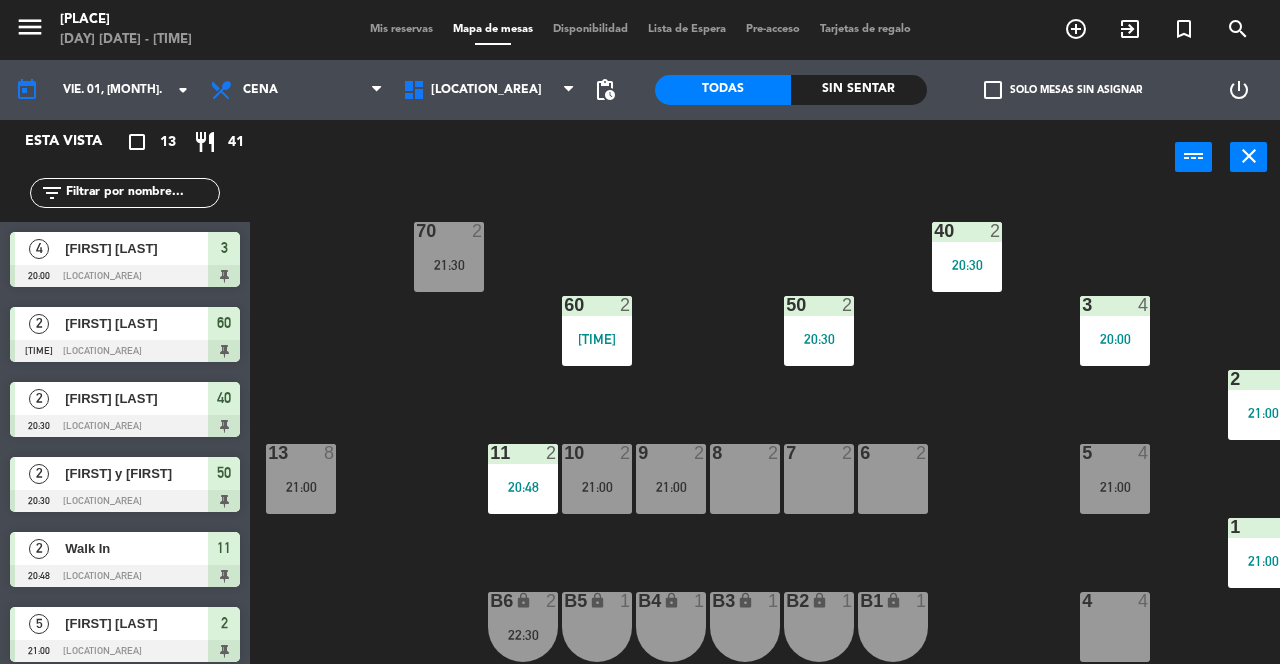 click on "10  2   21:00" at bounding box center (597, 479) 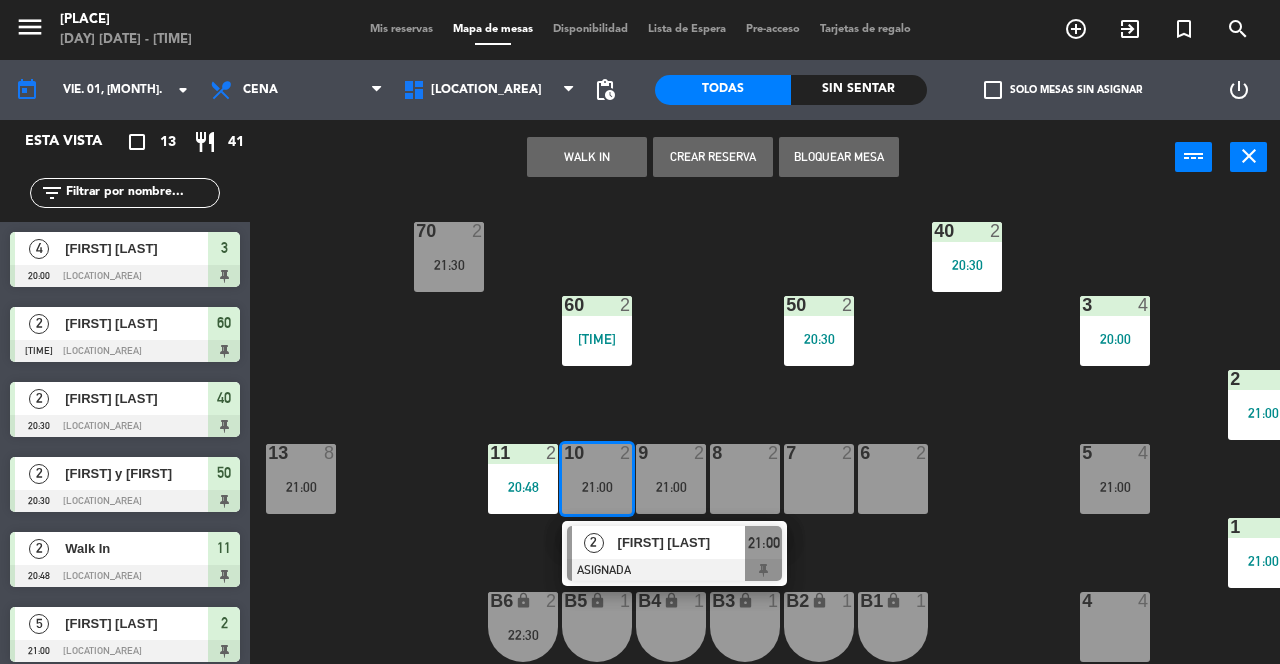 click on "6  2" at bounding box center (893, 479) 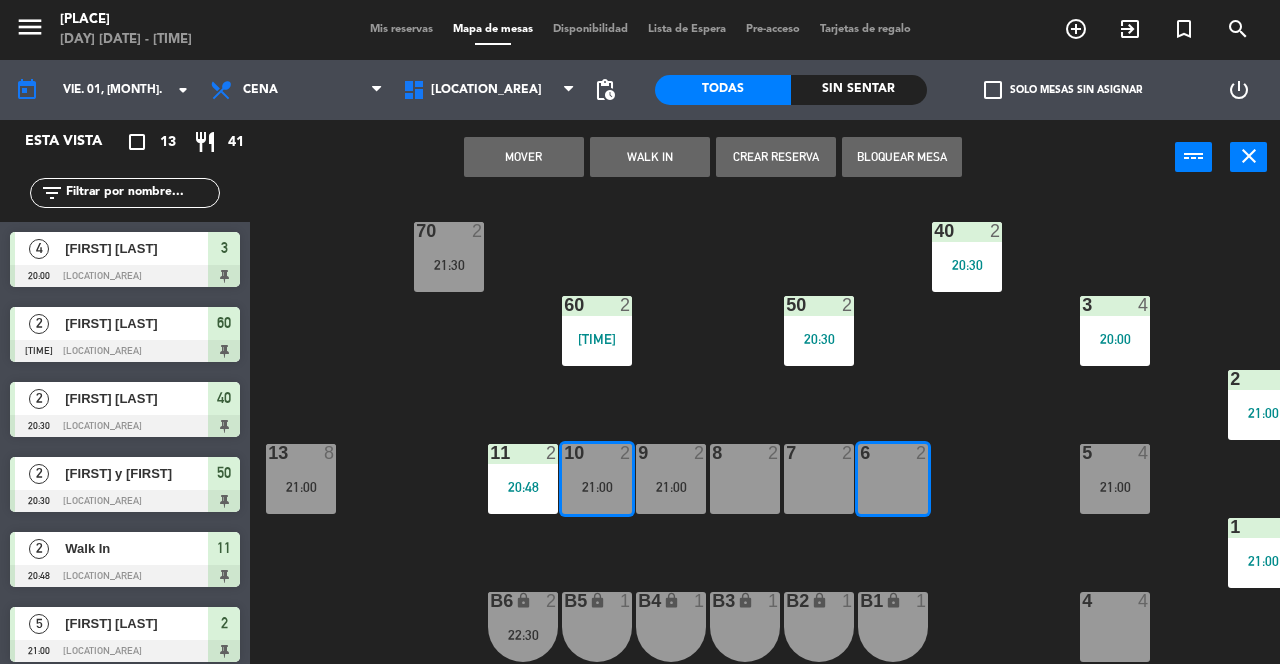 click on "Mover" at bounding box center (524, 157) 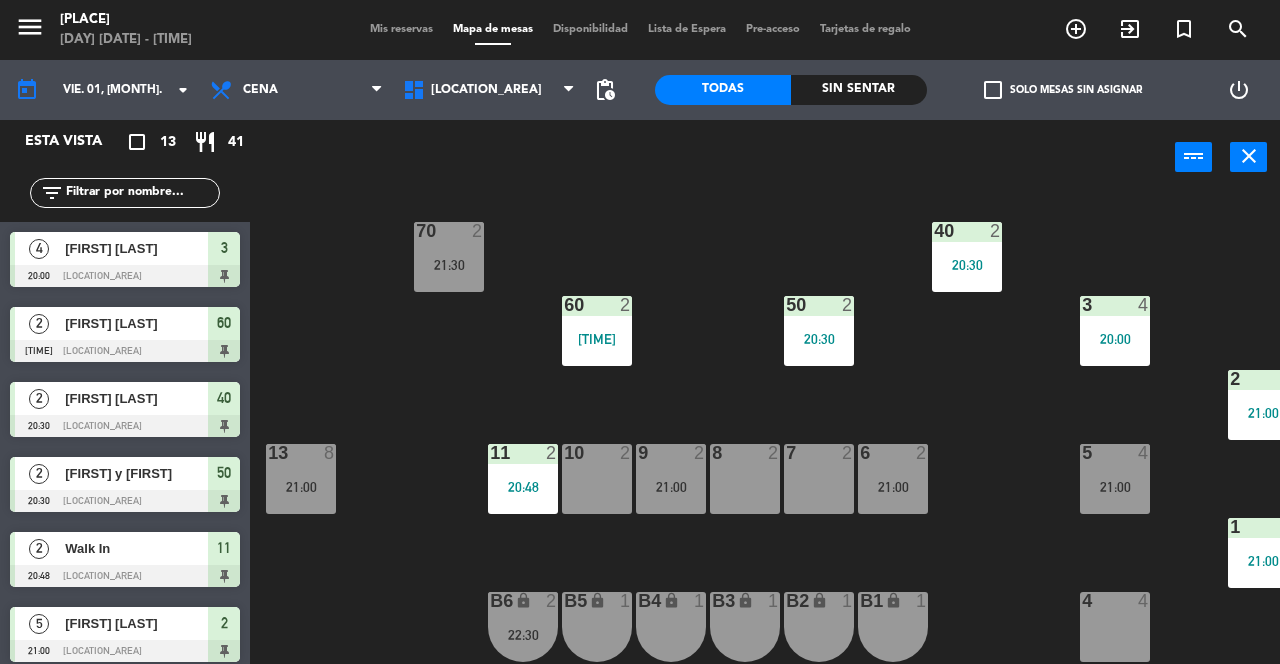 click on "21:00" at bounding box center [671, 487] 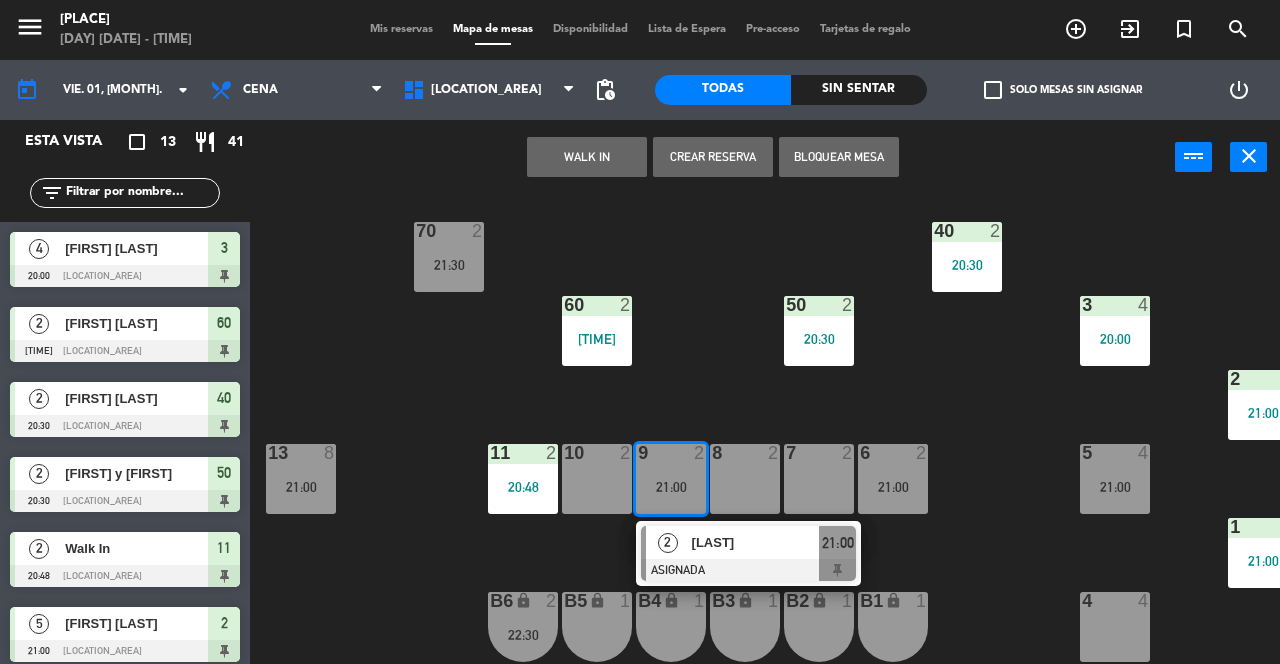 click on "7  2" at bounding box center [819, 479] 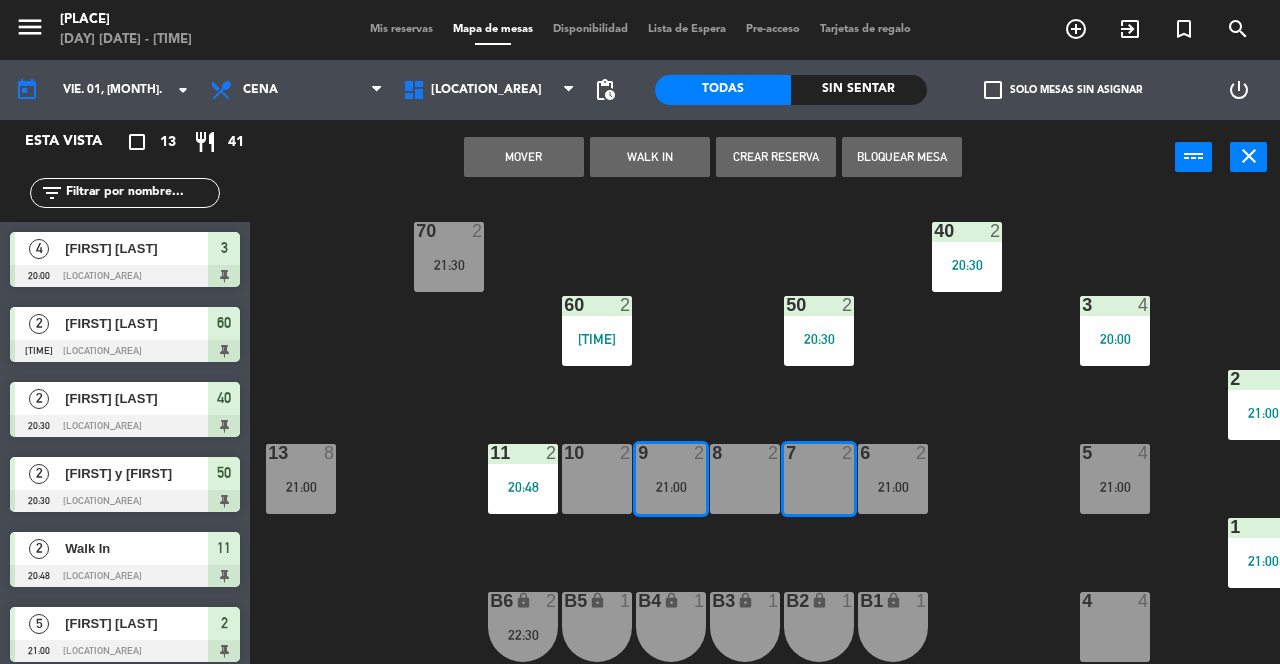 click on "Mover" at bounding box center [524, 157] 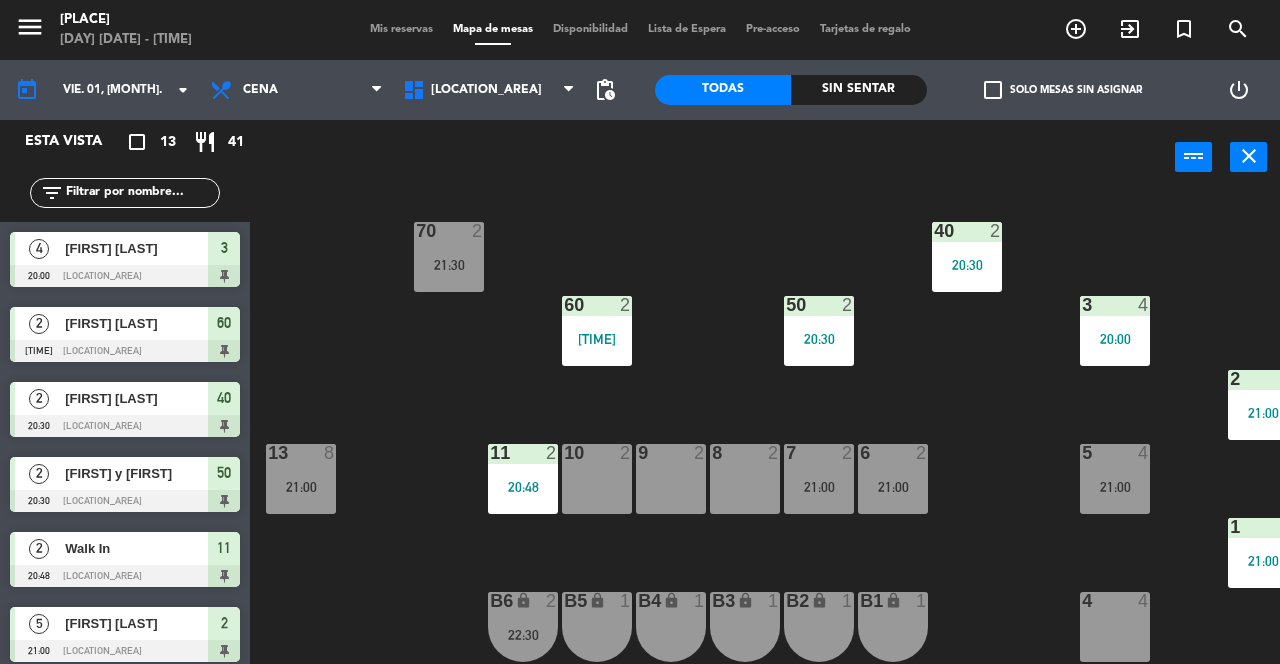 click on "9  2" at bounding box center [671, 479] 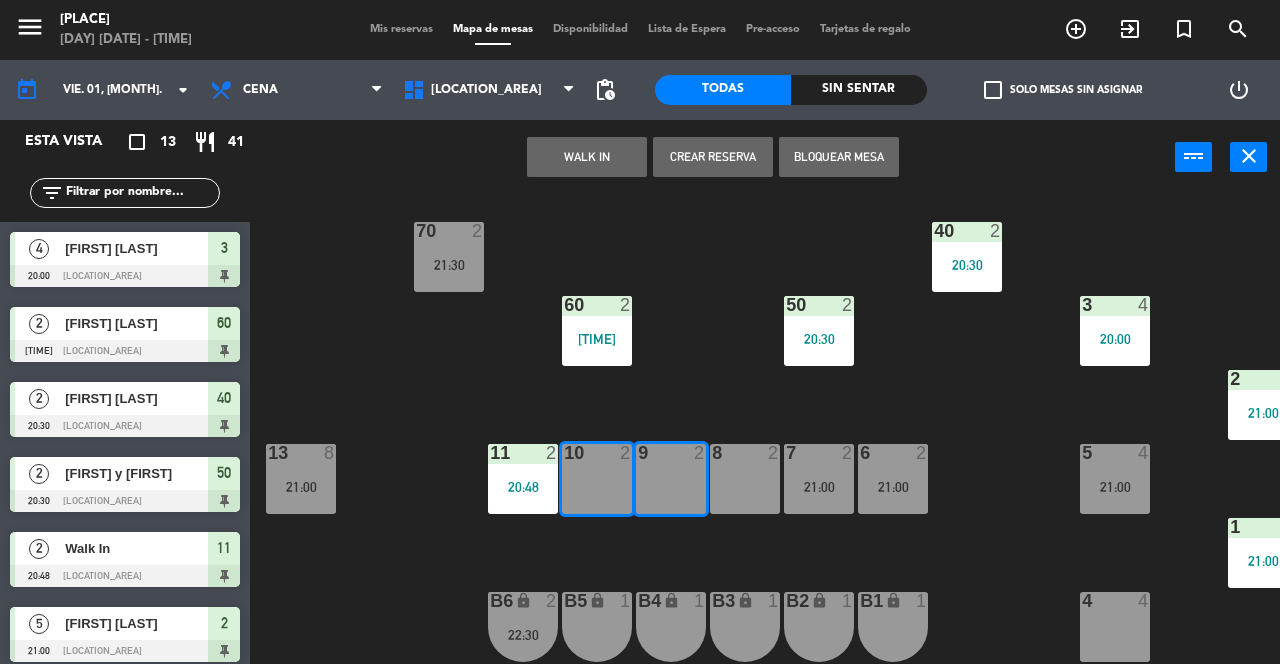 scroll, scrollTop: 439, scrollLeft: 0, axis: vertical 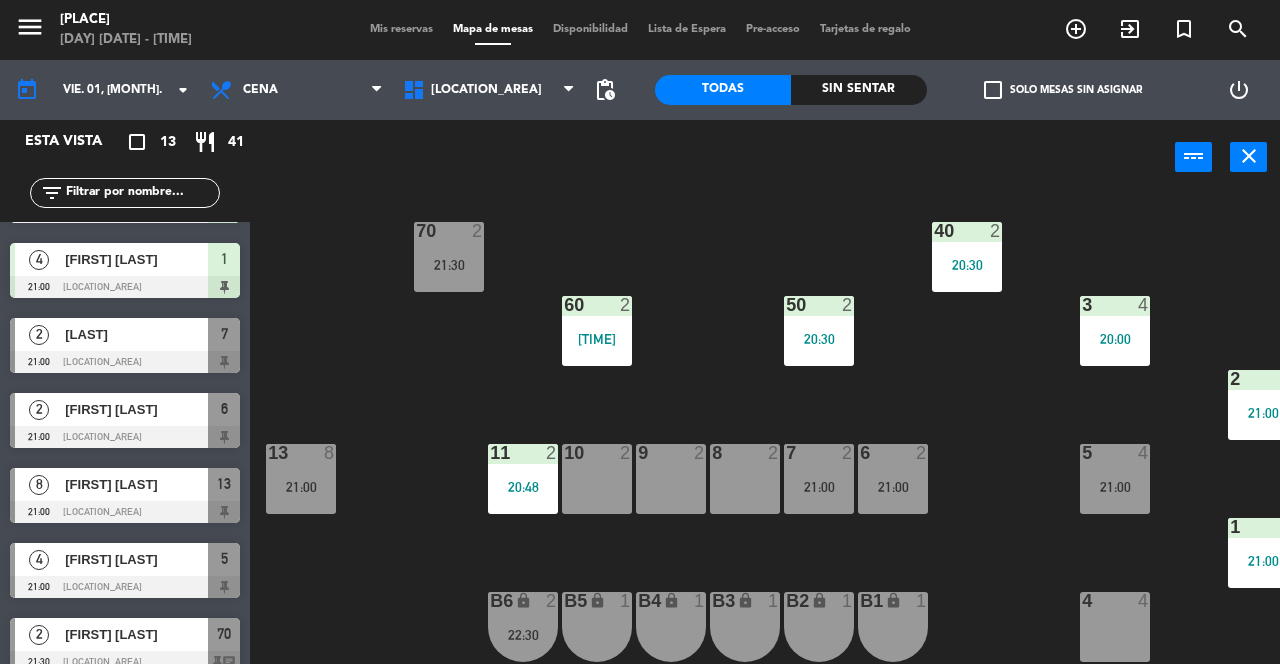 click on "70  2   21:30  40  2   20:30  60  2   20:05  50  2   20:30  3  4   20:00  2  5   21:00  13  8   21:00  11  2   20:48  10  2  9  2  8  2  7  2  6  2  5  4   21:00  1  4   21:00  4  4  B1 lock  1  B2 lock  1  B3 lock  1  B4 lock  1  B5 lock  1  B6 lock  2   22:30" 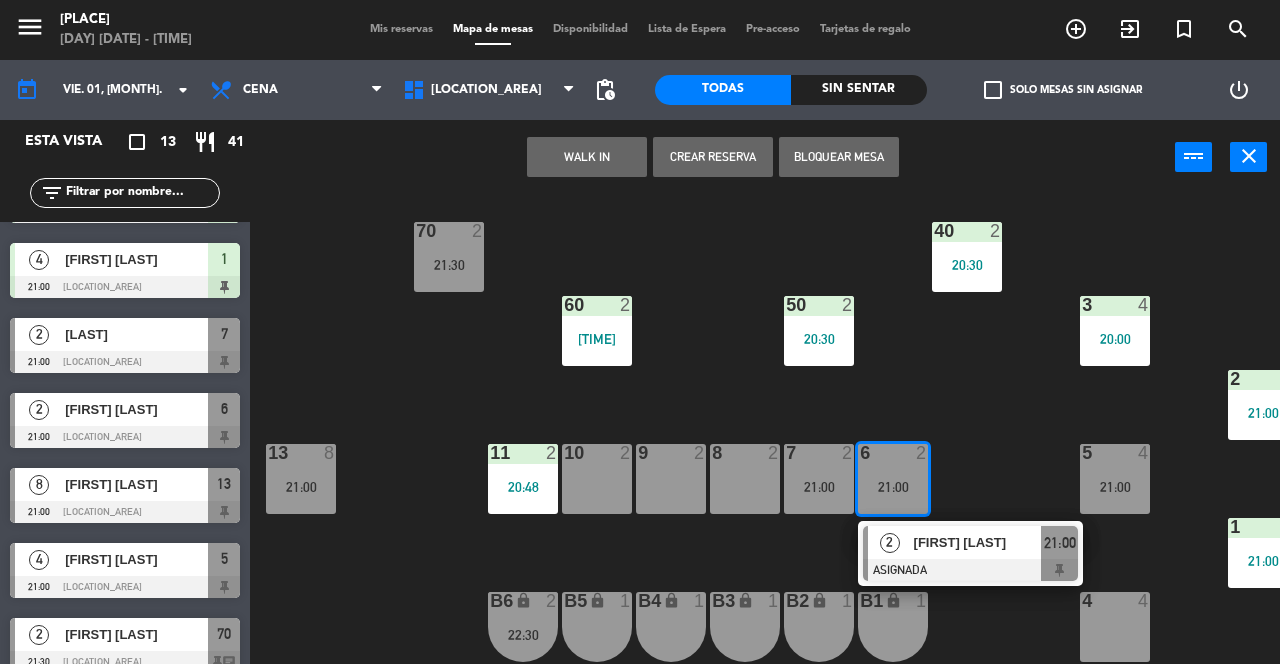 click on "70  2   21:30  40  2   20:30  60  2   20:05  50  2   20:30  3  4   20:00  2  5   21:00  13  8   21:00  11  2   20:48  10  2  9  2  8  2  7  2   21:00  6  2   21:00   2   [FIRST] [LAST]   ASIGNADA  21:00 5  4   21:00  1  4   21:00  4  4  B1 lock  1  B2 lock  1  B3 lock  1  B4 lock  1  B5 lock  1  B6 lock  2   22:30" 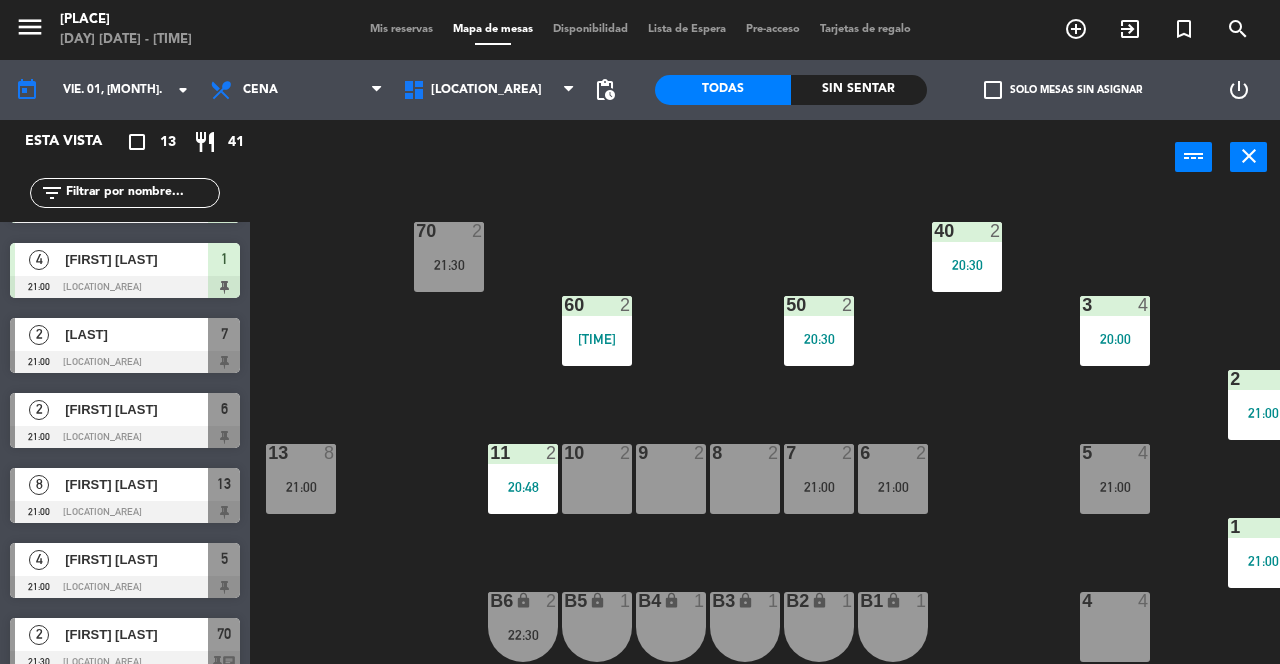 click on "10  2" at bounding box center [597, 479] 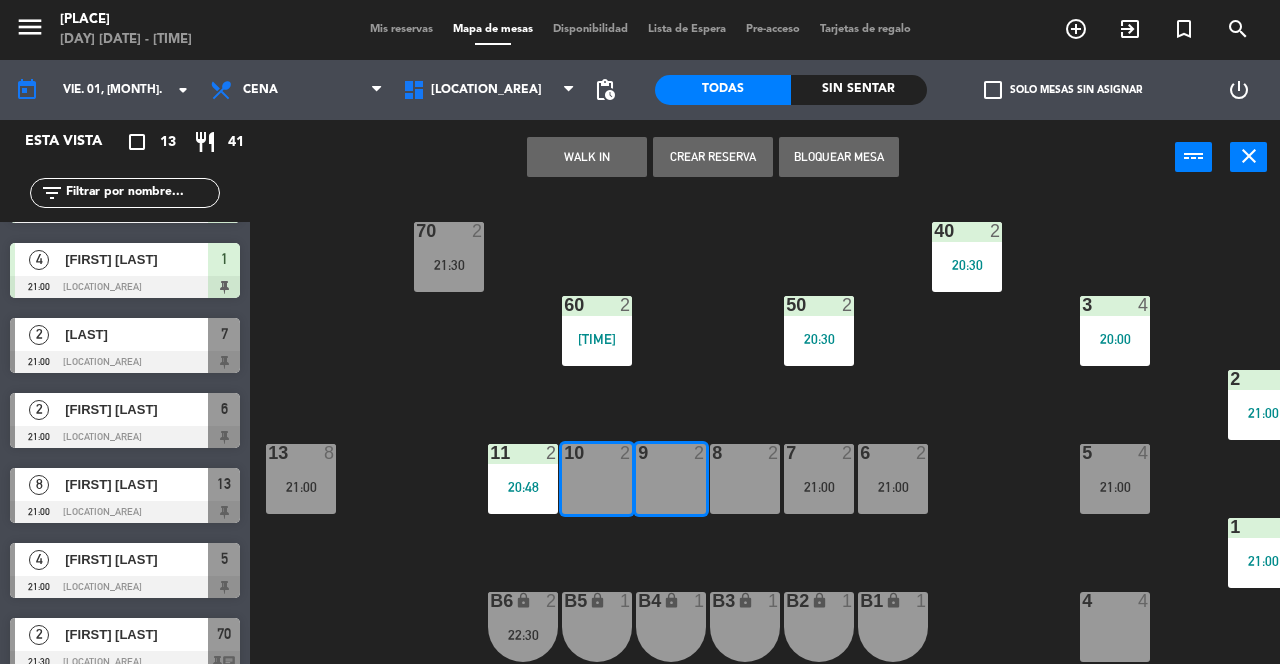 click on "70  2   21:30  40  2   20:30  60  2   20:05  50  2   20:30  3  4   20:00  2  5   21:00  13  8   21:00  11  2   20:48  10  2  9  2  8  2  7  2  6  2  5  4   21:00  1  4   21:00  4  4  B1 lock  1  B2 lock  1  B3 lock  1  B4 lock  1  B5 lock  1  B6 lock  2   22:30" 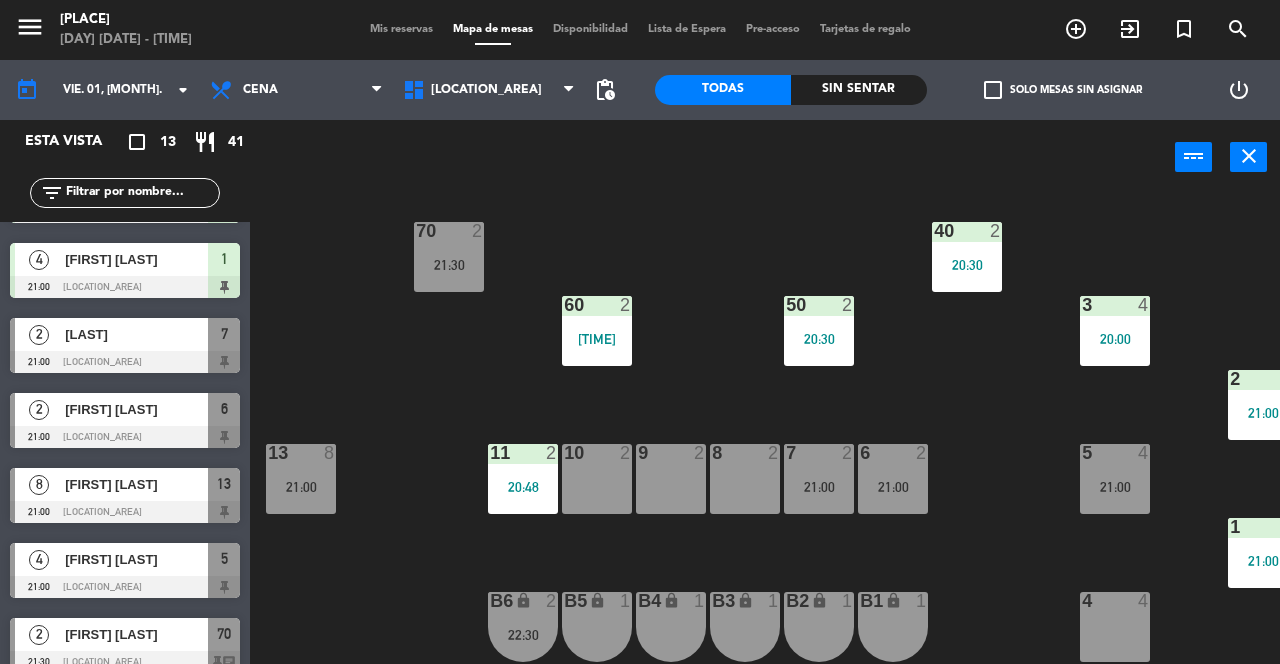 click on "21:30" at bounding box center [449, 265] 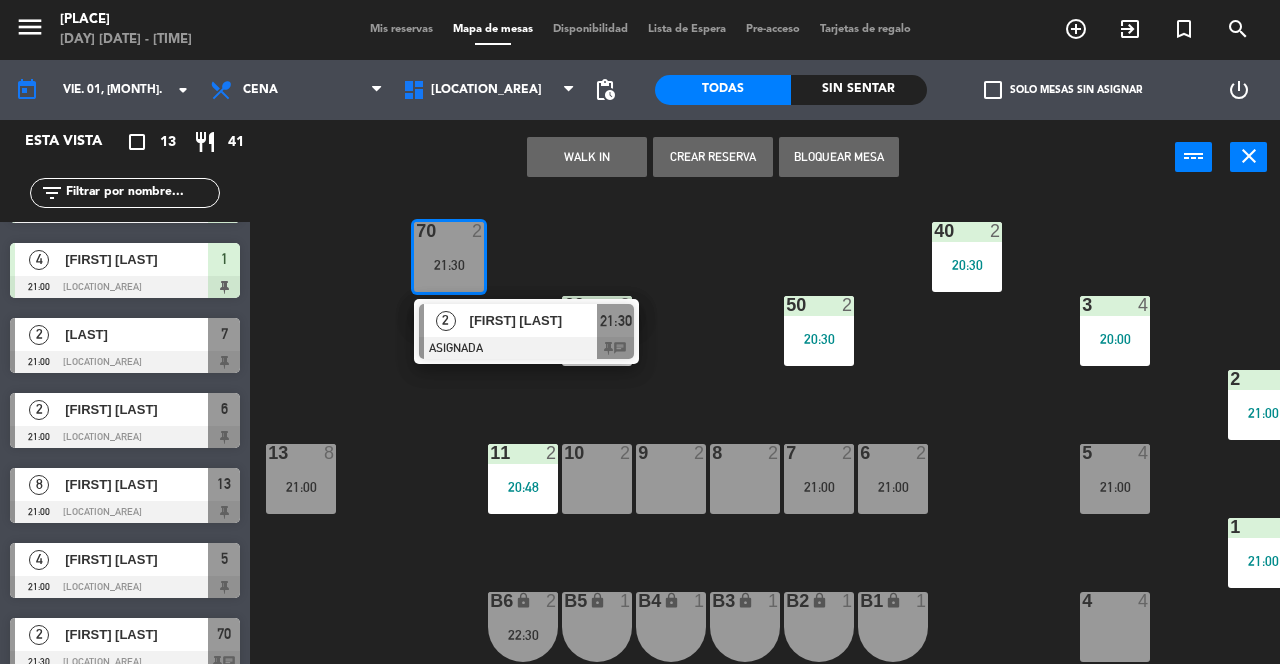 click on "70  2   21:30   2   [FIRST] [LAST]   ASIGNADA  21:30 chat 40  2   20:30  60  2   20:05  50  2   20:30  3  4   20:00  2  5   21:00  13  8   21:00  11  2   20:48  10  2  9  2  8  2  7  2   21:00  6  2   21:00  5  4   21:00  1  4   21:00  4  4  B1 lock  1  B2 lock  1  B3 lock  1  B4 lock  1  B5 lock  1  B6 lock  2   22:30" 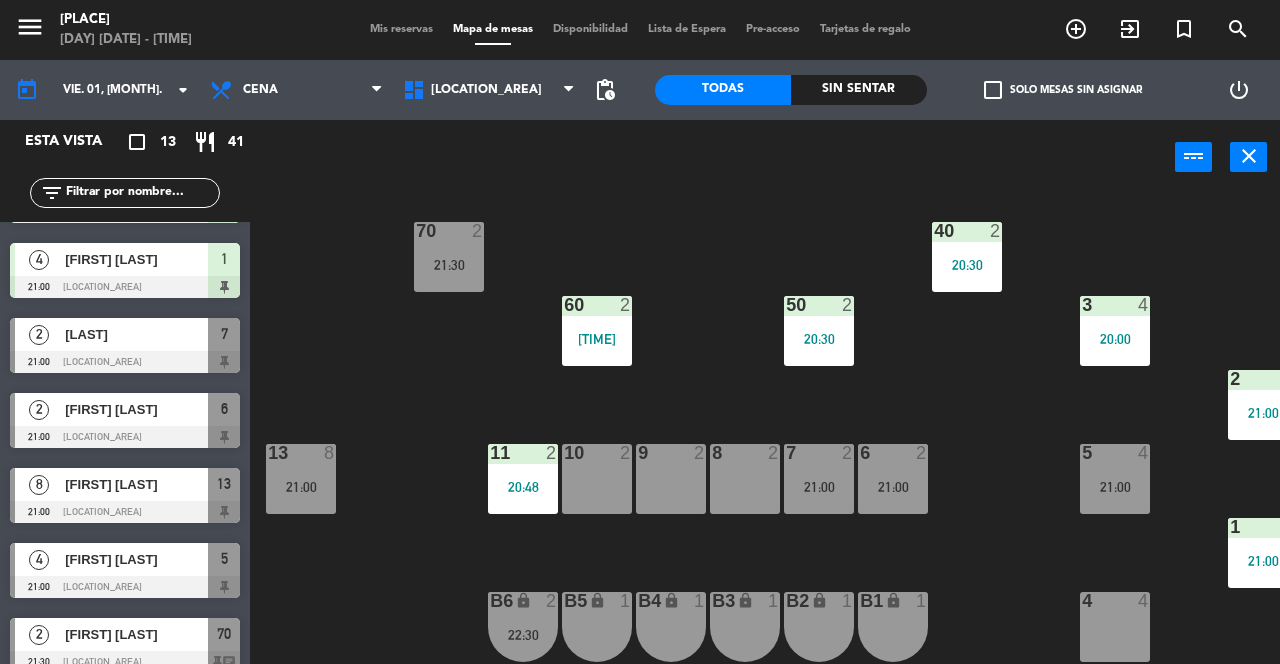 click on "13  8   21:00" at bounding box center [301, 479] 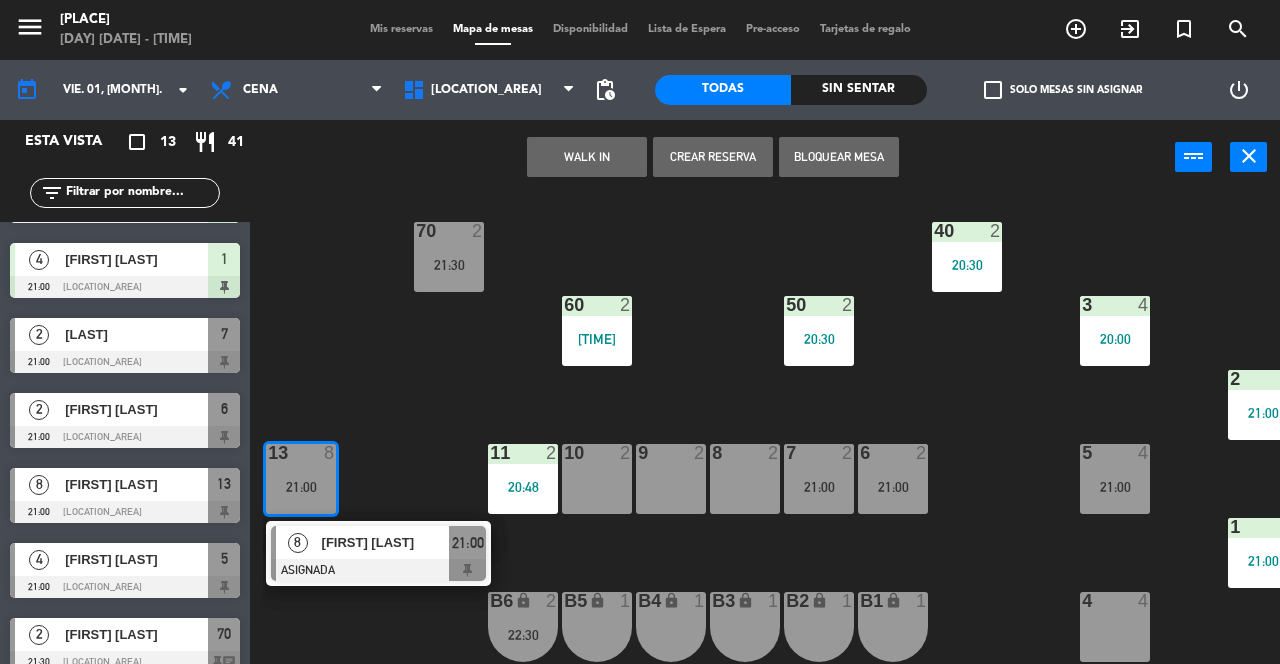 click on "70  2   21:30  40  2   20:30  60  2   20:05  50  2   20:30  3  4   20:00  2  5   21:00  13  8   21:00   8   [LAST]   ASIGNADA  21:00 11  2   20:48  10  2  9  2  8  2  7  2   21:00  6  2   21:00  5  4   21:00  1  4   21:00  4  4  B1 lock  1  B2 lock  1  B3 lock  1  B4 lock  1  B5 lock  1  B6 lock  2   22:30" 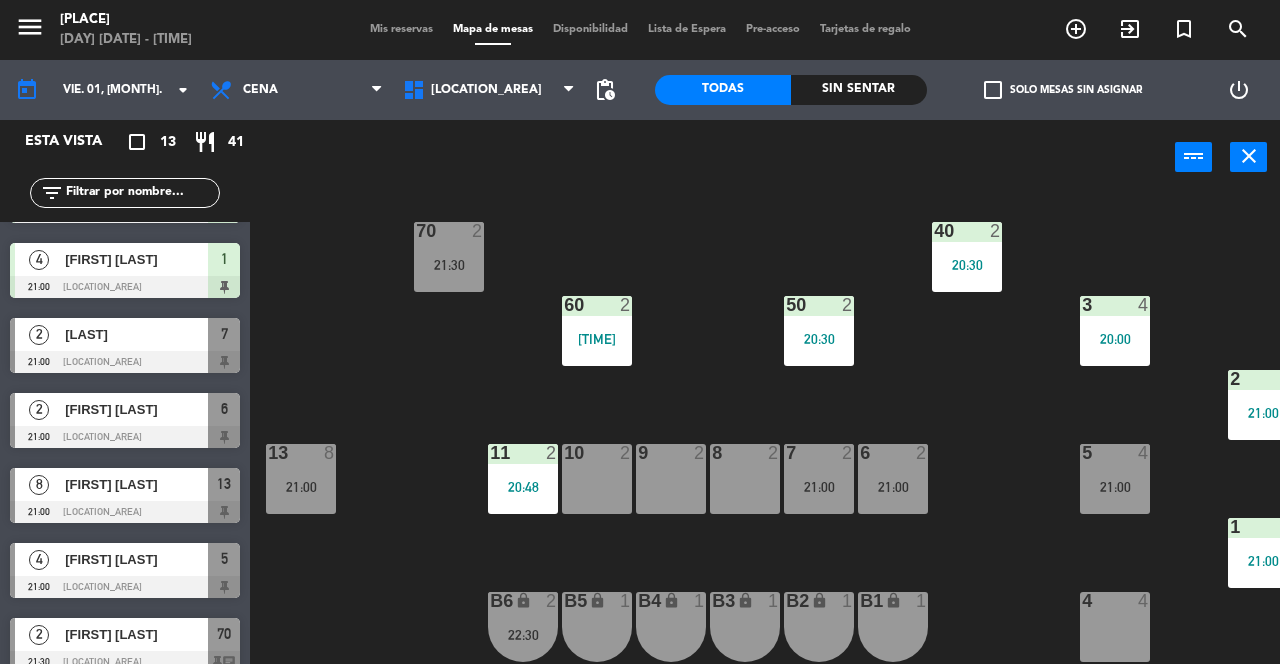 click on "5  4   21:00" at bounding box center [1115, 479] 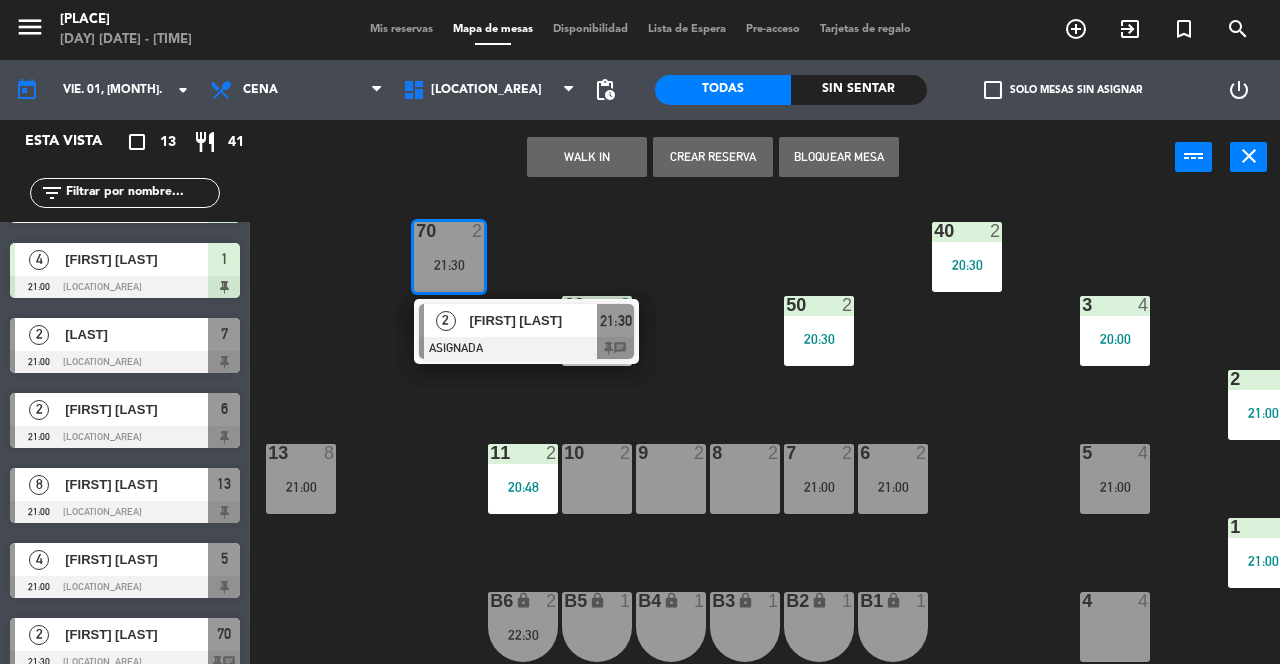click on "13  8   21:00" at bounding box center [301, 479] 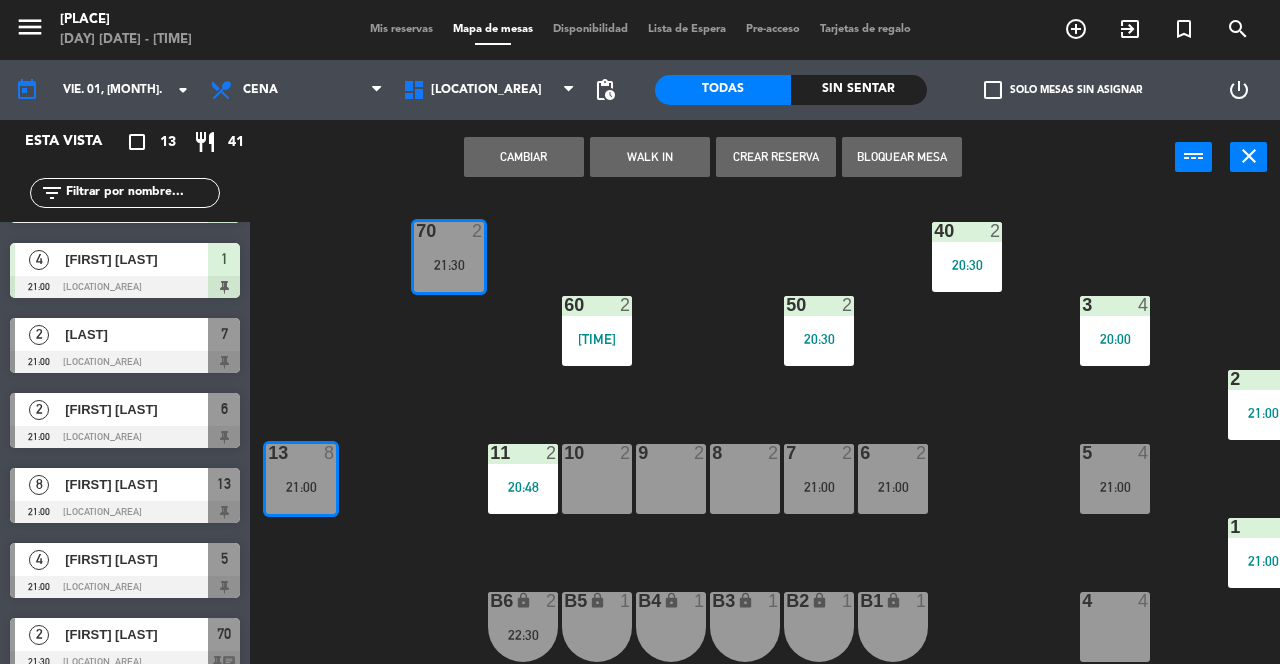 click on "70  2   21:30" at bounding box center [449, 257] 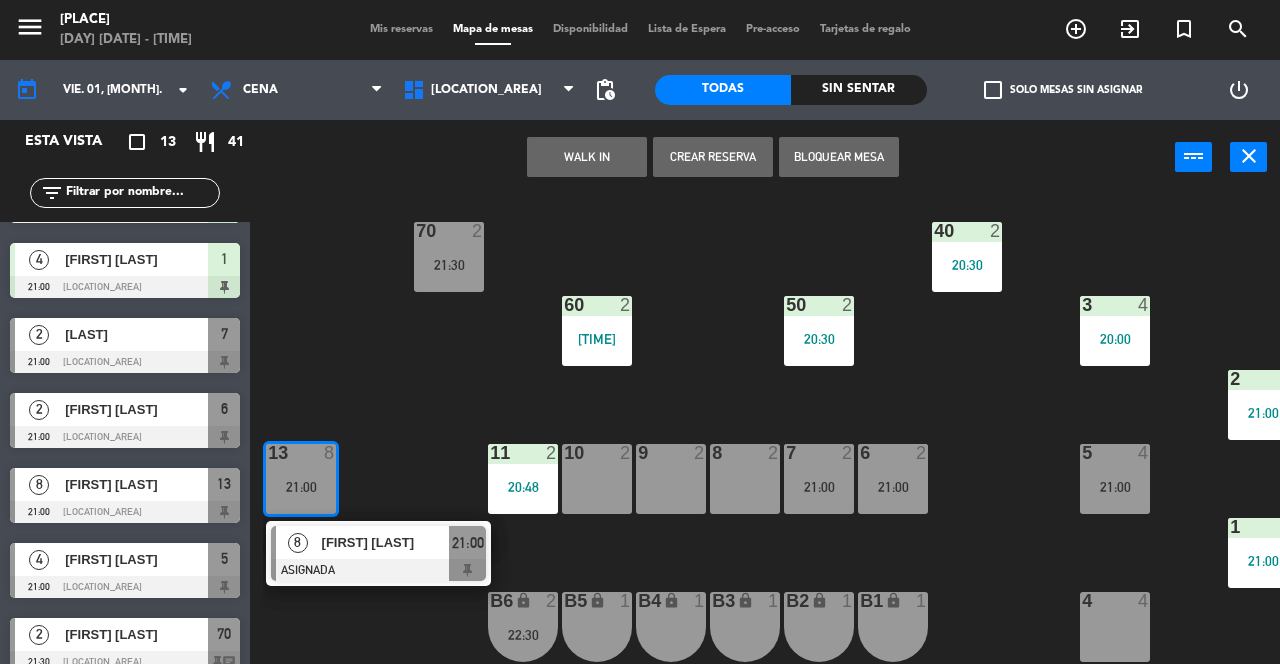 click on "70  2   21:30  40  2   20:30  60  2   20:05  50  2   20:30  3  4   20:00  2  5   21:00  13  8   21:00   8   [LAST]   ASIGNADA  21:00 11  2   20:48  10  2  9  2  8  2  7  2   21:00  6  2   21:00  5  4   21:00  1  4   21:00  4  4  B1 lock  1  B2 lock  1  B3 lock  1  B4 lock  1  B5 lock  1  B6 lock  2   22:30" 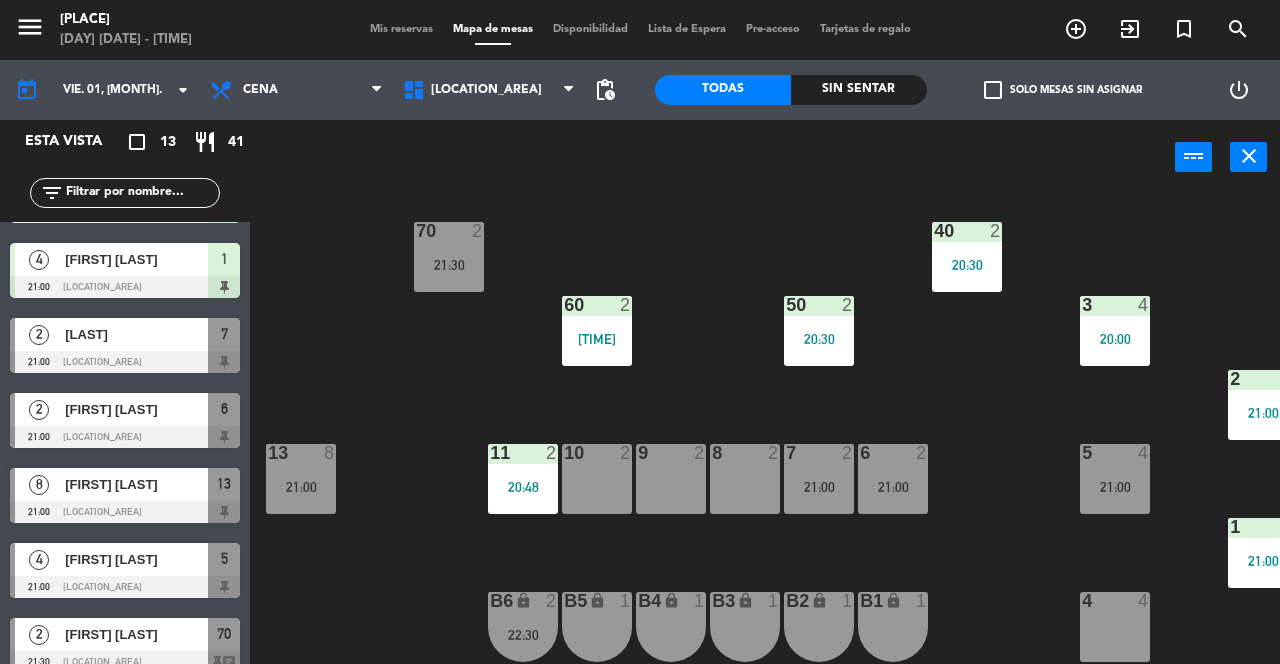 click on "5  4   21:00" at bounding box center (1115, 479) 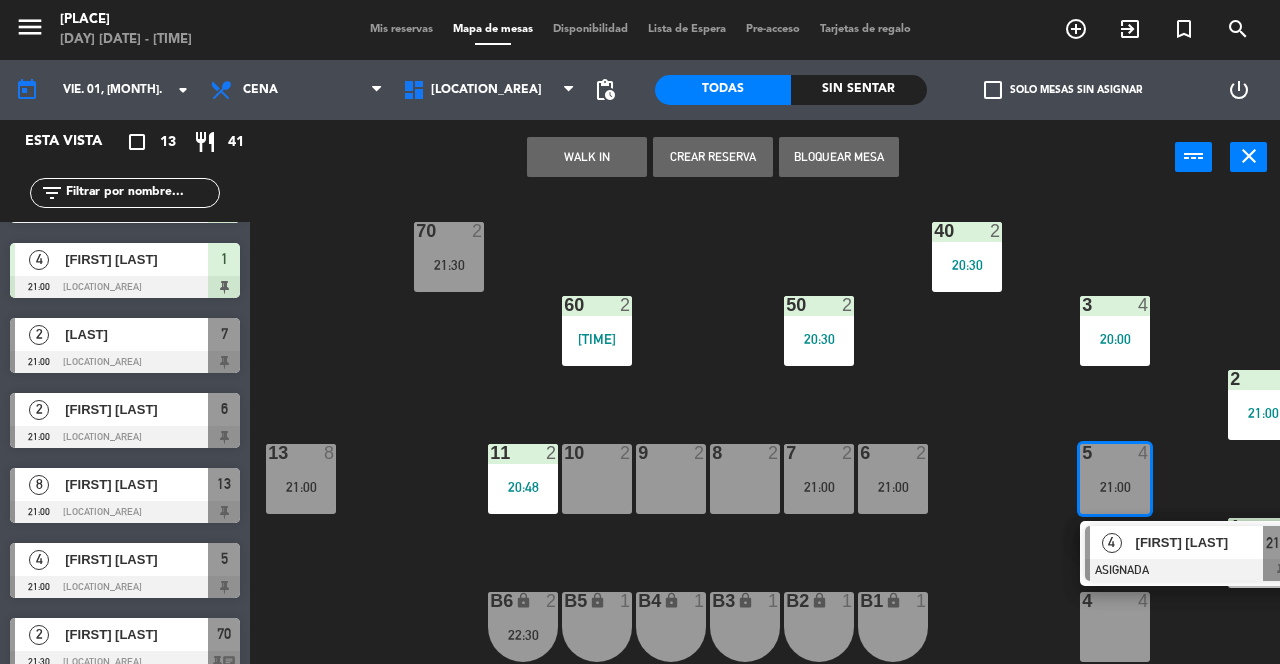 click on "70  2   21:30  40  2   20:30  60  2   20:05  50  2   20:30  3  4   20:00  2  5   21:00  13  8   21:00  11  2   20:48  10  2  9  2  8  2  7  2   21:00  6  2   21:00  5  4   21:00   4   [FIRST] [LAST]   ASIGNADA  21:00 1  4   21:00  4  4  B1 lock  1  B2 lock  1  B3 lock  1  B4 lock  1  B5 lock  1  B6 lock  2   22:30" 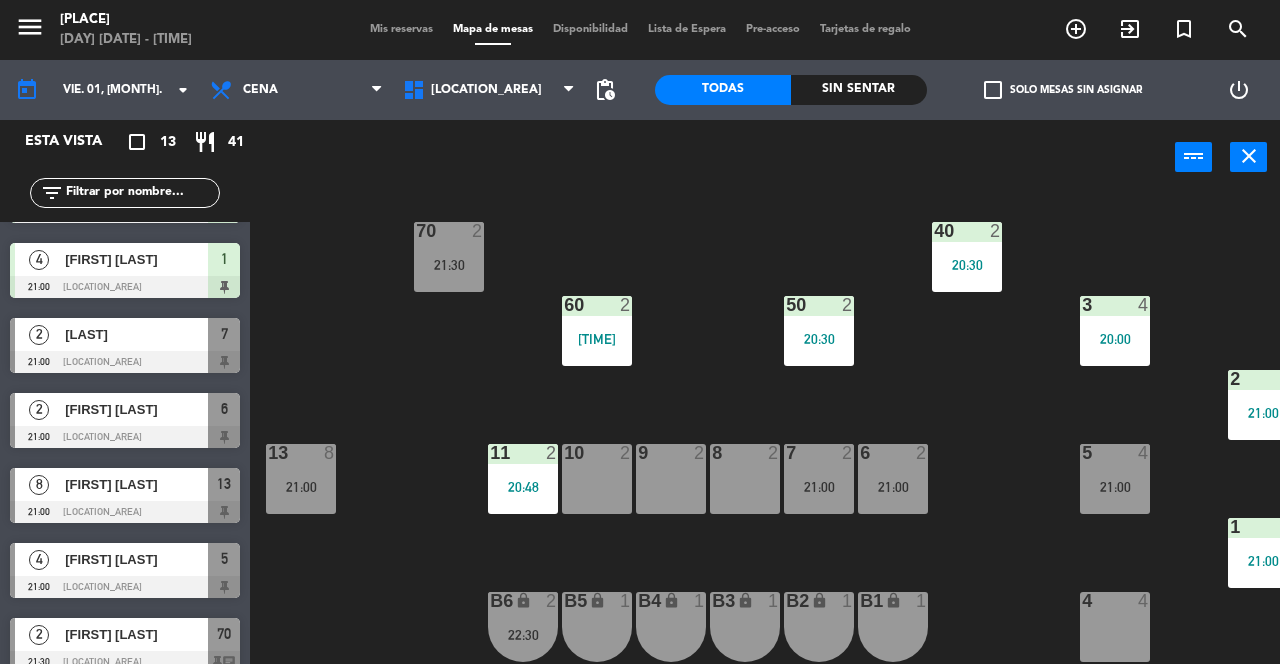 click on "5  4   21:00" at bounding box center (1115, 479) 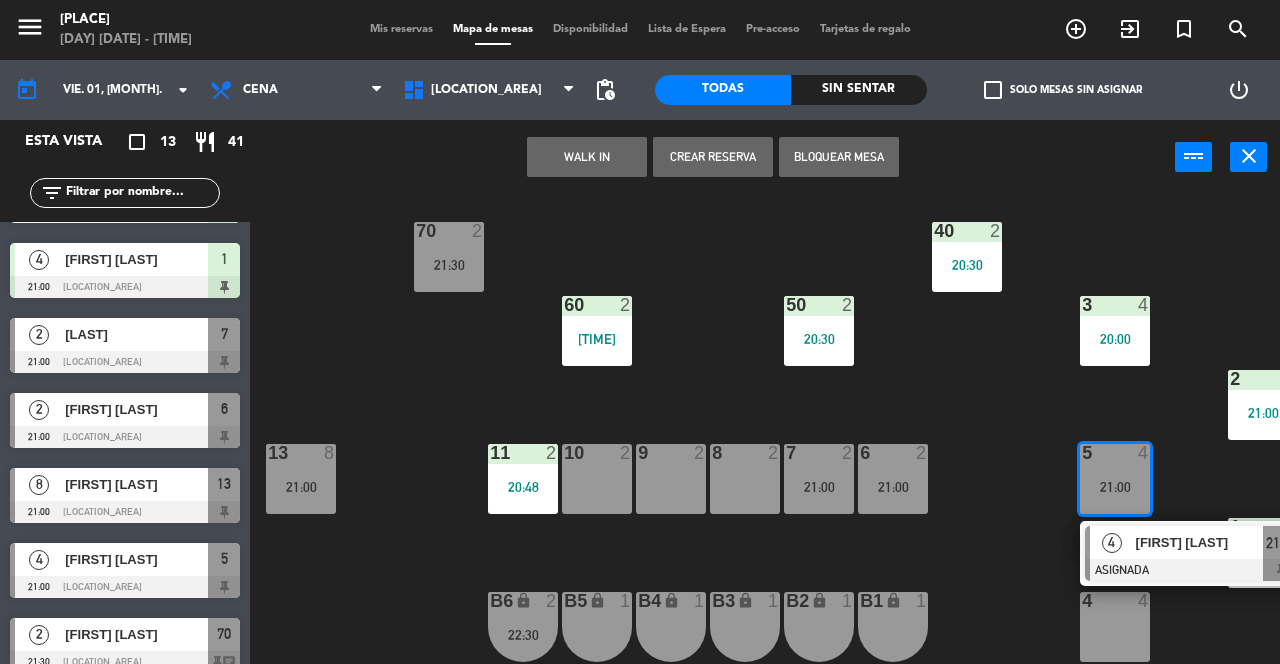 click on "[FIRST] [LAST]" at bounding box center [1200, 542] 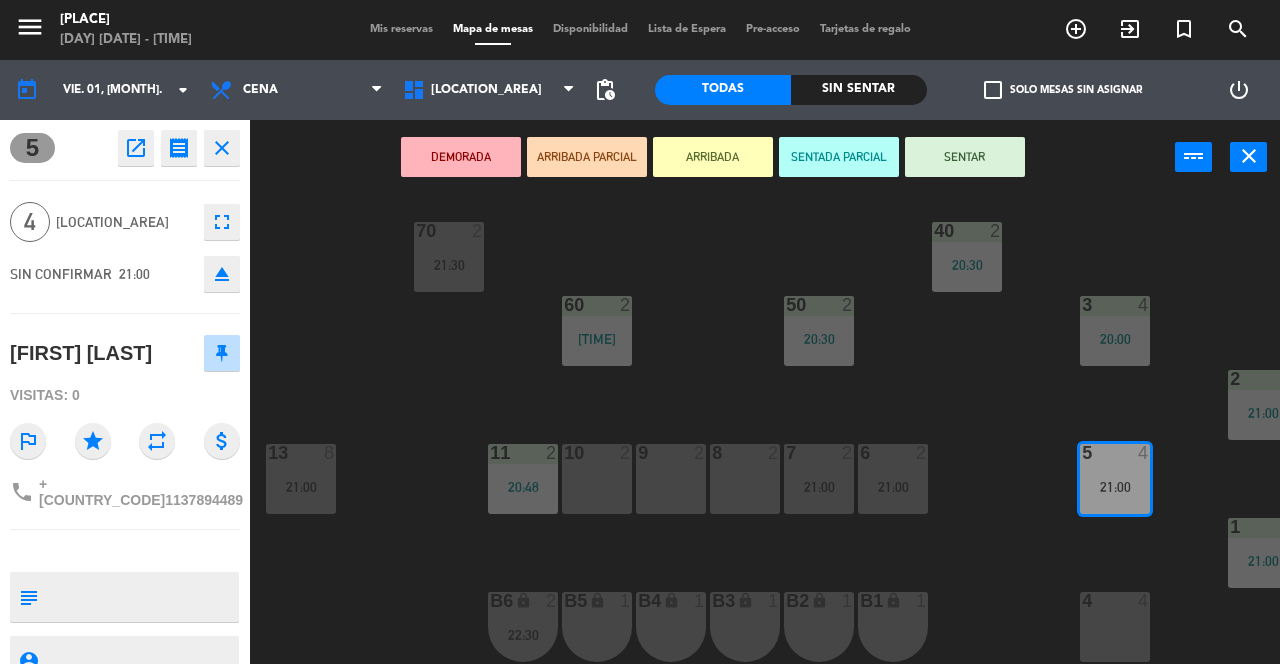click on "SENTAR" at bounding box center (965, 157) 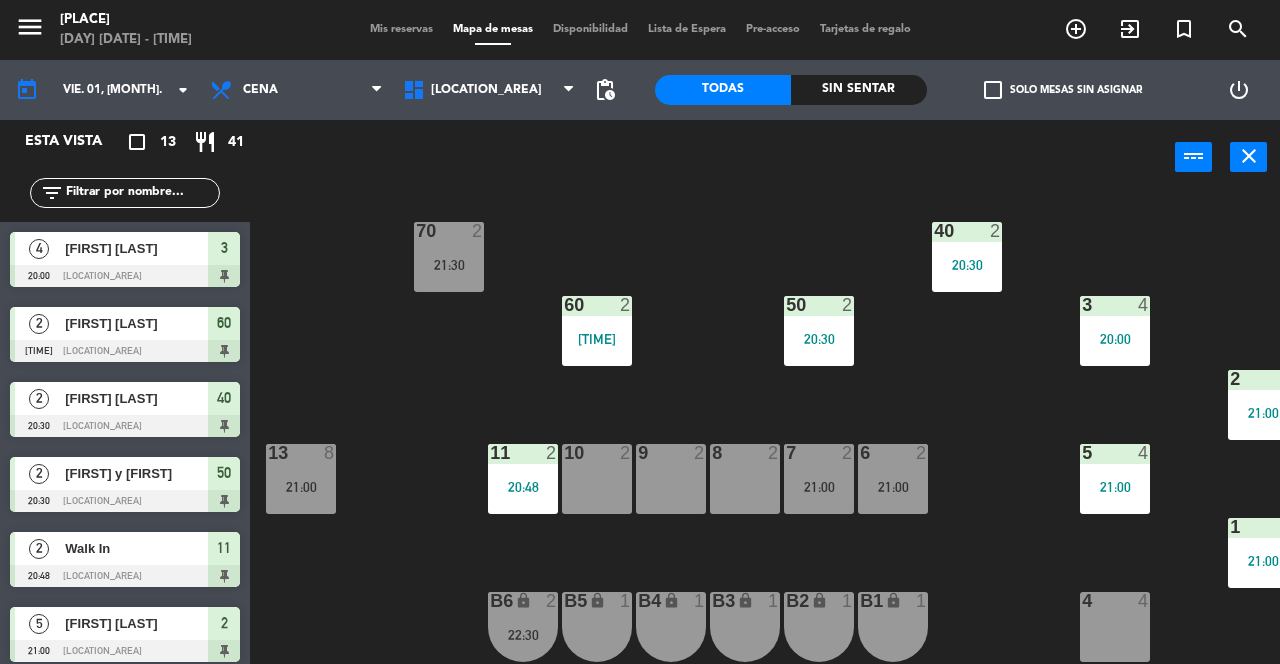 scroll, scrollTop: 0, scrollLeft: 0, axis: both 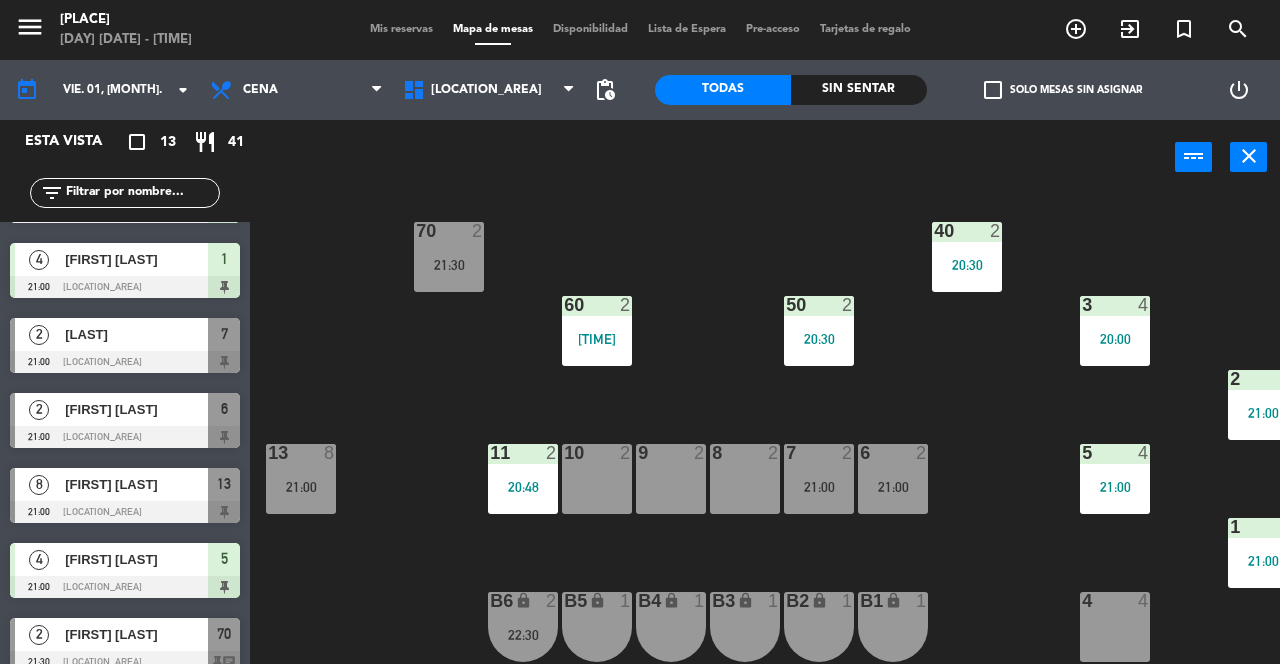 click on "10  2" at bounding box center [597, 479] 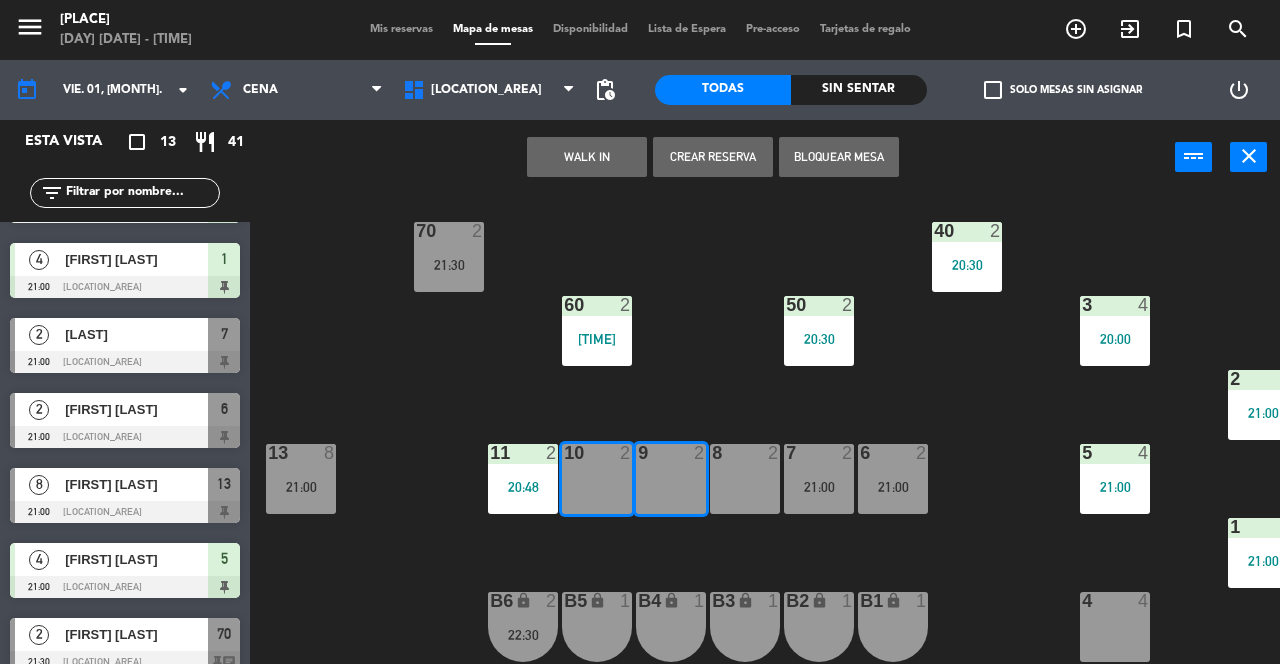 click on "Crear Reserva" at bounding box center (713, 157) 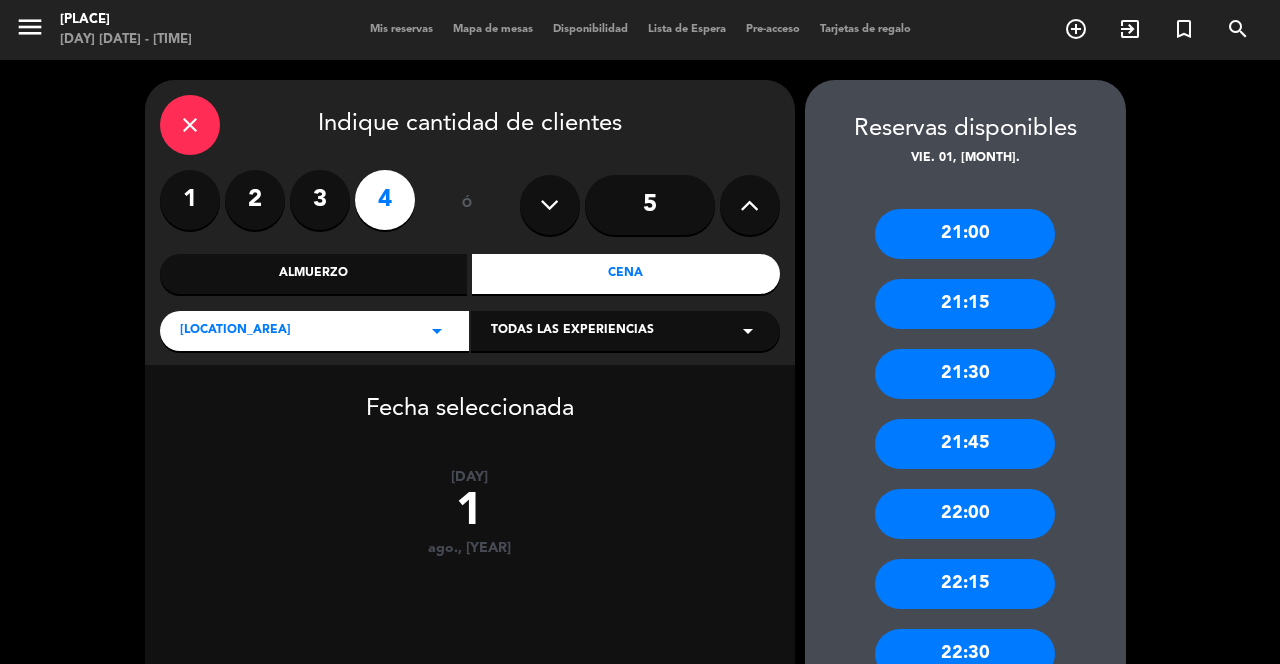 click on "21:00" at bounding box center [965, 234] 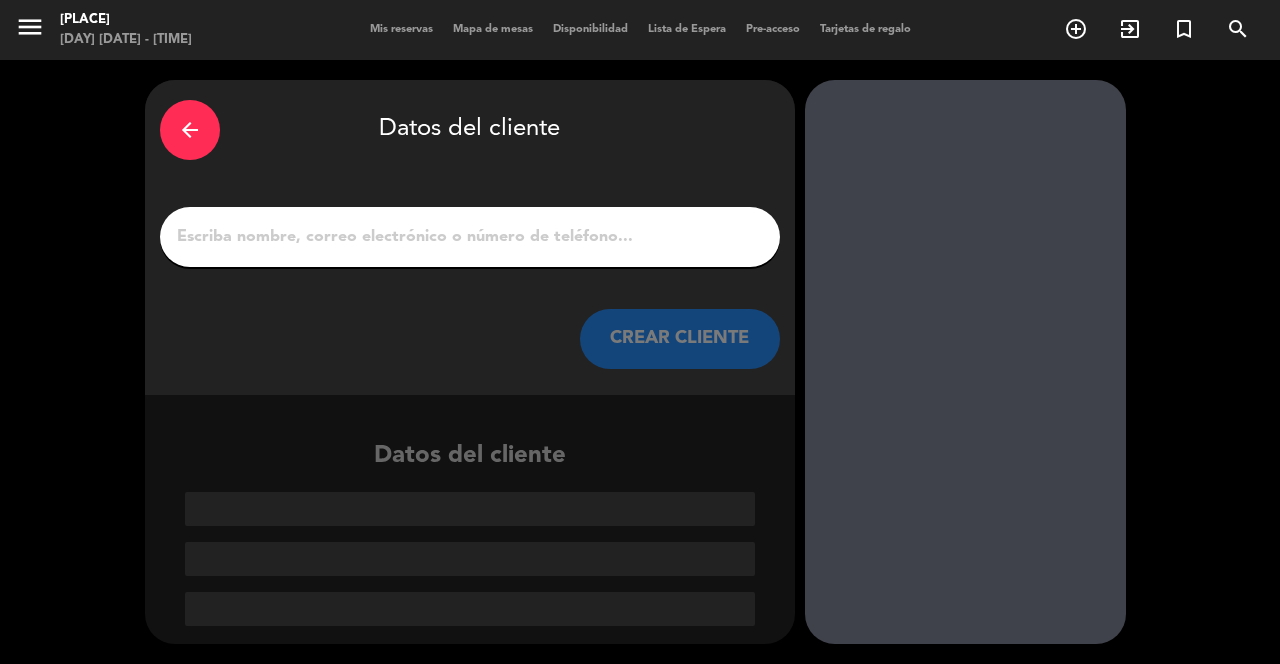 click on "1" at bounding box center [470, 237] 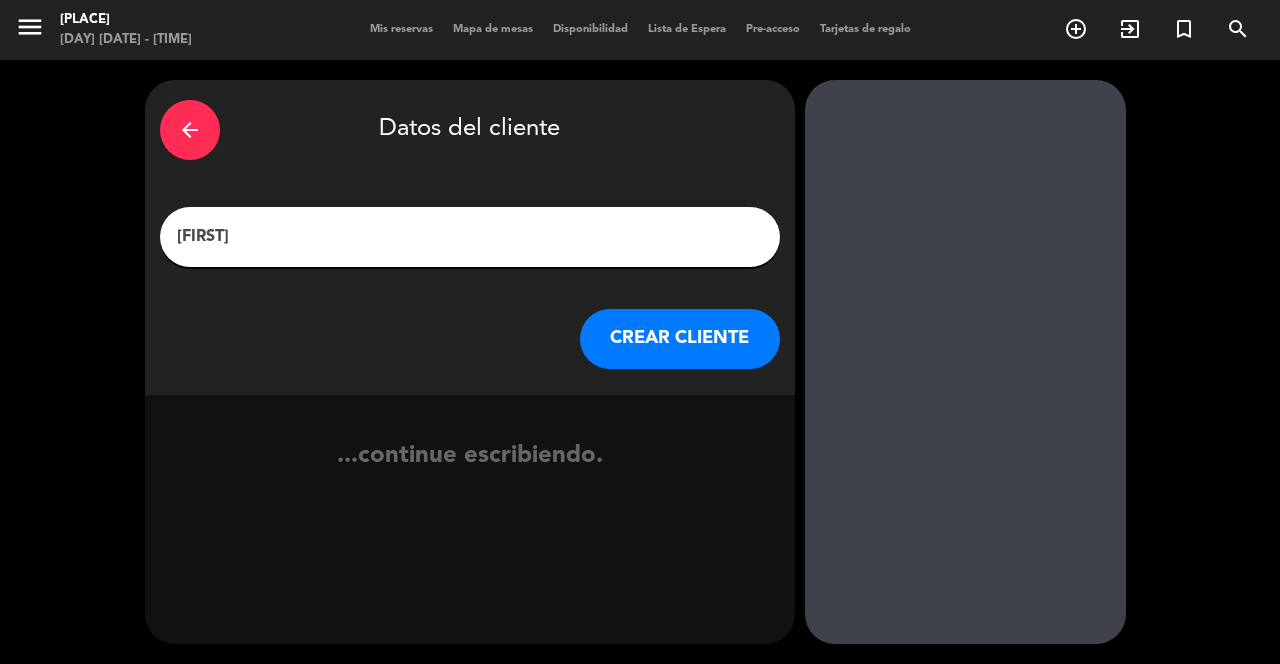 type on "[FIRST]" 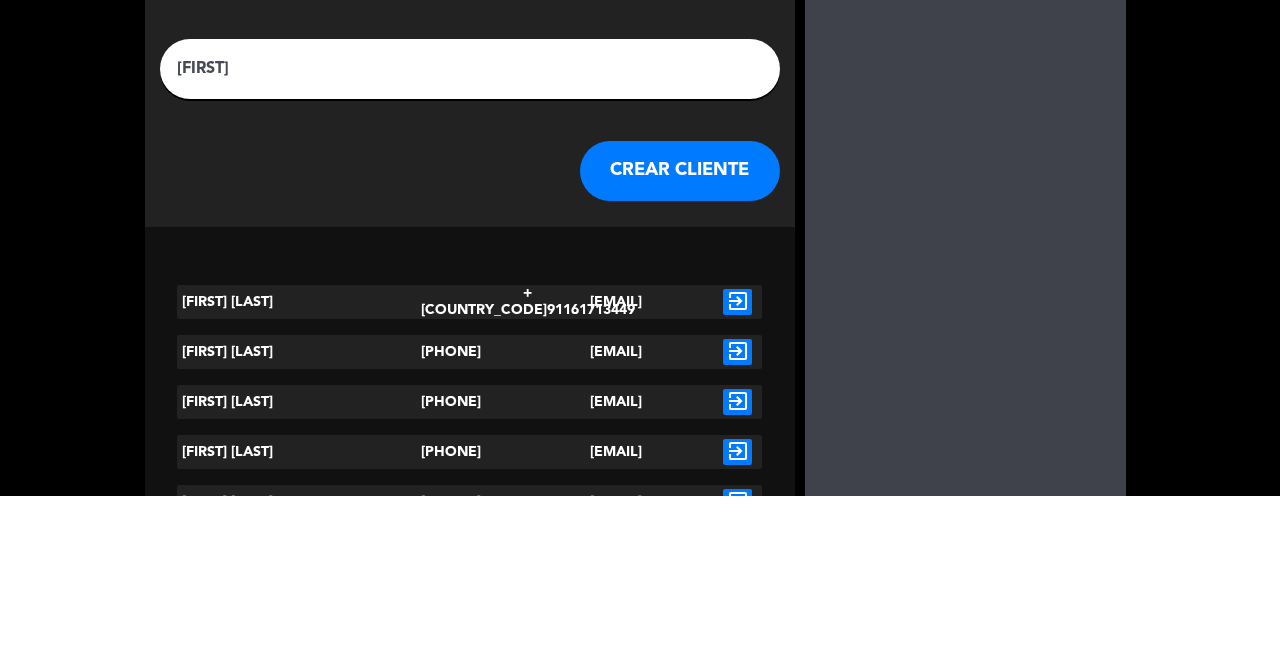click on "CREAR CLIENTE" at bounding box center [680, 339] 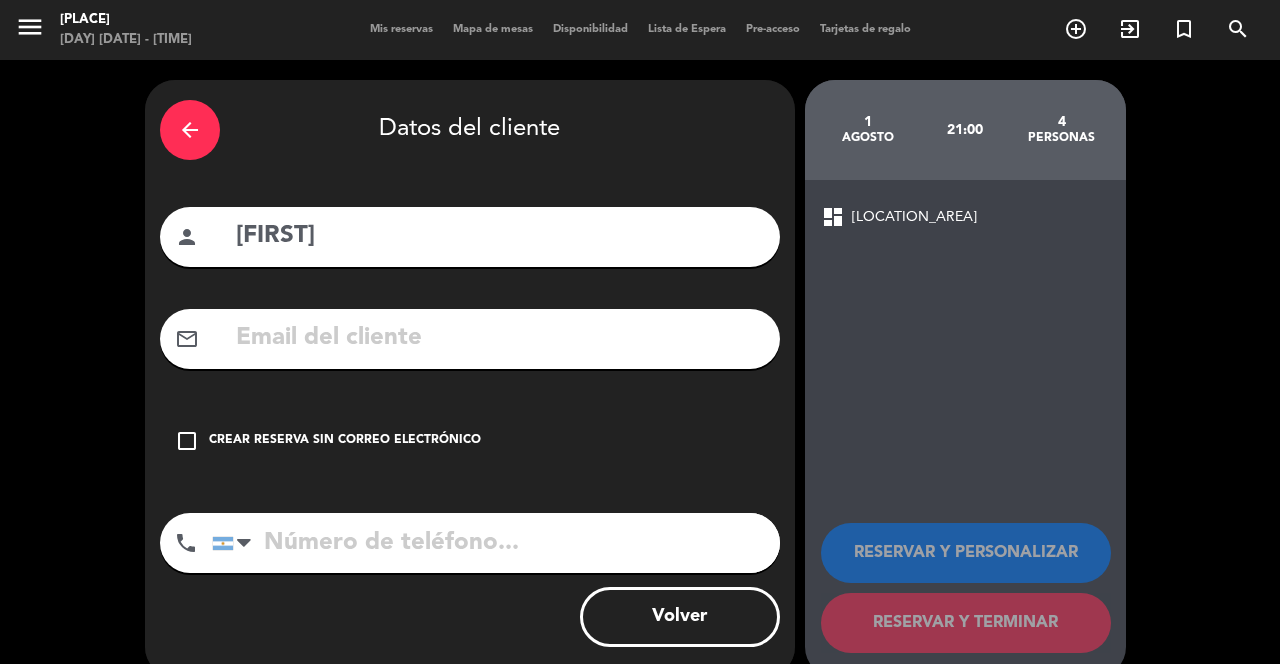 click on "Crear reserva sin correo electrónico" at bounding box center [345, 441] 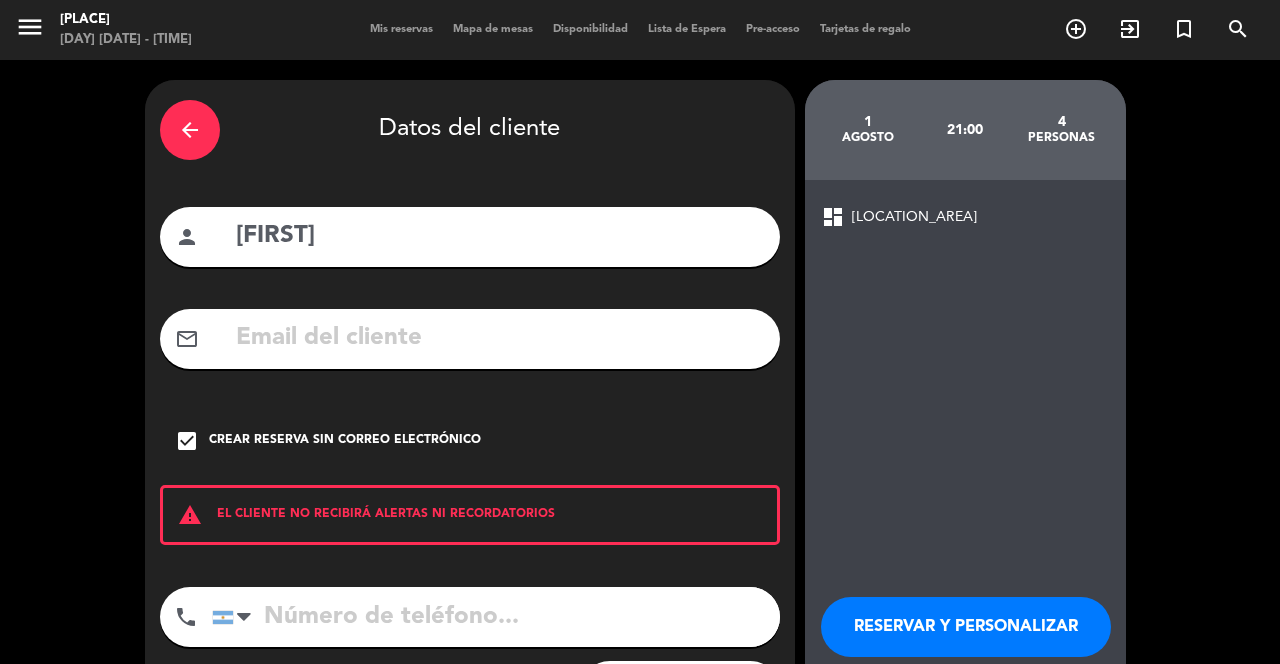 scroll, scrollTop: 11, scrollLeft: 0, axis: vertical 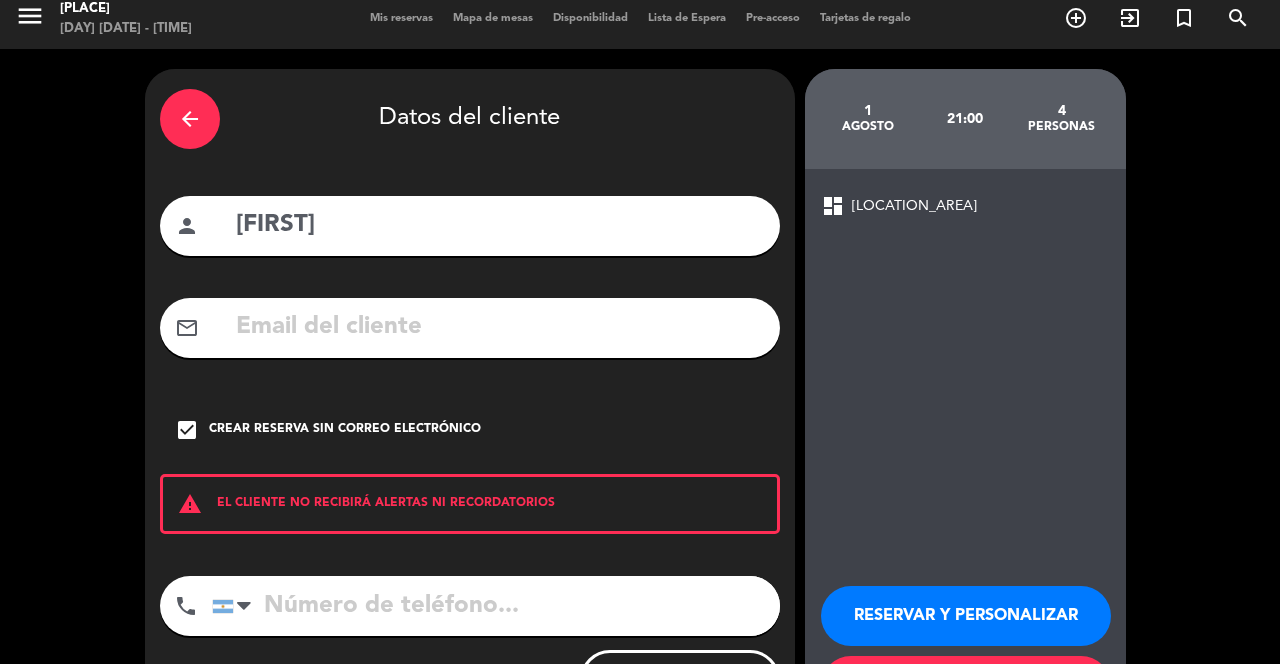 click on "RESERVAR Y TERMINAR" at bounding box center (966, 686) 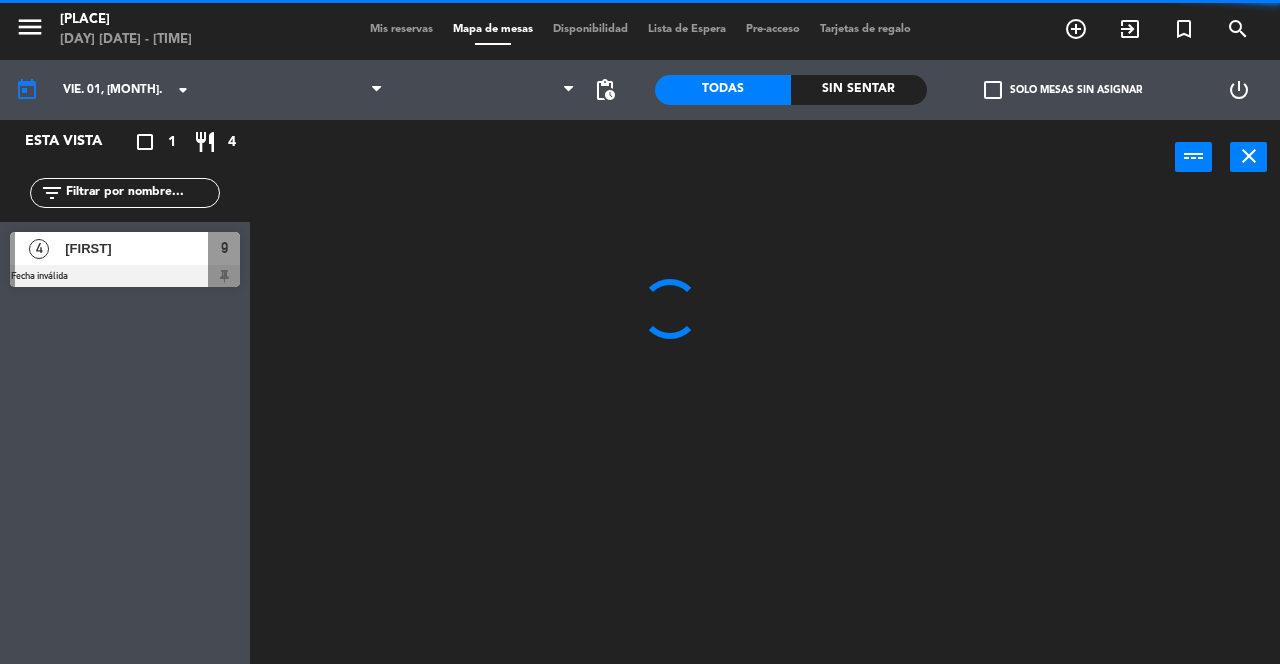 scroll, scrollTop: 0, scrollLeft: 0, axis: both 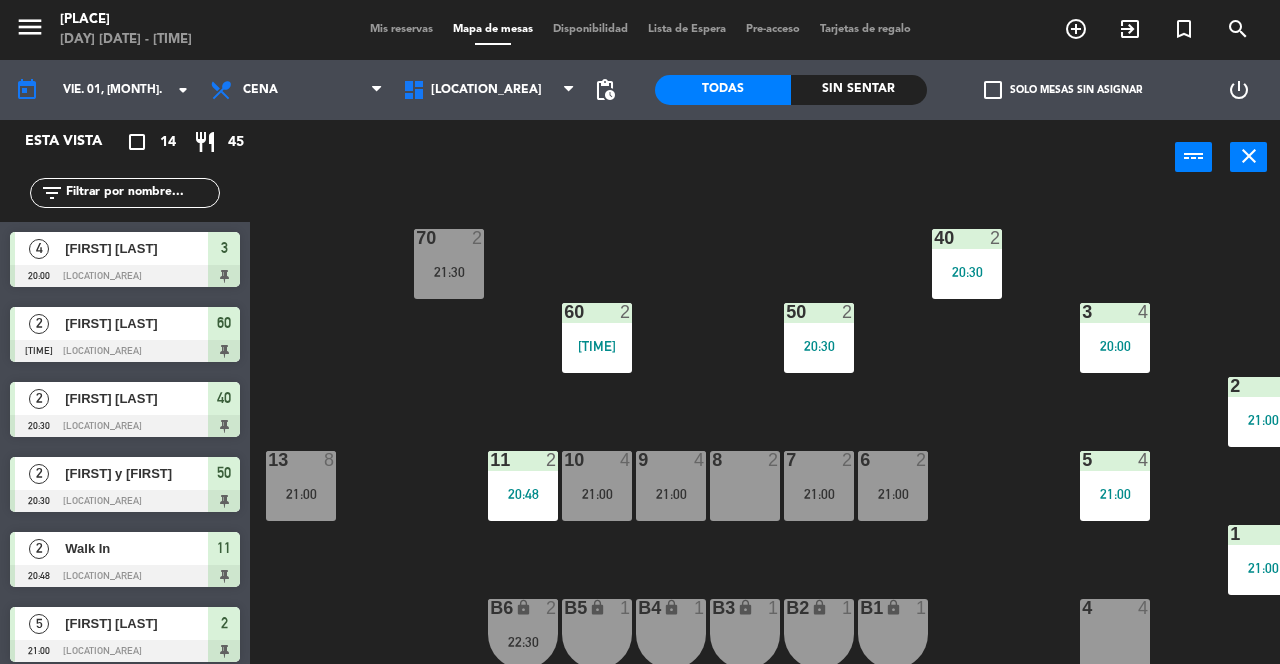 click on "6  2   21:00" at bounding box center [893, 486] 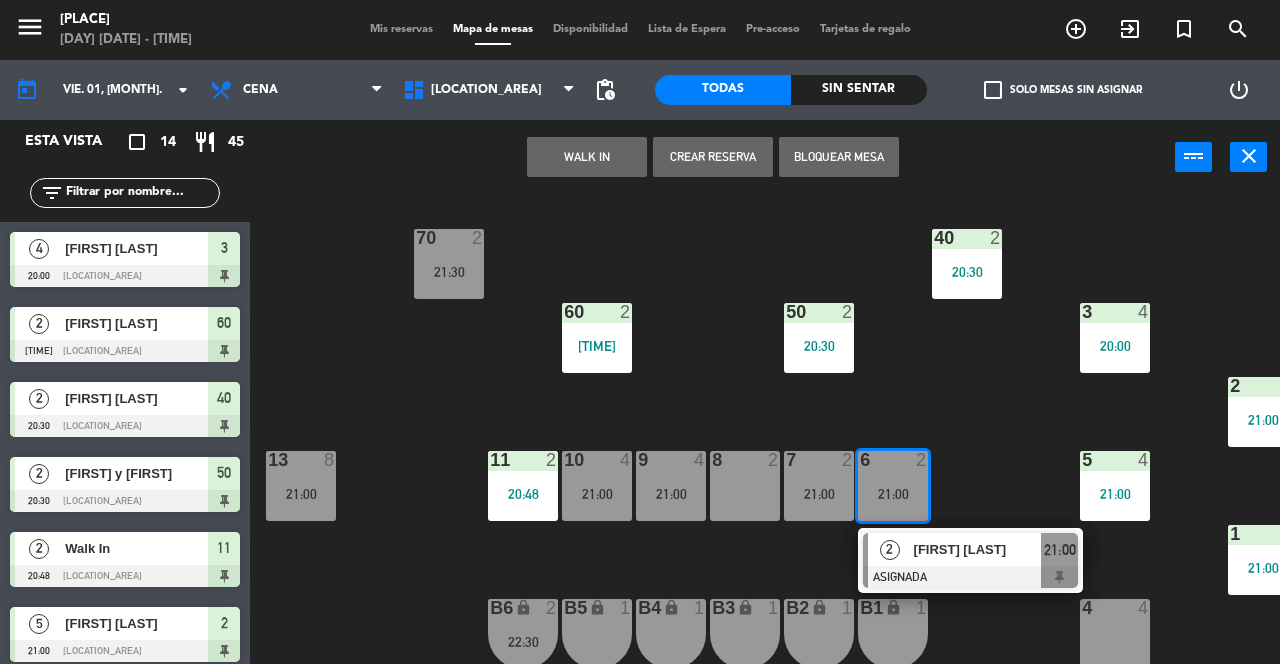 click at bounding box center [970, 577] 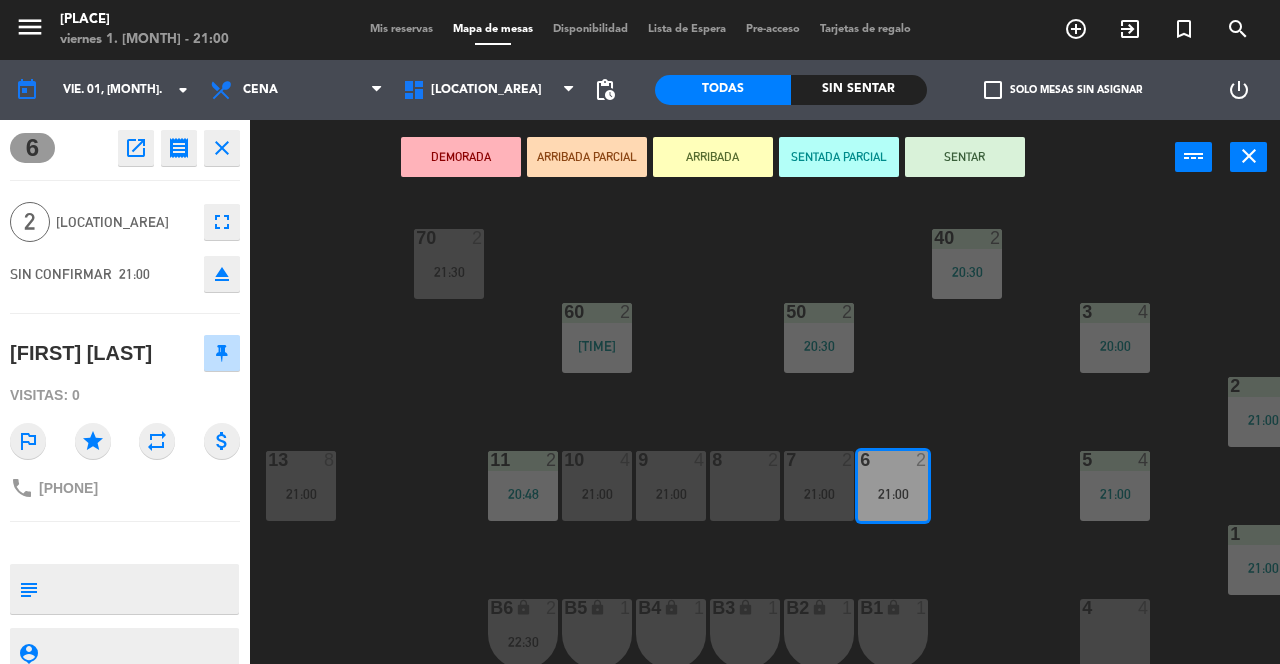click on "SENTAR" at bounding box center [965, 157] 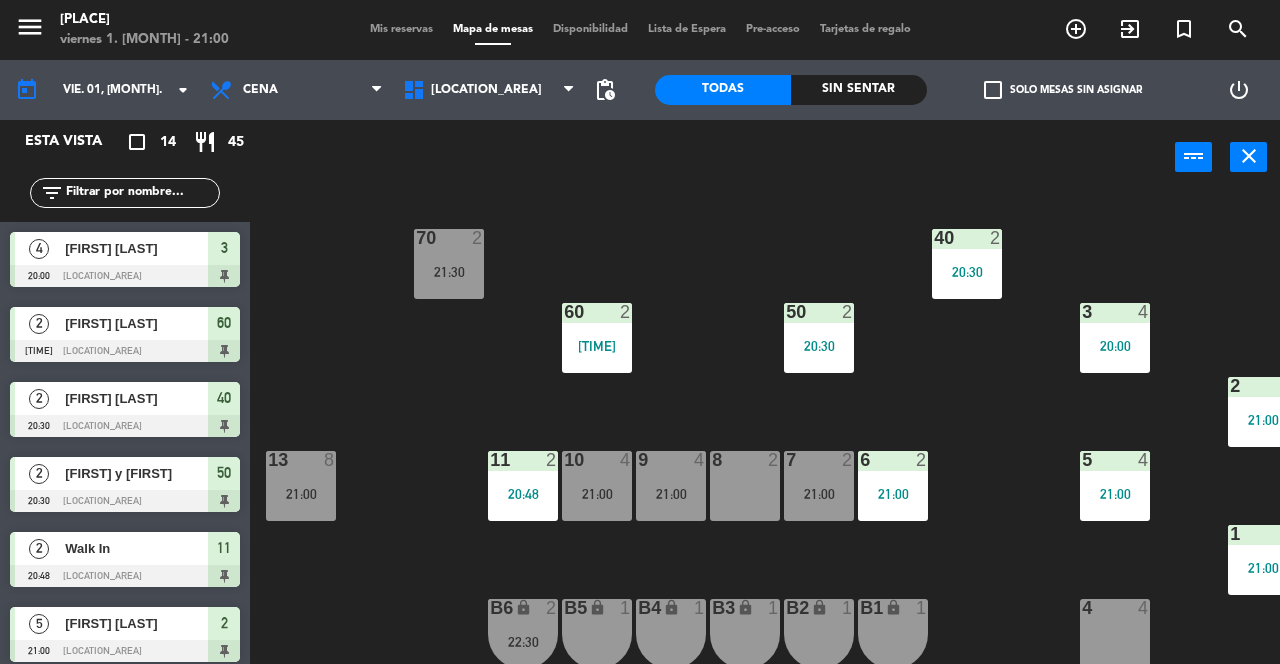 scroll, scrollTop: 0, scrollLeft: 0, axis: both 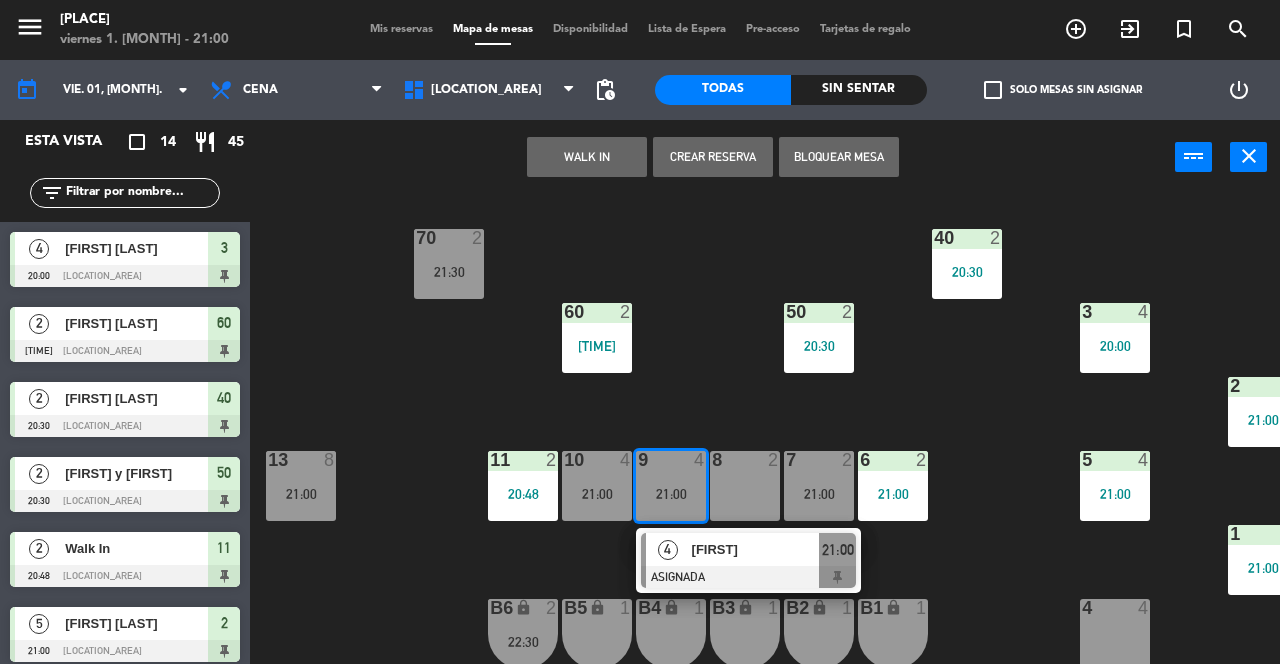 click on "70  2   21:30  40  2   20:30  60  2   20:05  50  2   20:30  3  4   20:00  2  5   21:00  13  8   21:00  11  2   20:48  10  4   21:00  9  4   21:00   4   [FIRST]   ASIGNADA  21:00 8  2  7  2   21:00  6  2   21:00  5  4   21:00  1  4   21:00  4  4  B1 lock  1  B2 lock  1  B3 lock  1  B4 lock  1  B5 lock  1  B6 lock  2   22:30" 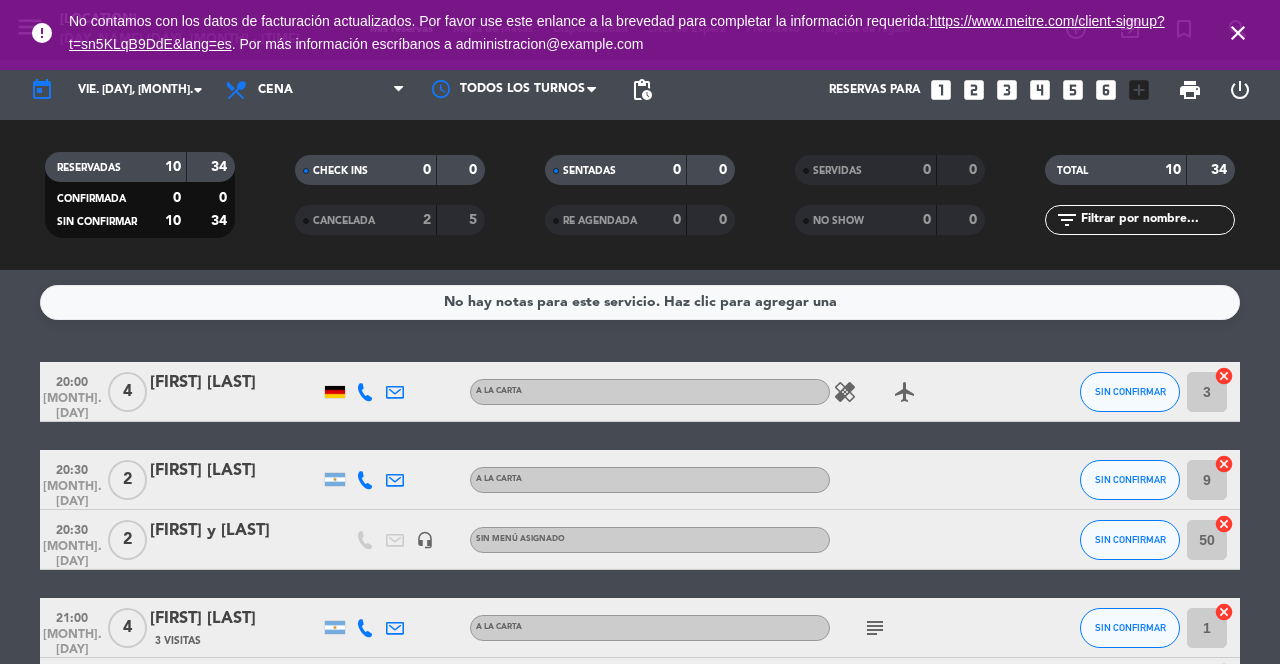 scroll, scrollTop: 0, scrollLeft: 0, axis: both 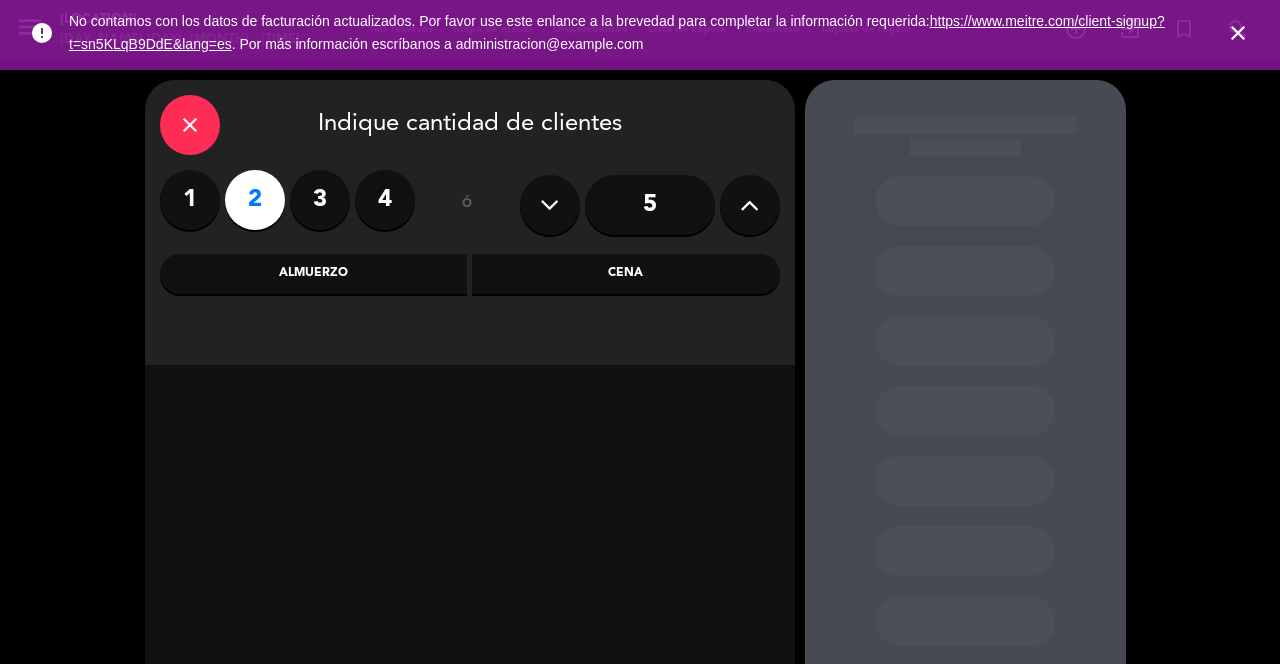 click on "Cena" at bounding box center [626, 274] 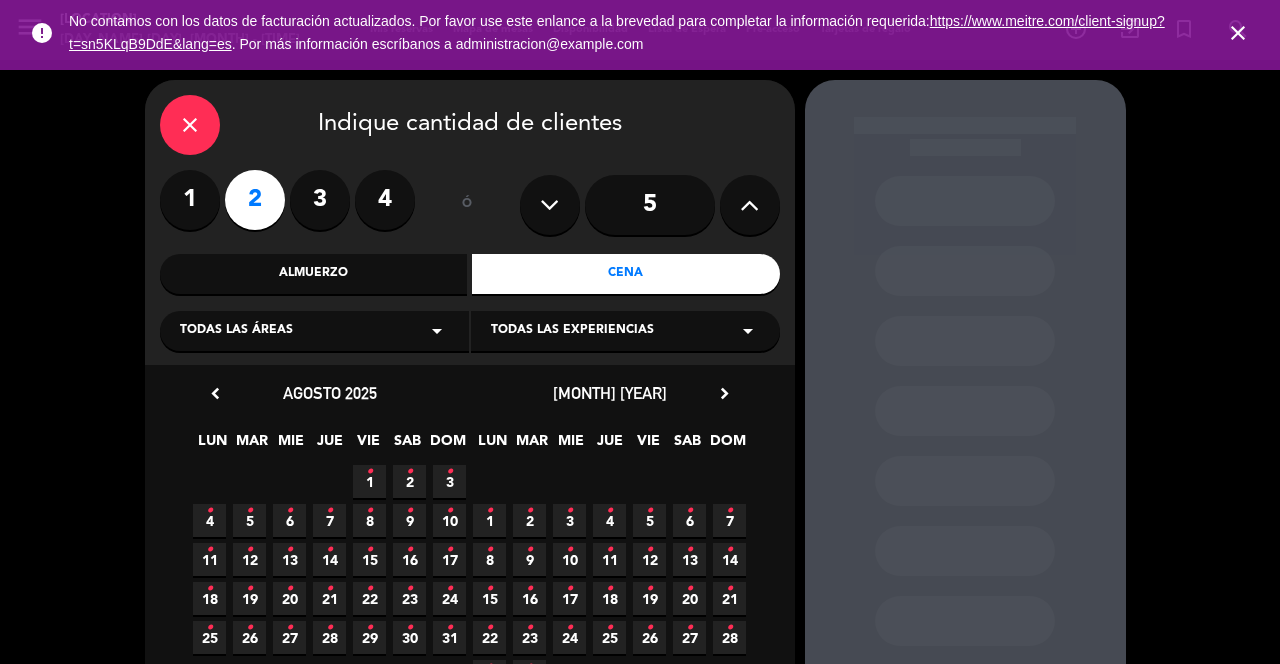 click on "1  •" at bounding box center (369, 481) 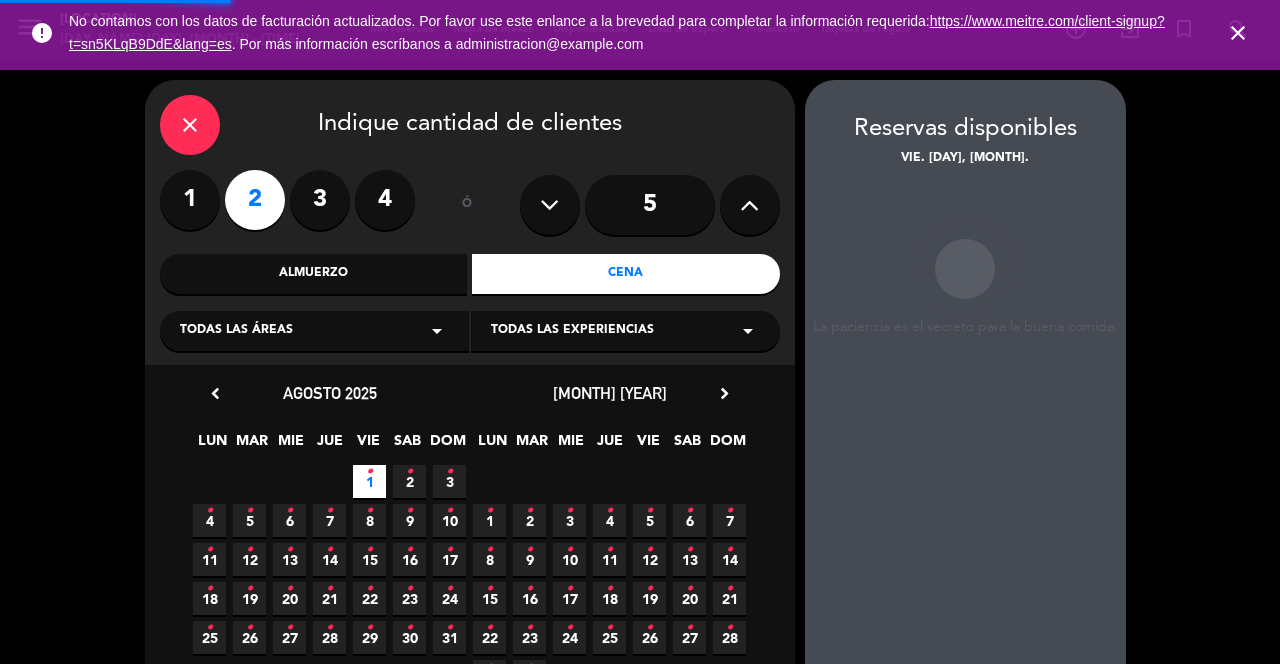 scroll, scrollTop: 23, scrollLeft: 0, axis: vertical 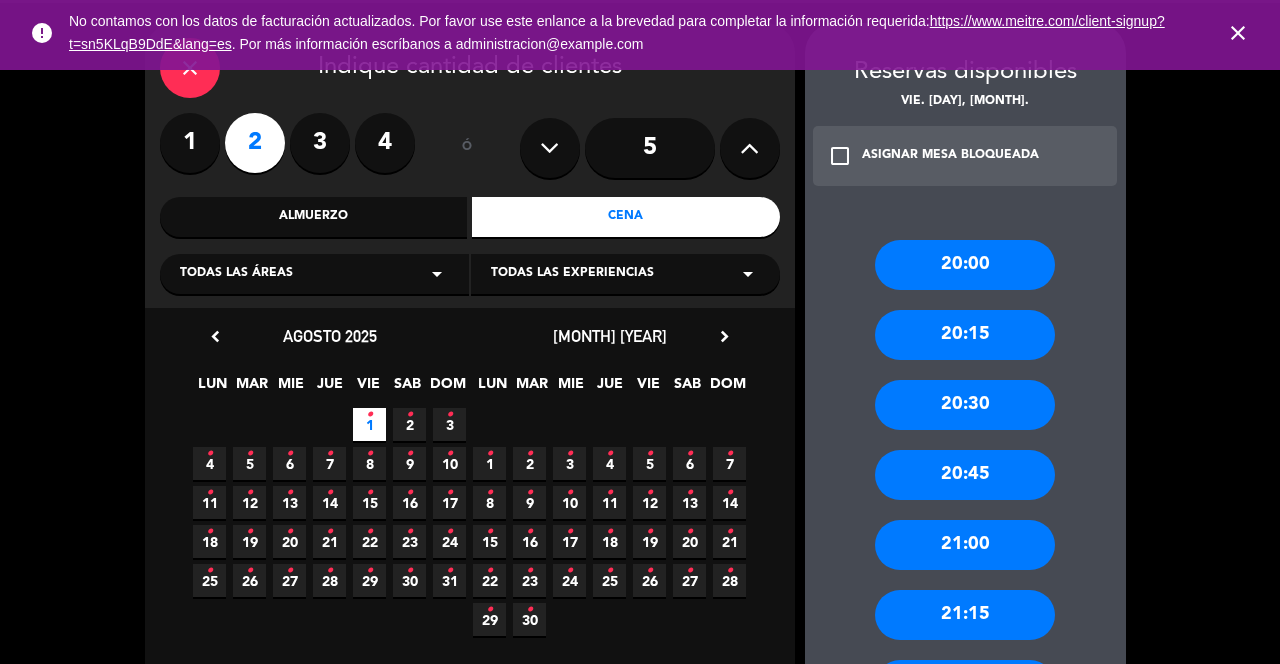 click on "21:00" at bounding box center (965, 545) 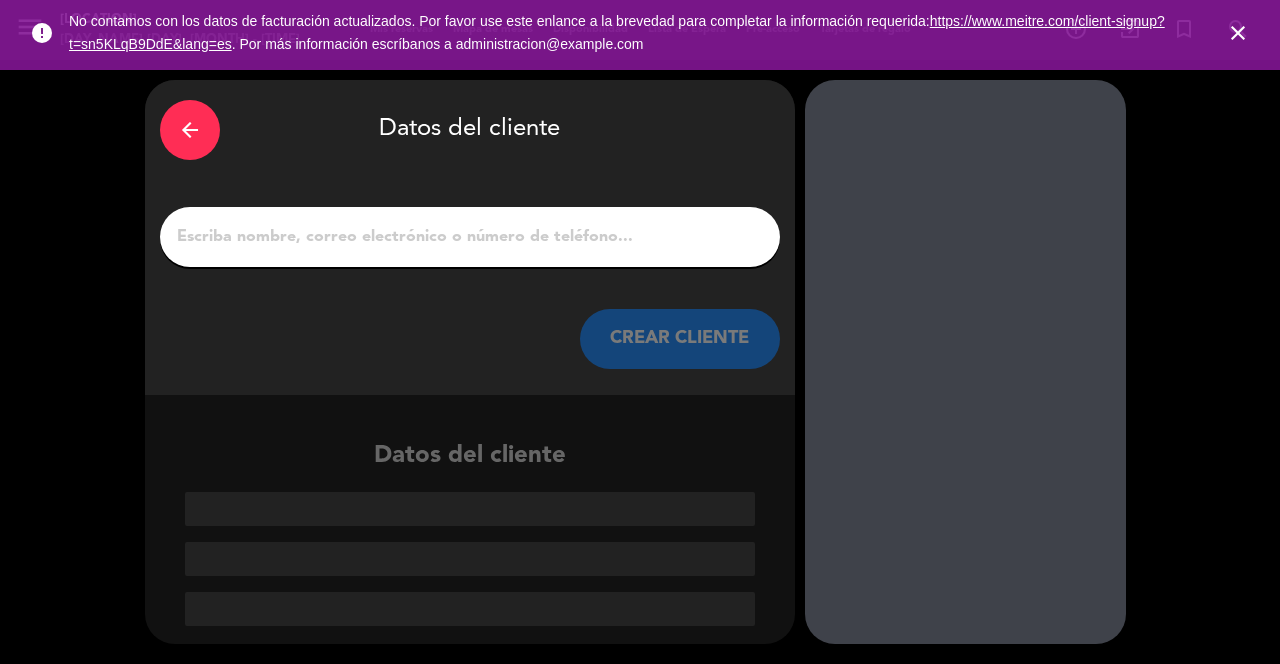 scroll, scrollTop: 0, scrollLeft: 0, axis: both 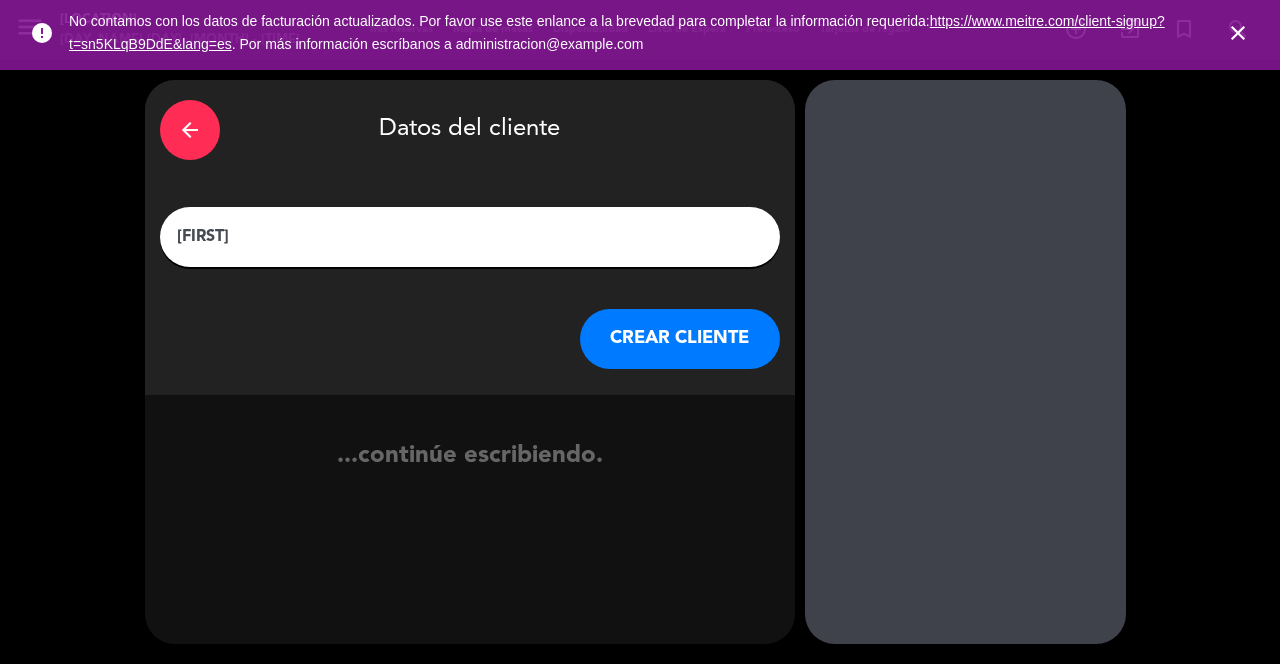 type on "[FIRST]" 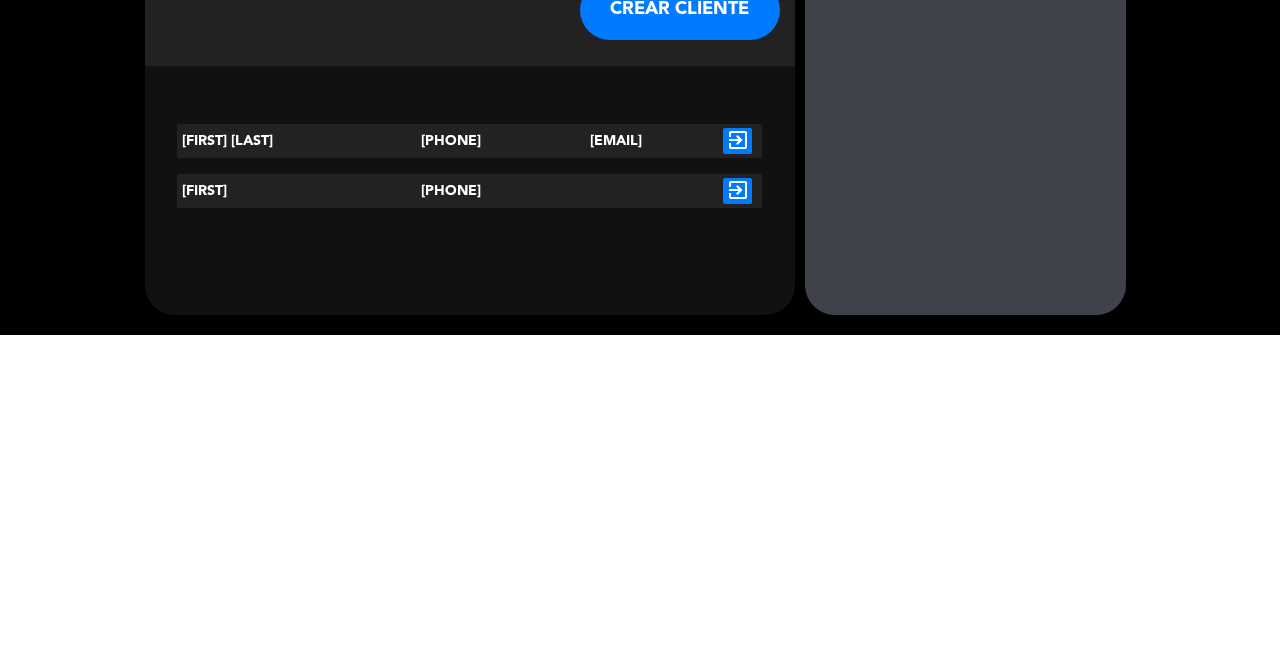 click on "exit_to_app" at bounding box center (737, 470) 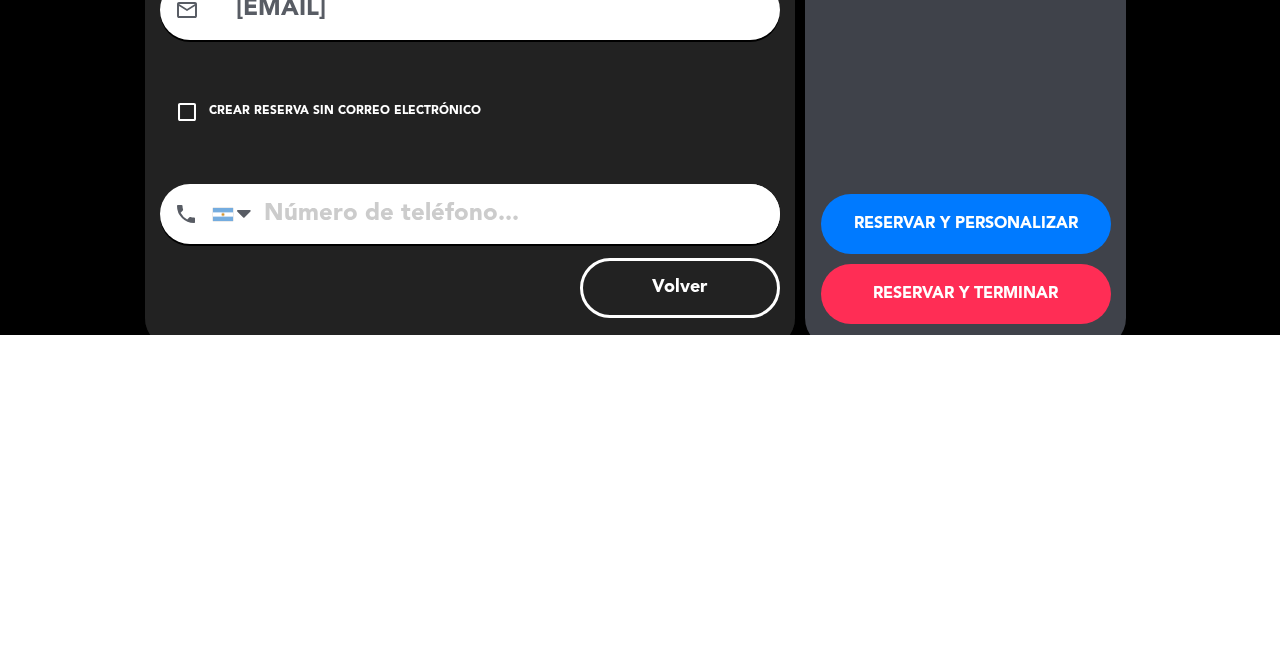 type on "[PHONE]" 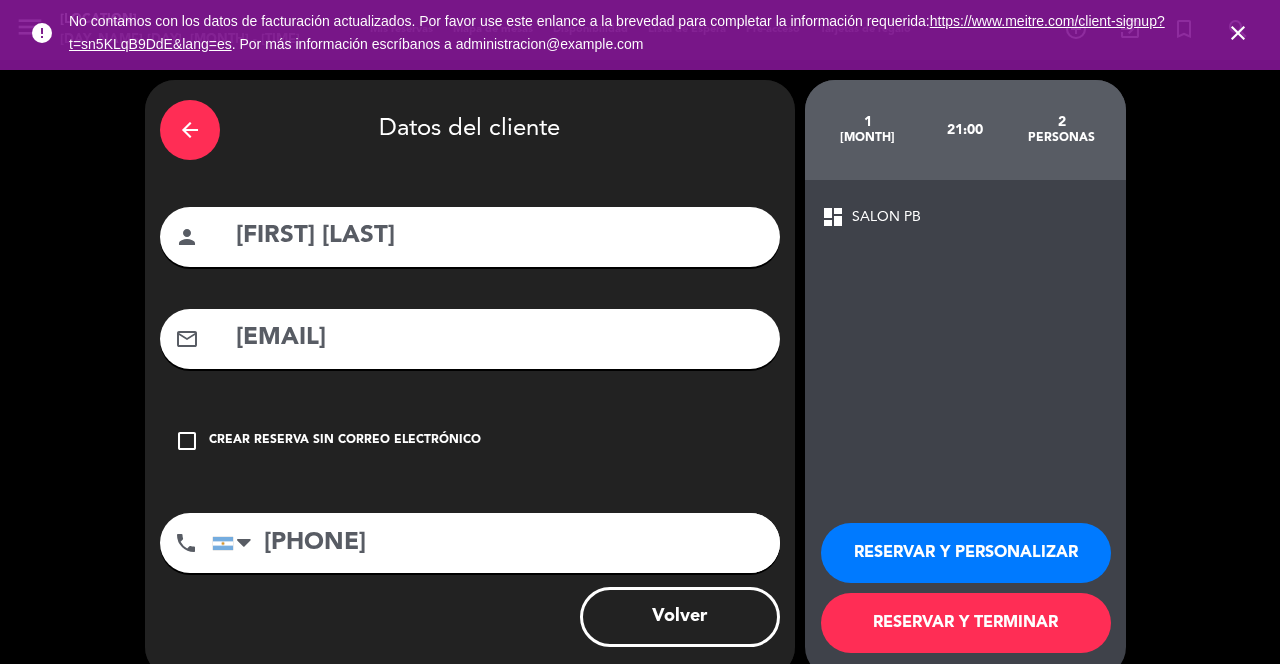 click on "check_box_outline_blank" at bounding box center [187, 441] 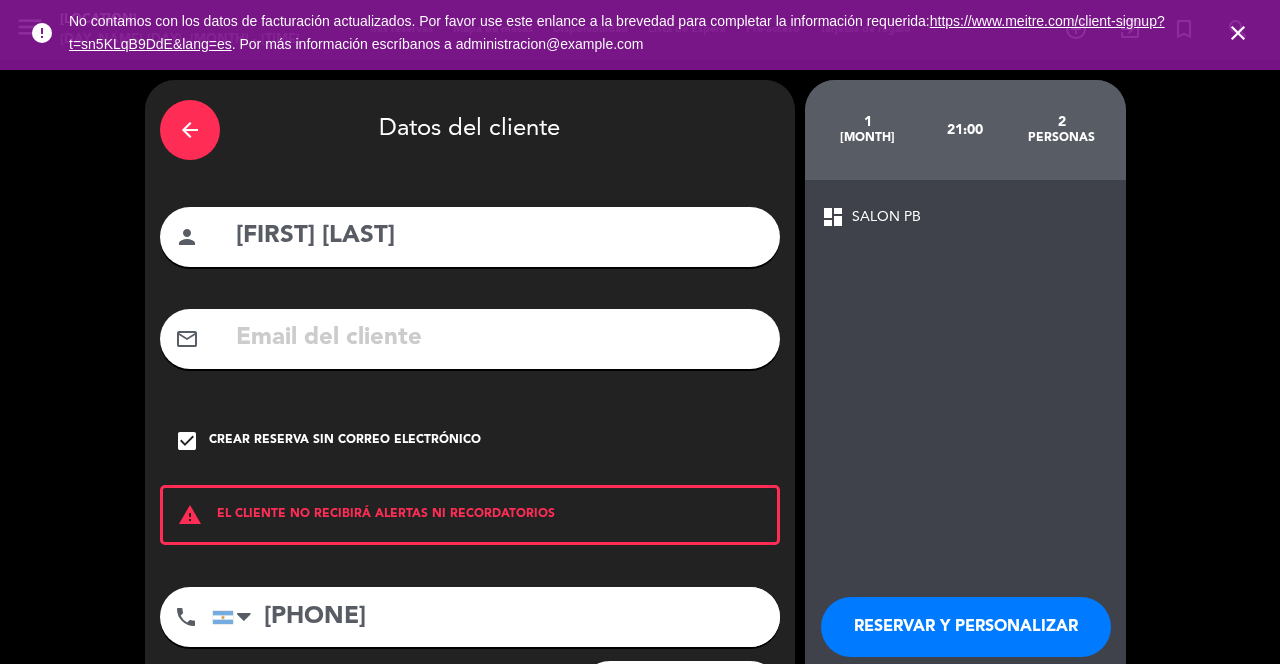 scroll, scrollTop: 11, scrollLeft: 0, axis: vertical 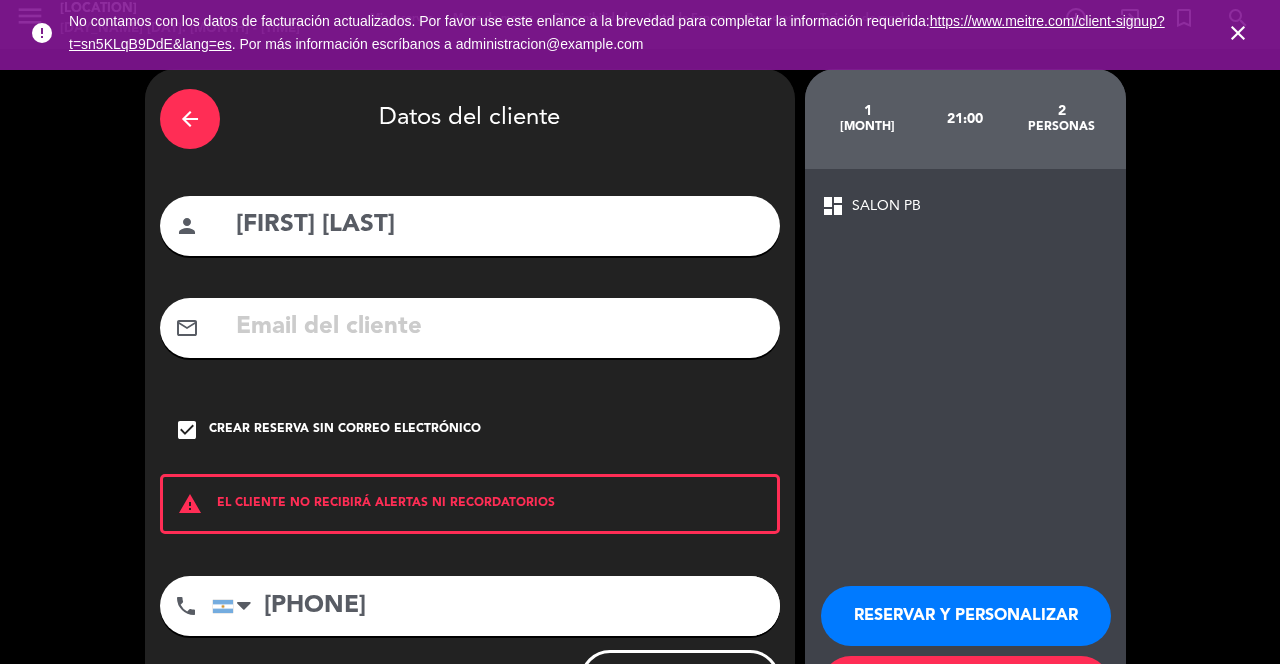 click on "Crear reserva sin correo electrónico" at bounding box center (345, 430) 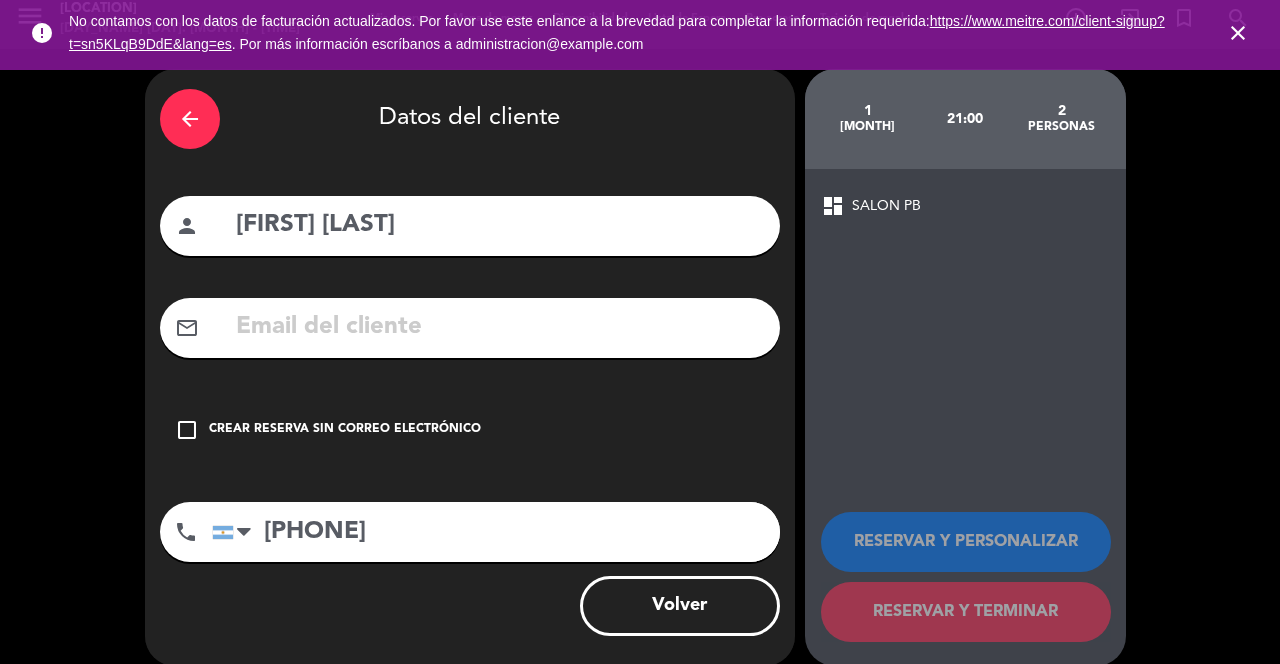 scroll, scrollTop: 0, scrollLeft: 0, axis: both 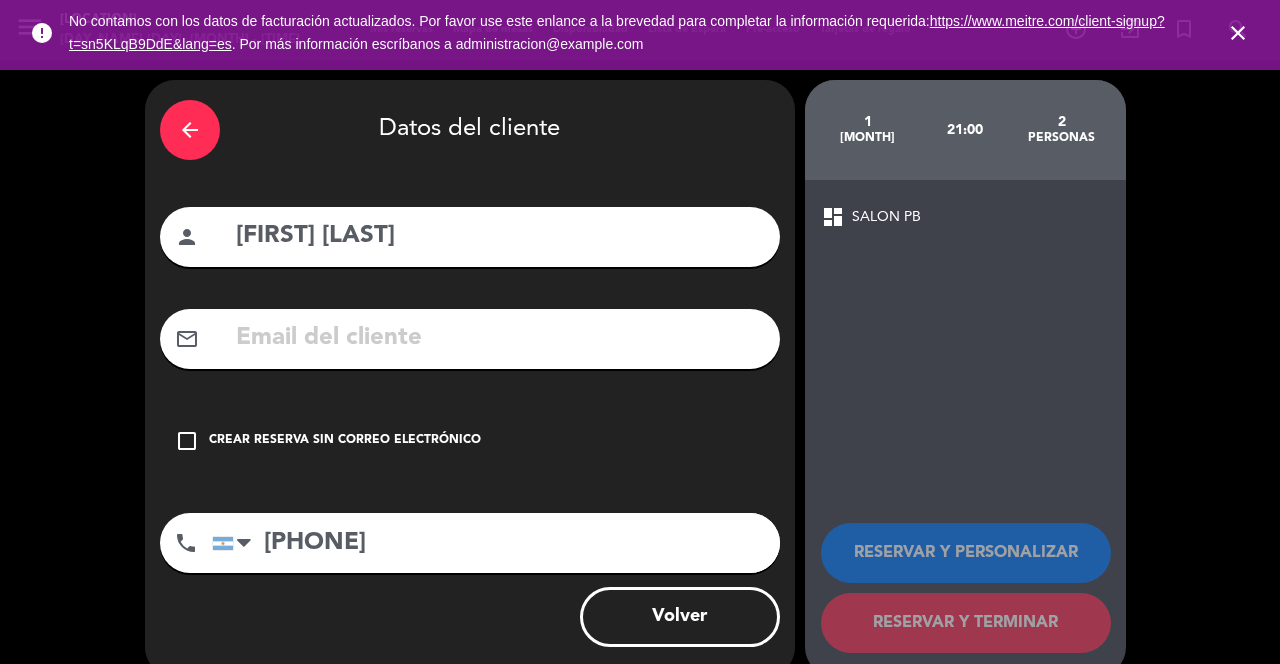 click at bounding box center (499, 338) 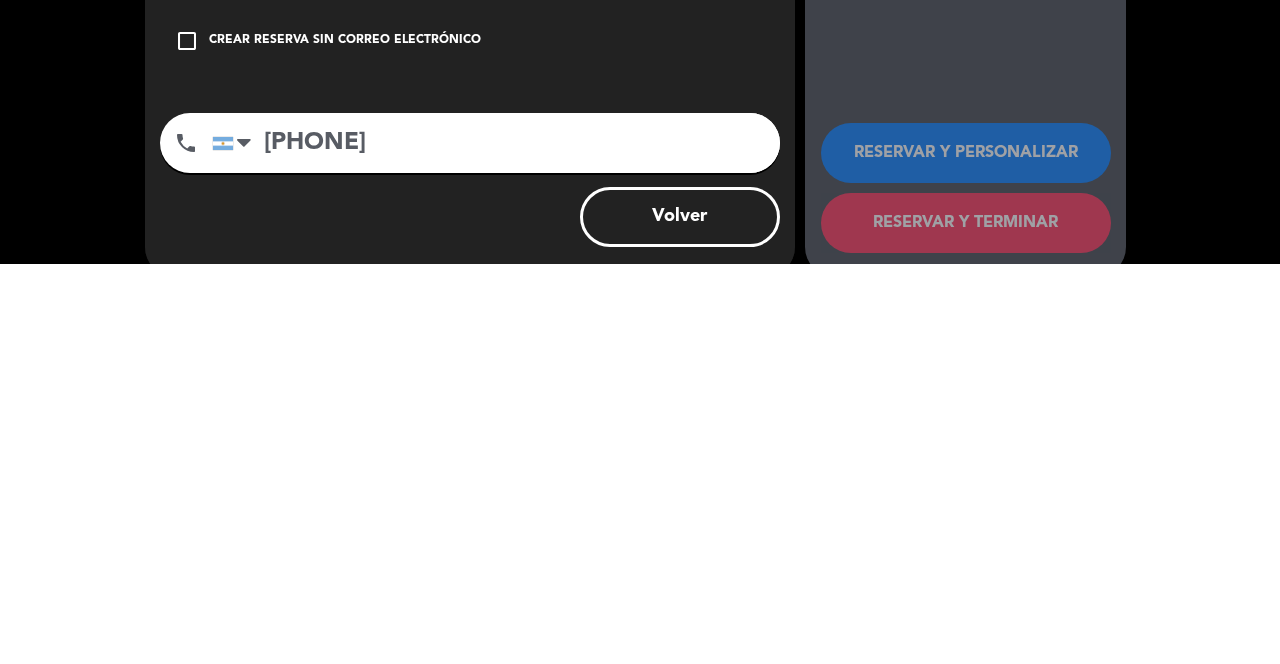 scroll, scrollTop: 96, scrollLeft: 0, axis: vertical 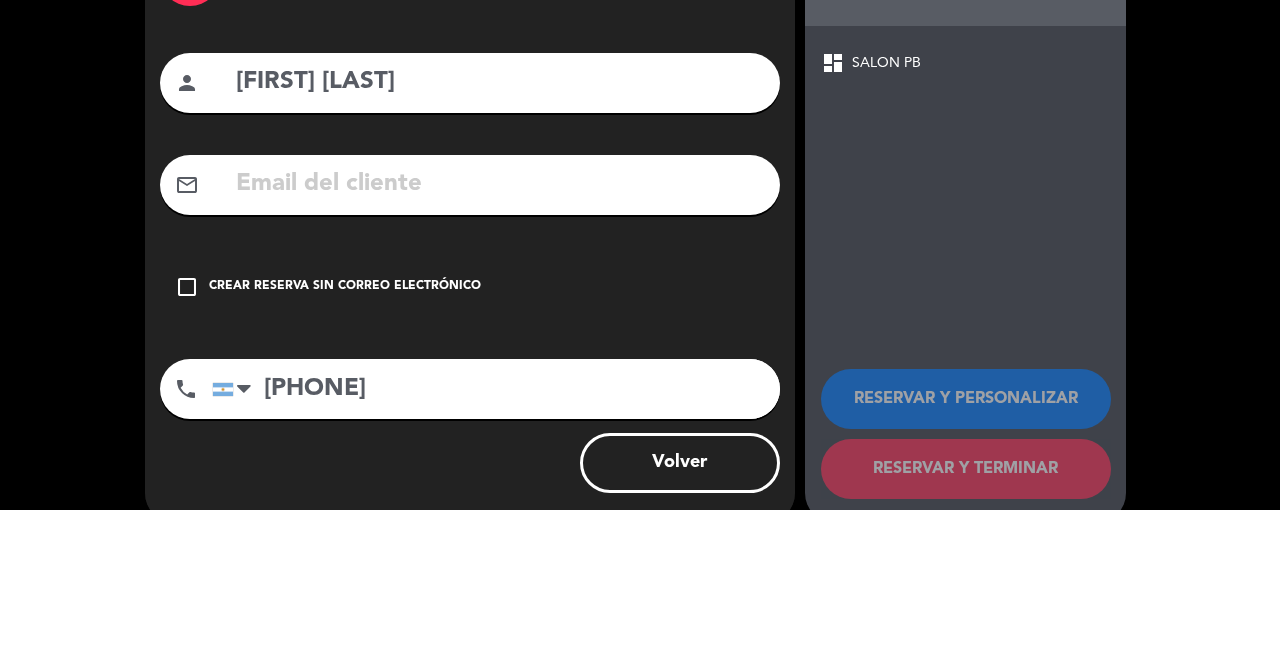 click at bounding box center (499, 338) 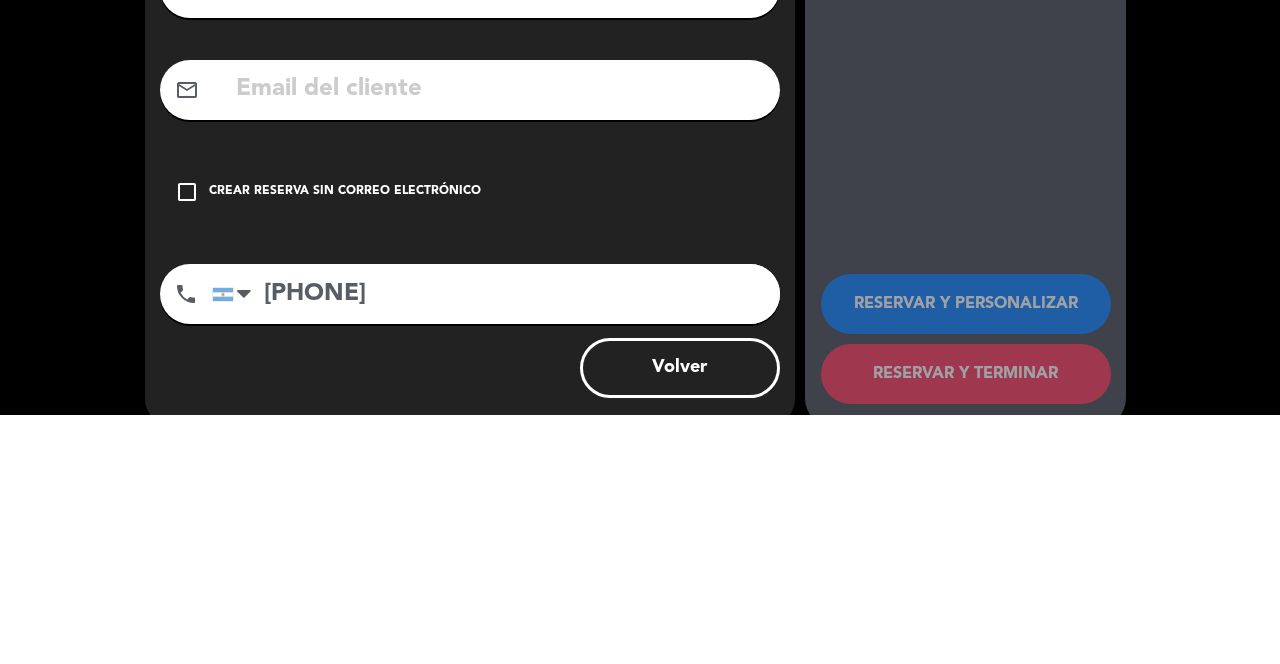 click on "Crear reserva sin correo electrónico" at bounding box center [345, 441] 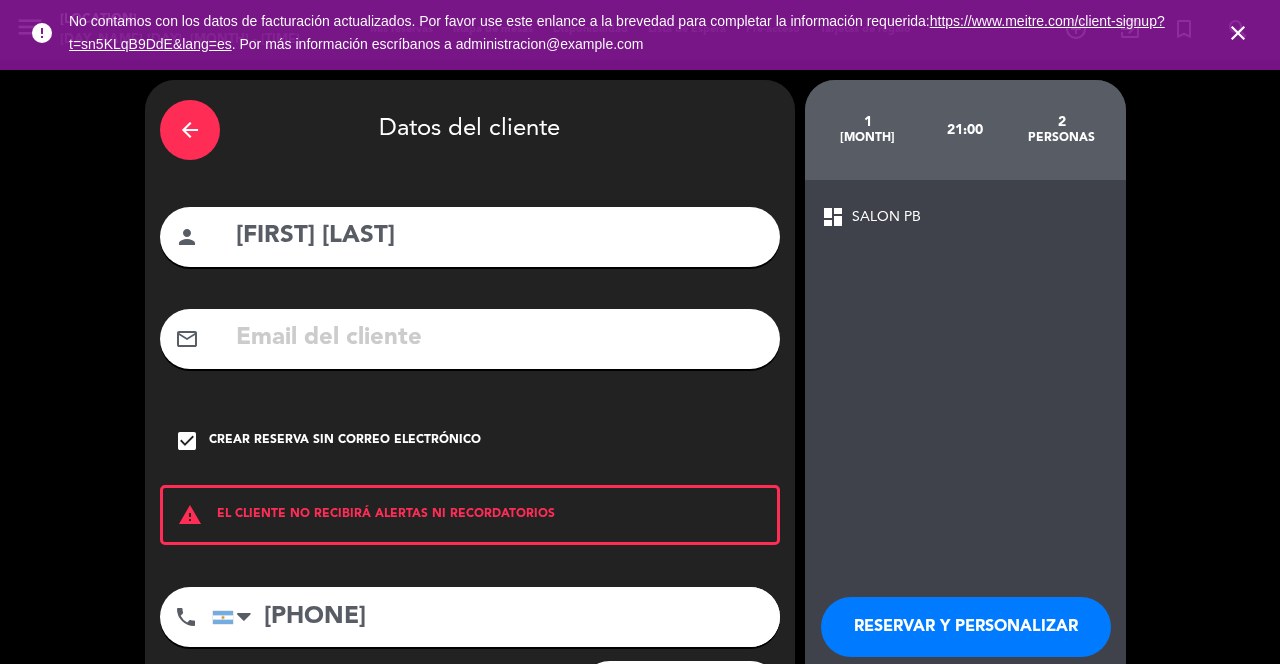 click on "RESERVAR Y TERMINAR" at bounding box center [966, 697] 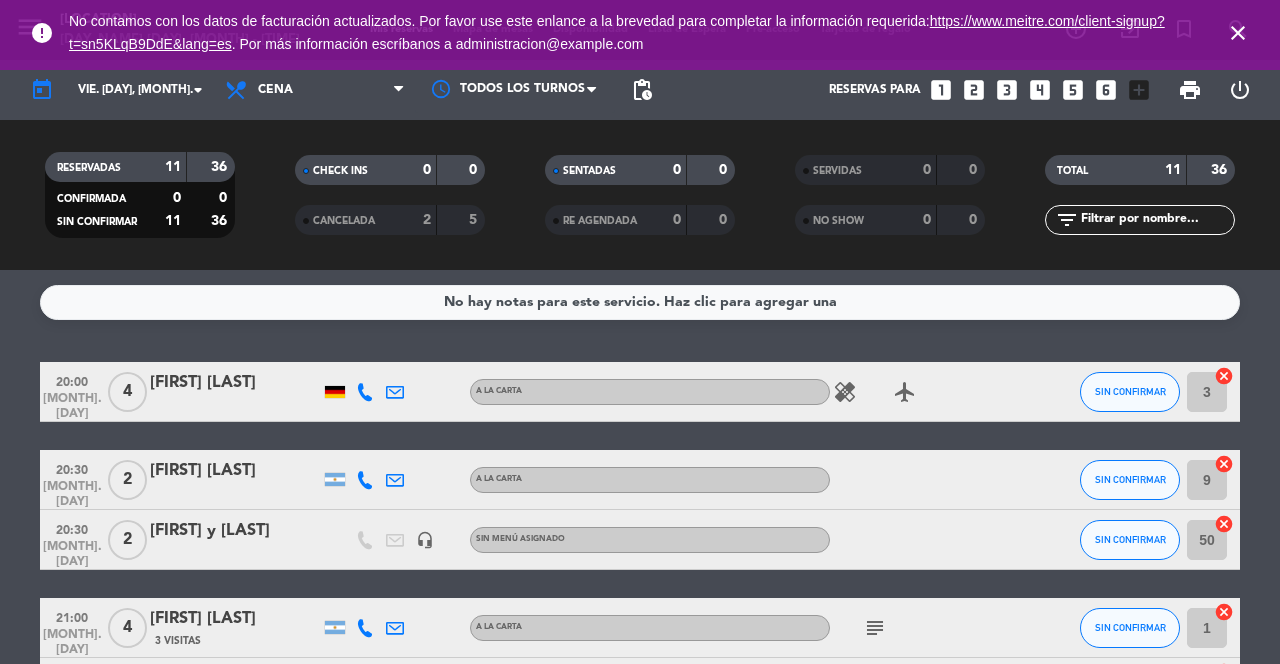 click on "error No contamos con los datos de facturación actualizados. Por favor use este enlance a la brevedad para completar la información requerida:  https://www.meitre.com/client-signup?t=sn5KLqB9DdE&lang=es . Por más información escríbanos a administracion@meitre.com close" at bounding box center [640, 35] 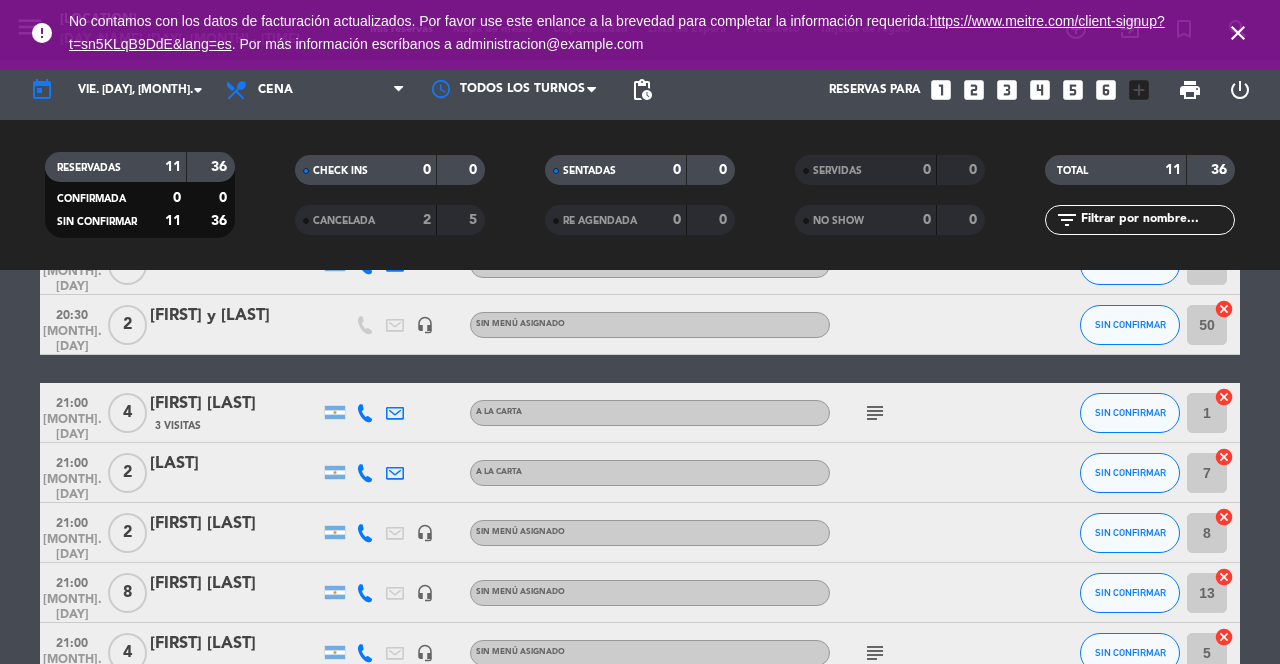 scroll, scrollTop: 0, scrollLeft: 0, axis: both 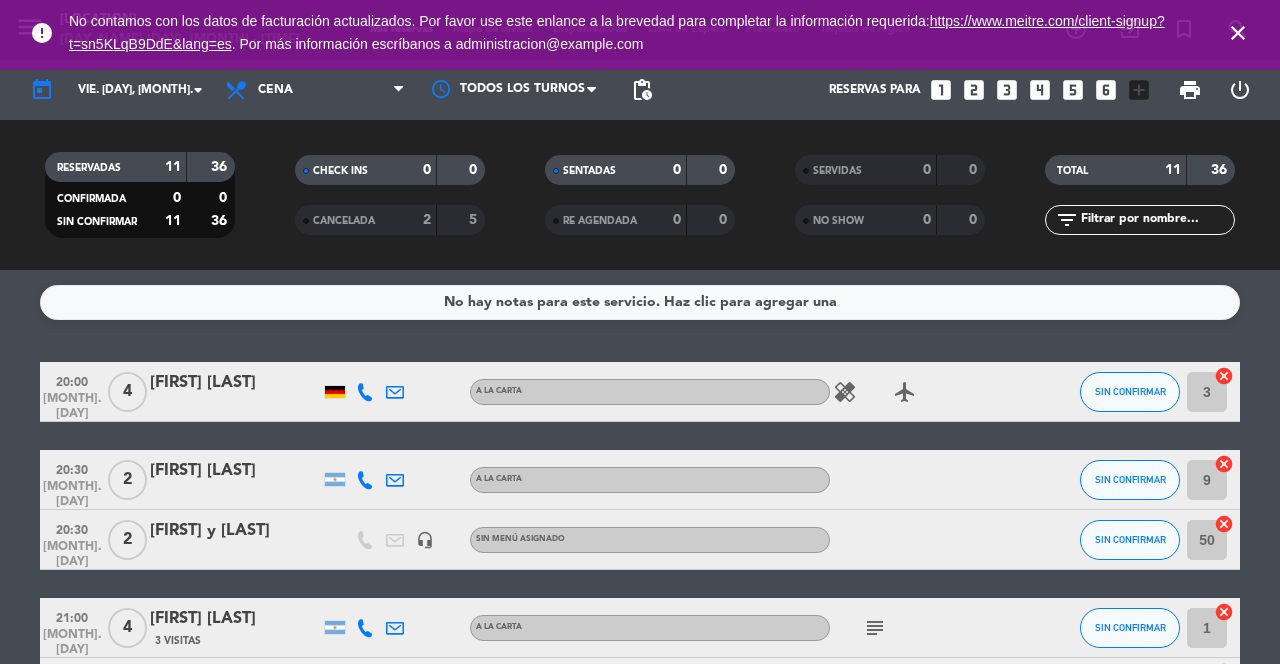 click 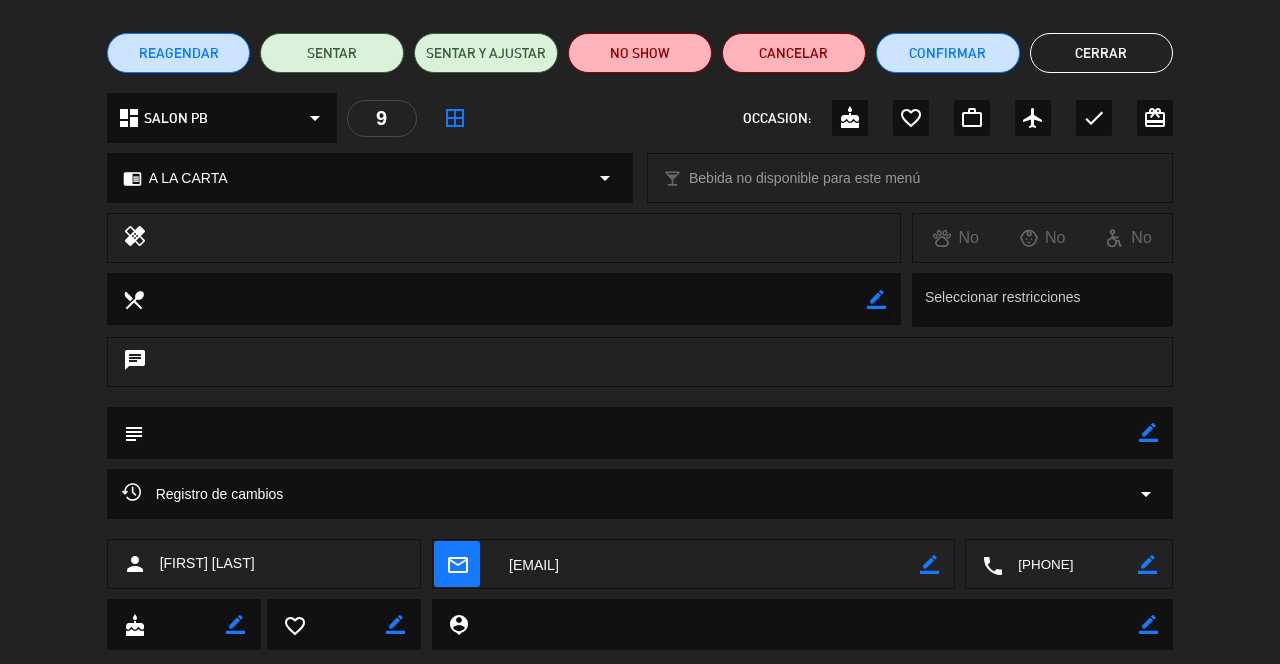 scroll, scrollTop: 194, scrollLeft: 0, axis: vertical 